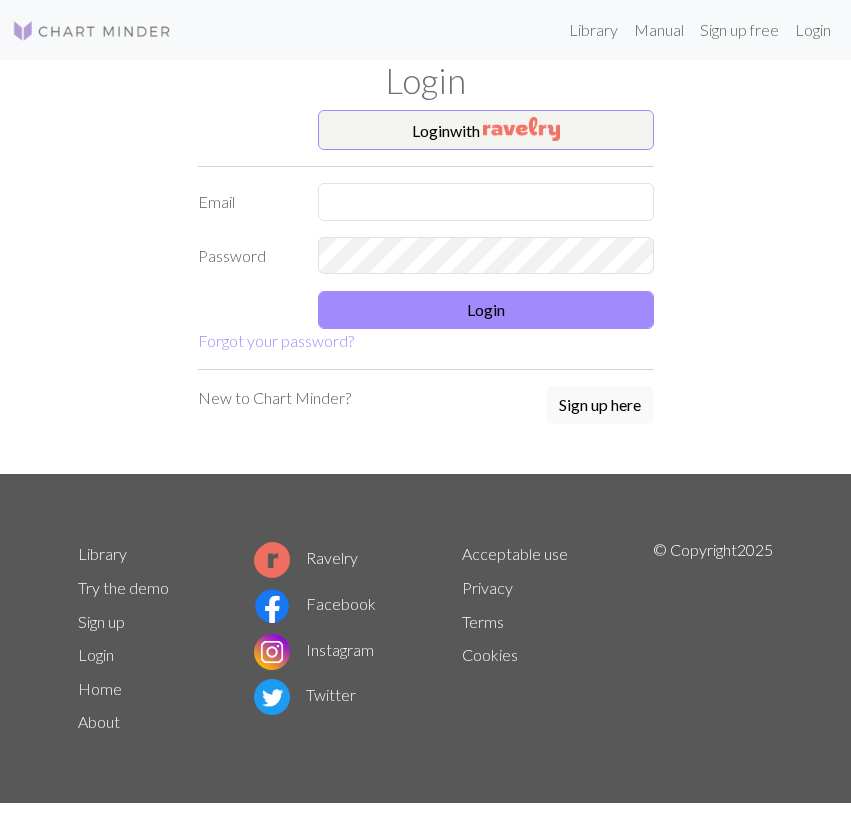 scroll, scrollTop: 0, scrollLeft: 0, axis: both 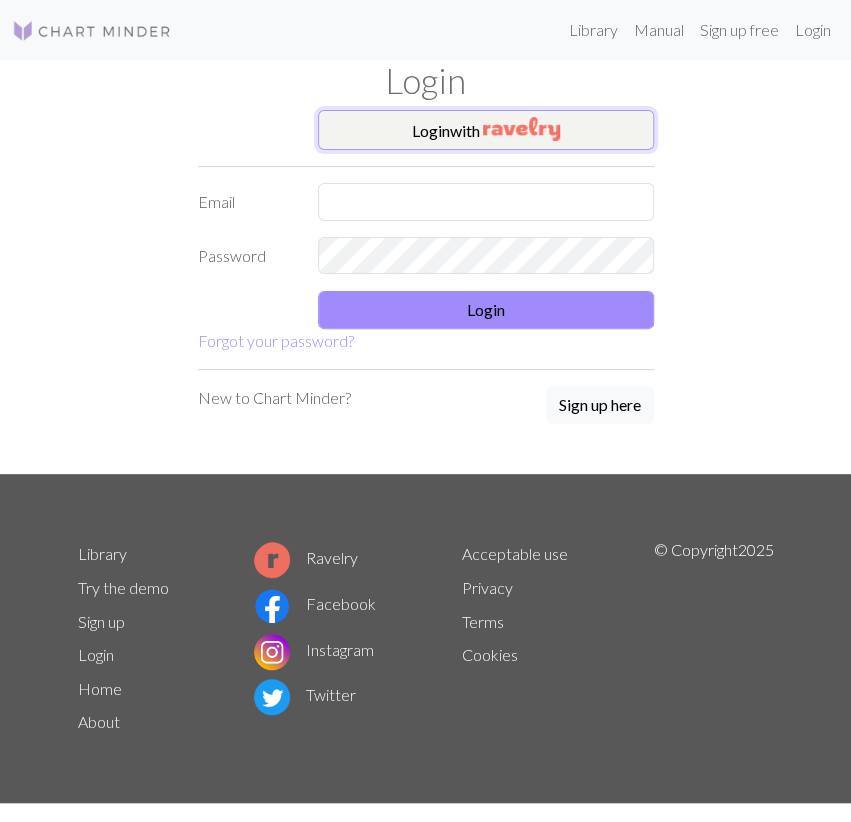 click on "Login  with" at bounding box center [486, 130] 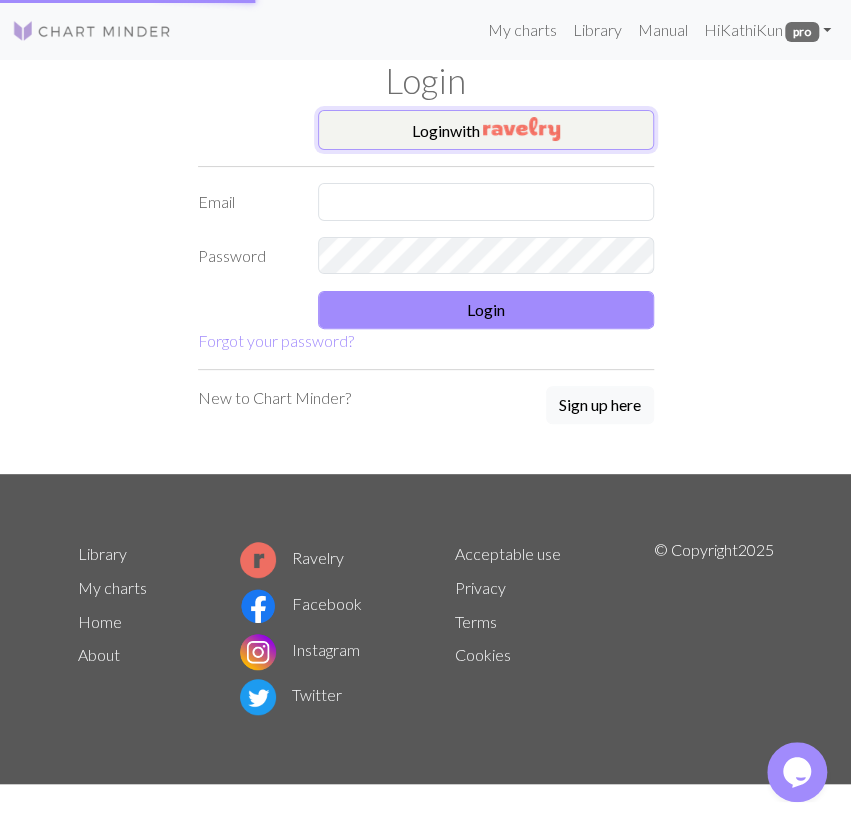 scroll, scrollTop: 0, scrollLeft: 0, axis: both 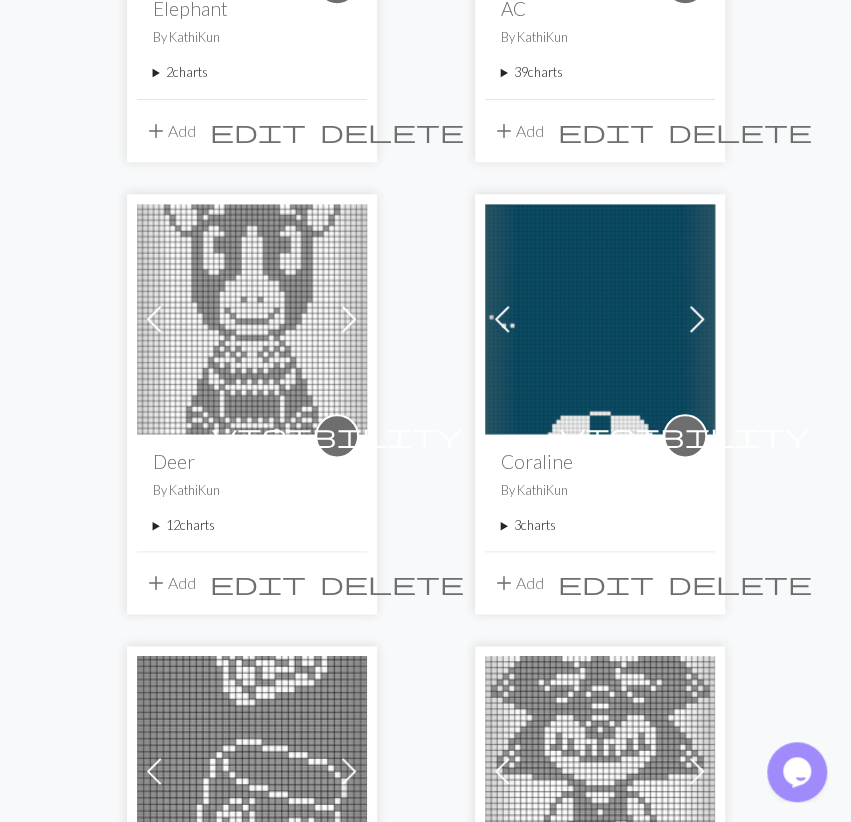 click on "3  charts" at bounding box center (600, 525) 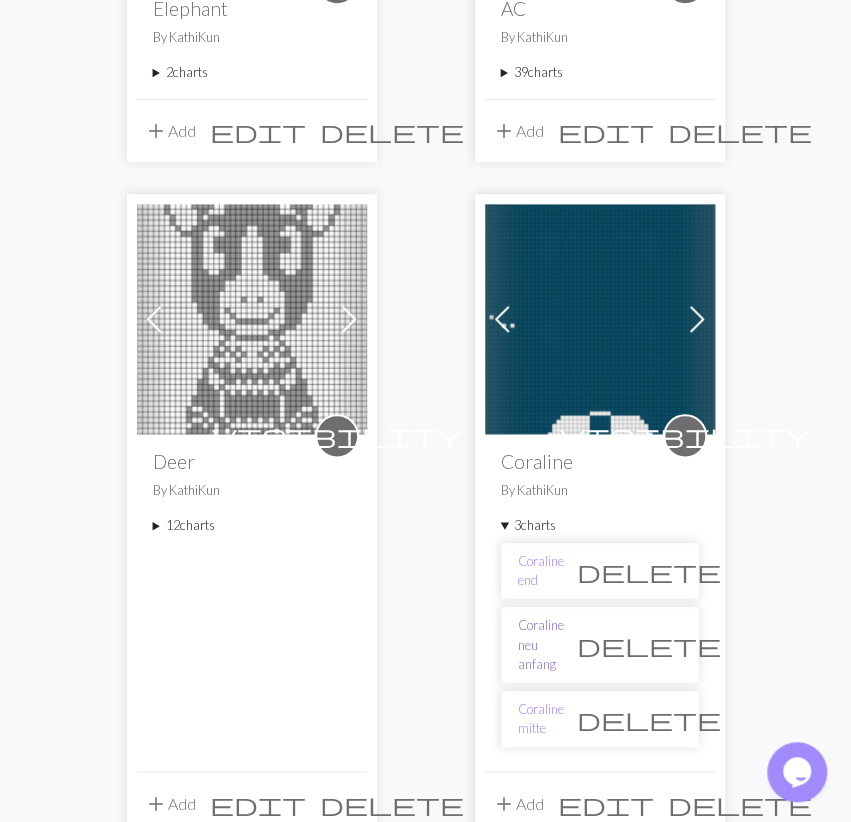 click on "Coraline neu anfang" at bounding box center [541, 645] 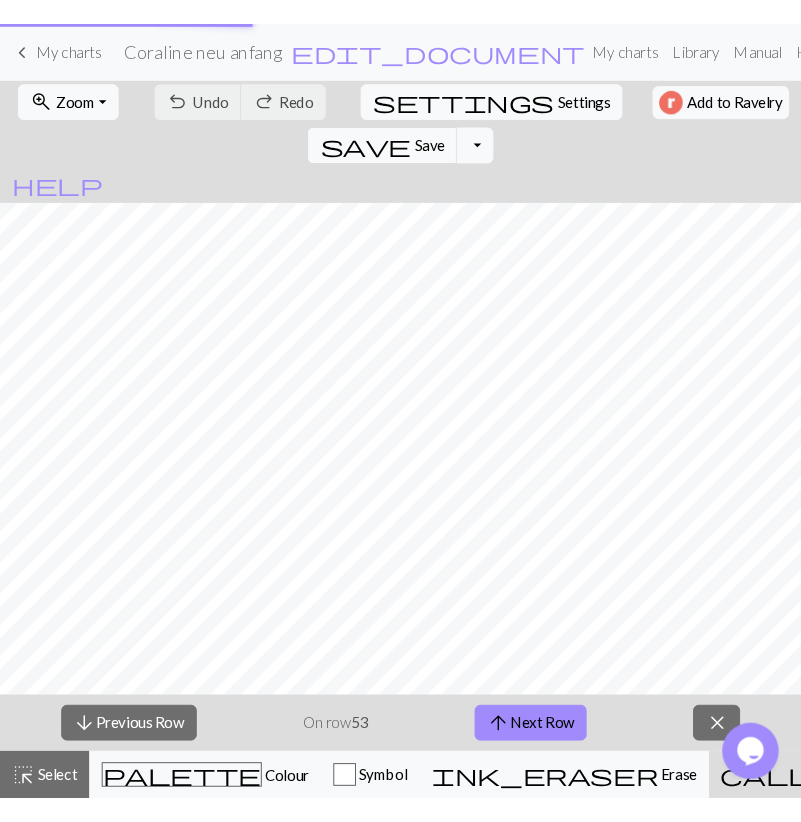 scroll, scrollTop: 0, scrollLeft: 0, axis: both 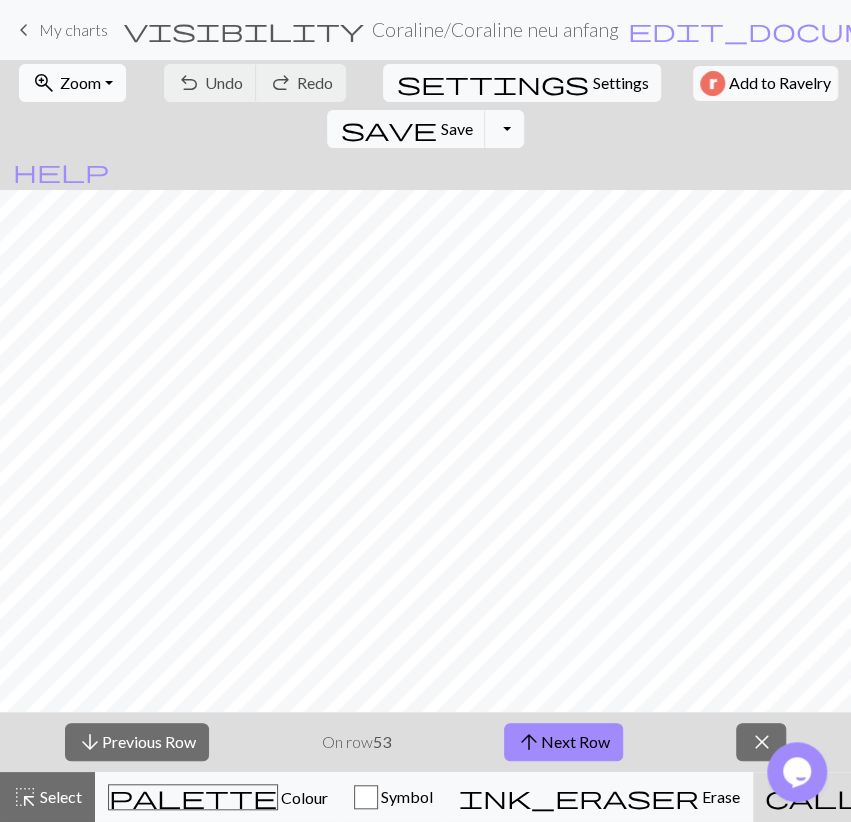 click on "zoom_in Zoom Zoom" at bounding box center [72, 83] 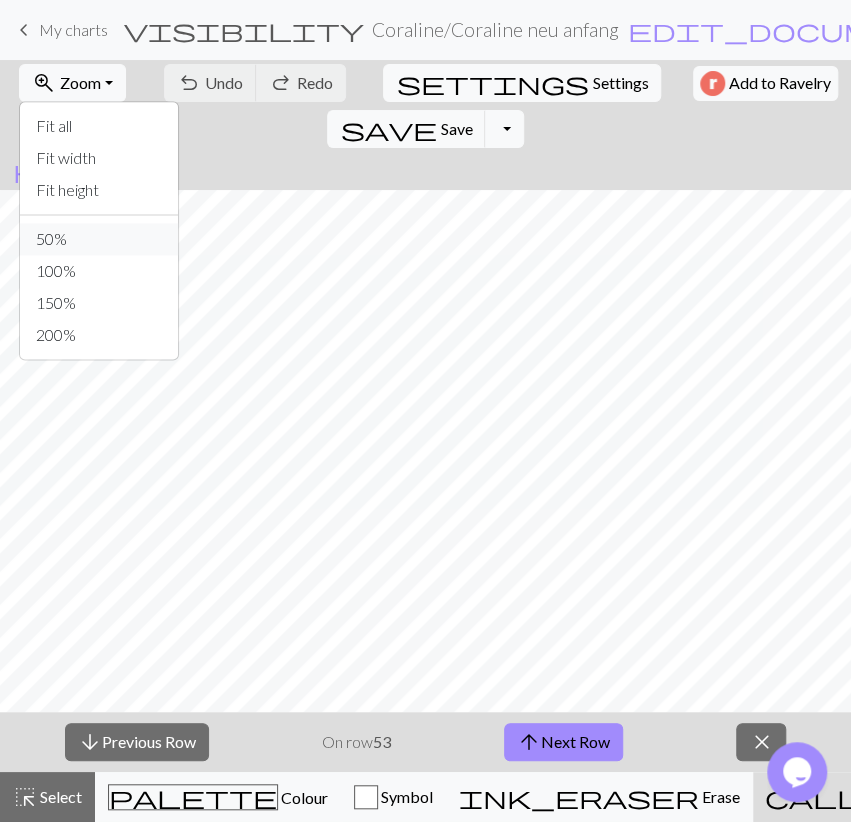 click on "50%" at bounding box center (99, 239) 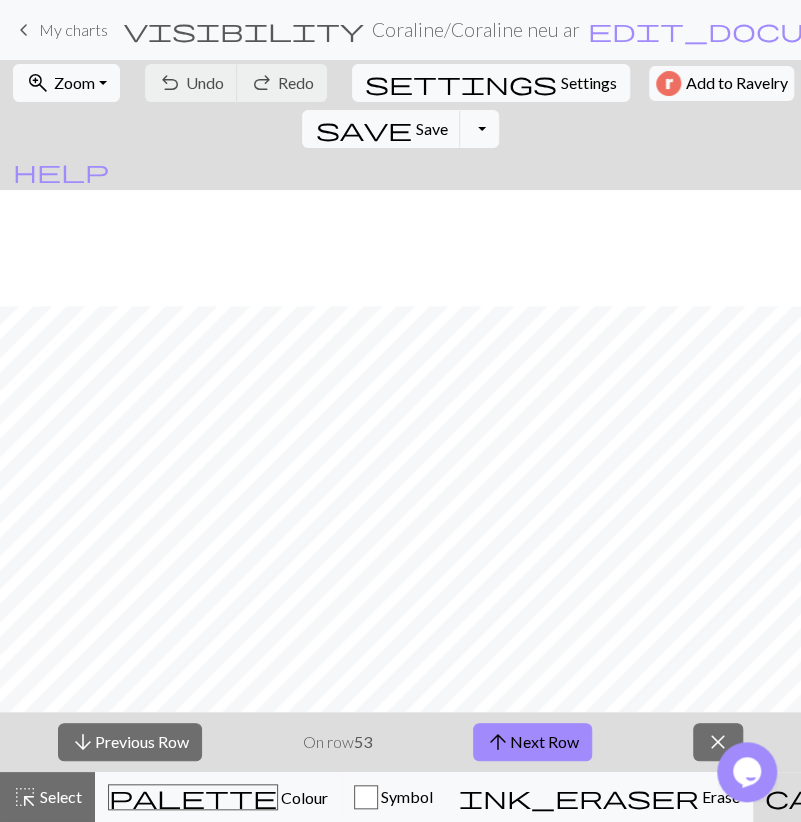 scroll, scrollTop: 2115, scrollLeft: 0, axis: vertical 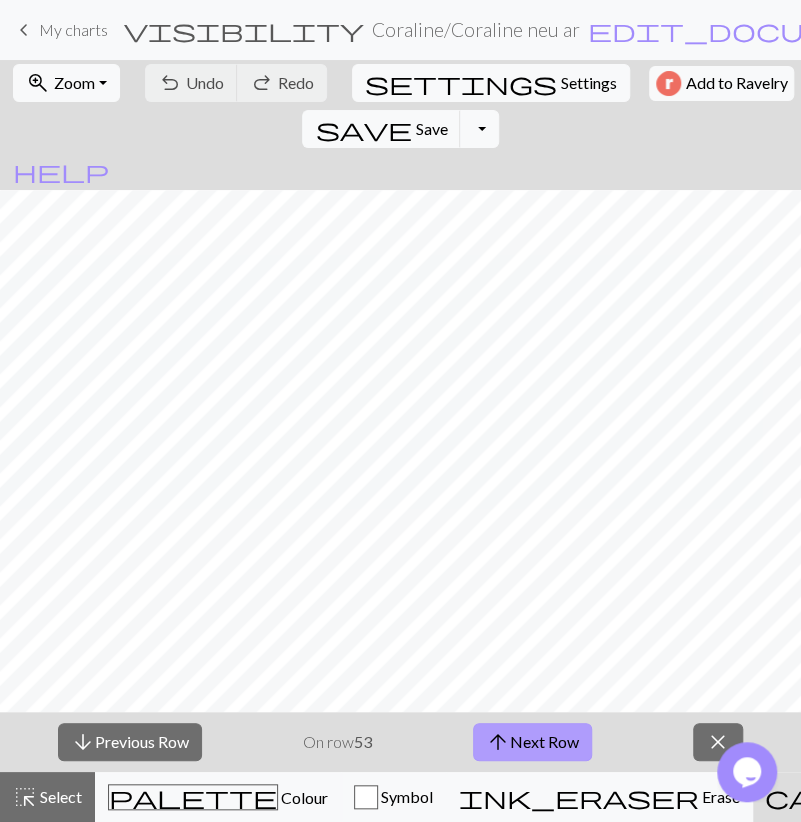 click on "arrow_upward  Next Row" at bounding box center [532, 742] 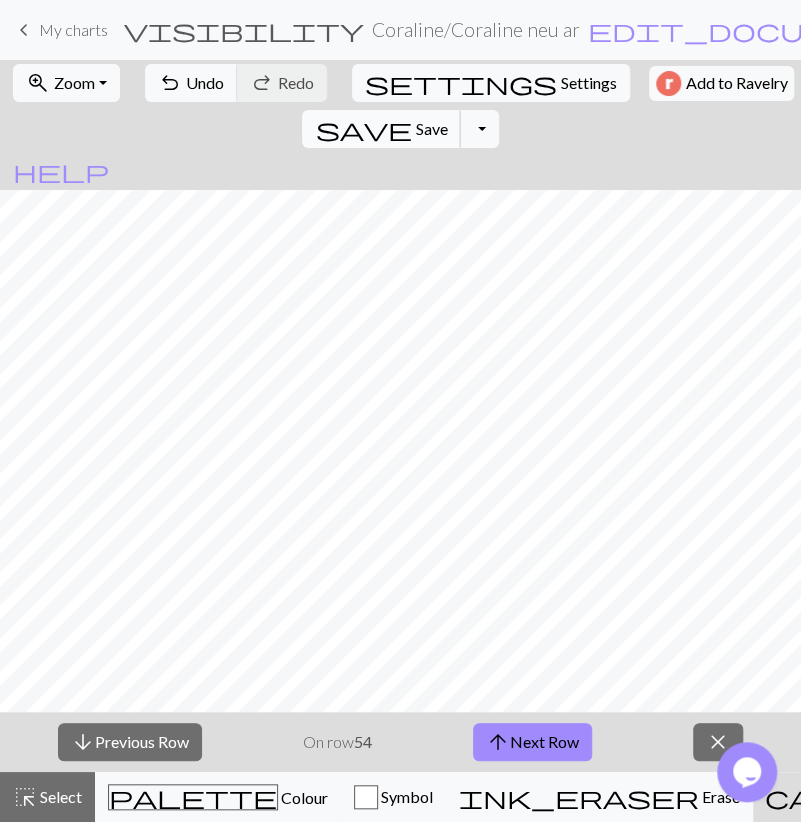 click on "save" at bounding box center [363, 129] 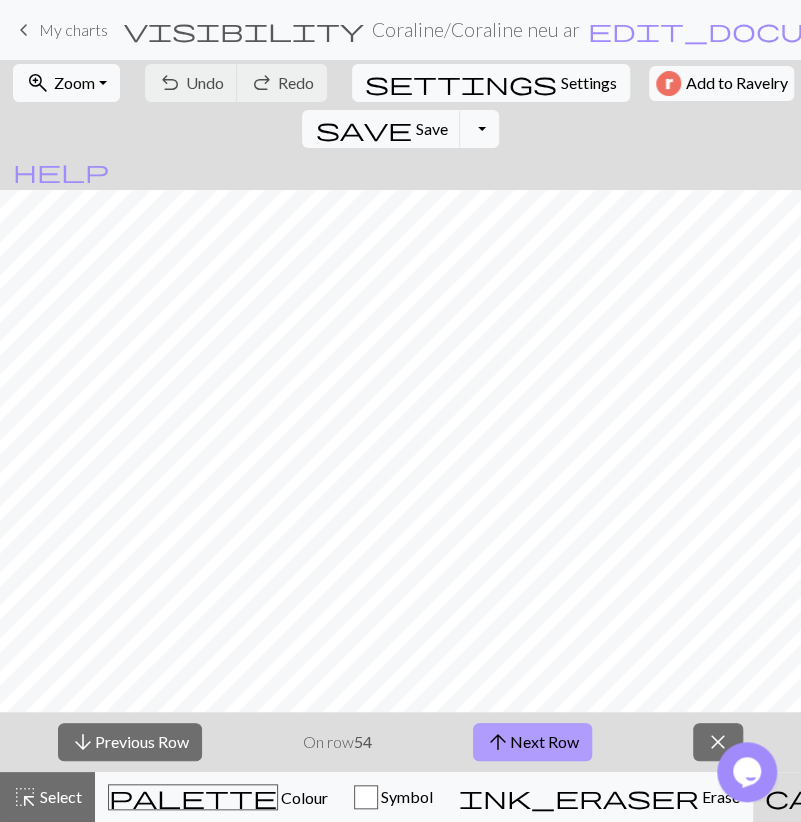 click on "arrow_upward  Next Row" at bounding box center [532, 742] 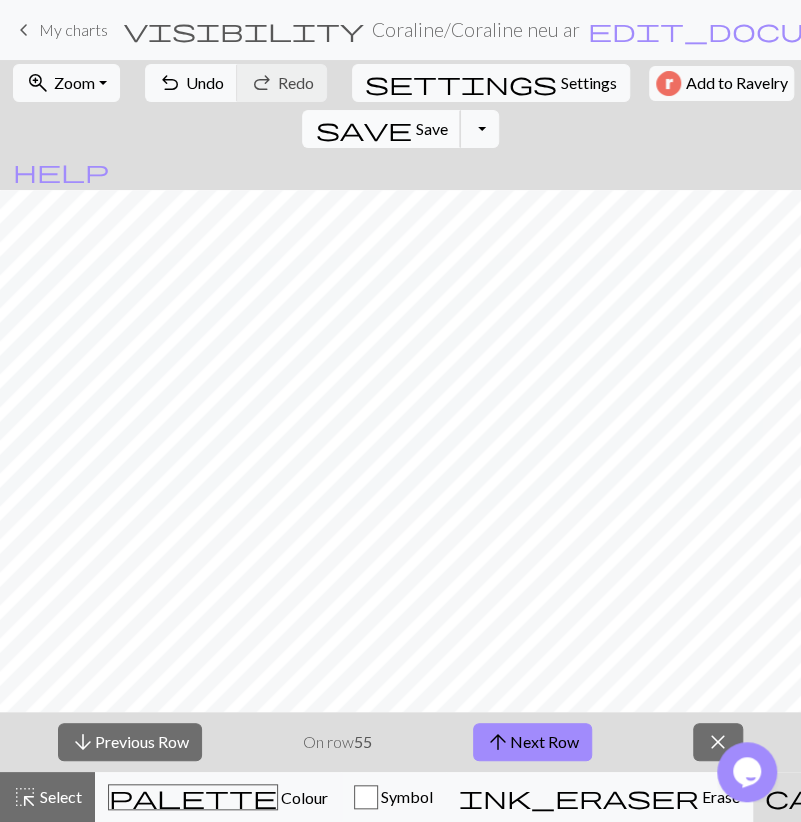 click on "save" at bounding box center (363, 129) 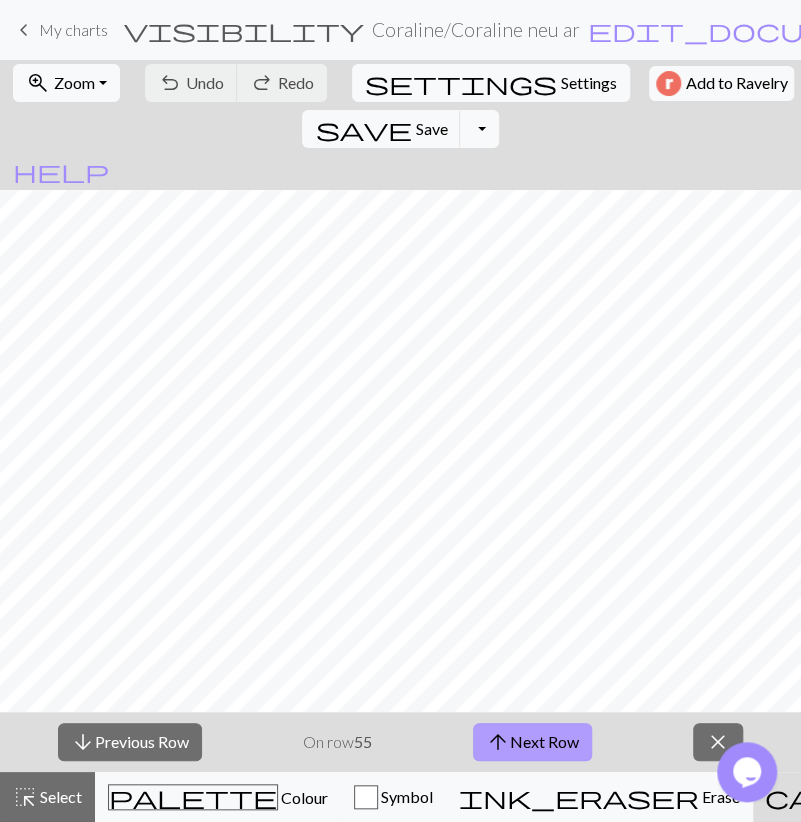 click on "arrow_upward" at bounding box center (498, 742) 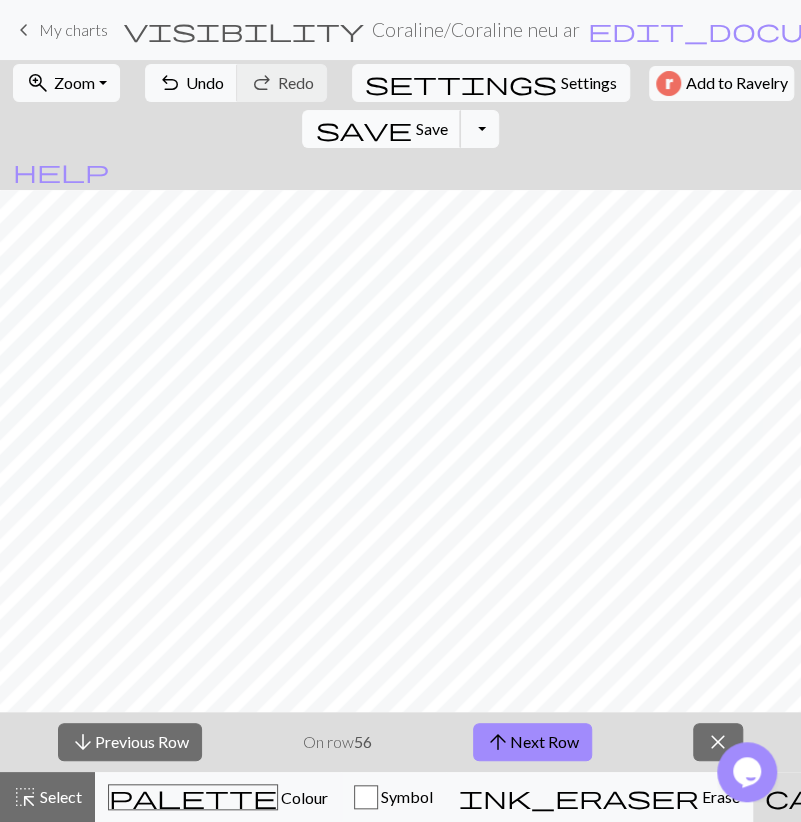 click on "Save" at bounding box center [431, 128] 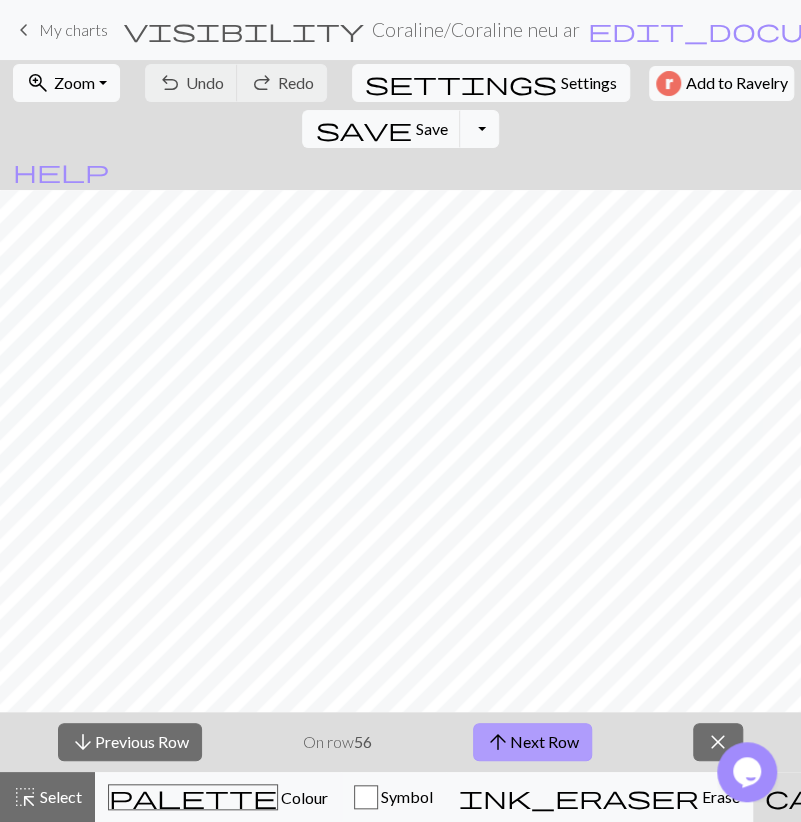 click on "arrow_upward  Next Row" at bounding box center (532, 742) 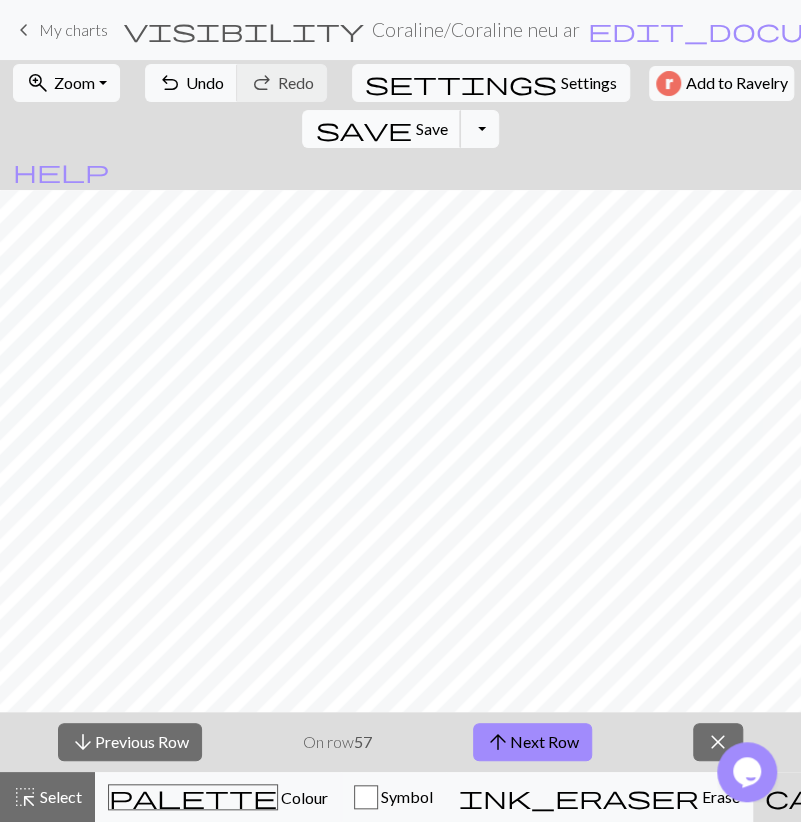 click on "save" at bounding box center [363, 129] 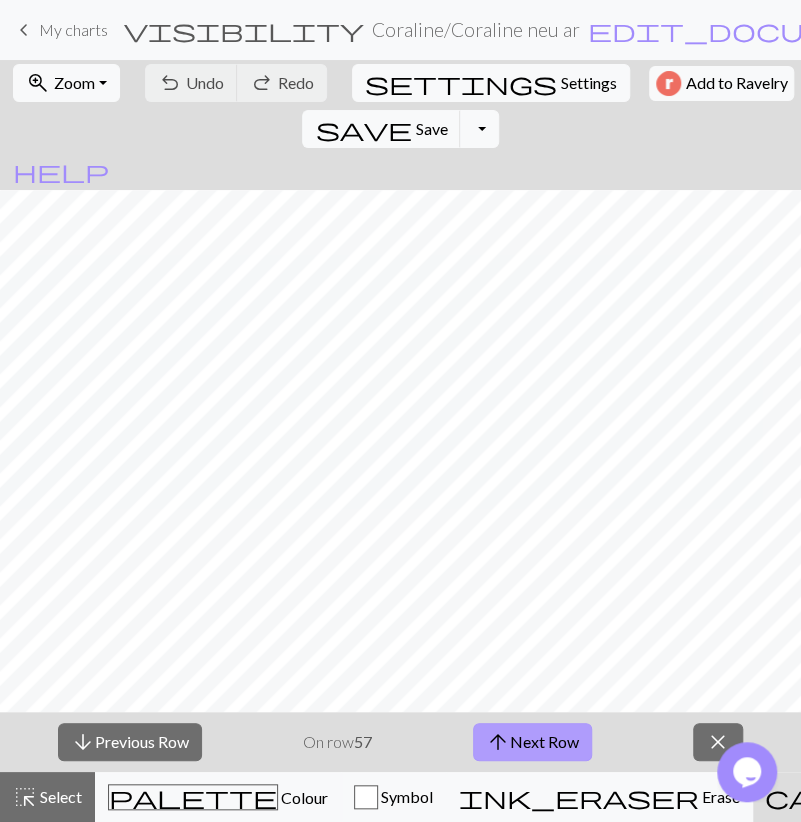 click on "arrow_upward  Next Row" at bounding box center [532, 742] 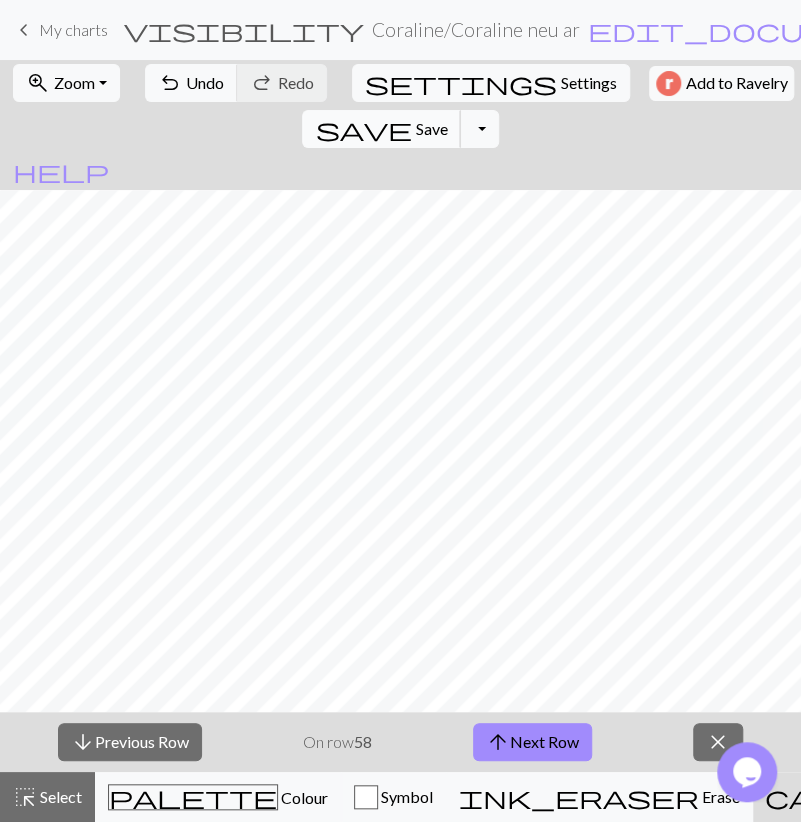 click on "save" at bounding box center [363, 129] 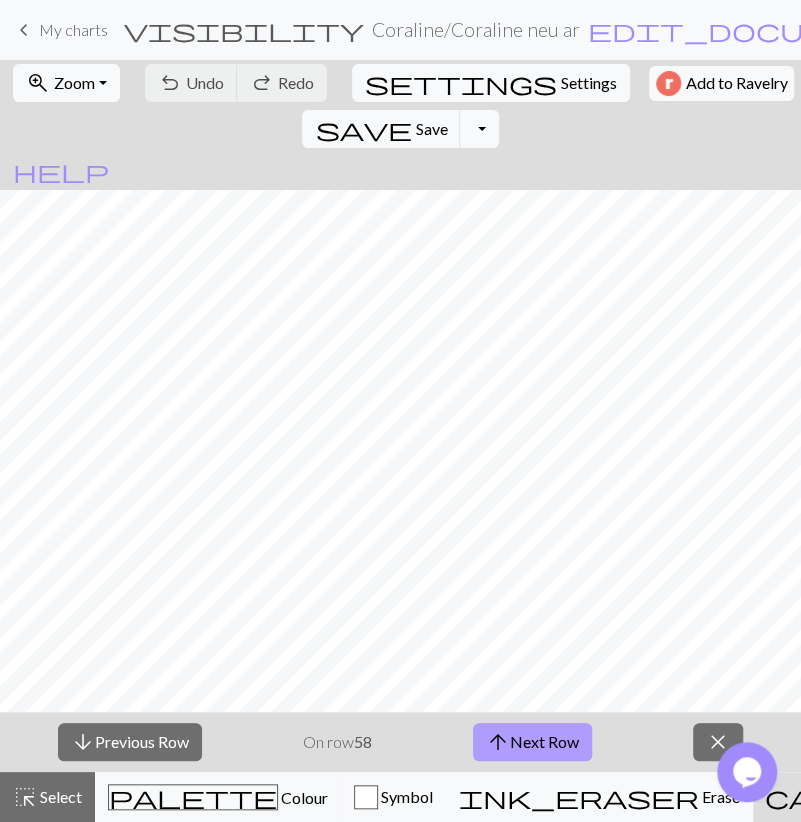 click on "arrow_upward  Next Row" at bounding box center (532, 742) 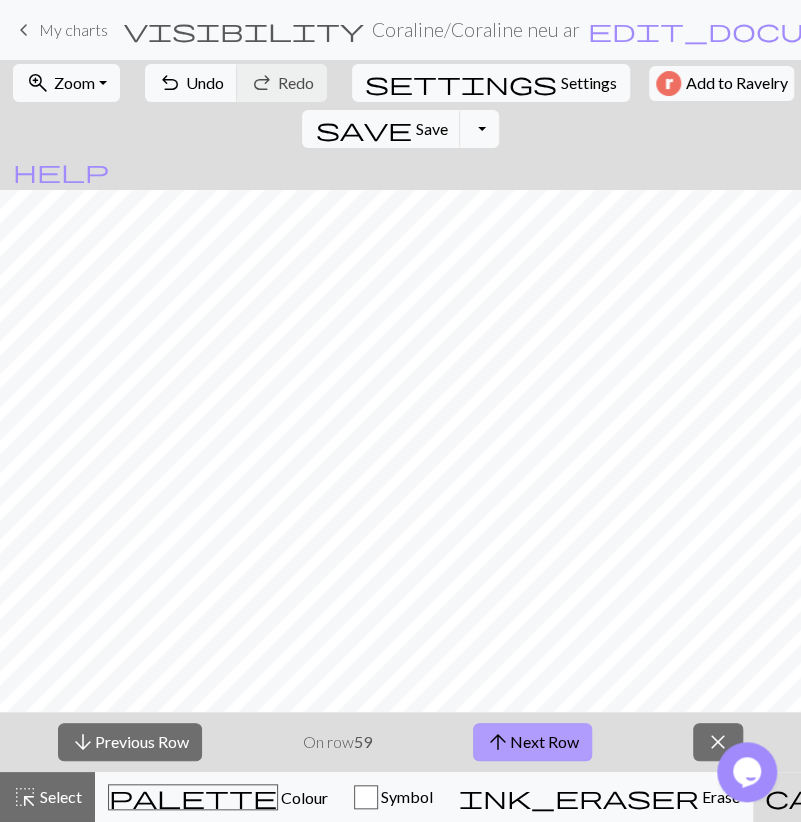 click on "arrow_upward  Next Row" at bounding box center (532, 742) 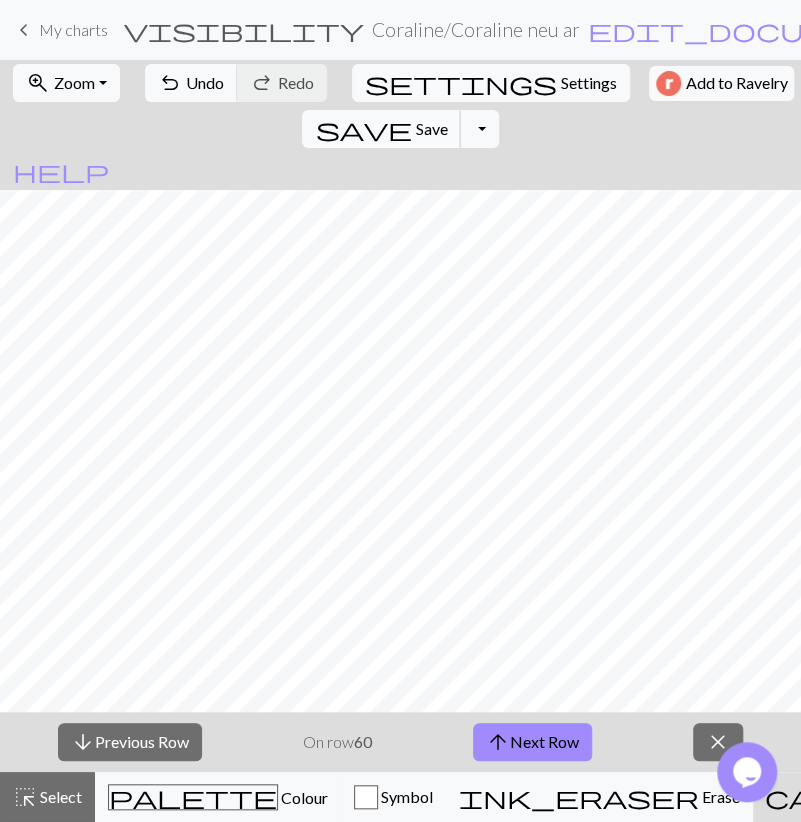 click on "save" at bounding box center (363, 129) 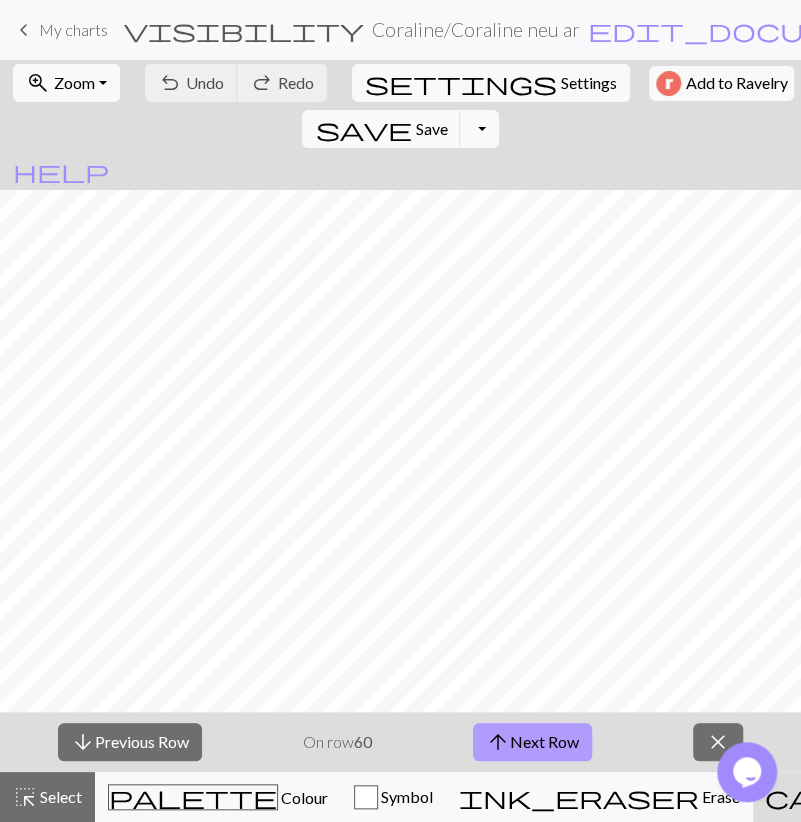 click on "arrow_upward  Next Row" at bounding box center [532, 742] 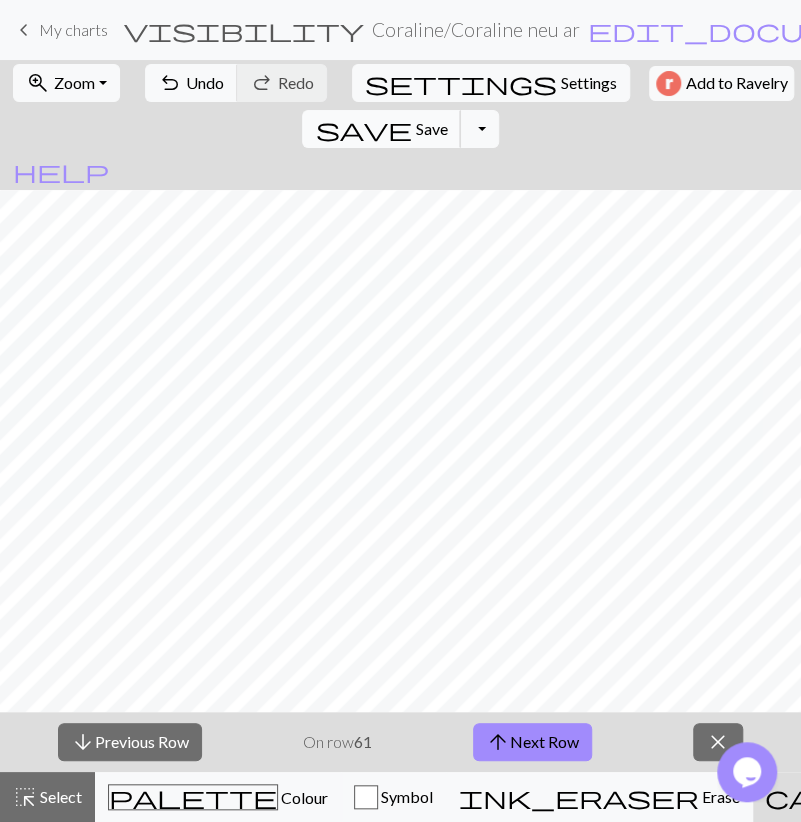 click on "save" at bounding box center [363, 129] 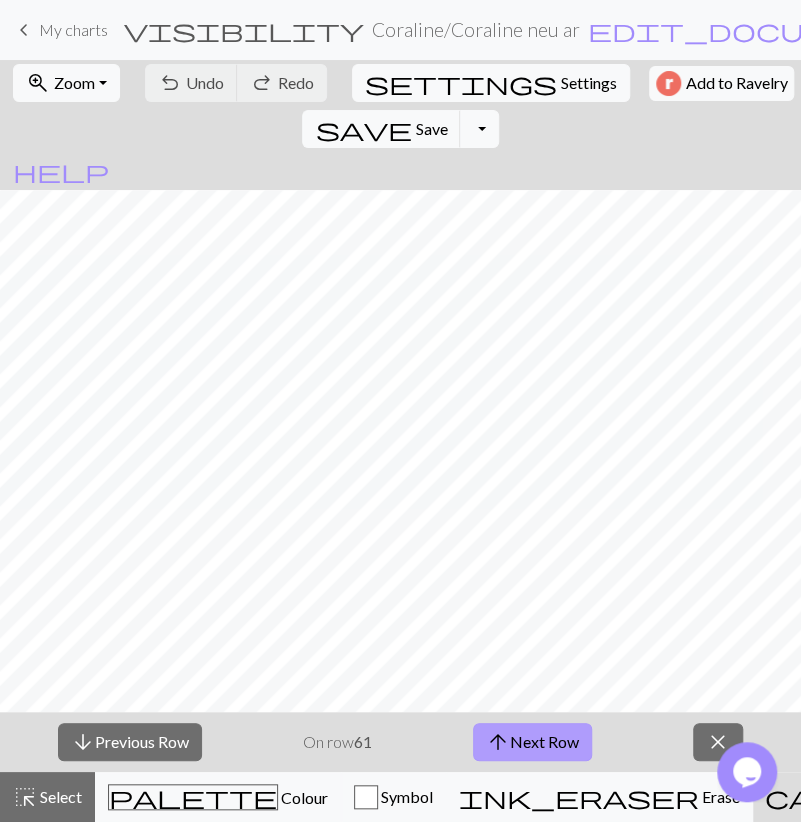 click on "arrow_upward  Next Row" at bounding box center [532, 742] 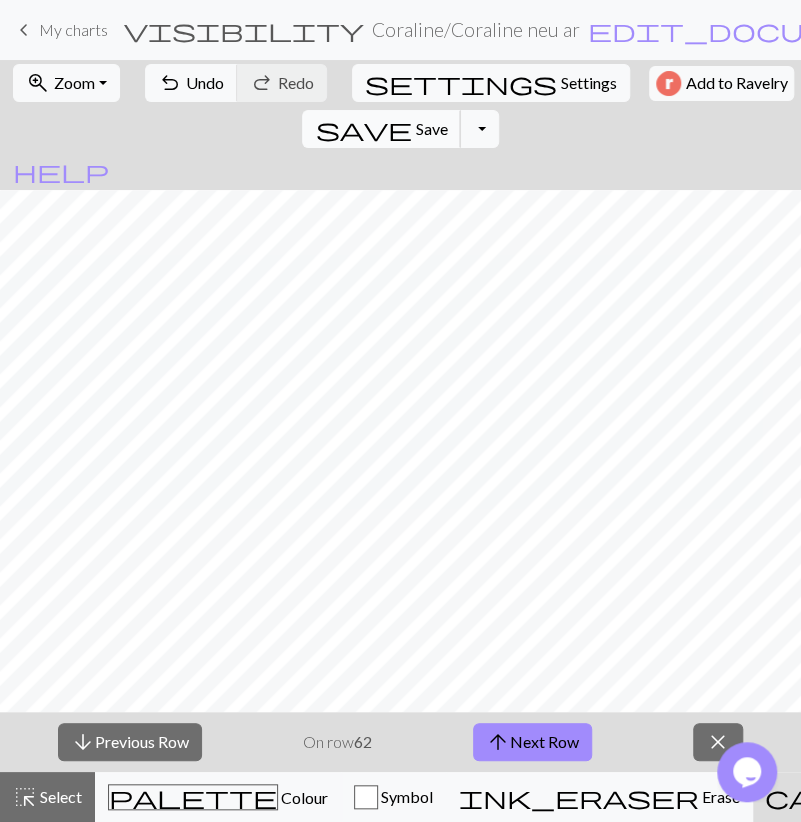 click on "save Save Save" at bounding box center [381, 129] 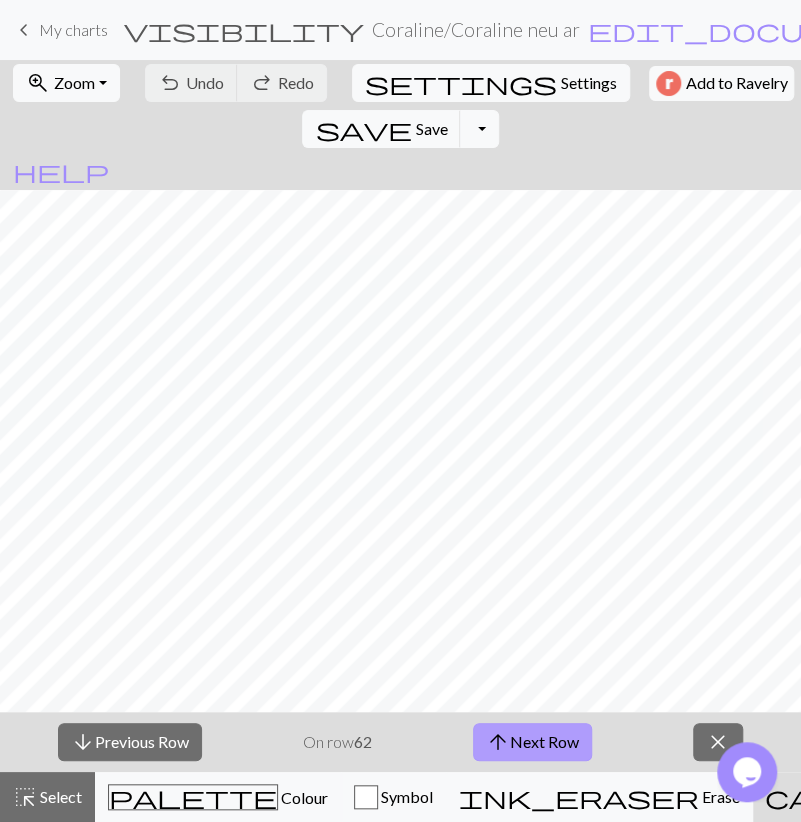 click on "arrow_upward" at bounding box center (498, 742) 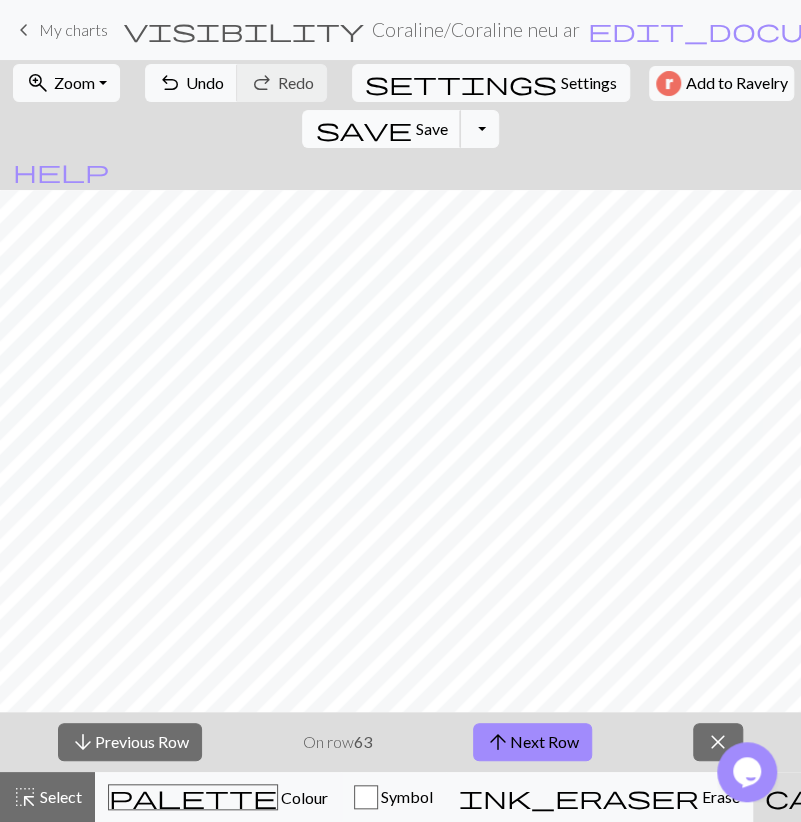 click on "save" at bounding box center [363, 129] 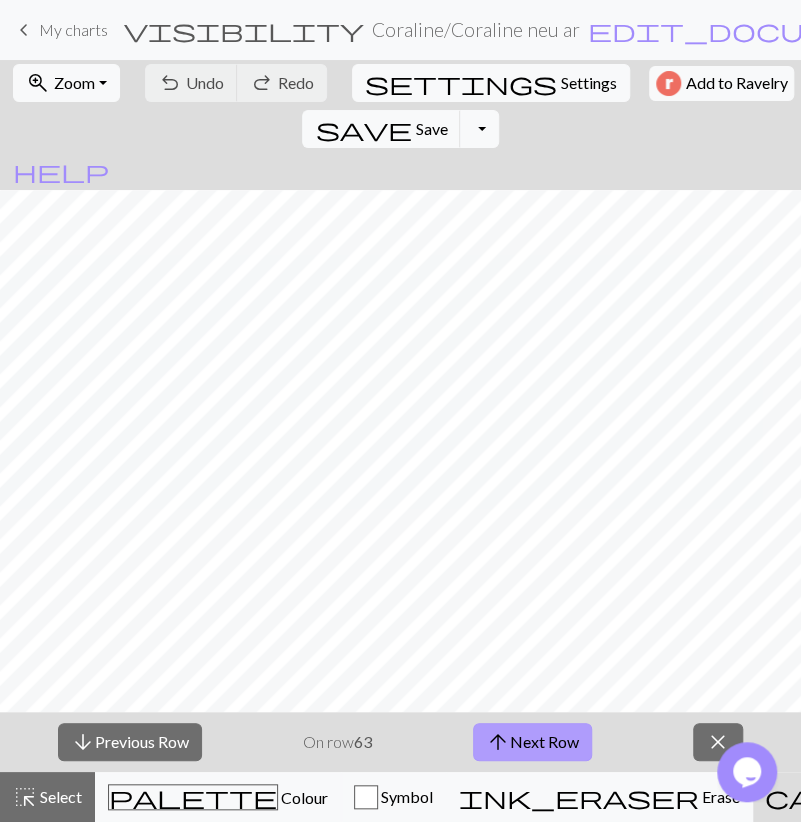 click on "arrow_upward  Next Row" at bounding box center (532, 742) 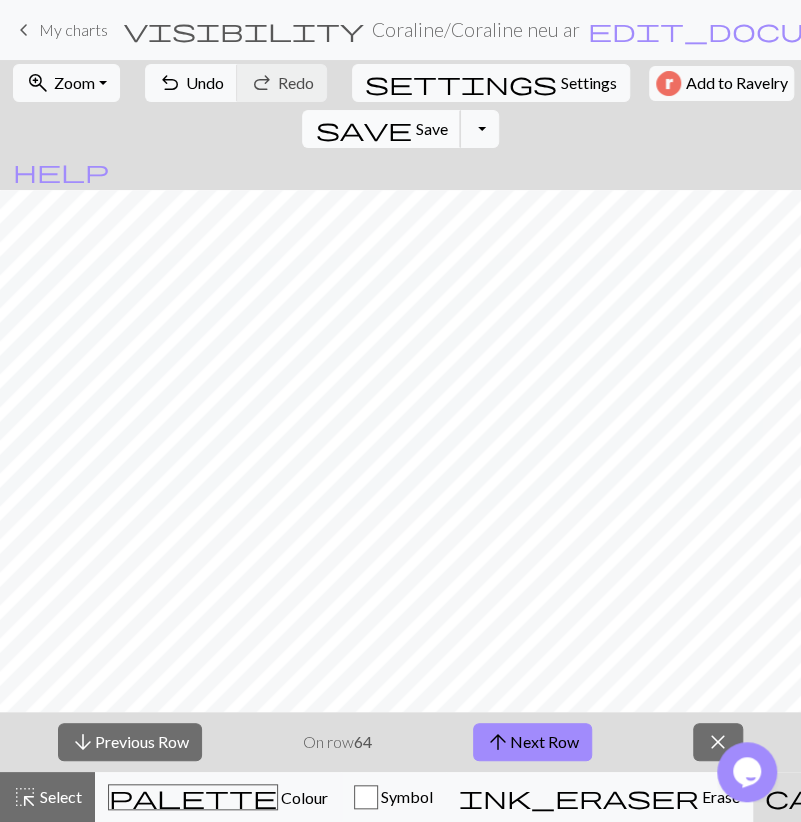 click on "save Save Save" at bounding box center (381, 129) 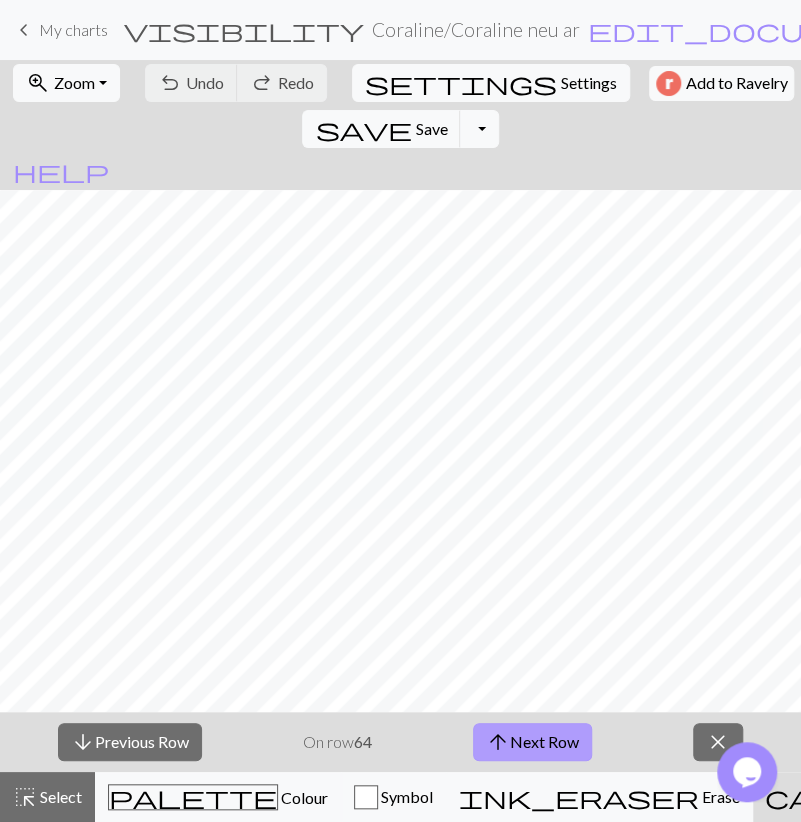 click on "arrow_upward  Next Row" at bounding box center [532, 742] 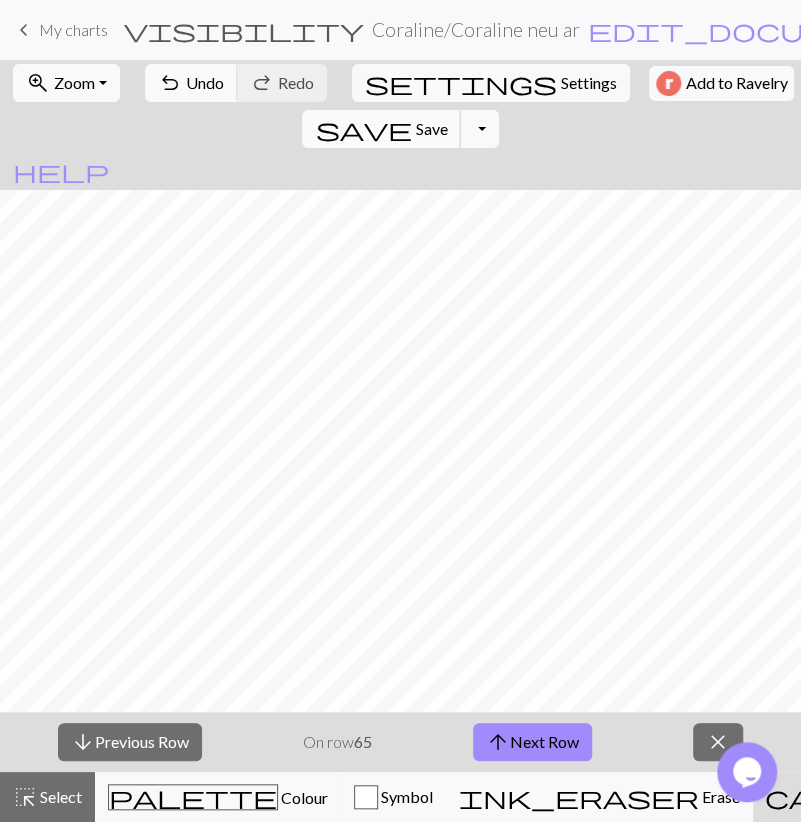 click on "save" at bounding box center (363, 129) 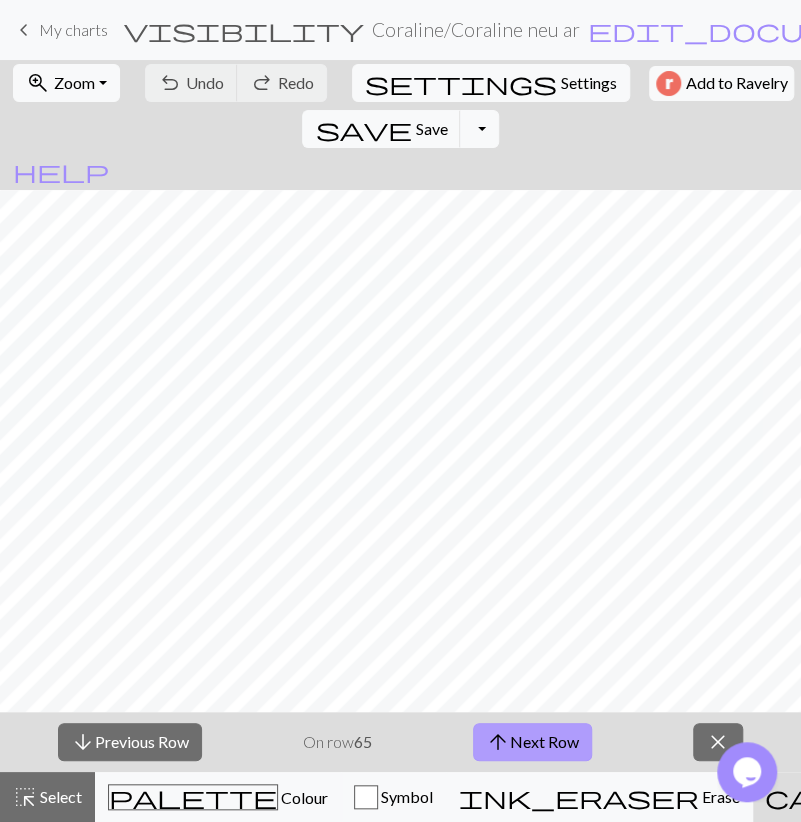 click on "arrow_upward  Next Row" at bounding box center (532, 742) 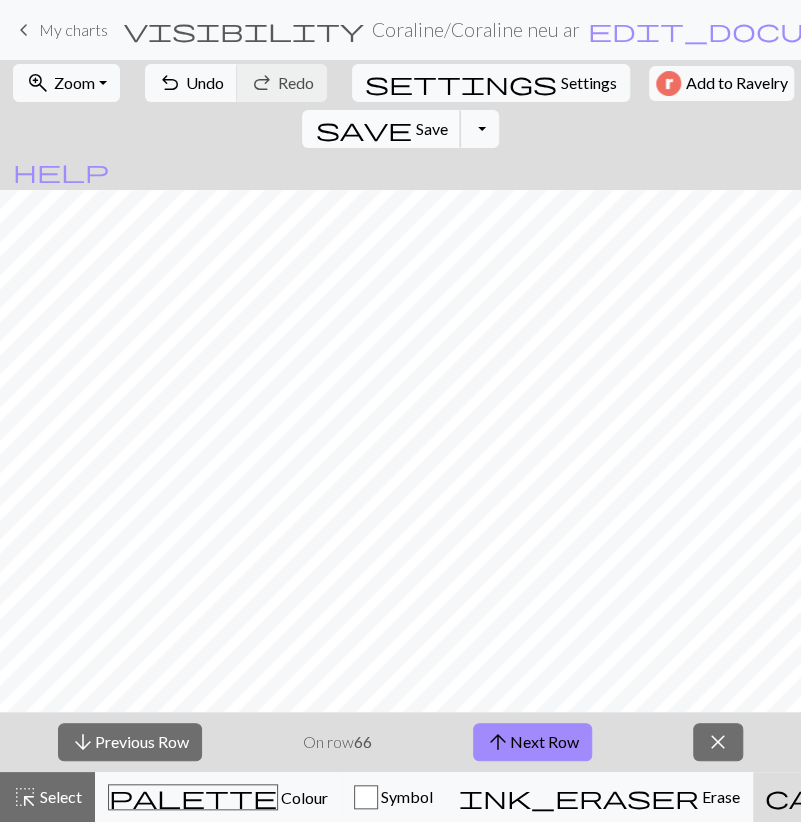 click on "Save" at bounding box center [431, 128] 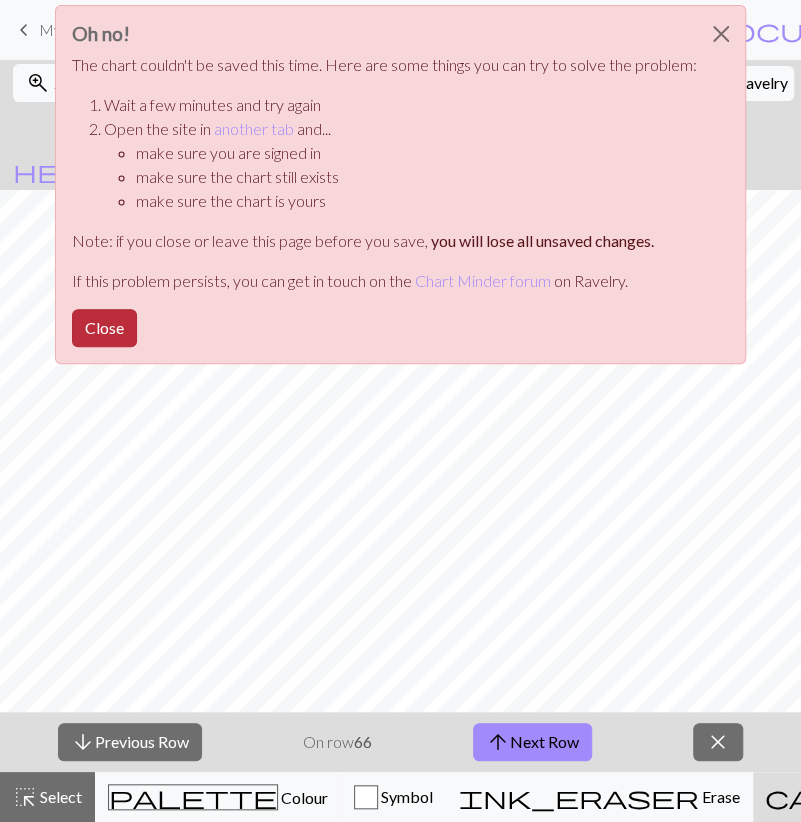 click on "Close" at bounding box center (104, 328) 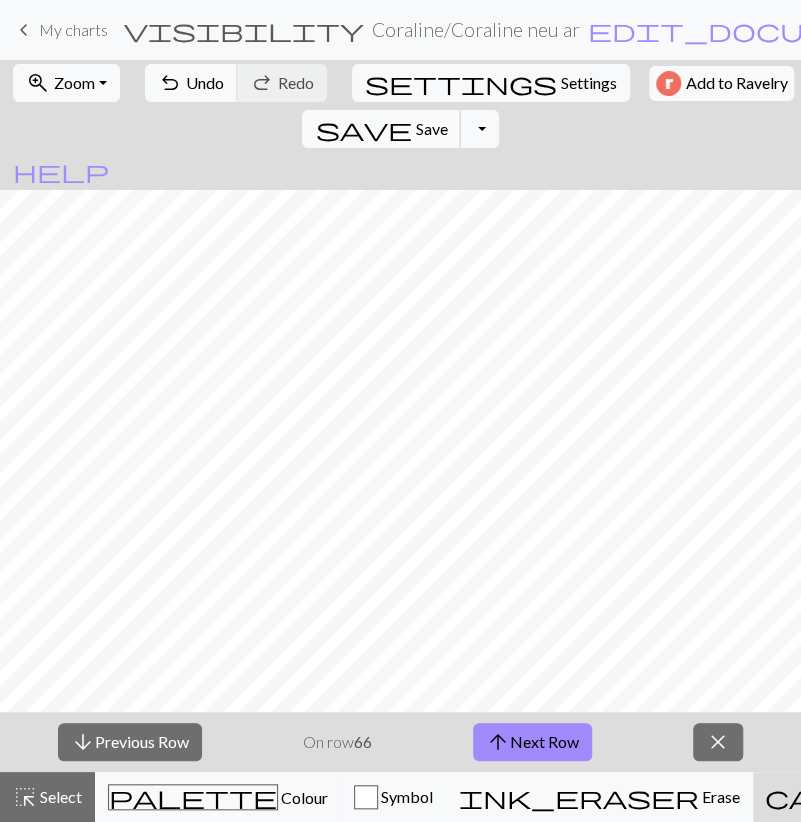 click on "Save" at bounding box center [431, 128] 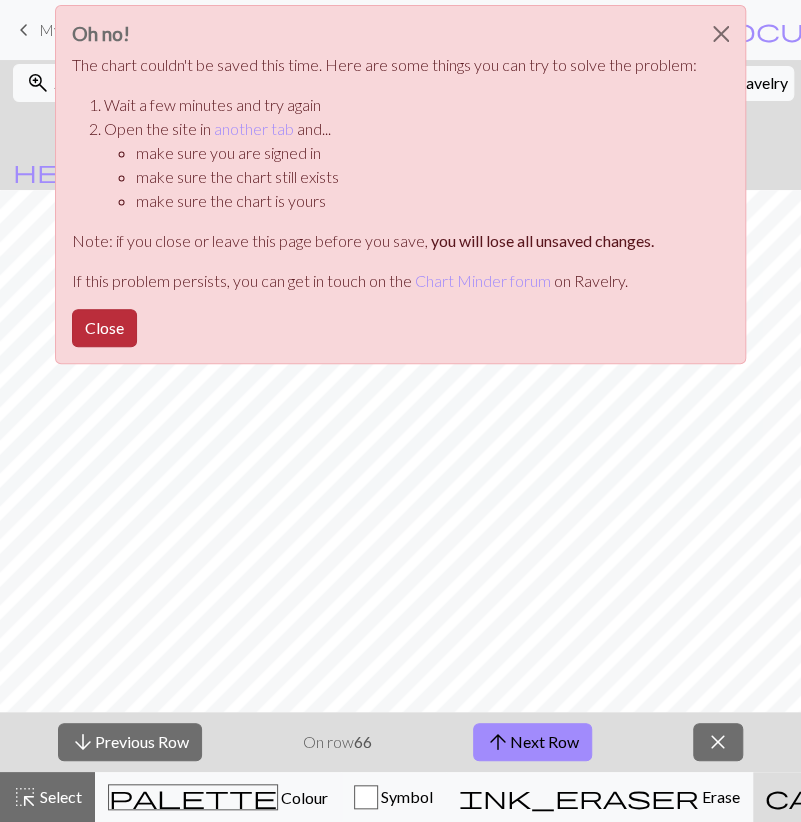 click on "Close" at bounding box center (104, 328) 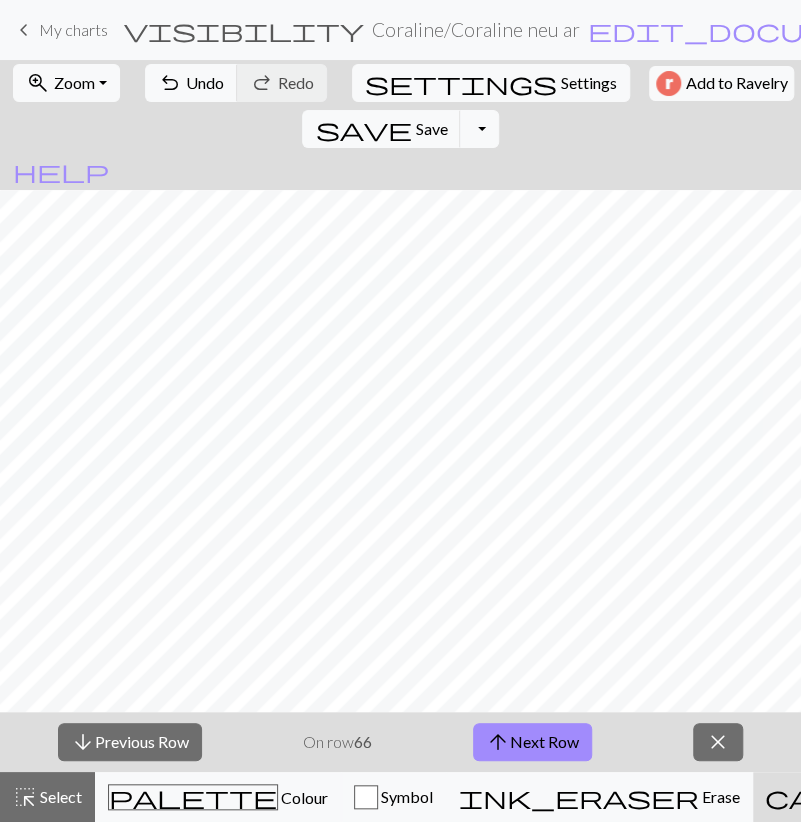 click on "My charts" at bounding box center [73, 29] 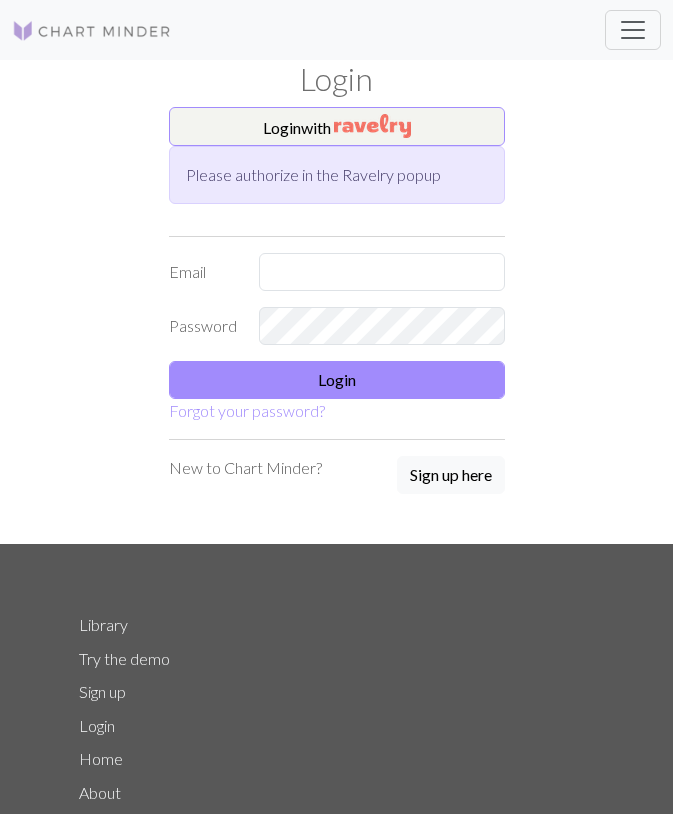 scroll, scrollTop: 0, scrollLeft: 0, axis: both 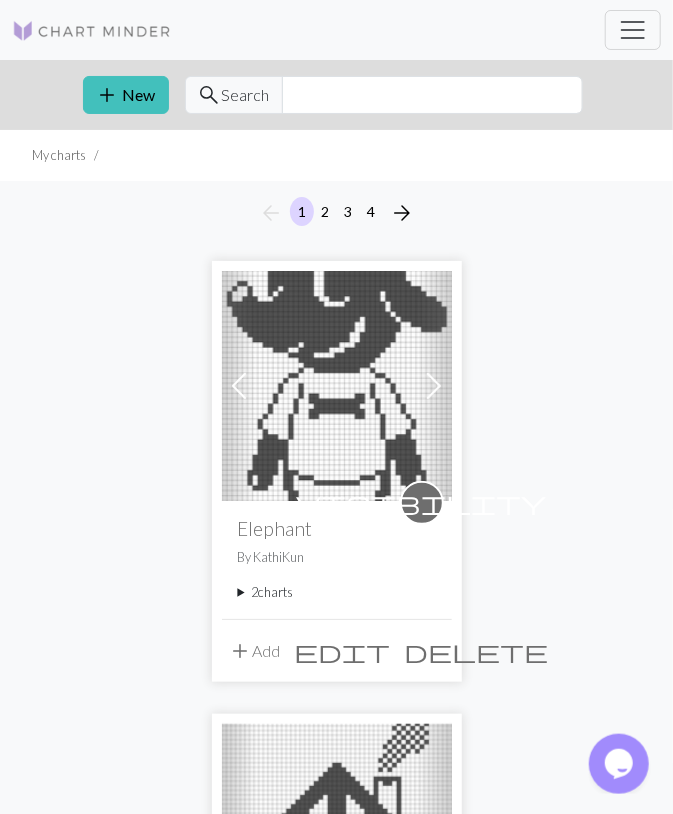 click on "2  charts" at bounding box center [337, 592] 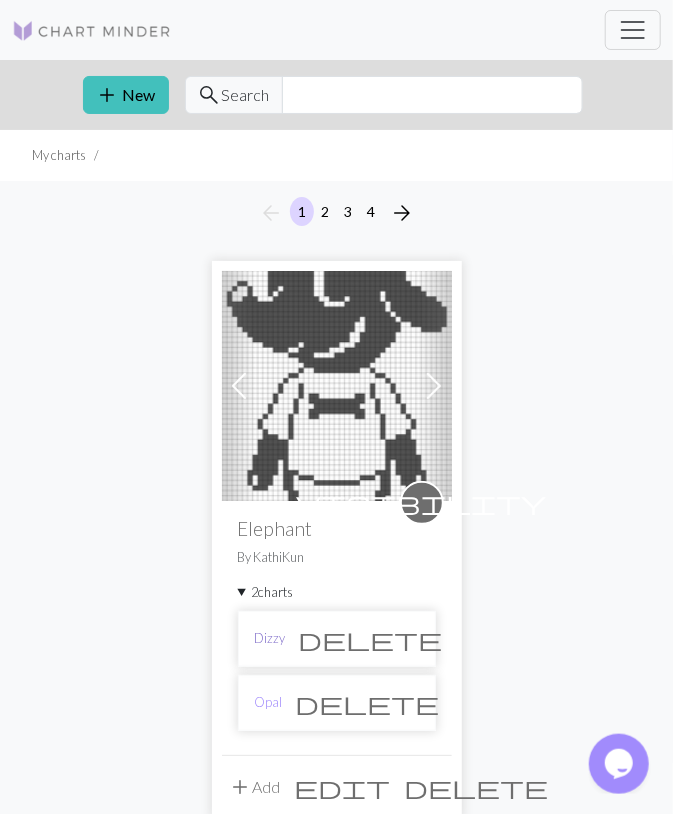click on "Dizzy" at bounding box center (270, 638) 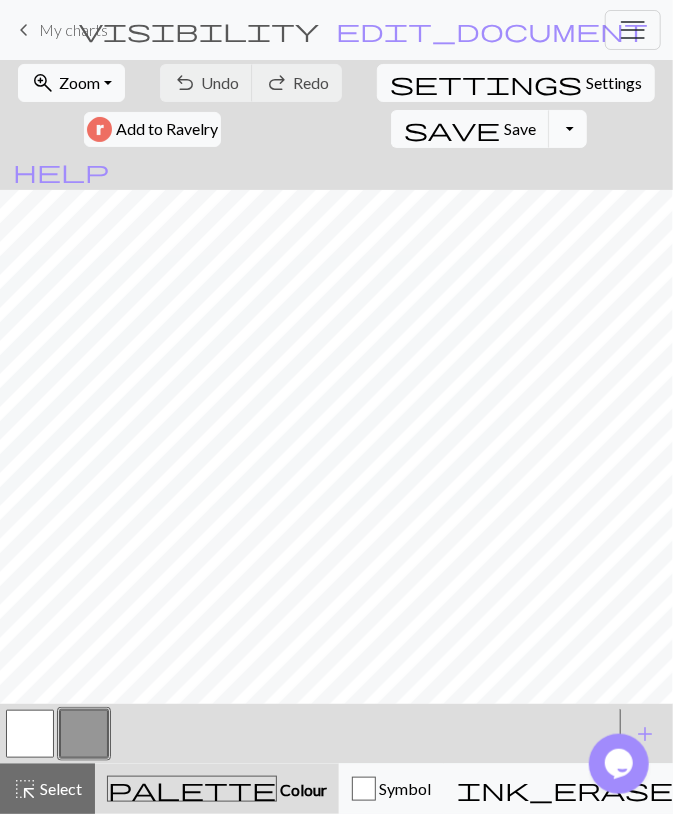 click on "Toggle Dropdown" at bounding box center (568, 129) 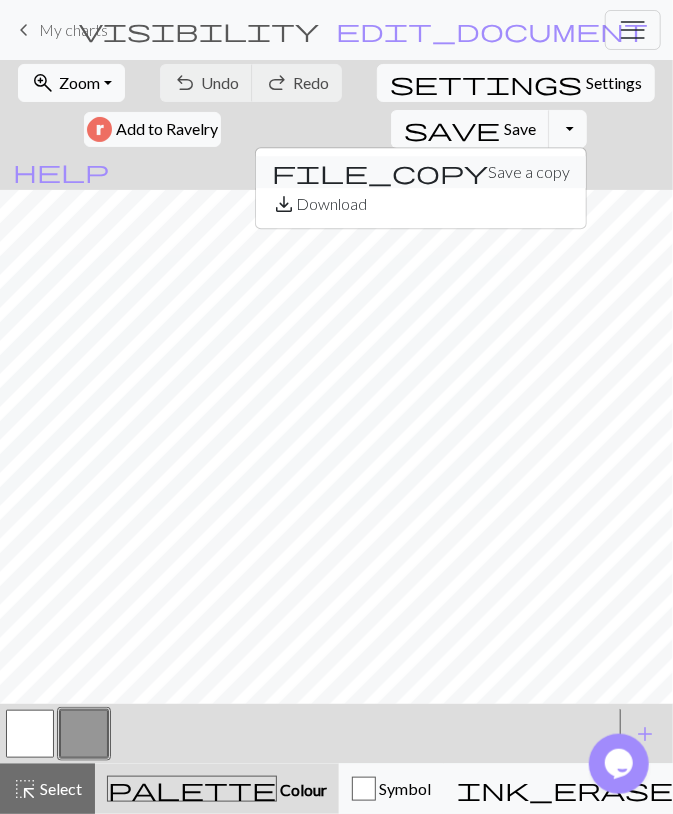 click on "file_copy  Save a copy" at bounding box center [421, 172] 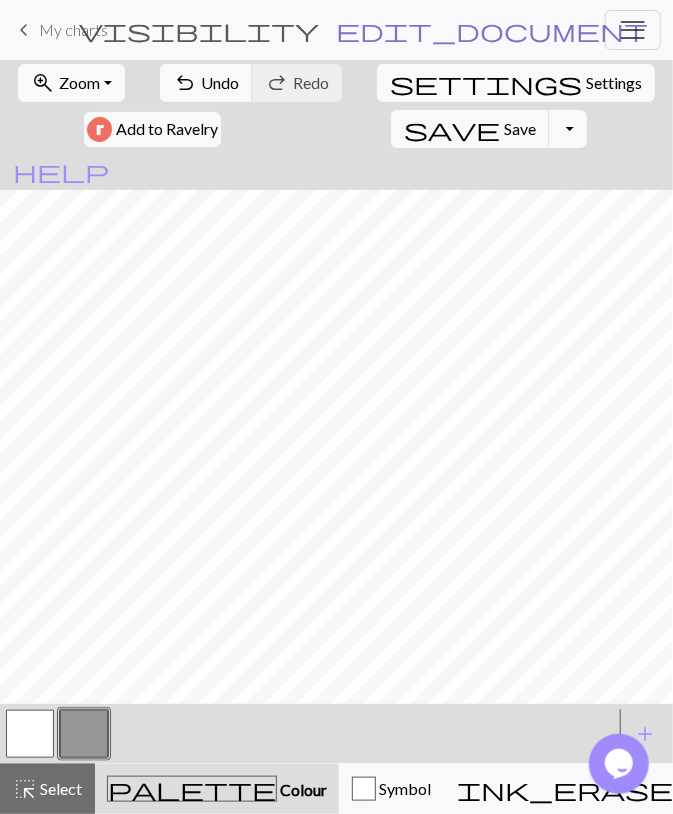 click on "edit_document" at bounding box center [493, 30] 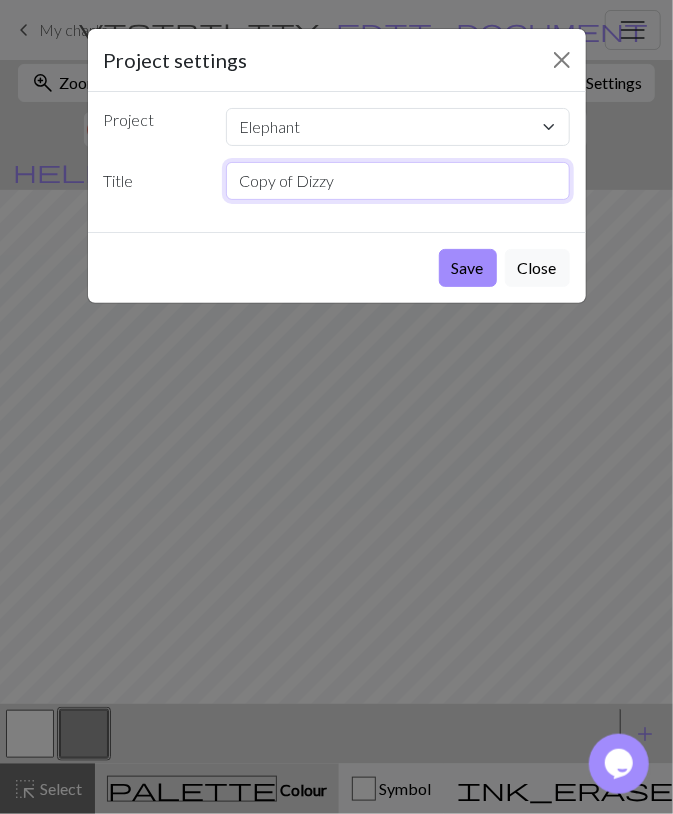 drag, startPoint x: 355, startPoint y: 191, endPoint x: 133, endPoint y: 249, distance: 229.45152 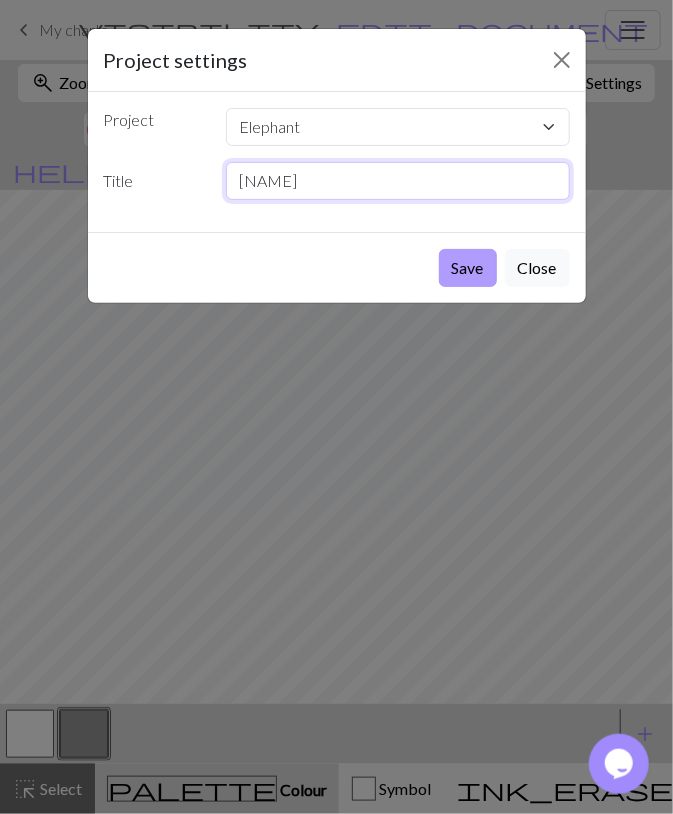 type on "Paolo" 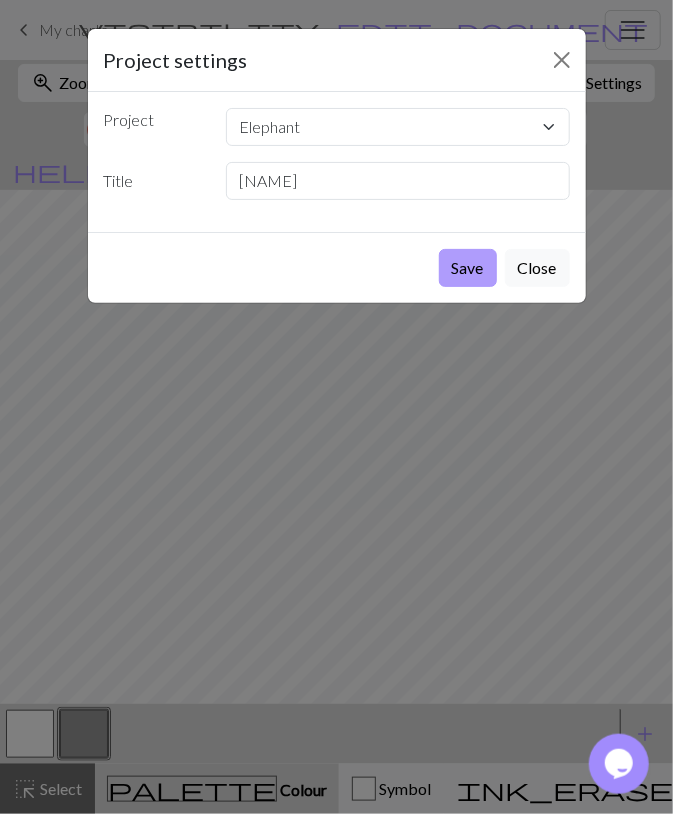 click on "Save" at bounding box center [468, 268] 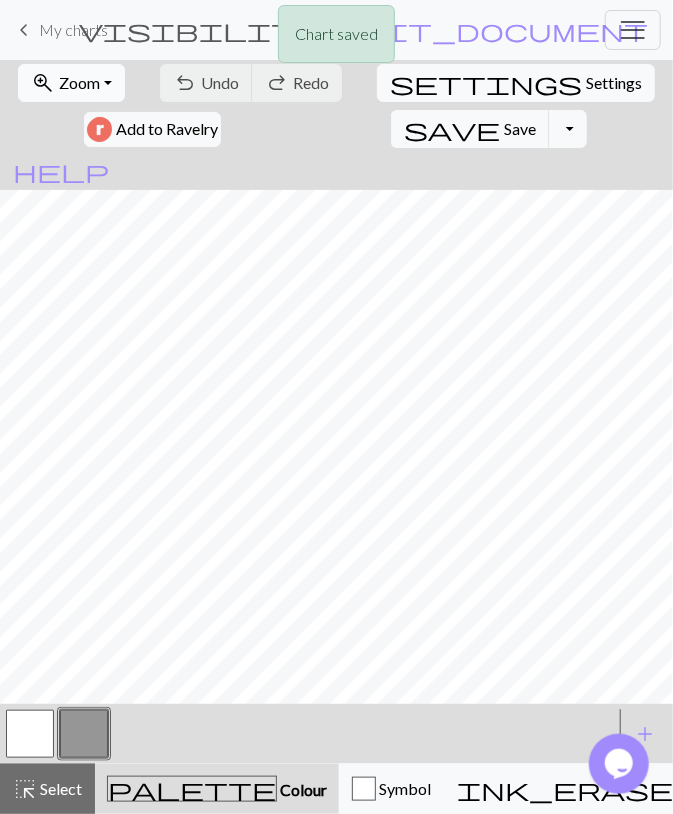 click on "Zoom" at bounding box center [79, 82] 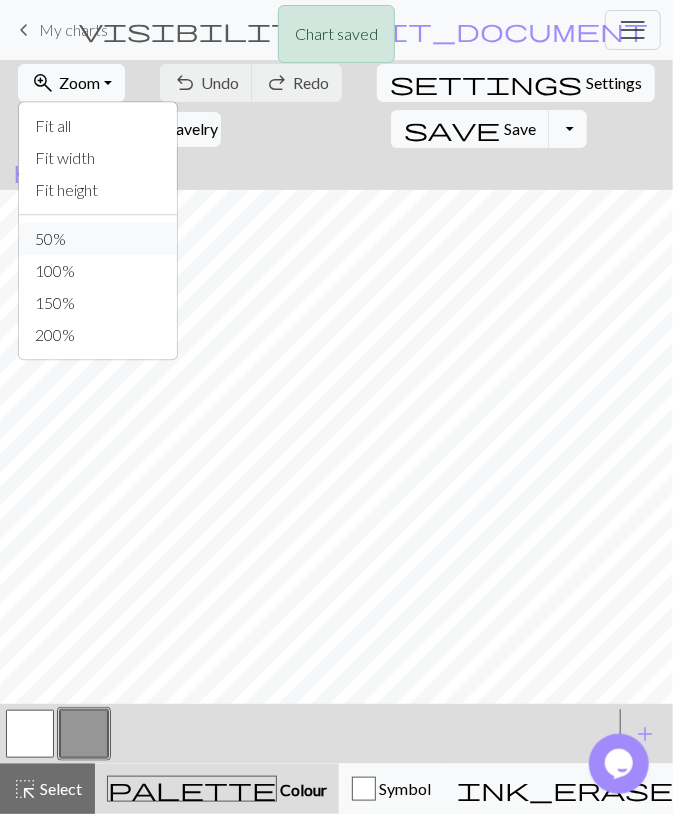 click on "50%" at bounding box center (98, 239) 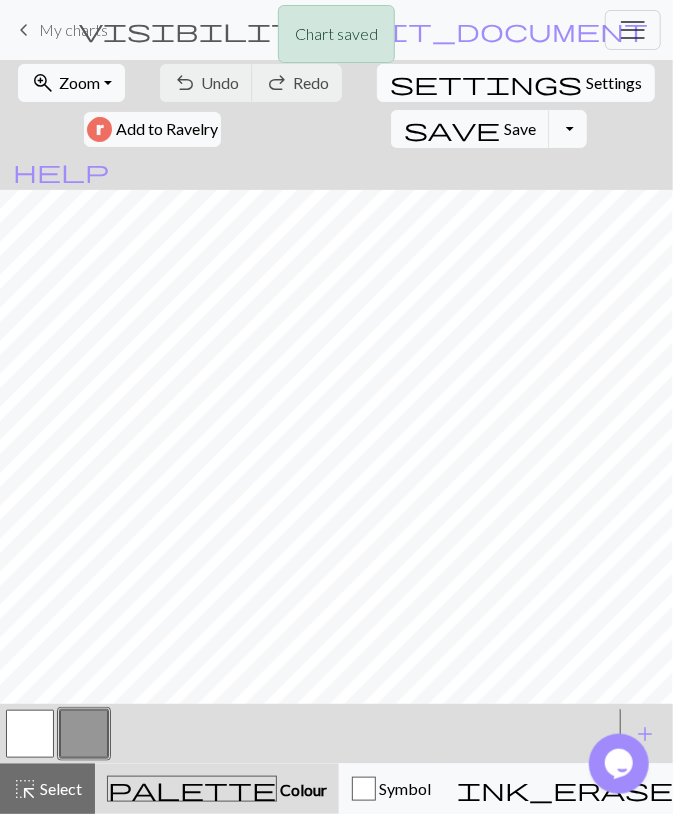 click on "Settings" at bounding box center [614, 83] 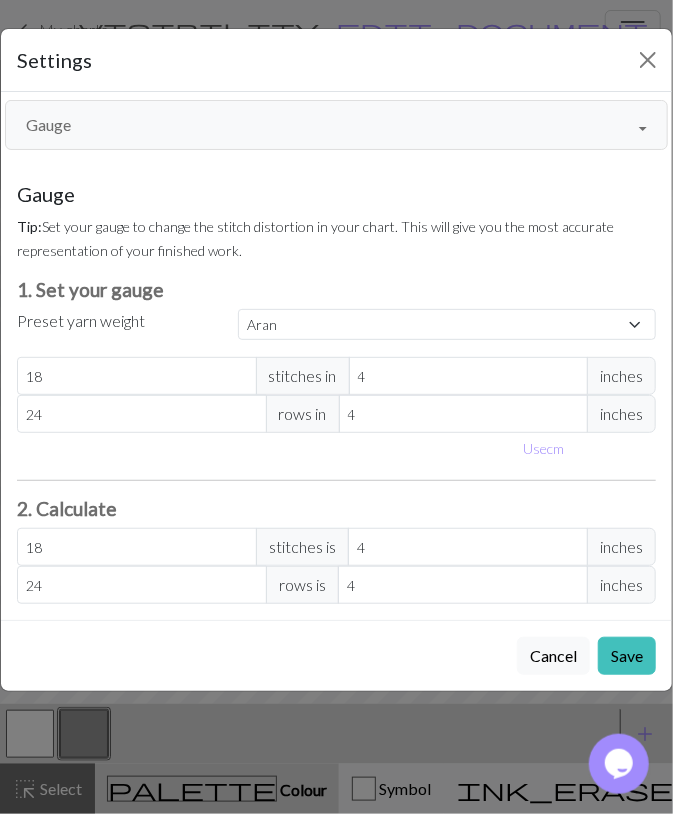 click on "Gauge" at bounding box center [336, 125] 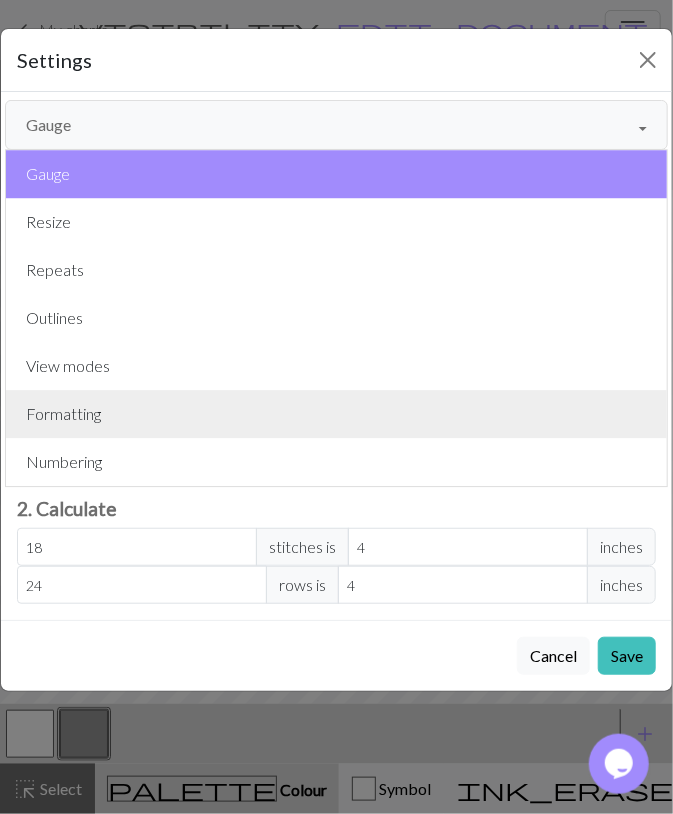 click on "Formatting" at bounding box center [336, 414] 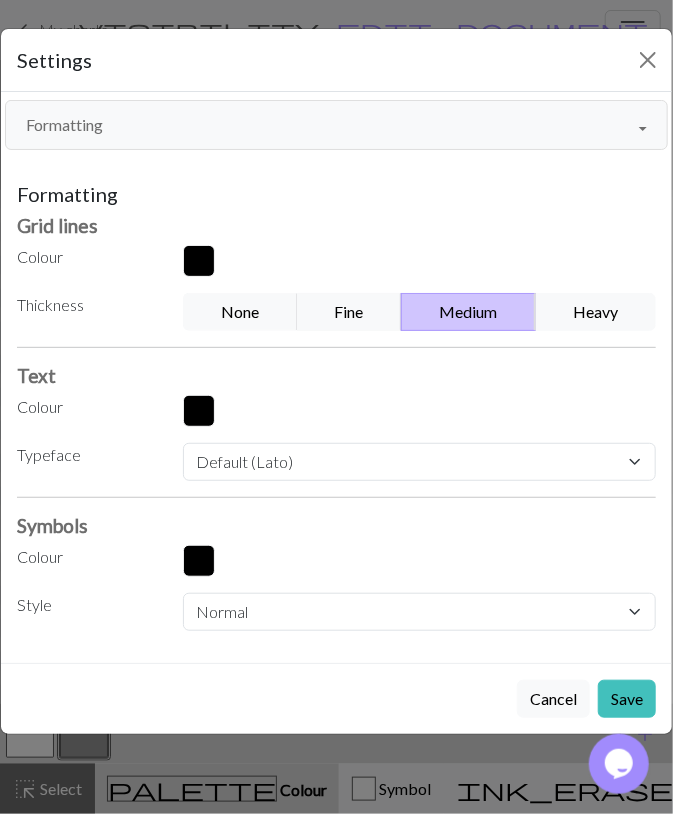drag, startPoint x: 379, startPoint y: 309, endPoint x: 472, endPoint y: 585, distance: 291.2473 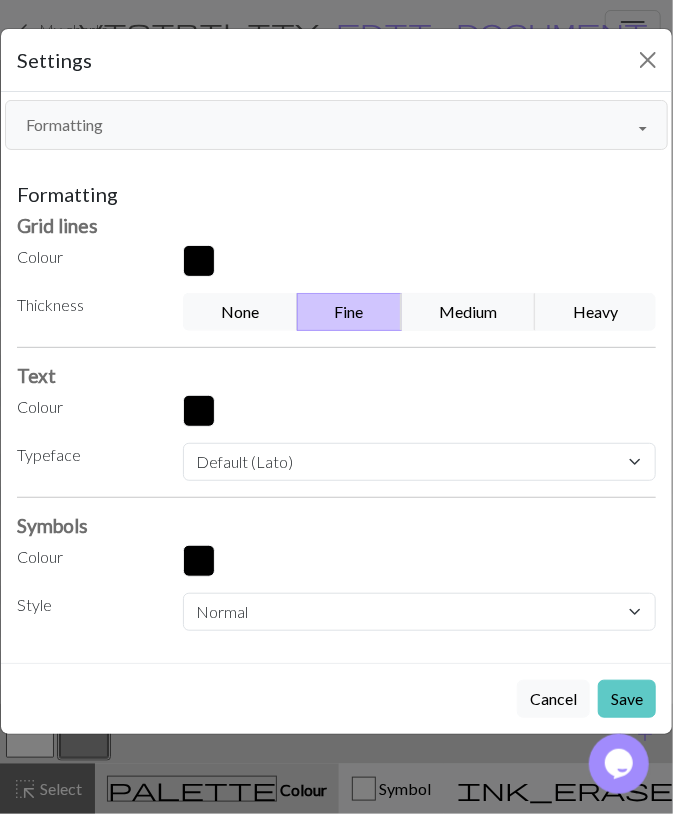 click on "Save" at bounding box center [627, 699] 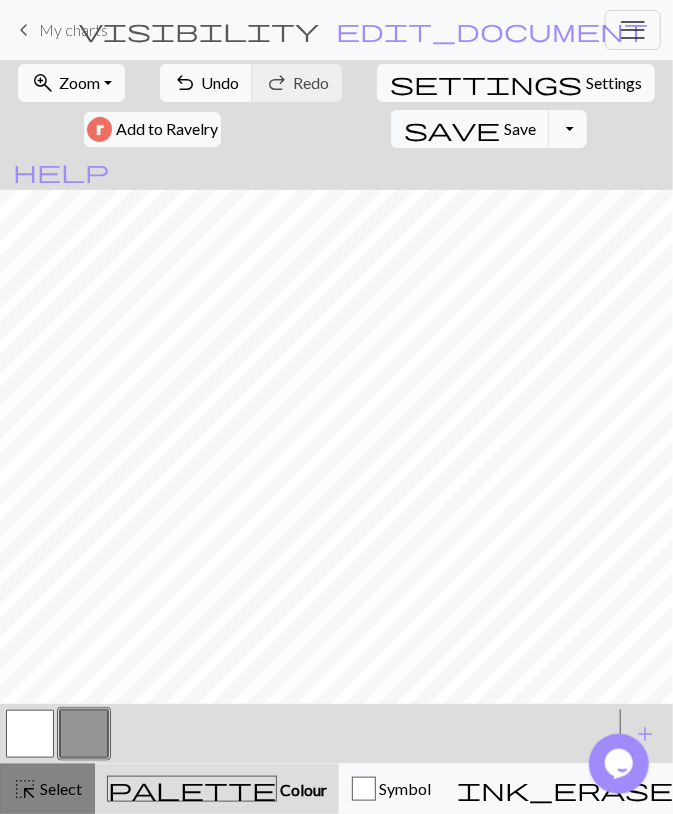 click on "highlight_alt   Select   Select" at bounding box center [47, 789] 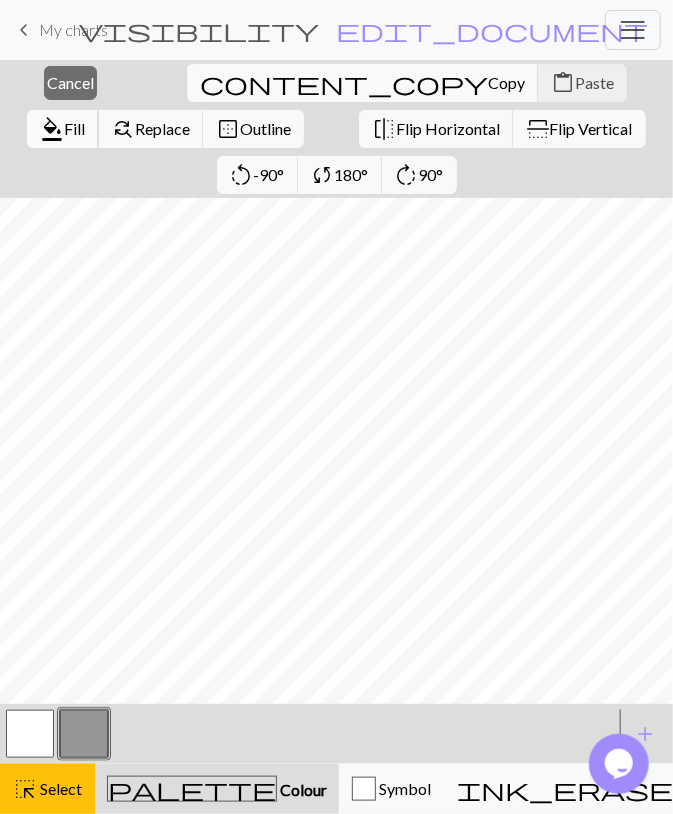 click on "format_color_fill  Fill" at bounding box center (63, 129) 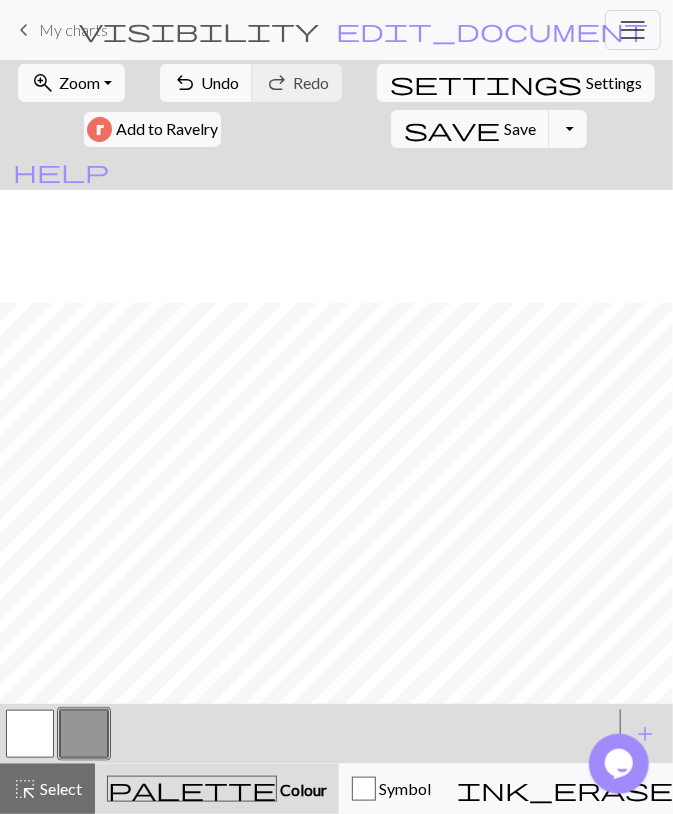scroll, scrollTop: 116, scrollLeft: 0, axis: vertical 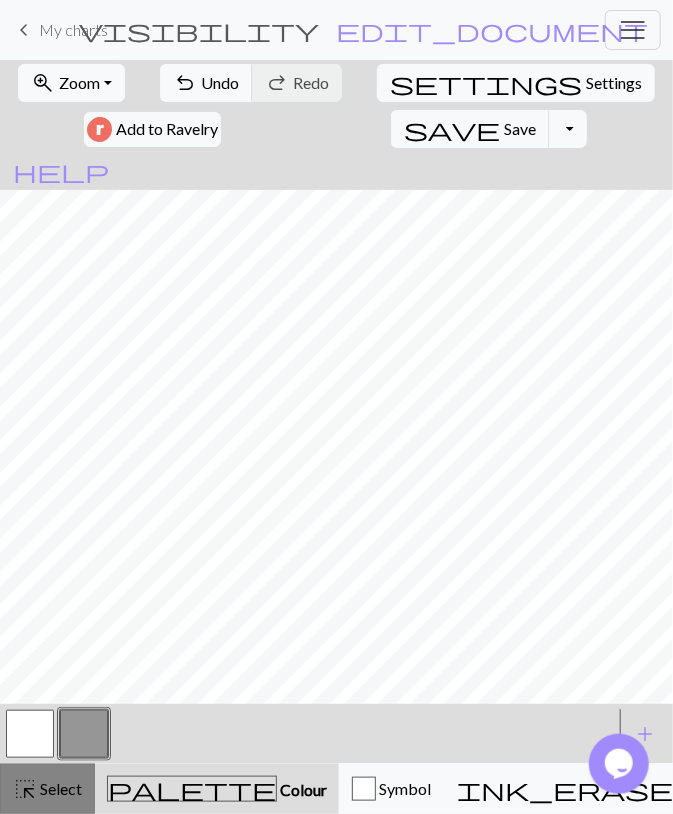 drag, startPoint x: 43, startPoint y: 729, endPoint x: 49, endPoint y: 773, distance: 44.407207 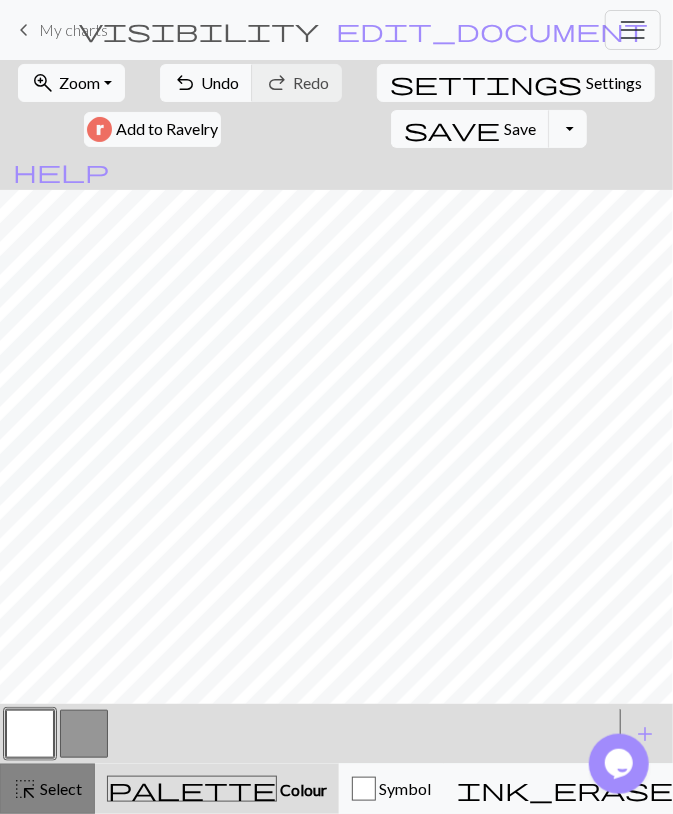 click on "Select" at bounding box center (59, 788) 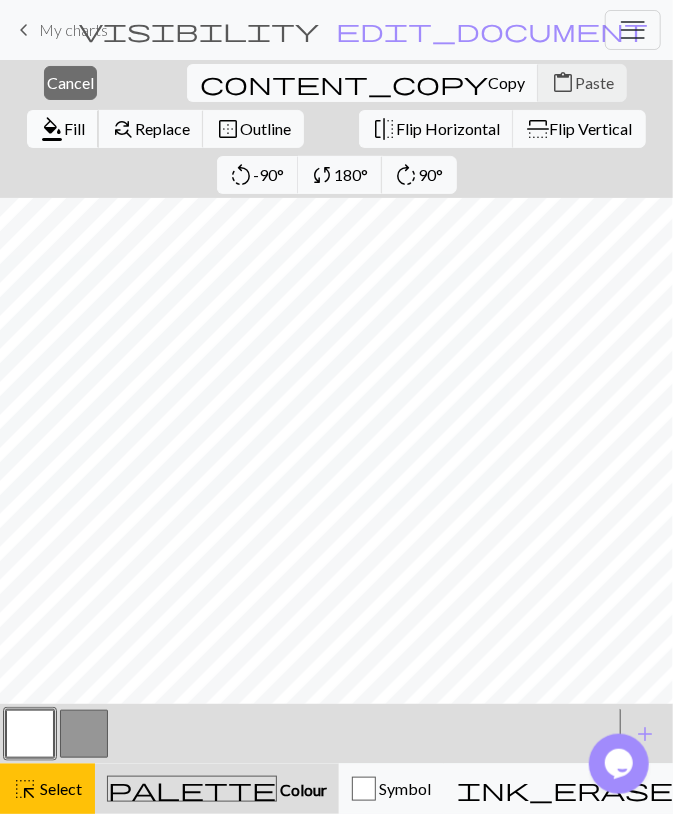 click on "format_color_fill" at bounding box center (52, 129) 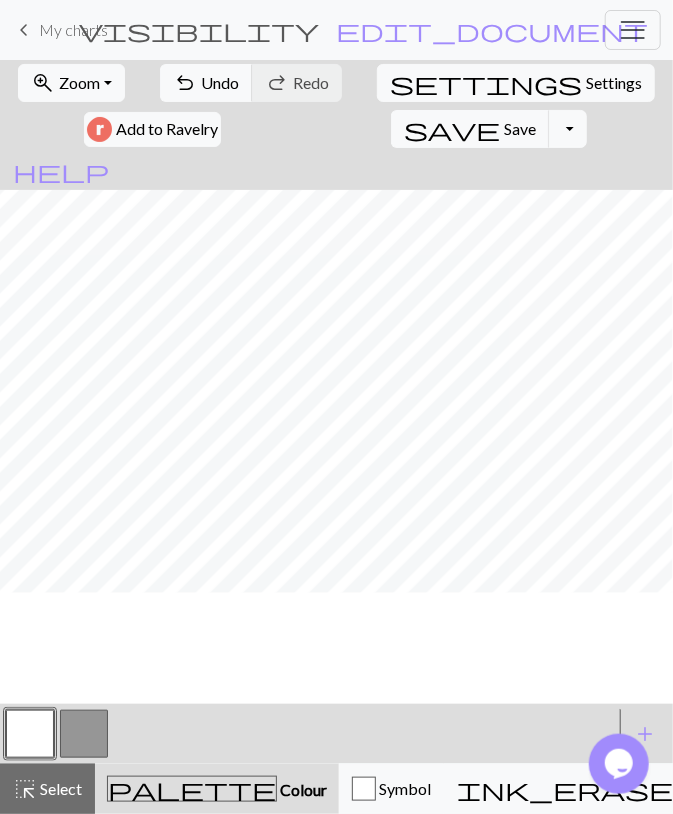 scroll, scrollTop: 208, scrollLeft: 0, axis: vertical 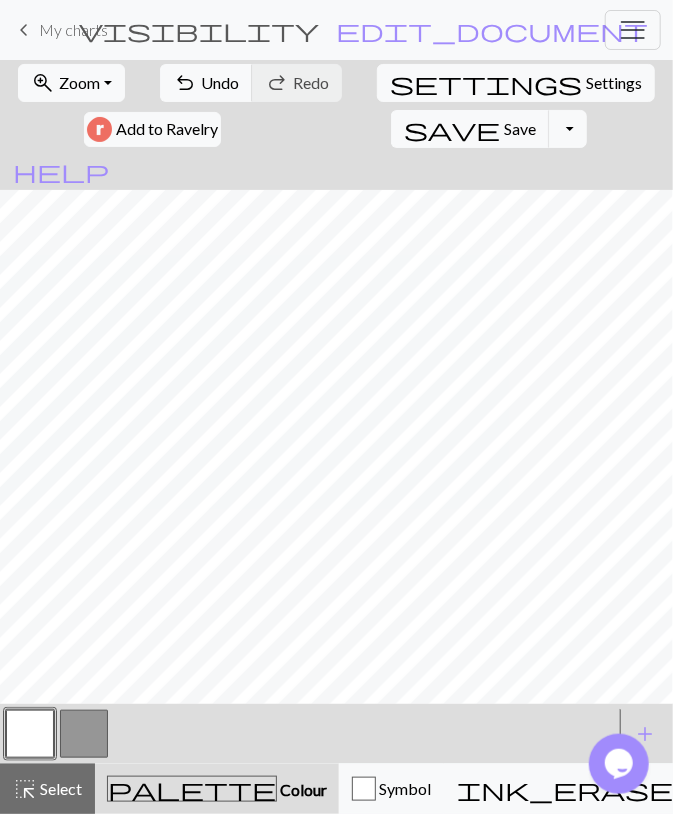 click at bounding box center [84, 734] 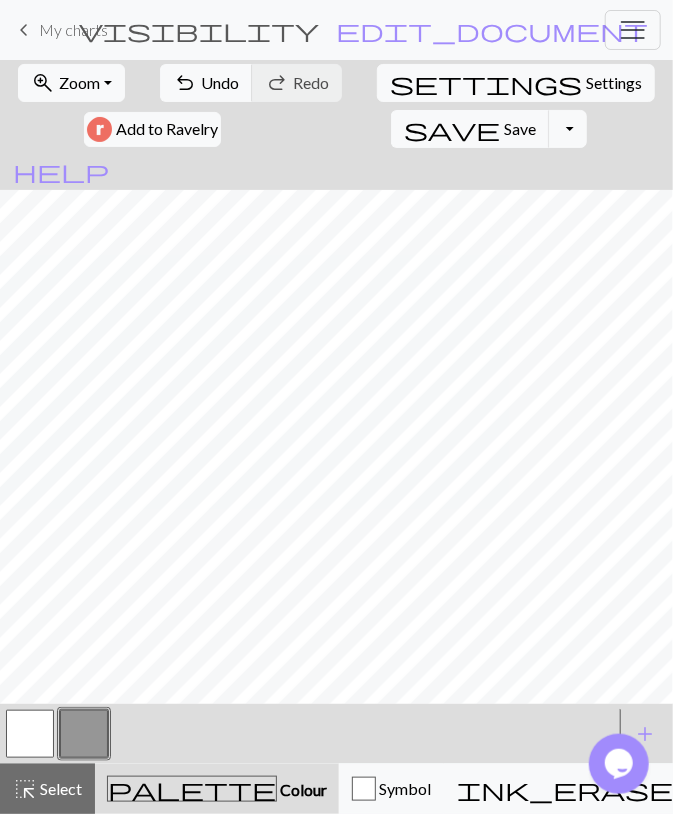 click at bounding box center [30, 734] 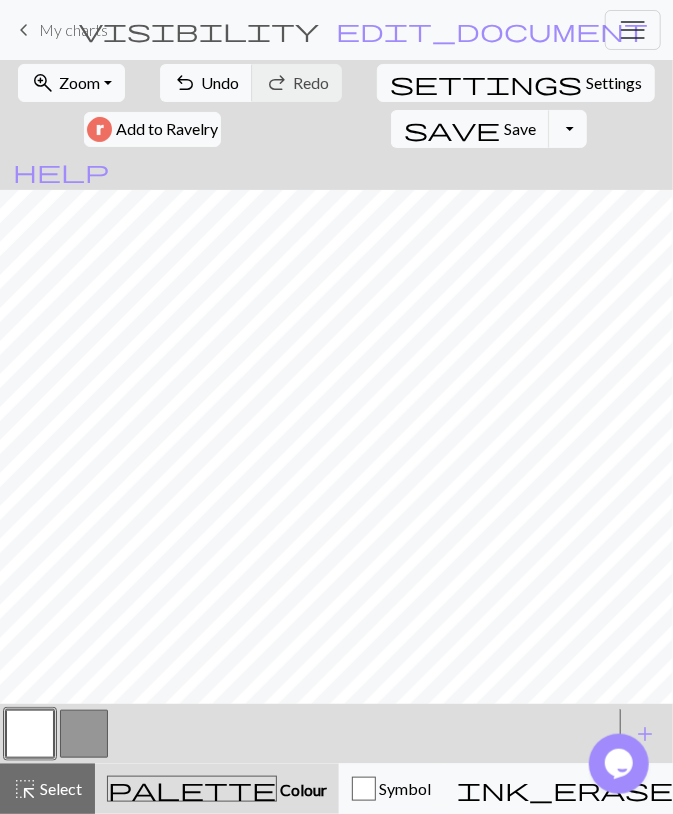 click at bounding box center [84, 734] 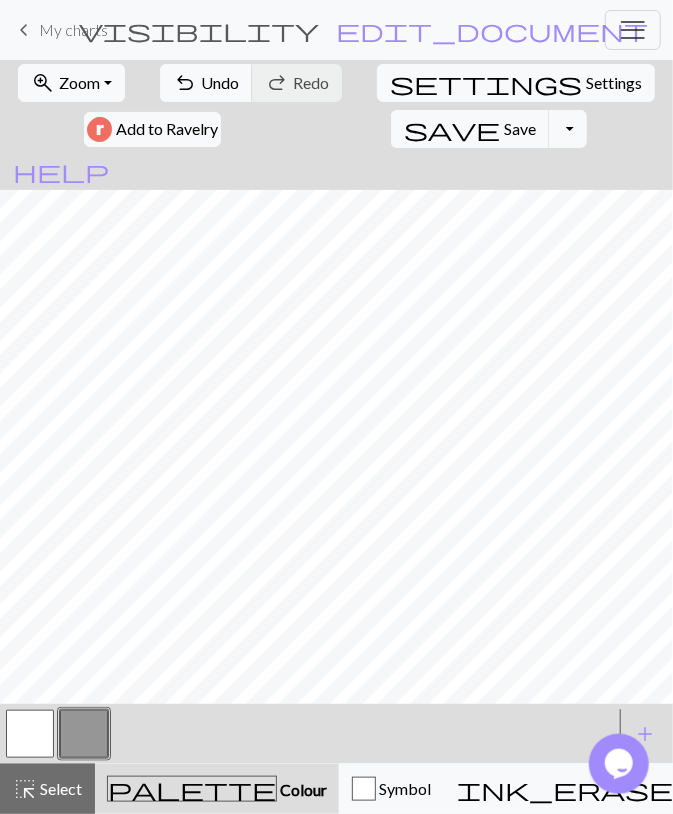 click at bounding box center [30, 734] 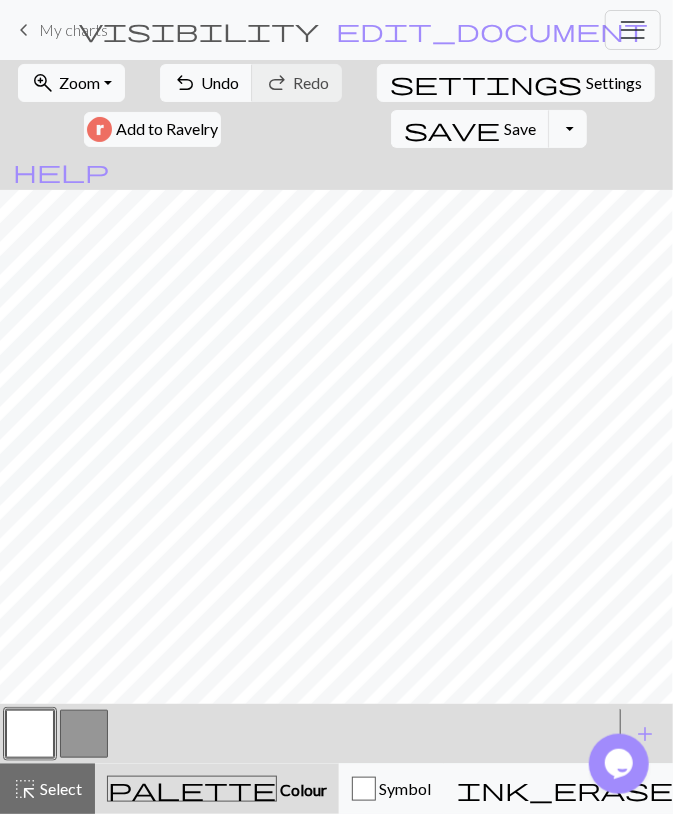 click at bounding box center [84, 734] 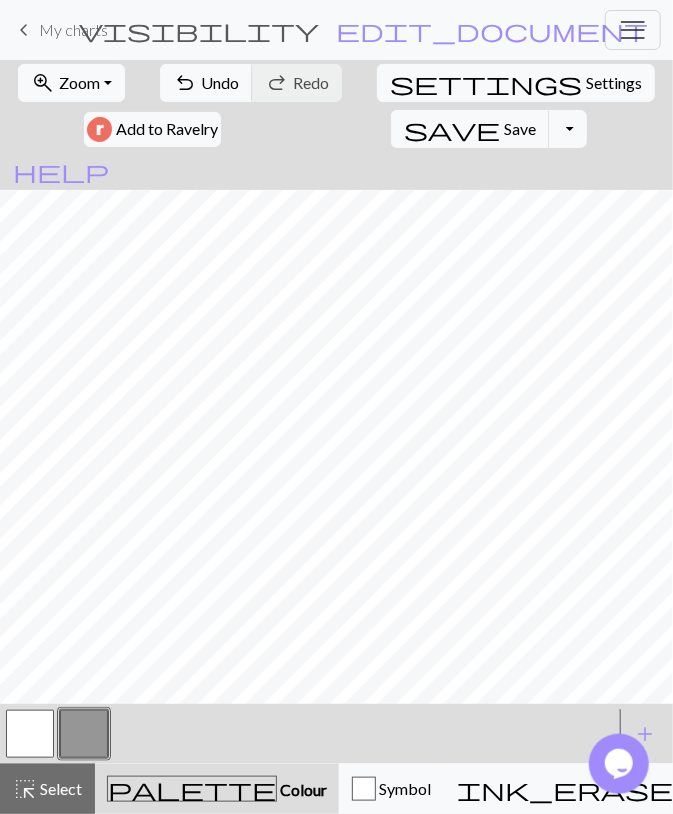 click at bounding box center [30, 734] 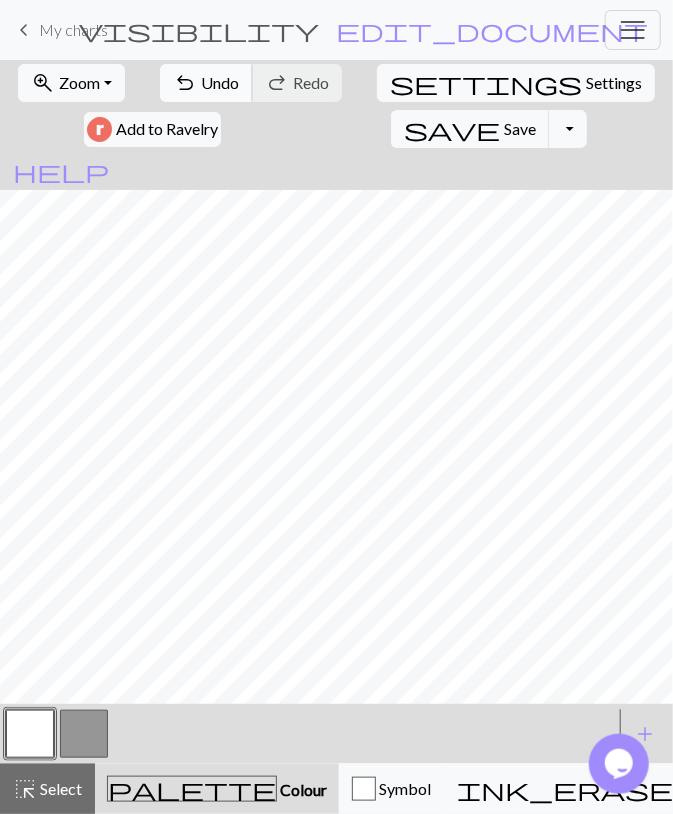 click on "Undo" at bounding box center (220, 82) 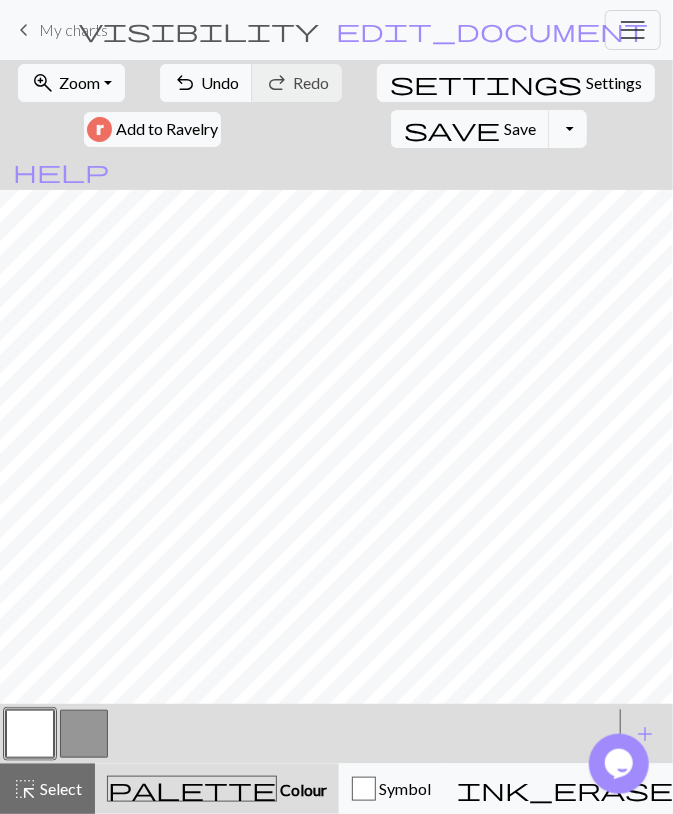 drag, startPoint x: 78, startPoint y: 731, endPoint x: 91, endPoint y: 710, distance: 24.698177 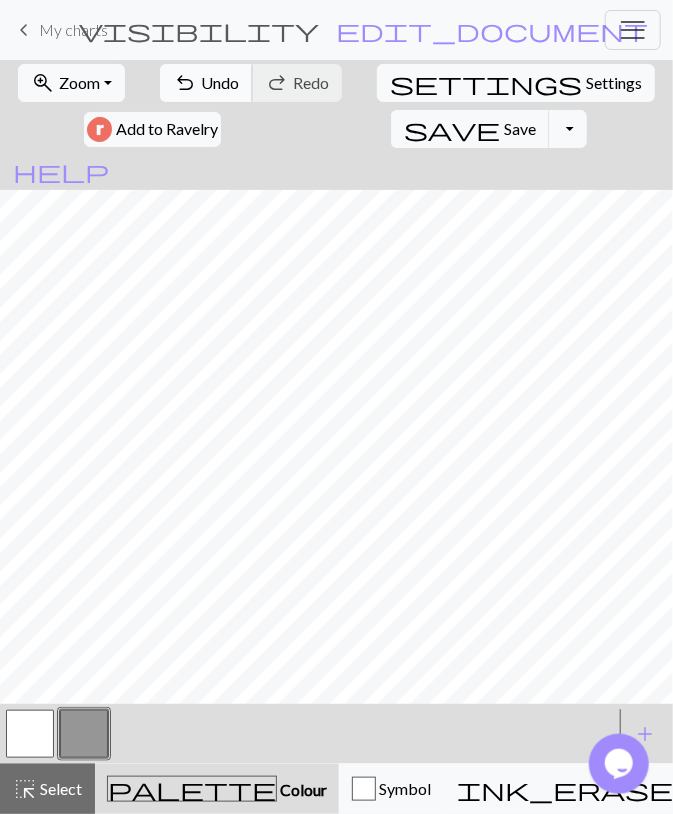 click on "Undo" at bounding box center [220, 82] 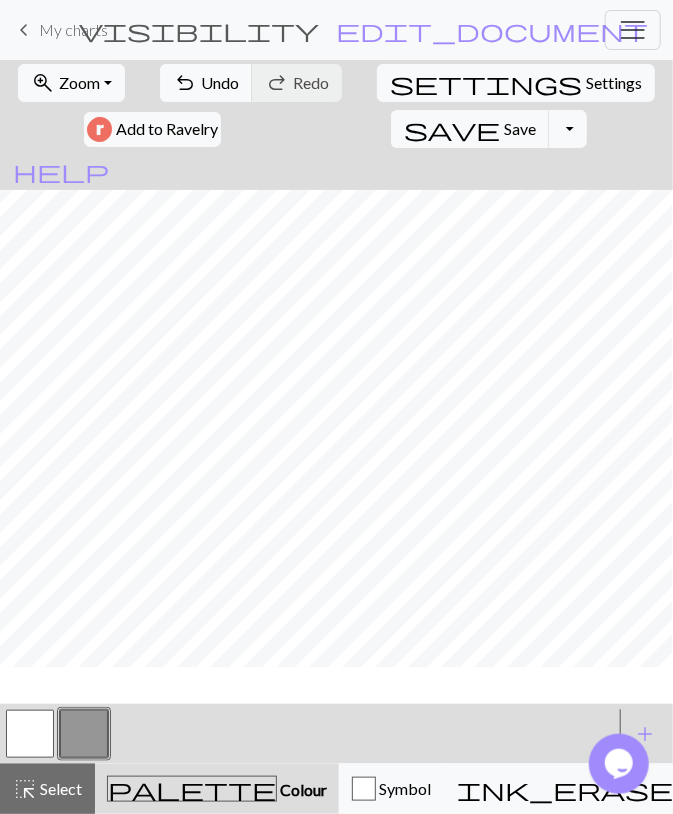 scroll, scrollTop: 0, scrollLeft: 0, axis: both 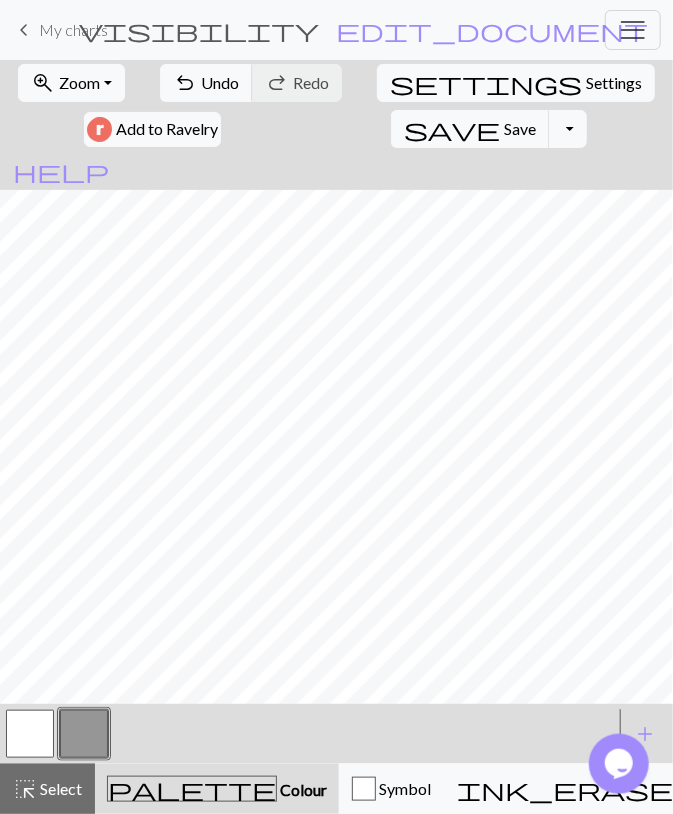 click at bounding box center (30, 734) 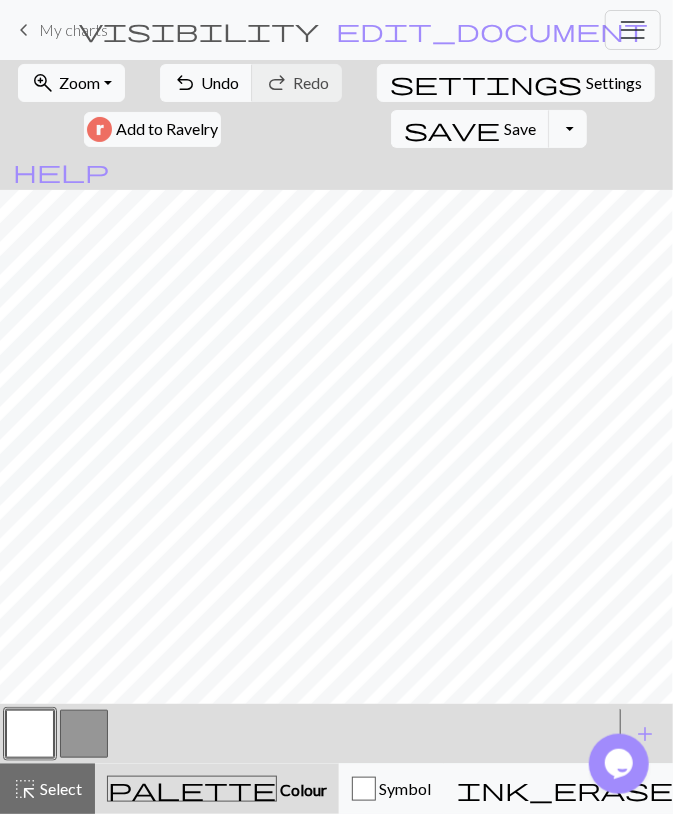 click at bounding box center [84, 734] 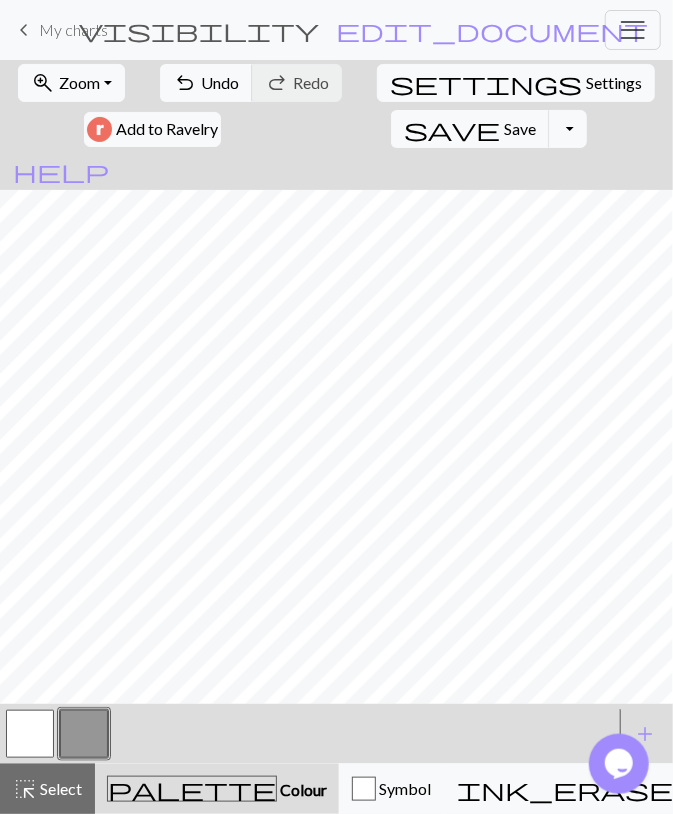 click at bounding box center [30, 734] 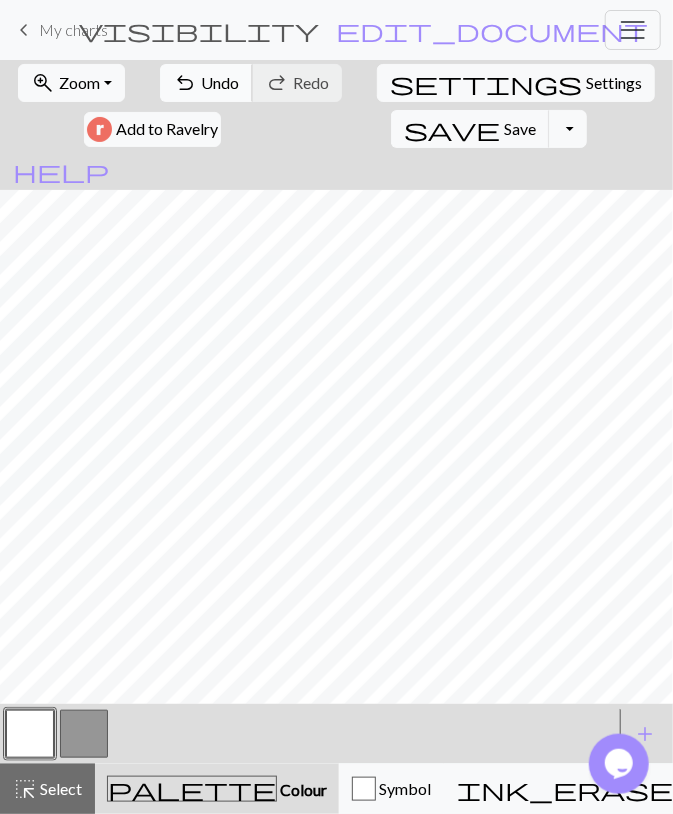 click on "undo" at bounding box center (185, 83) 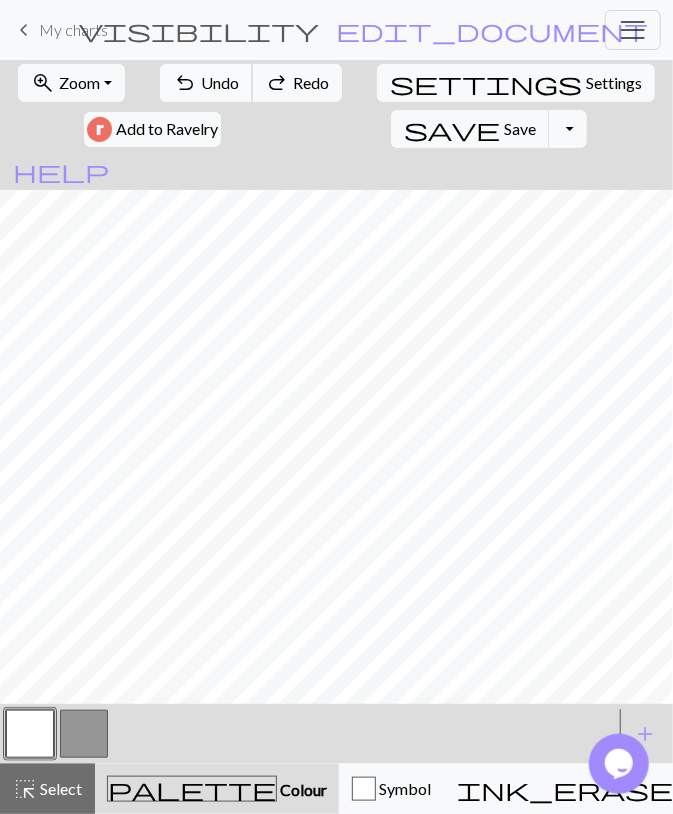 click on "undo" at bounding box center (185, 83) 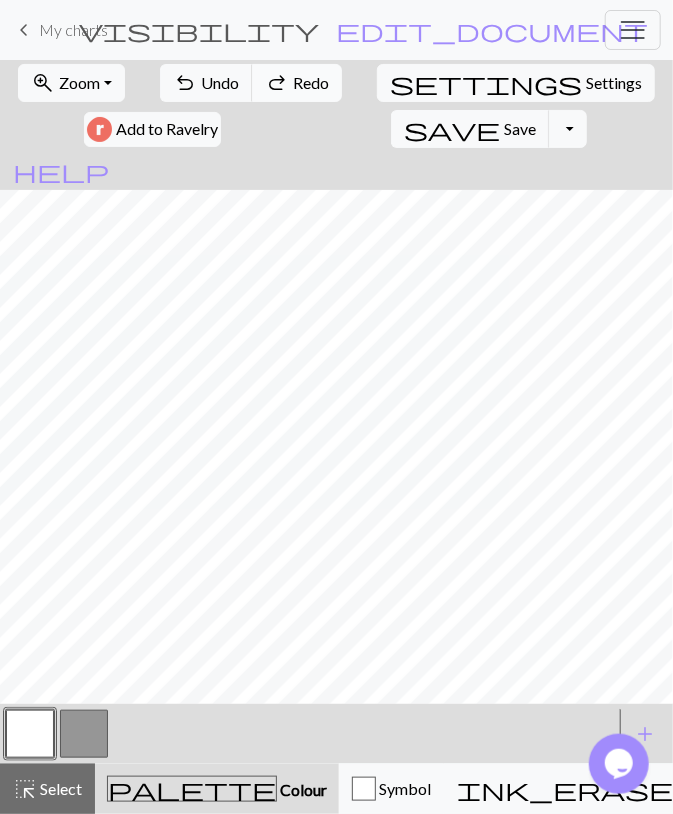 click on "redo" at bounding box center [277, 83] 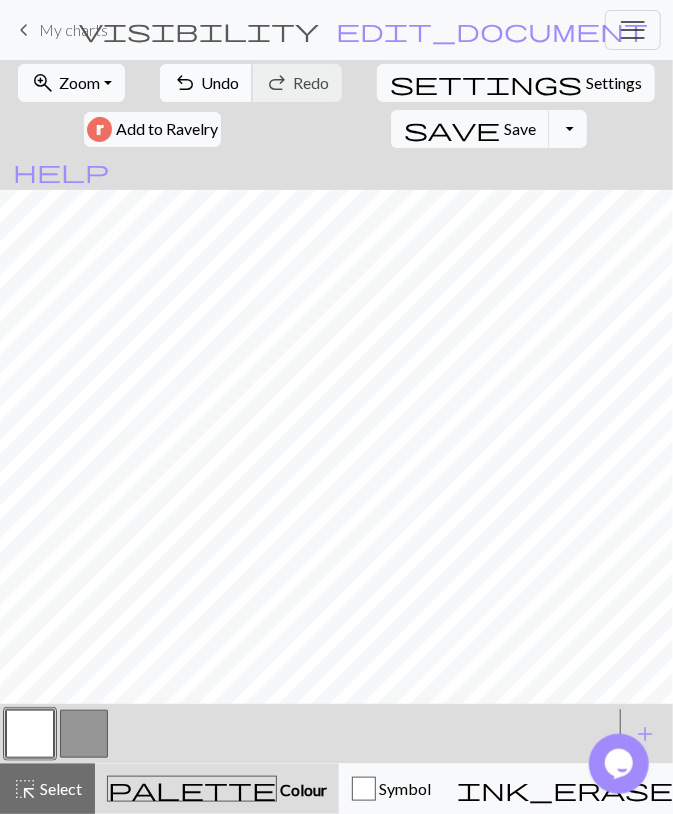 click on "undo" at bounding box center [185, 83] 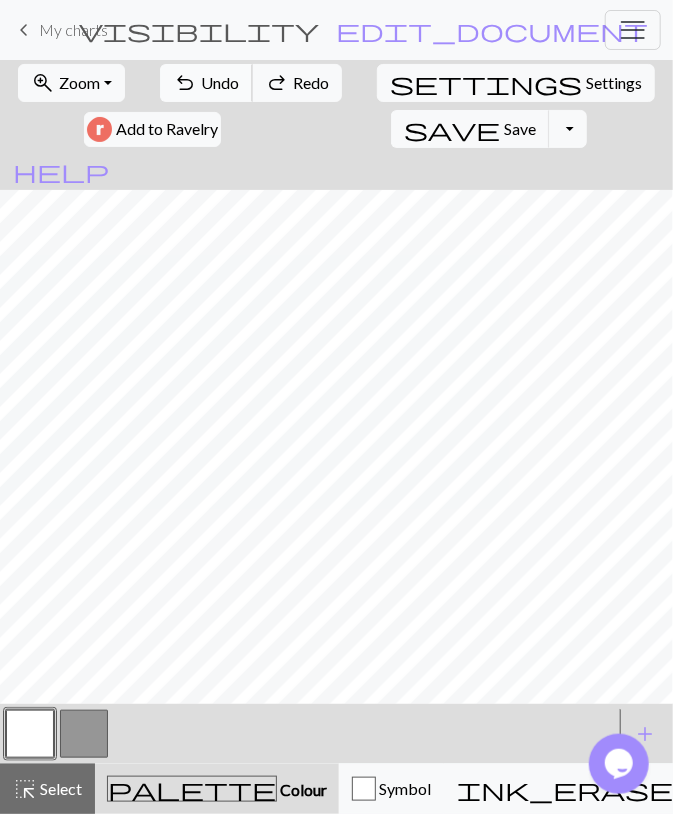 click on "undo" at bounding box center (185, 83) 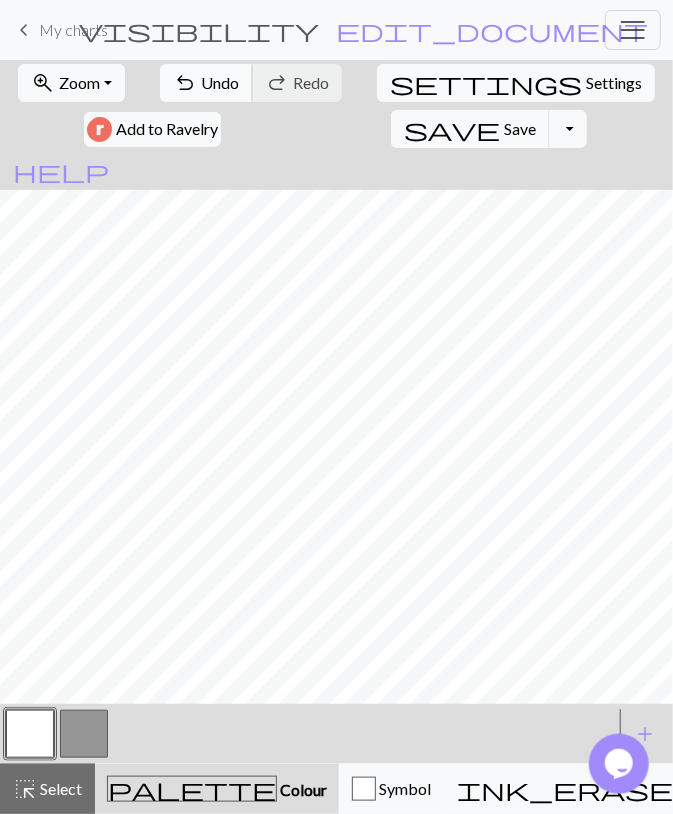 click on "undo Undo Undo" at bounding box center (206, 83) 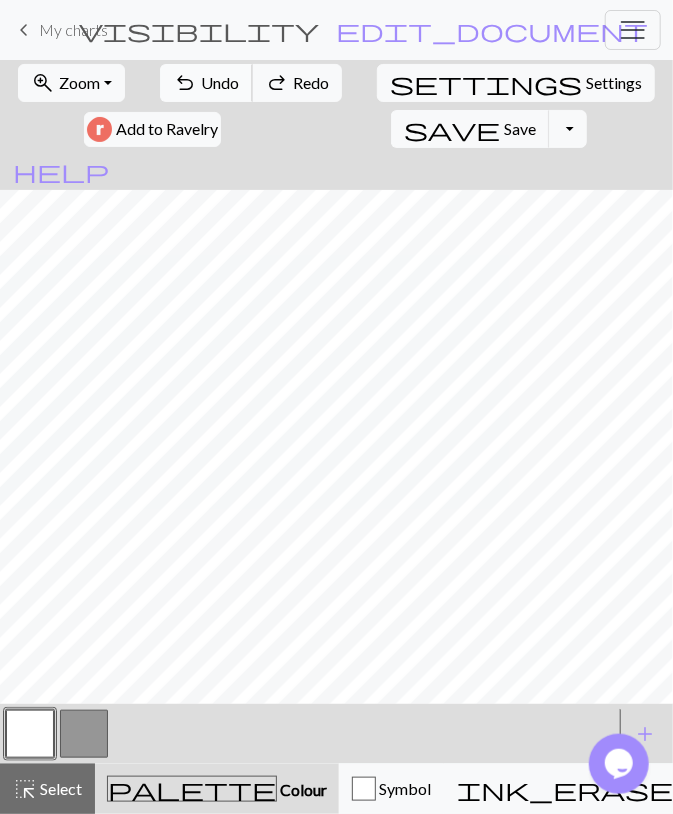 click on "undo" at bounding box center (185, 83) 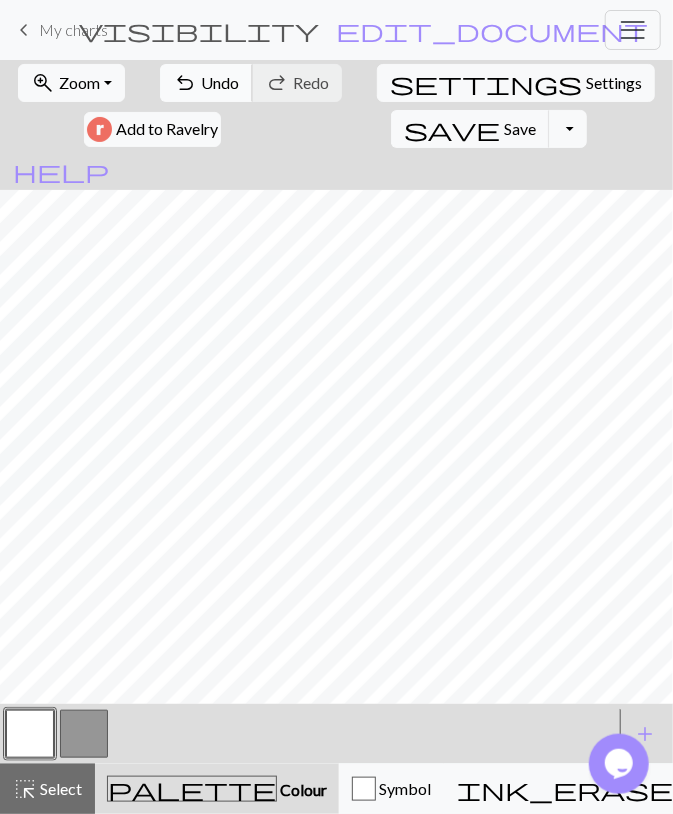 click on "undo" at bounding box center (185, 83) 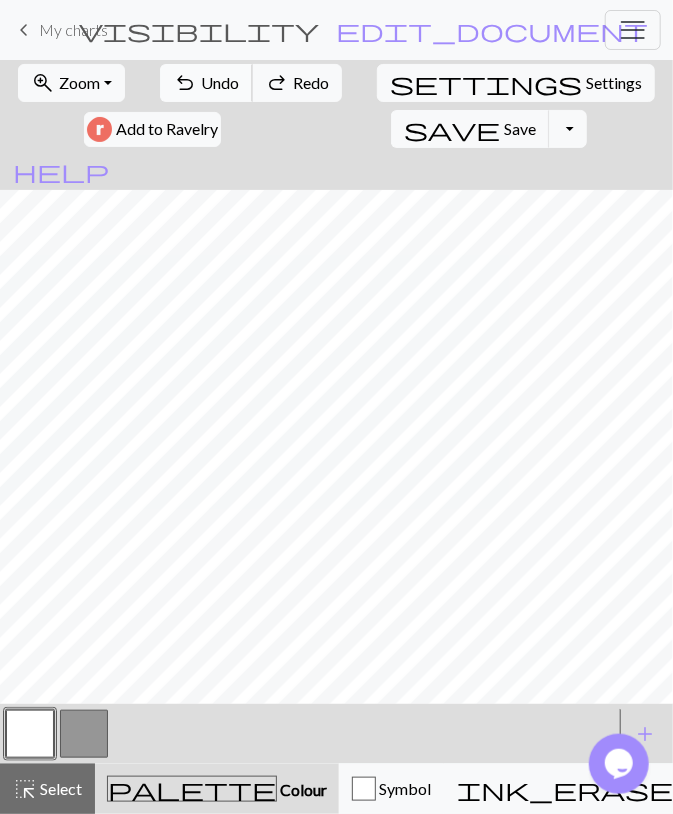 click on "undo" at bounding box center (185, 83) 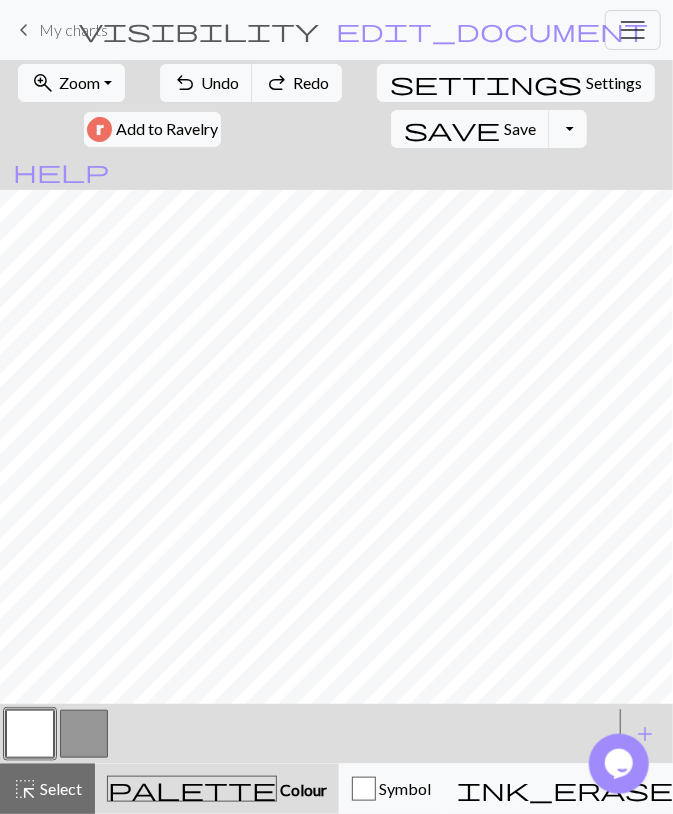 click at bounding box center [84, 734] 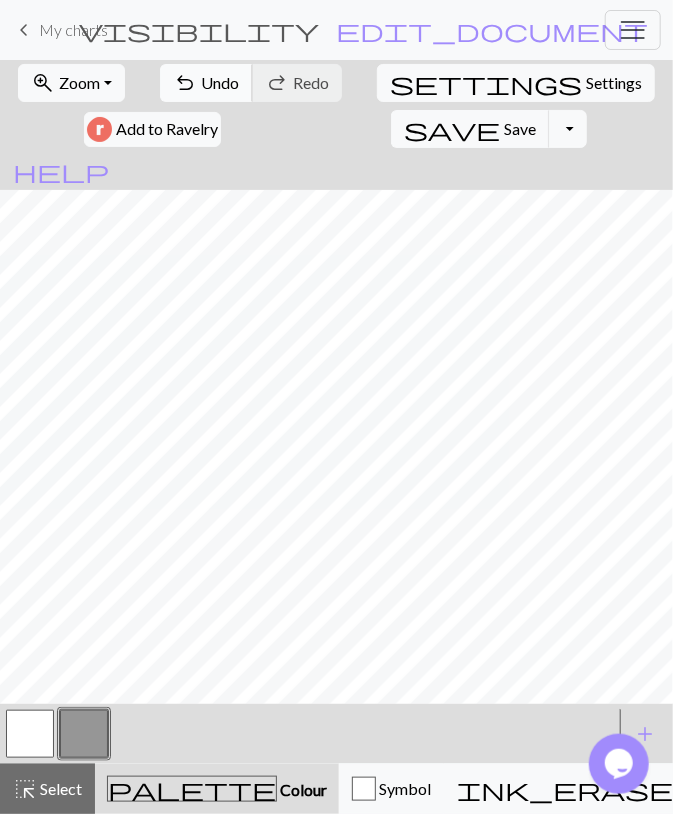 click on "undo Undo Undo" at bounding box center (206, 83) 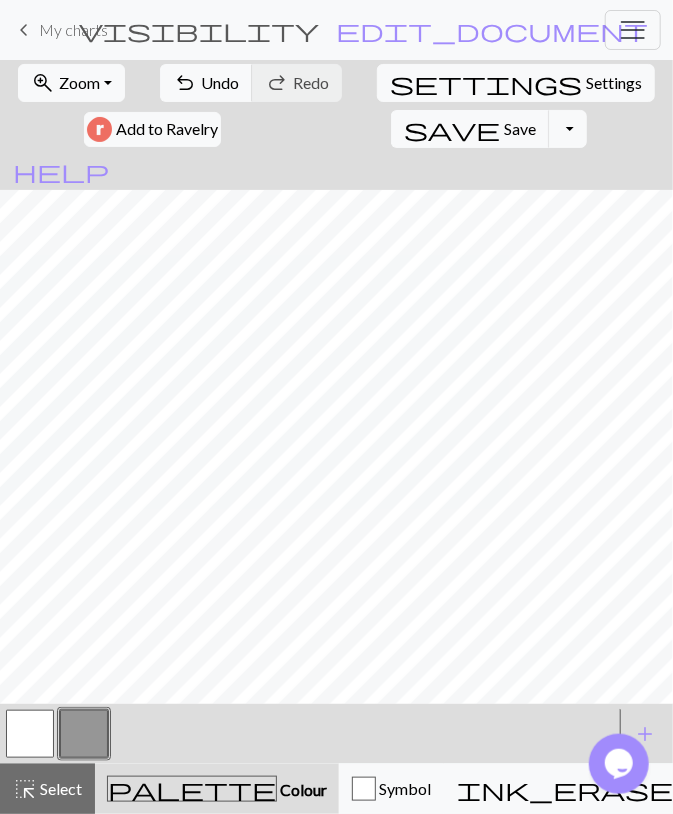 click at bounding box center [30, 734] 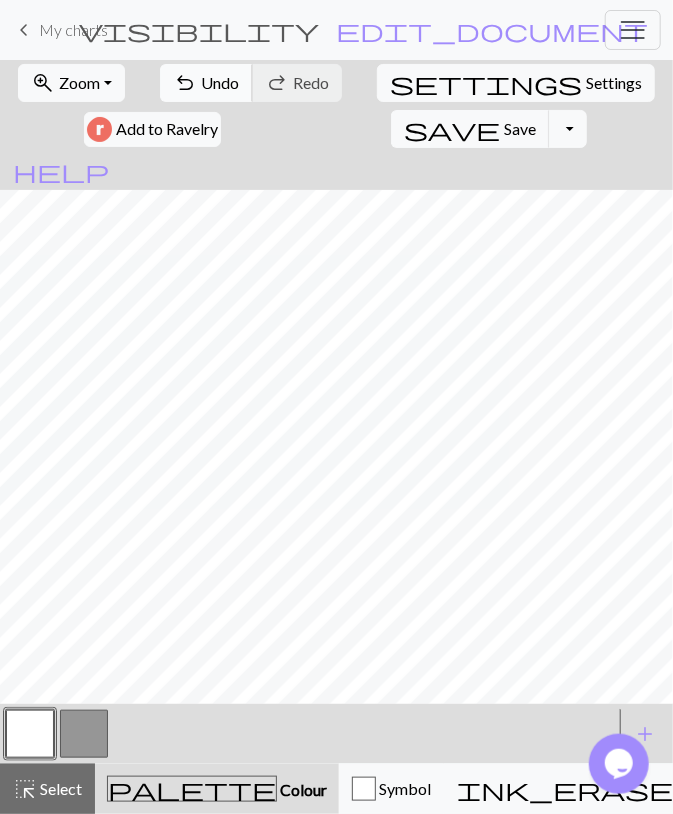 click on "undo" at bounding box center (185, 83) 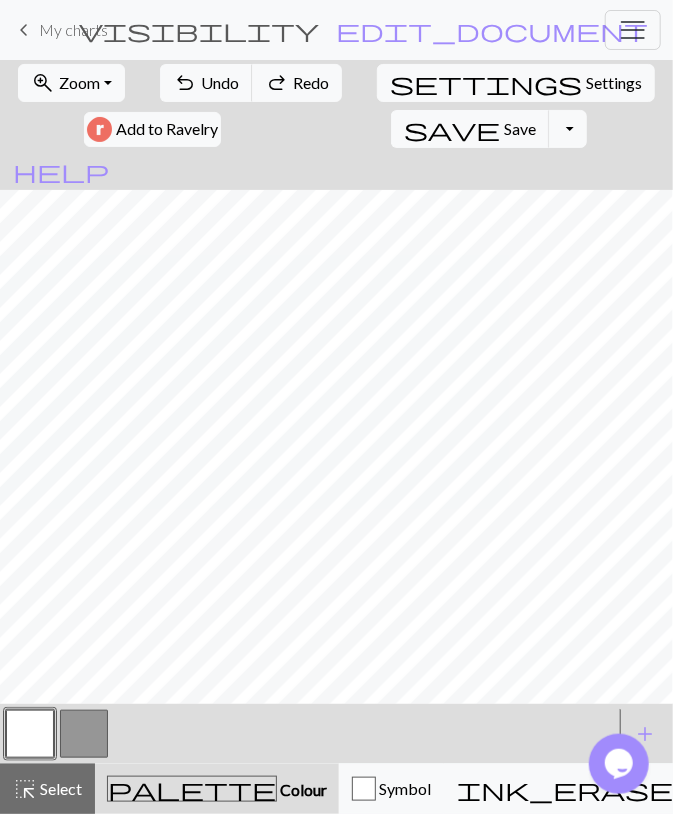 click at bounding box center [84, 734] 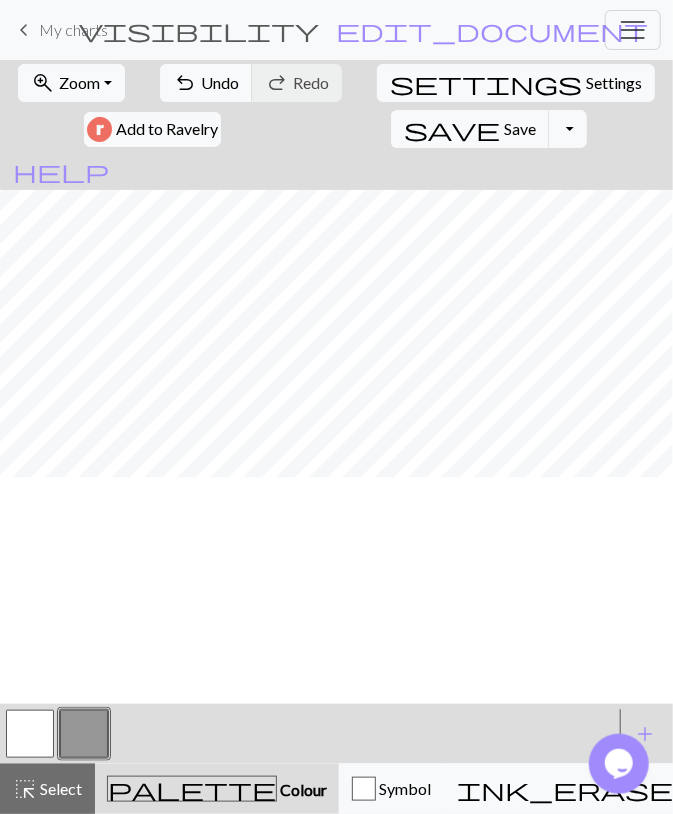 scroll, scrollTop: 0, scrollLeft: 0, axis: both 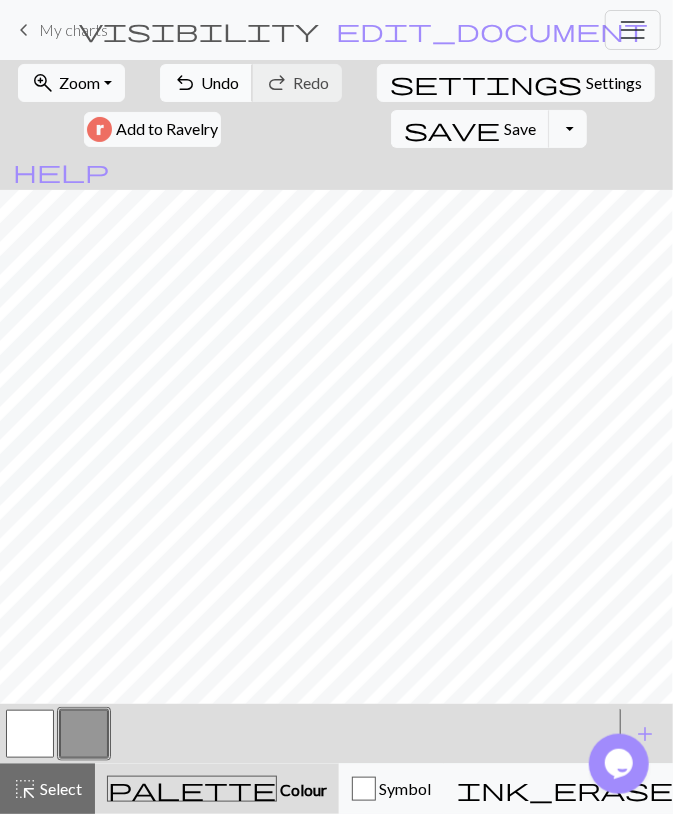 click on "Undo" at bounding box center (220, 82) 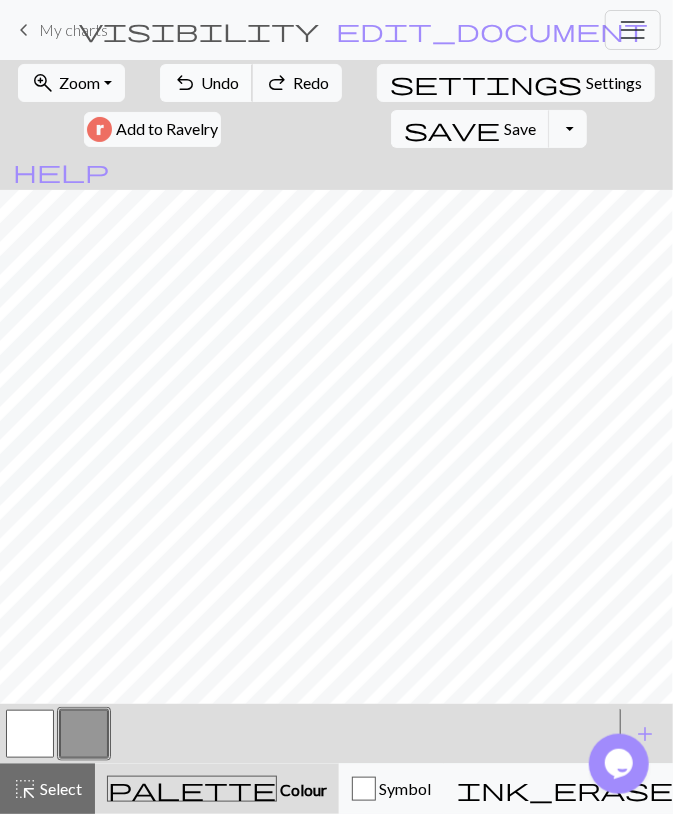 click on "Undo" at bounding box center (220, 82) 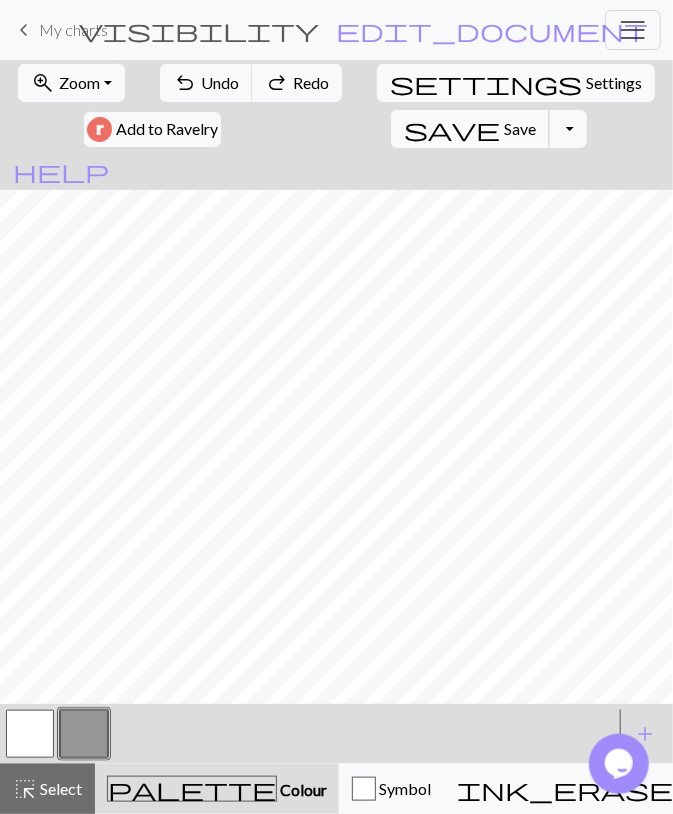 click on "Save" at bounding box center (520, 128) 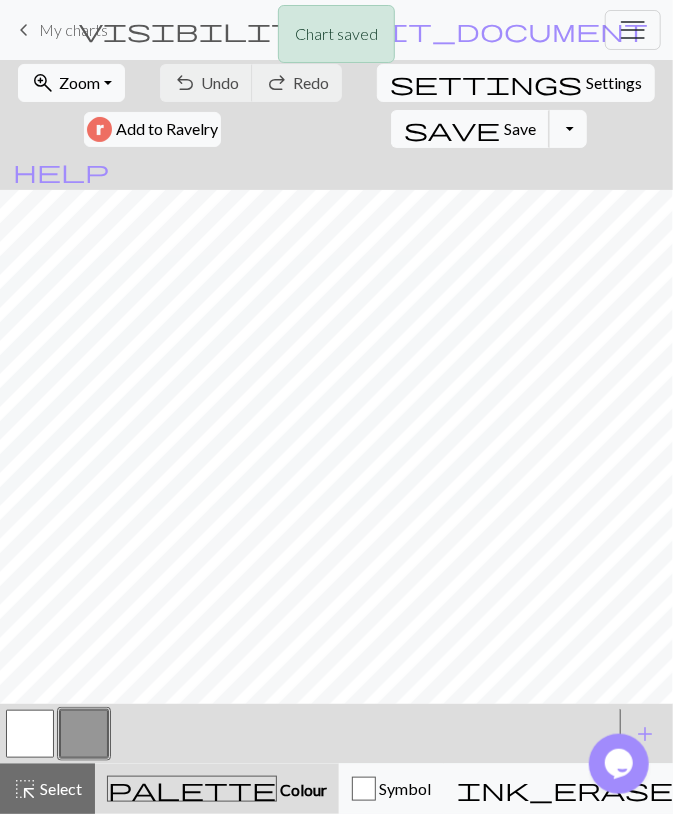 scroll, scrollTop: 324, scrollLeft: 0, axis: vertical 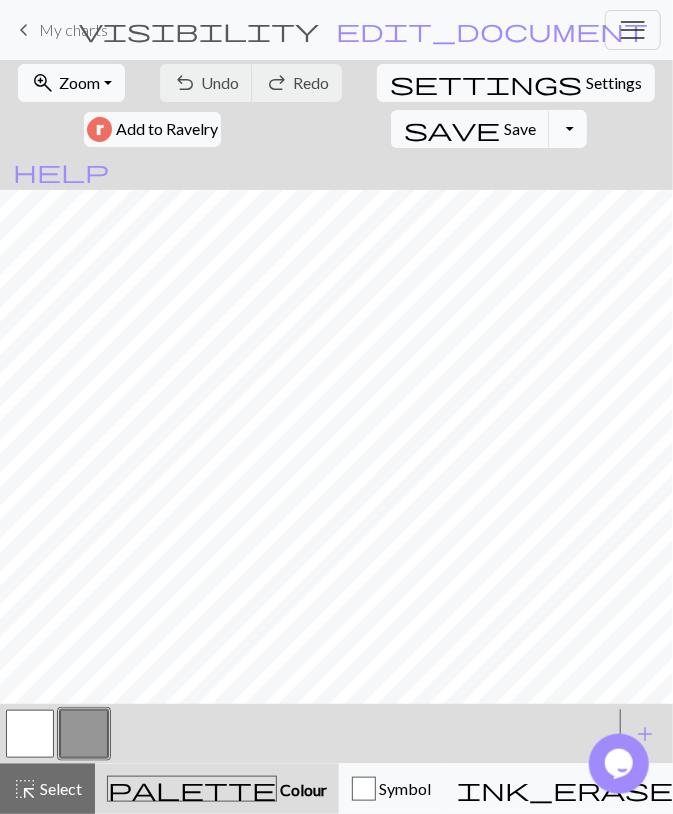 click on "Toggle Dropdown" at bounding box center (568, 129) 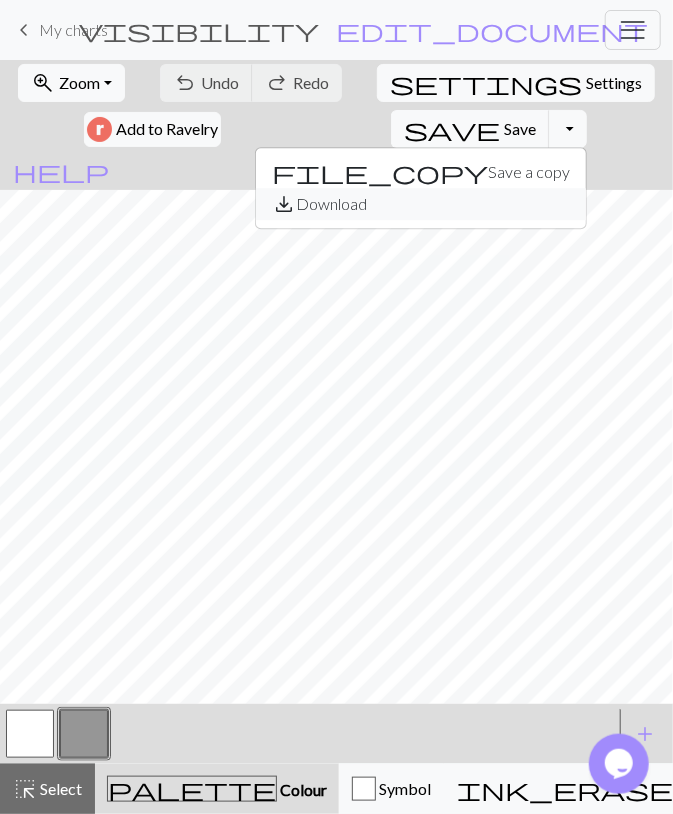 click on "save_alt  Download" at bounding box center [421, 204] 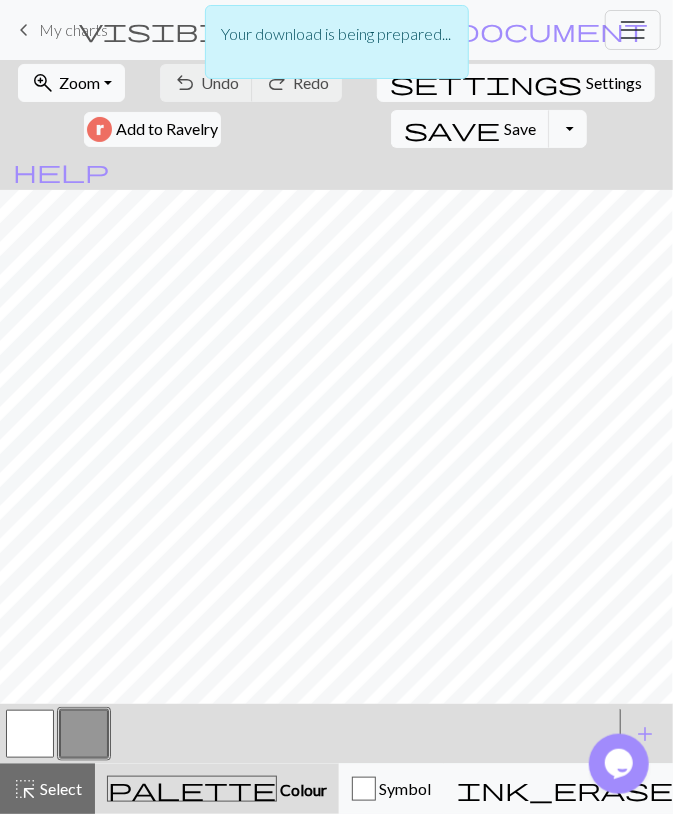 click on "Your download is being prepared..." at bounding box center (337, 47) 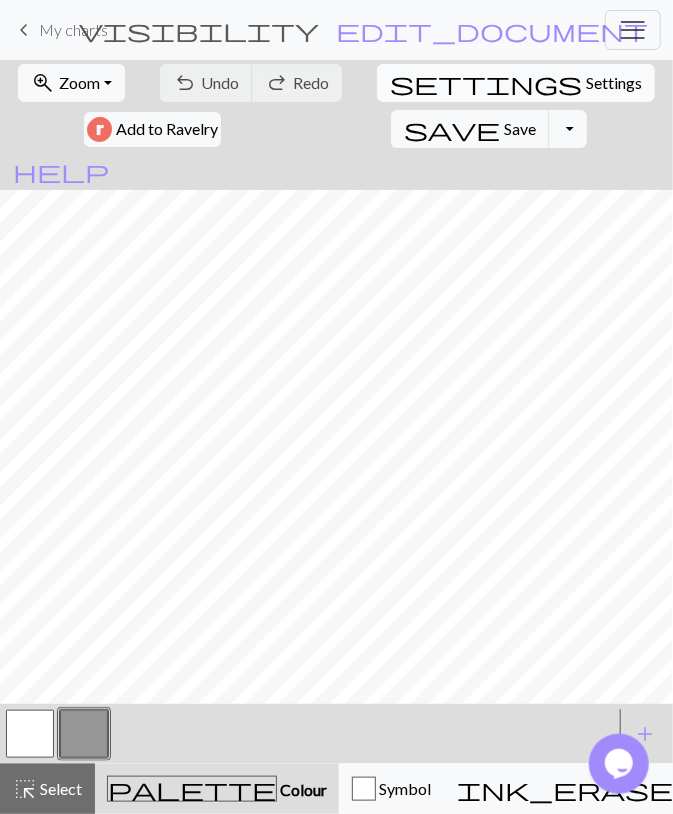 click on "Settings" at bounding box center [614, 83] 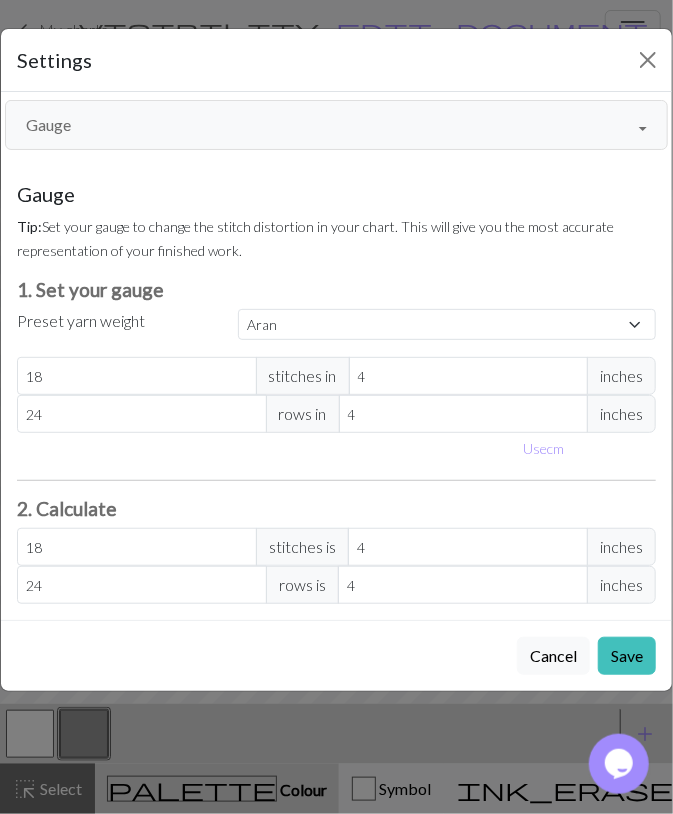 click on "Gauge" at bounding box center (336, 125) 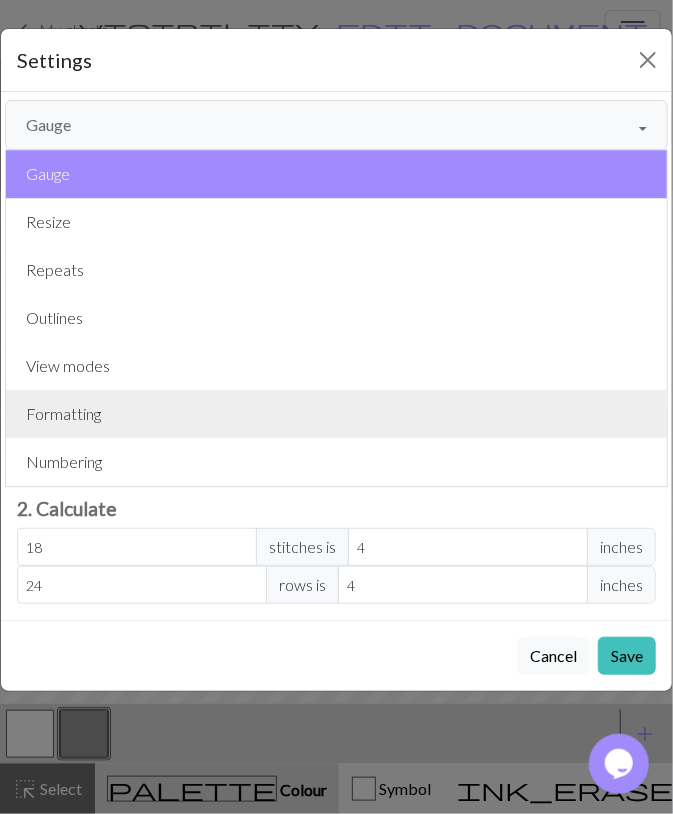 click on "Formatting" at bounding box center (336, 414) 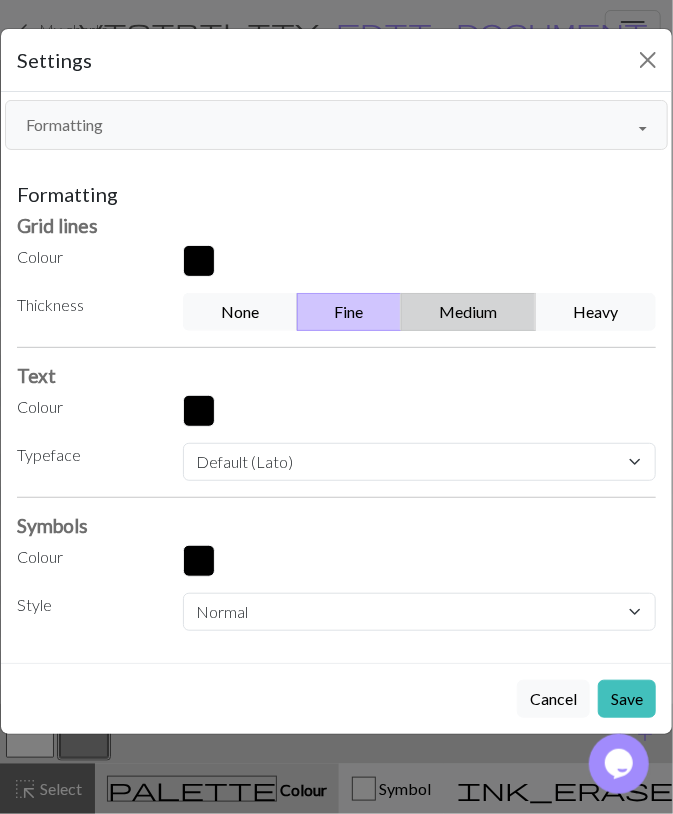 click on "Medium" at bounding box center (468, 312) 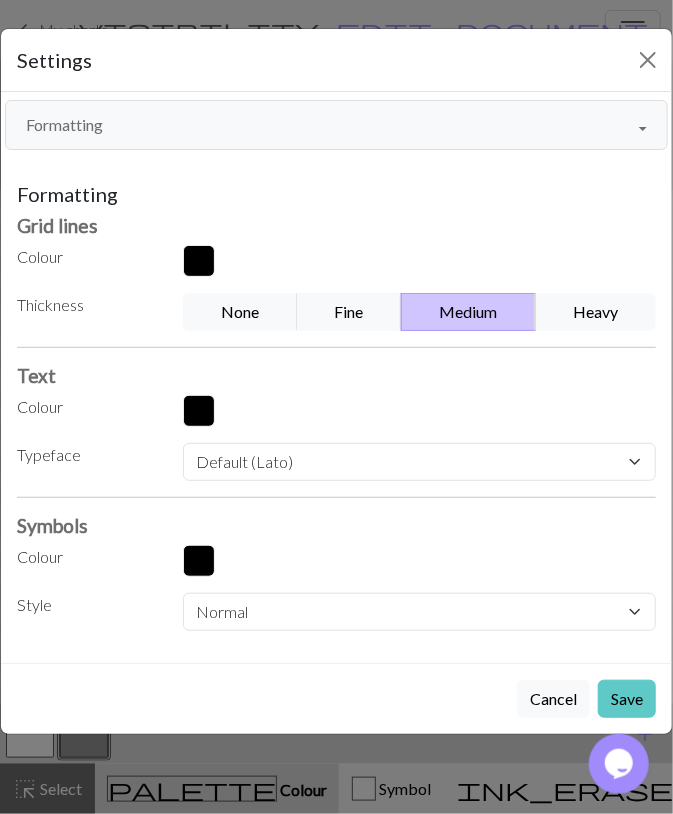 click on "Save" at bounding box center (627, 699) 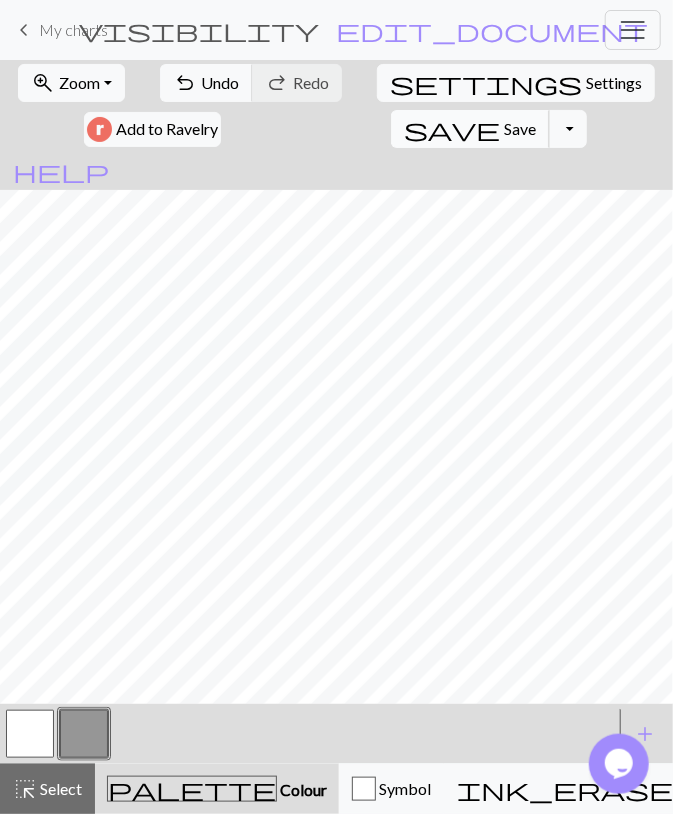 click on "Save" at bounding box center (520, 128) 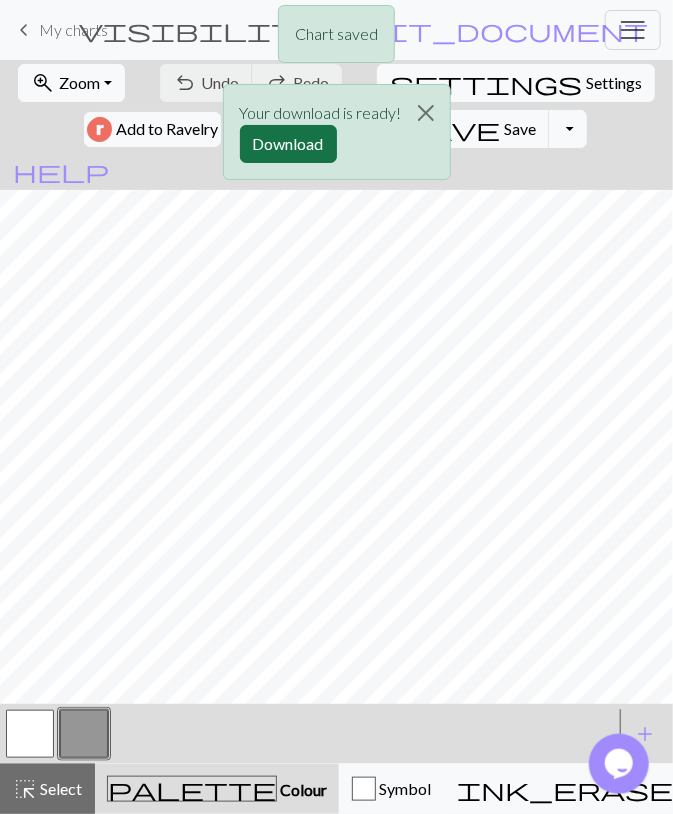 click on "Download" at bounding box center [288, 144] 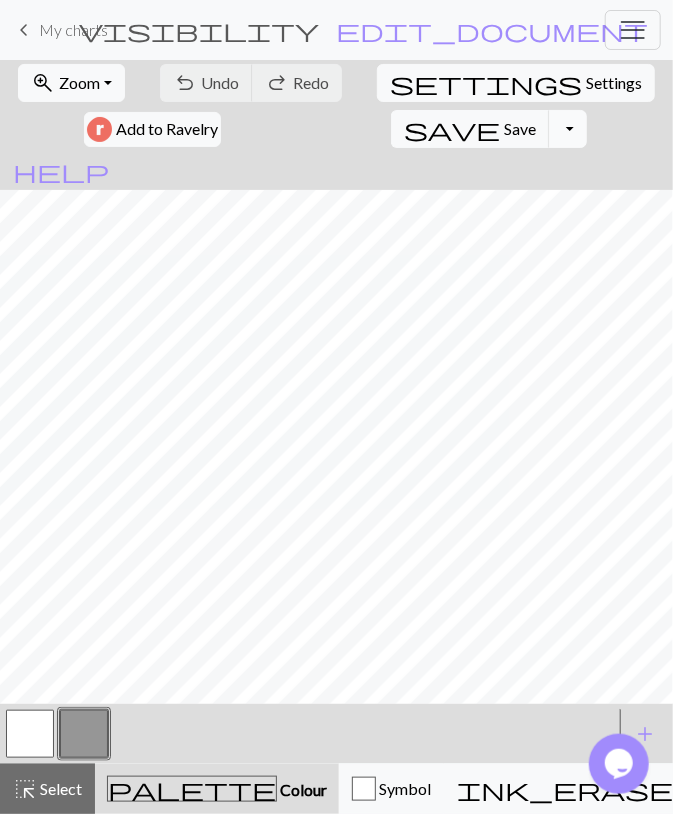 drag, startPoint x: 381, startPoint y: 126, endPoint x: 381, endPoint y: 145, distance: 19 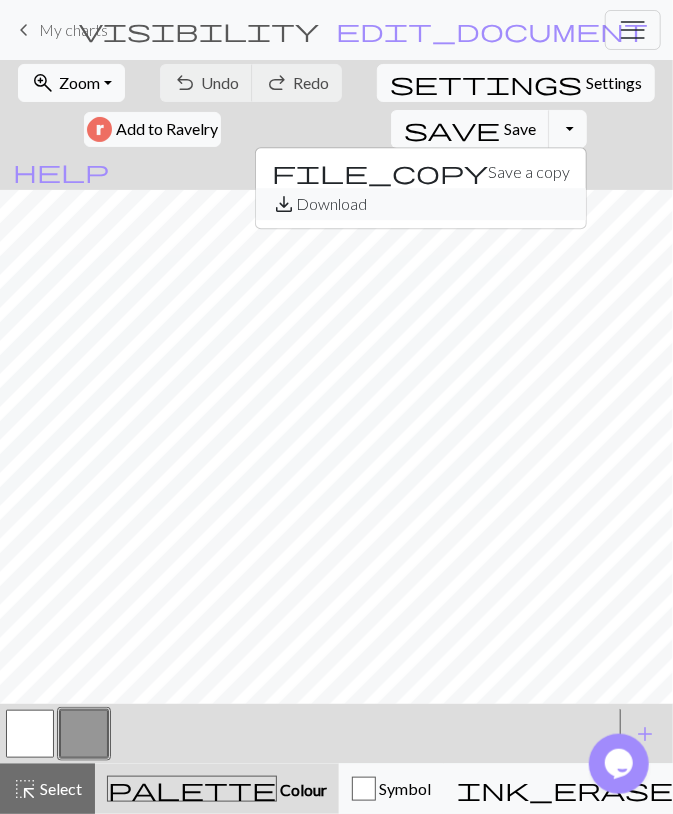 click on "save_alt  Download" at bounding box center (421, 204) 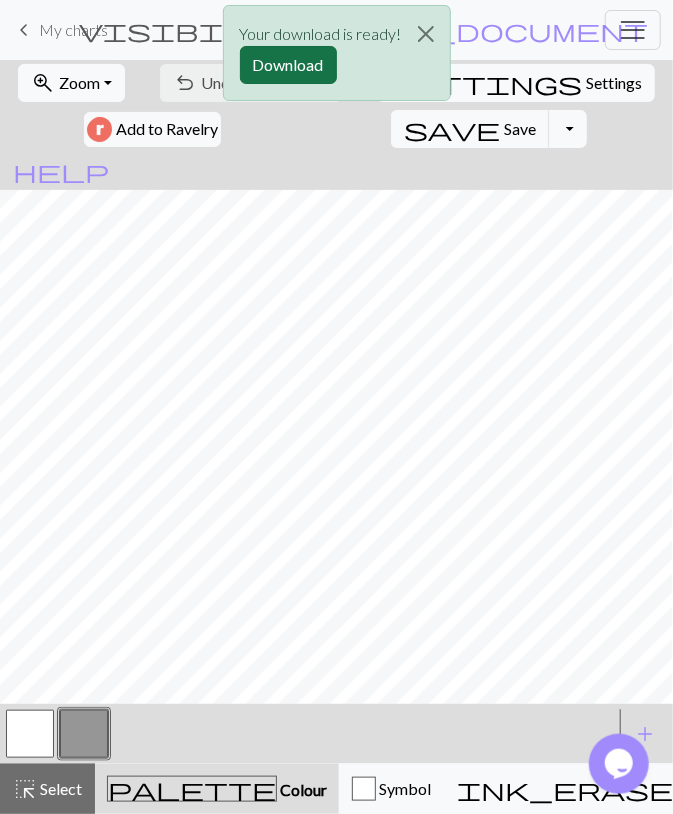 click on "Download" at bounding box center [288, 65] 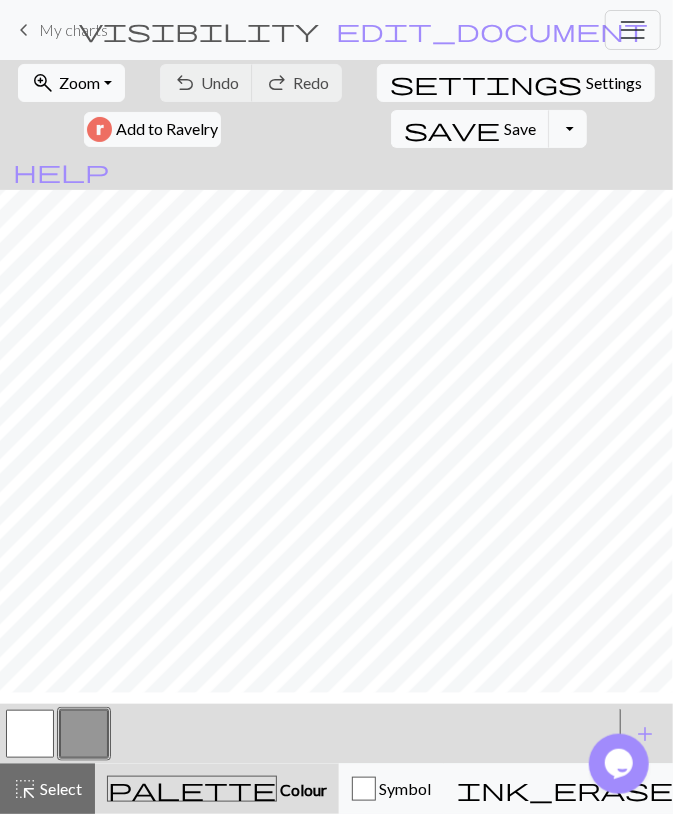 scroll, scrollTop: 310, scrollLeft: 0, axis: vertical 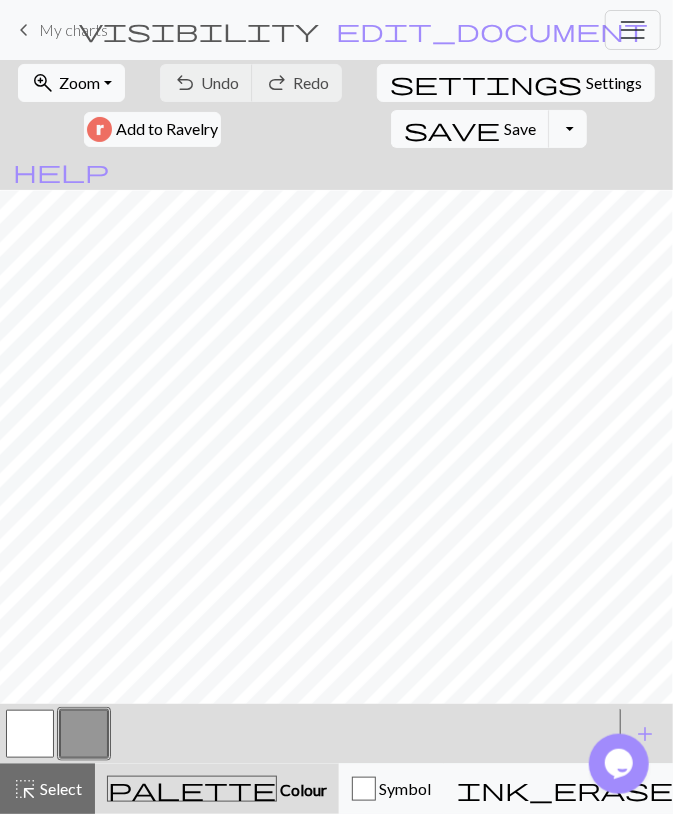 click on "My charts" at bounding box center [73, 29] 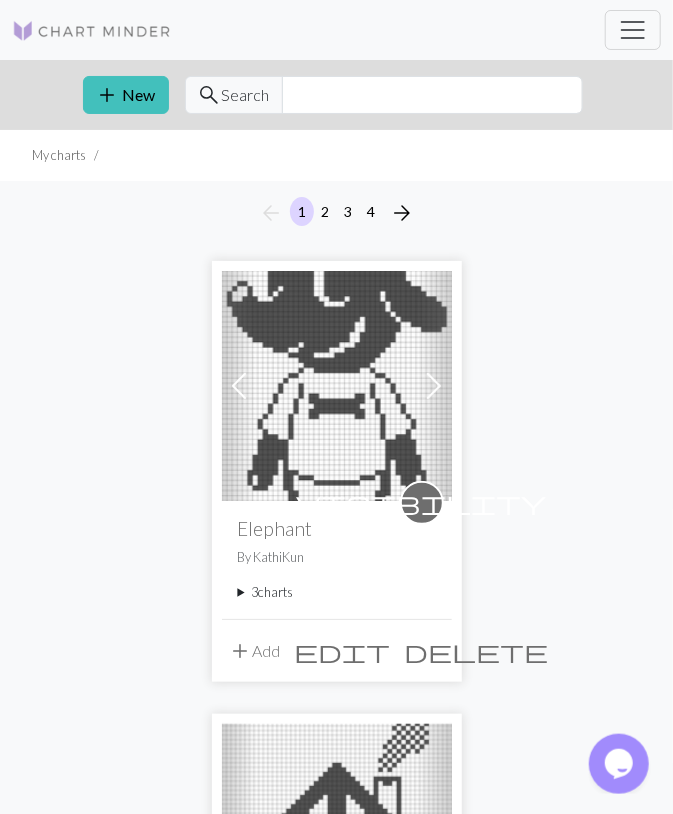 click on "3  charts" at bounding box center [337, 592] 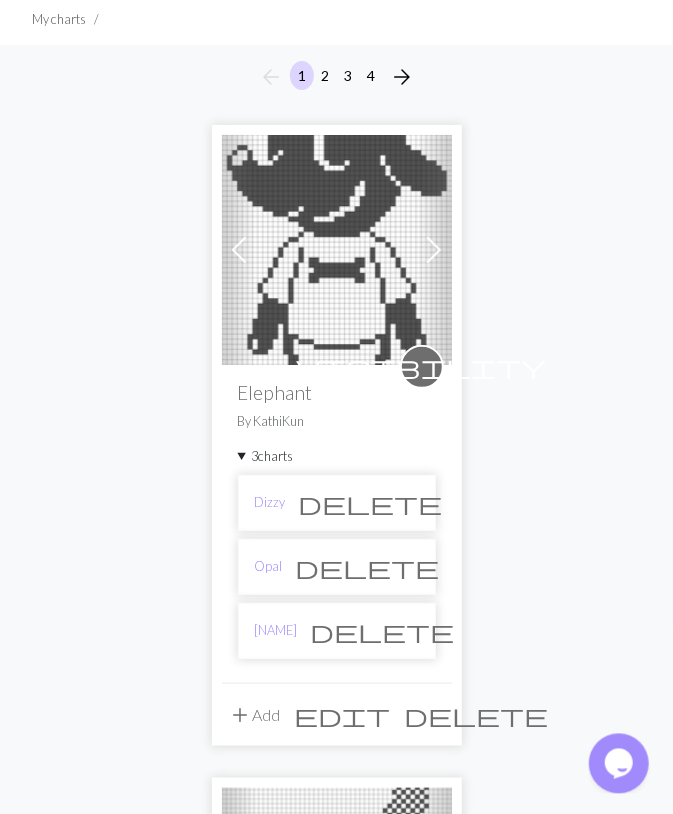 scroll, scrollTop: 208, scrollLeft: 0, axis: vertical 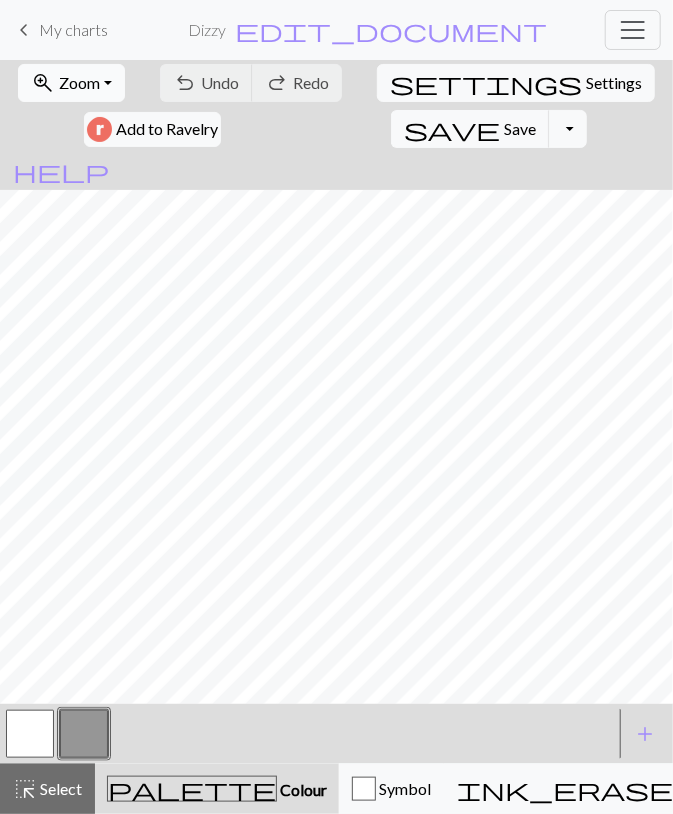 click on "Zoom" at bounding box center [79, 82] 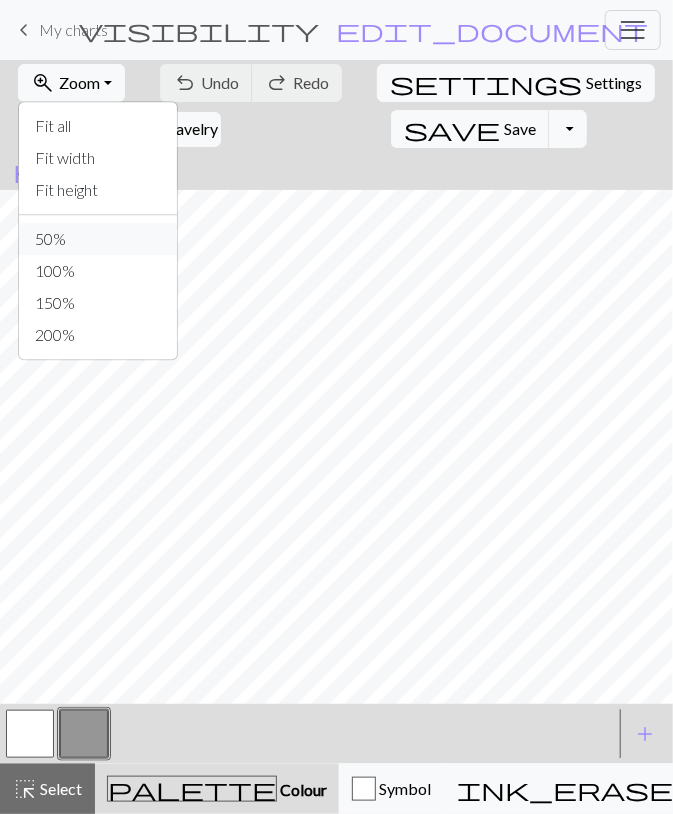 click on "50%" at bounding box center (98, 239) 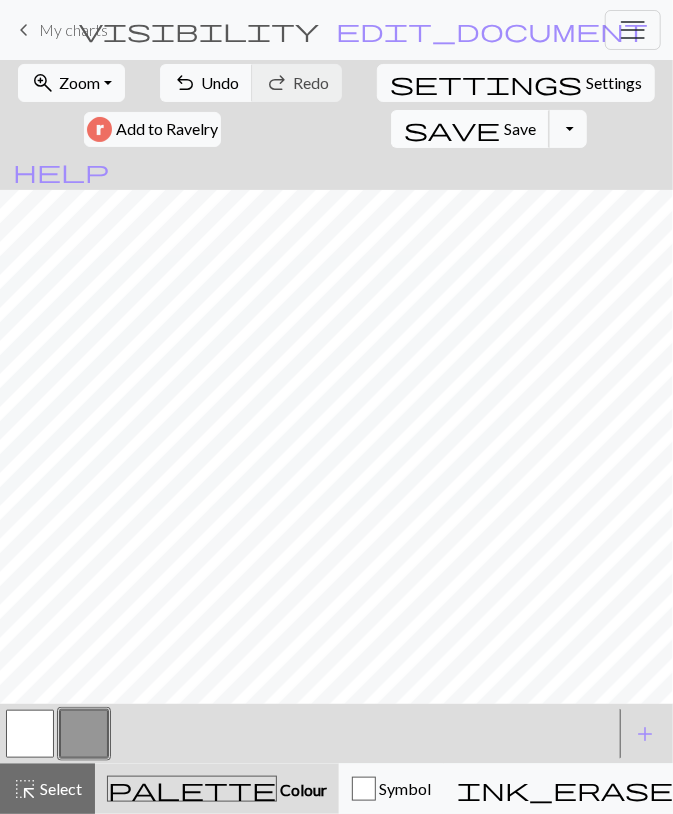 click on "Save" at bounding box center [520, 128] 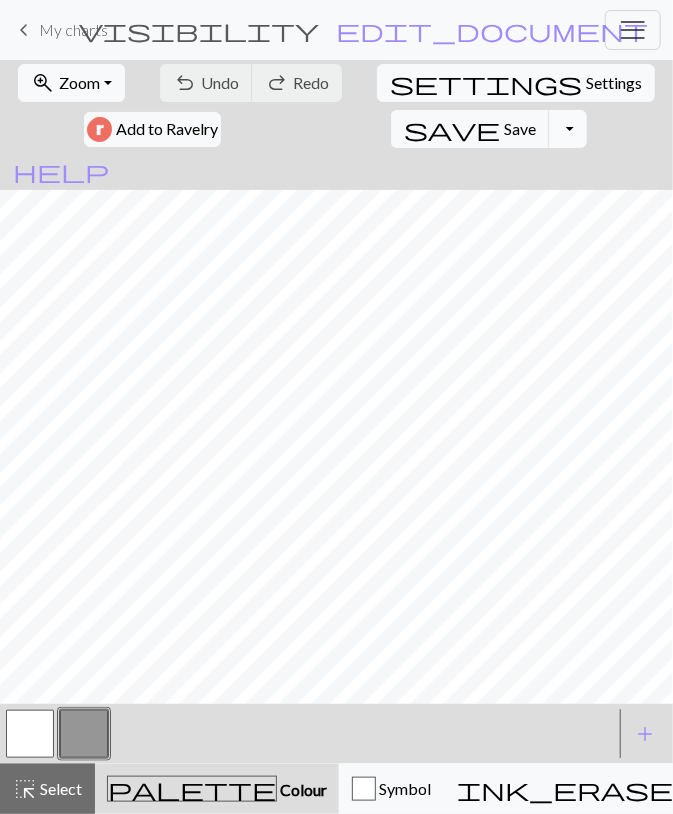 click on "Toggle Dropdown" at bounding box center [568, 129] 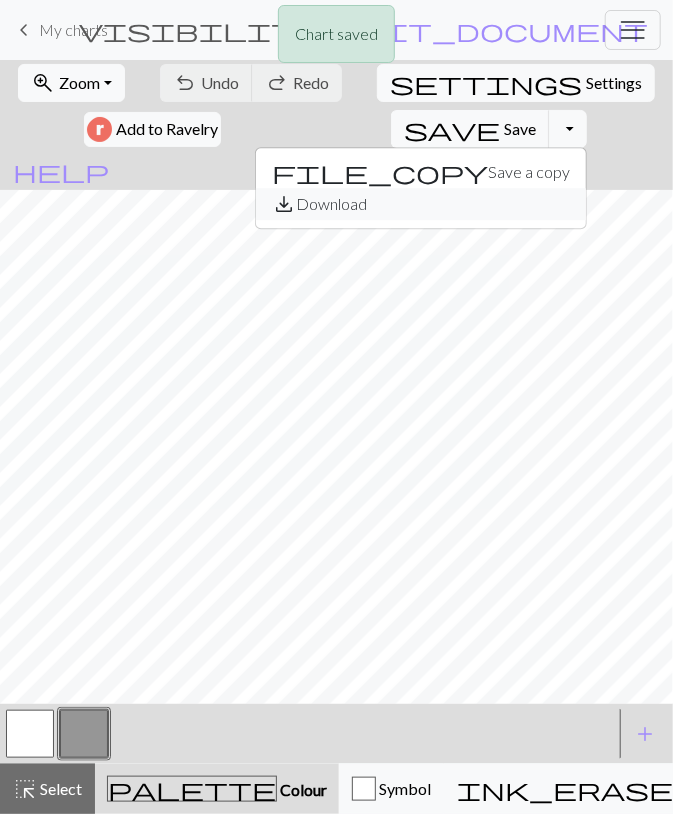 click on "save_alt  Download" at bounding box center (421, 204) 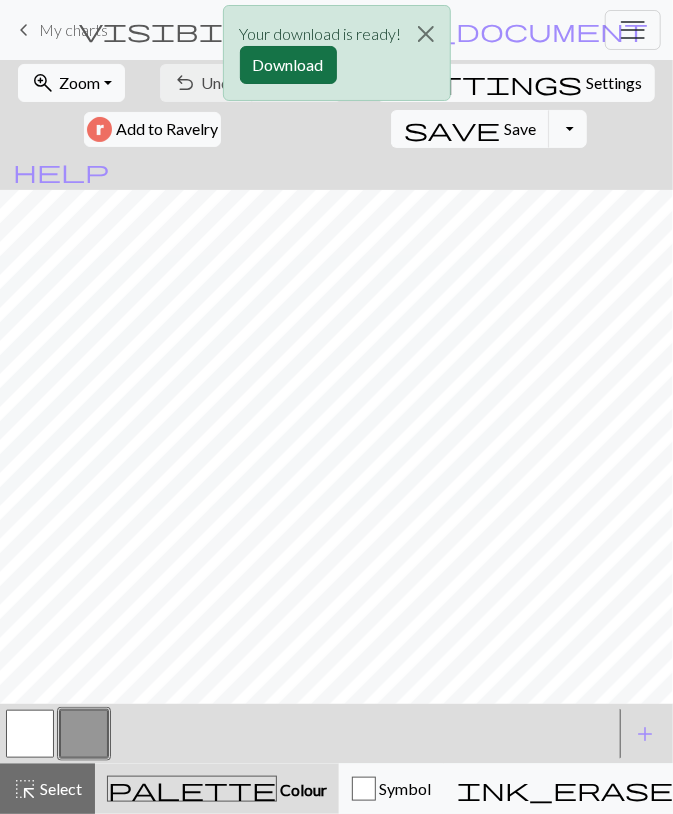 click on "Download" at bounding box center (288, 65) 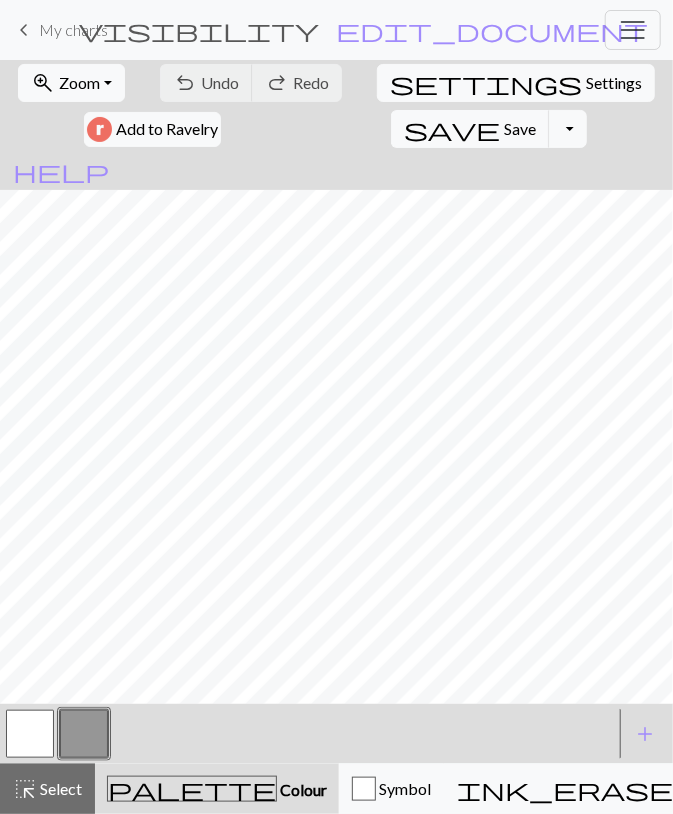 click at bounding box center (308, 734) 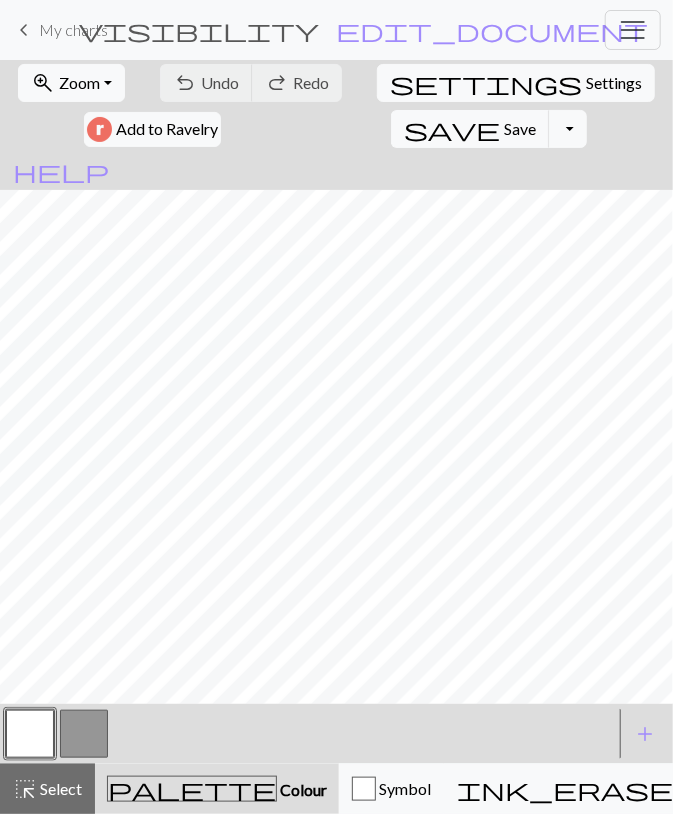 click at bounding box center (84, 734) 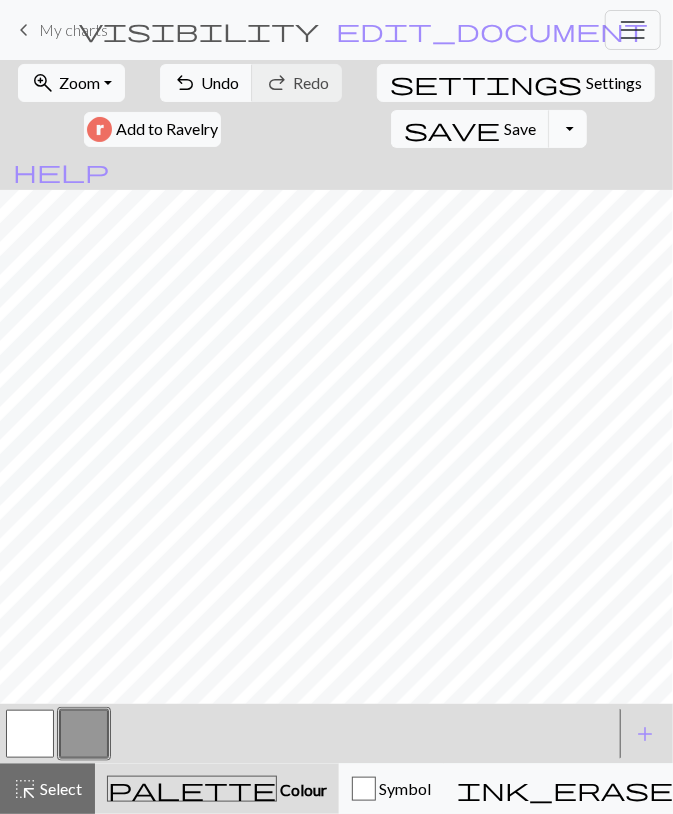 click on "Toggle Dropdown" at bounding box center (568, 129) 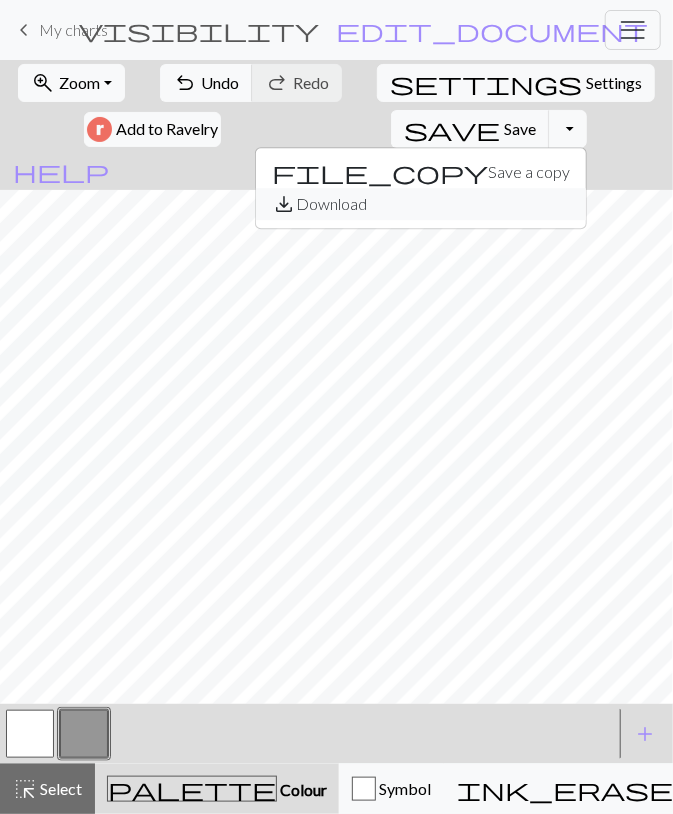 click on "save_alt  Download" at bounding box center [421, 204] 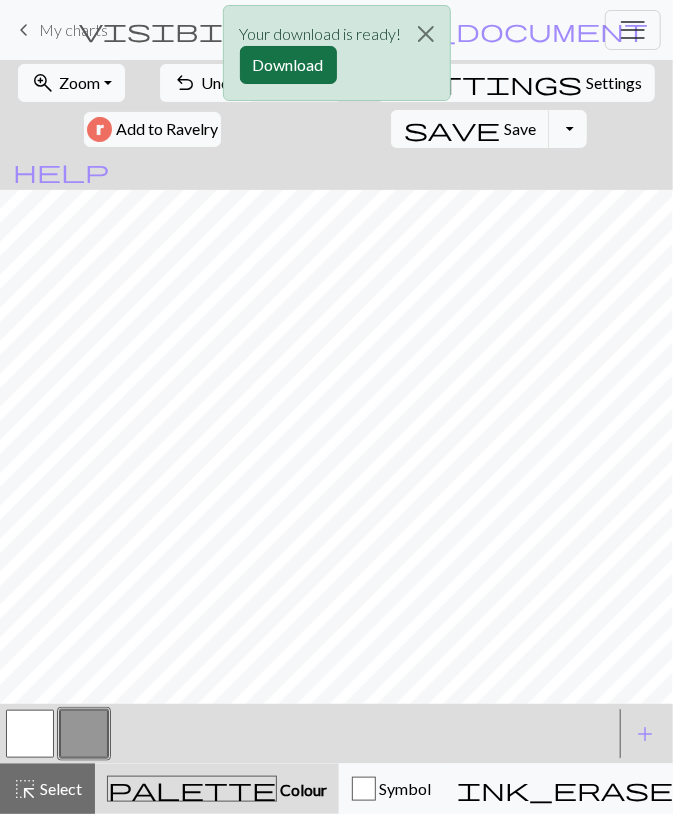 click on "Download" at bounding box center [288, 65] 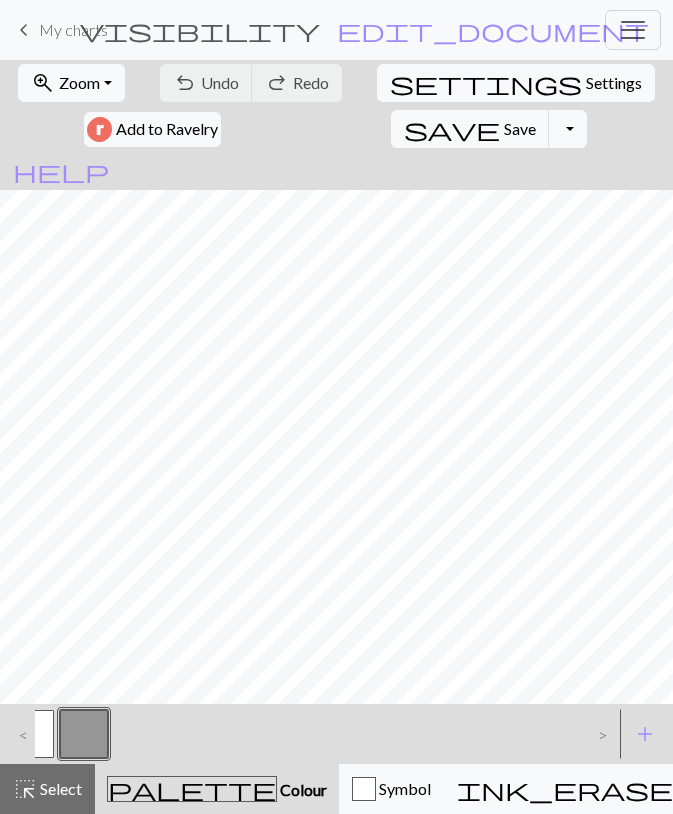 scroll, scrollTop: 0, scrollLeft: 0, axis: both 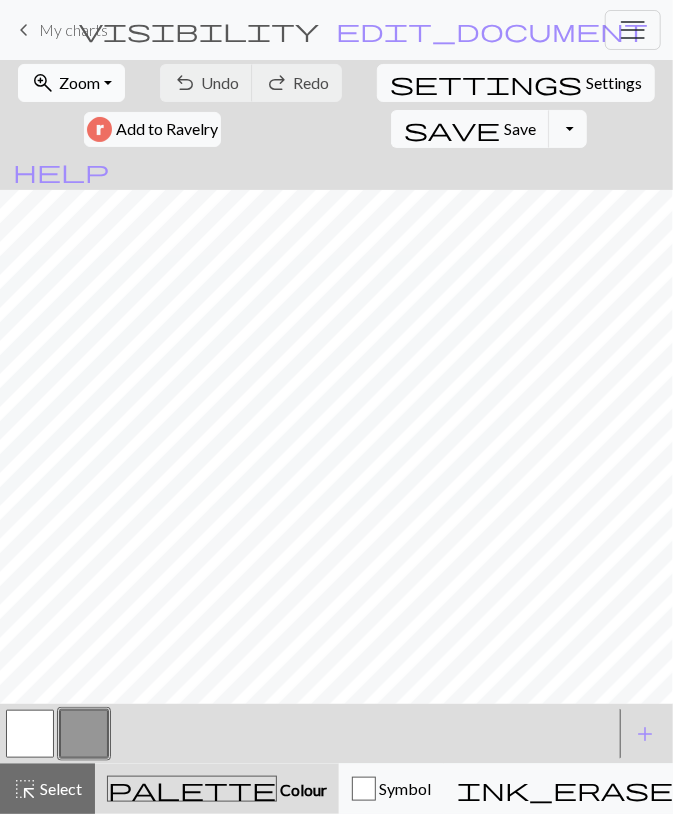 click on "Zoom" at bounding box center [79, 82] 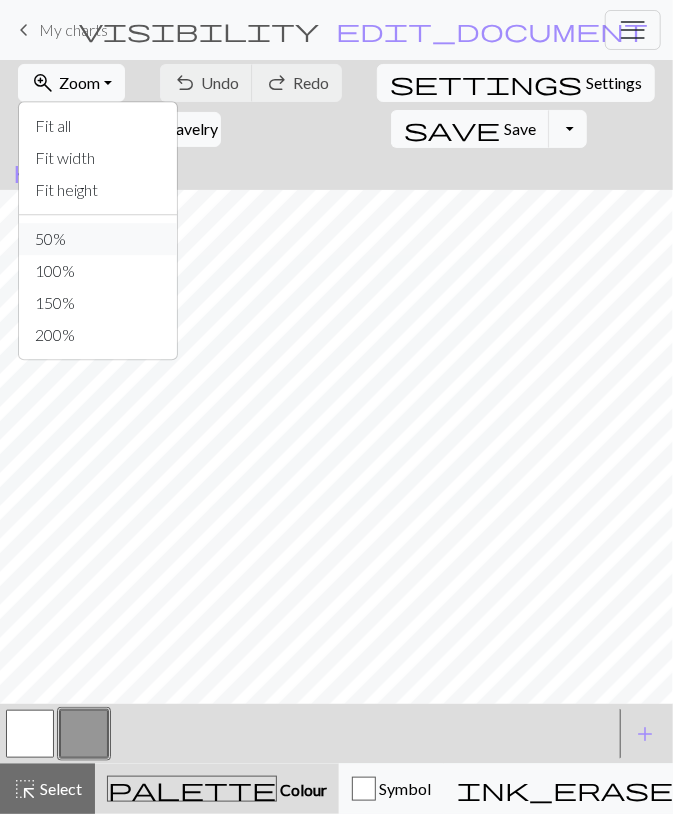 click on "50%" at bounding box center (98, 239) 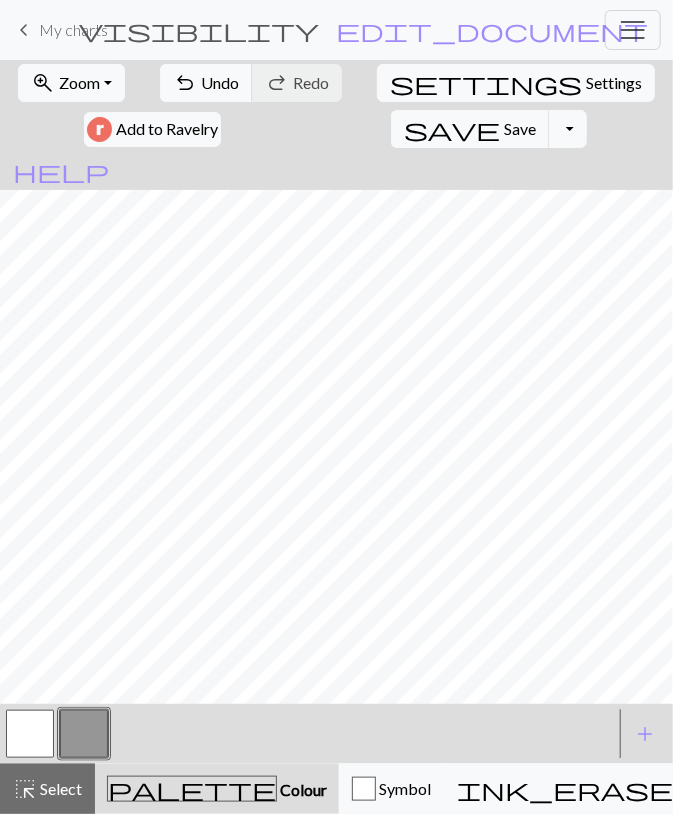 drag, startPoint x: 40, startPoint y: 745, endPoint x: 53, endPoint y: 709, distance: 38.27532 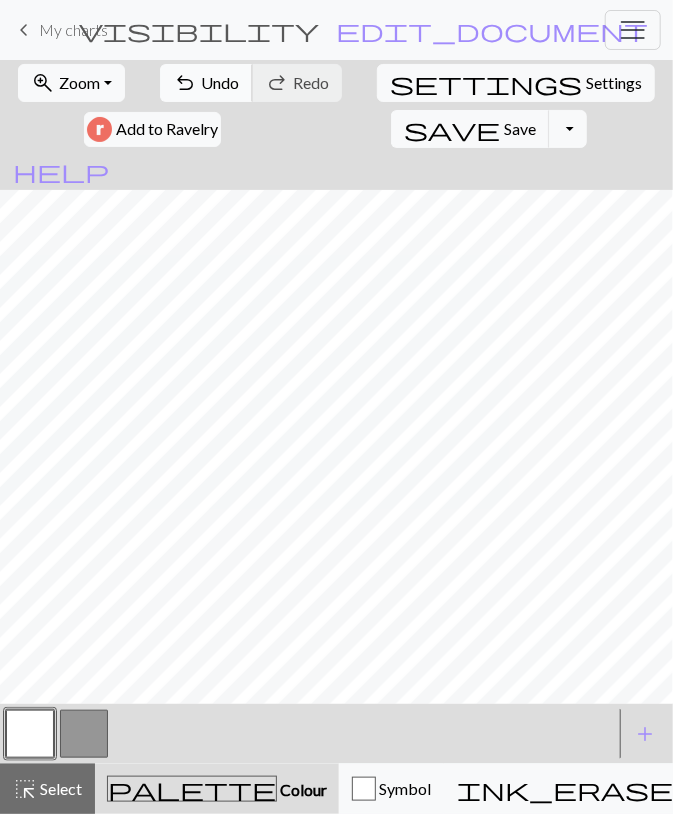 click on "Undo" at bounding box center [220, 82] 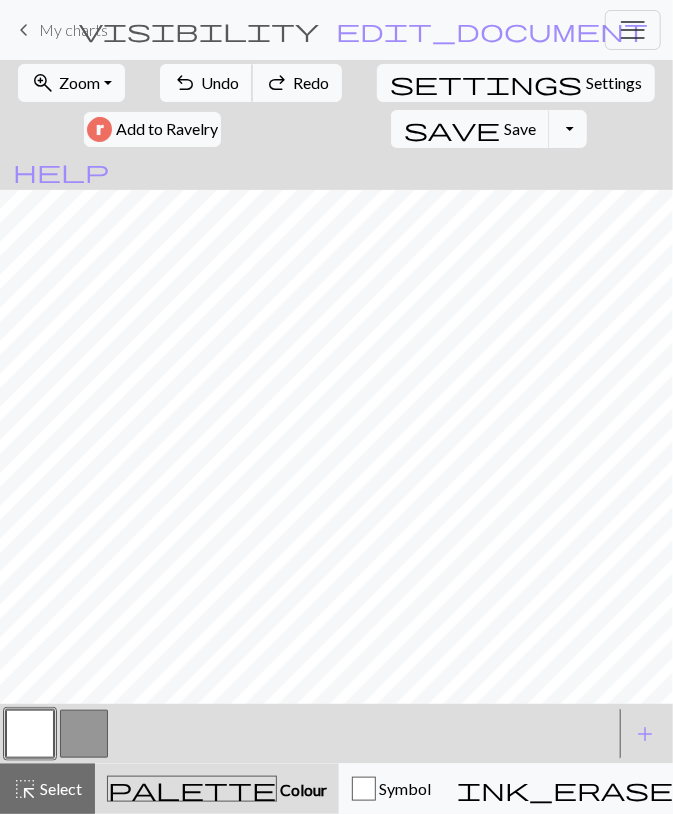click on "Undo" at bounding box center (220, 82) 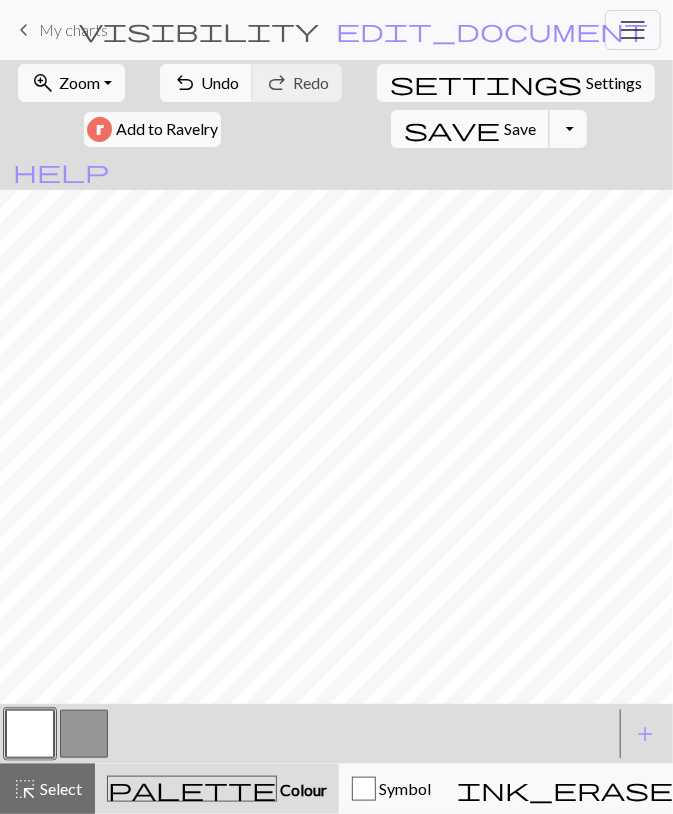 click on "Save" at bounding box center (520, 128) 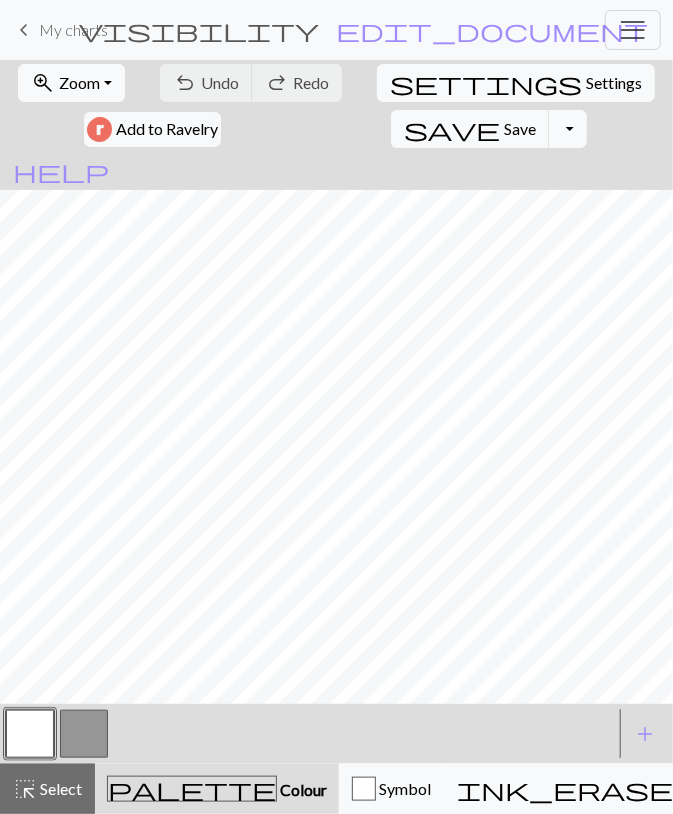 click on "Toggle Dropdown" at bounding box center (568, 129) 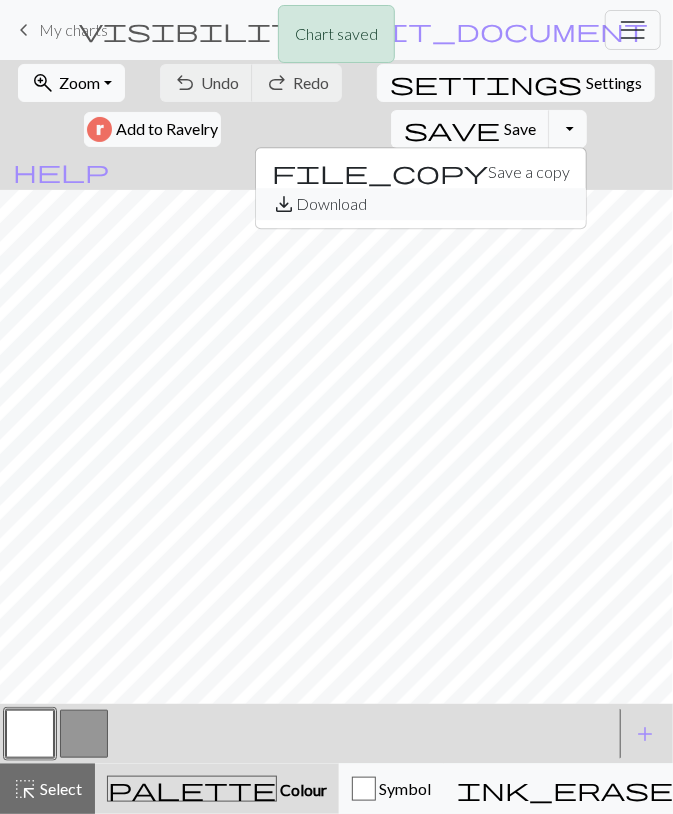 click on "save_alt  Download" at bounding box center (421, 204) 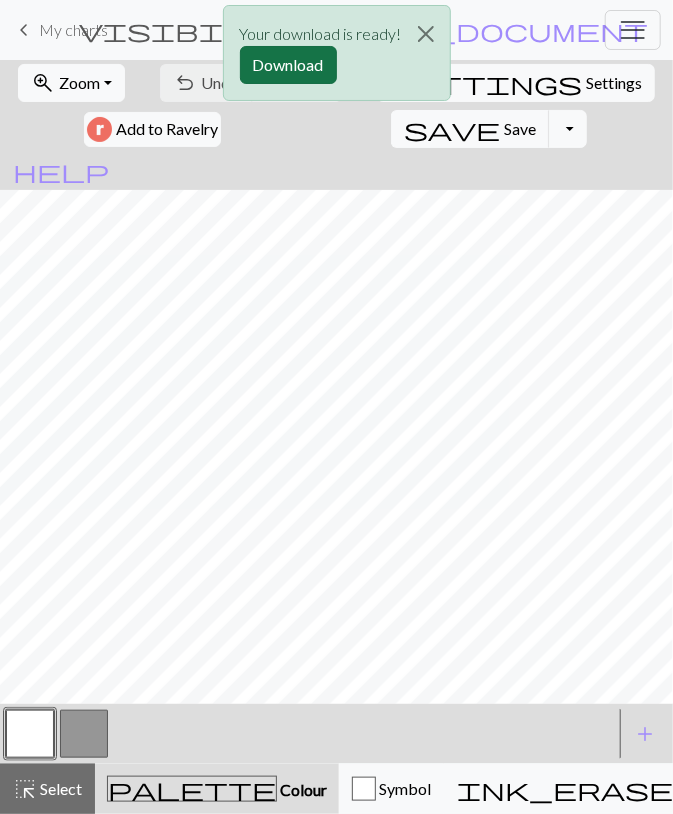 click on "Download" at bounding box center [288, 65] 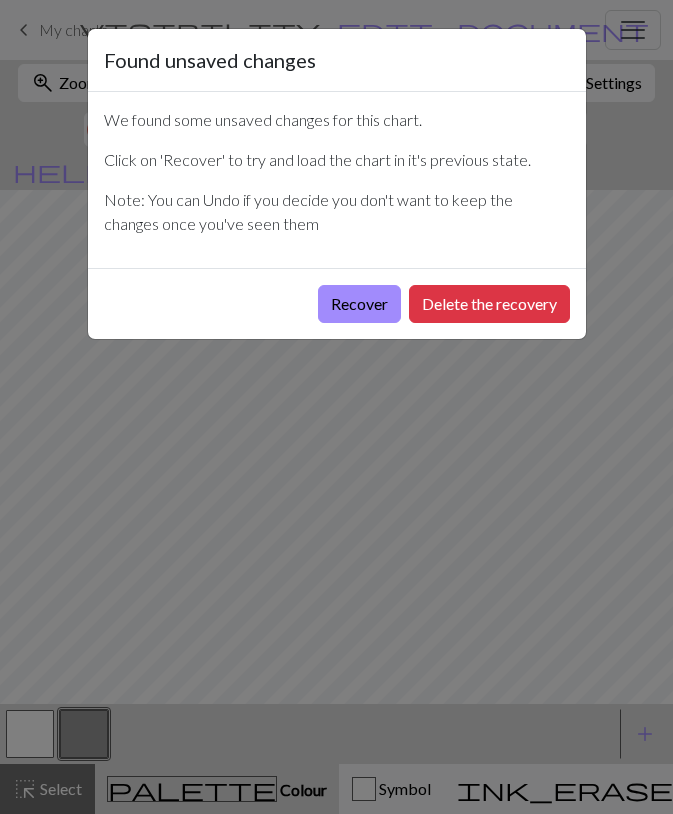 scroll, scrollTop: 0, scrollLeft: 0, axis: both 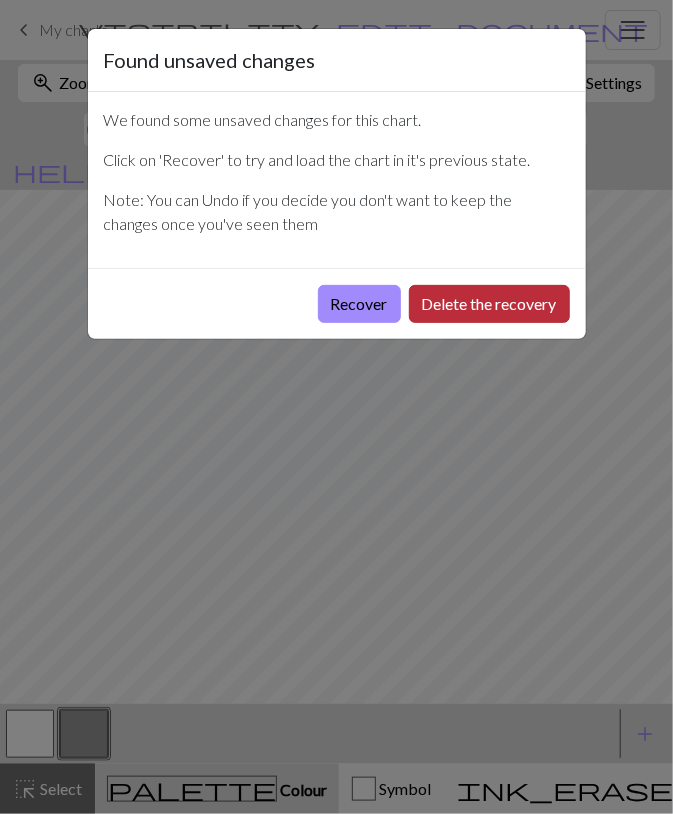click on "Delete the recovery" at bounding box center (489, 304) 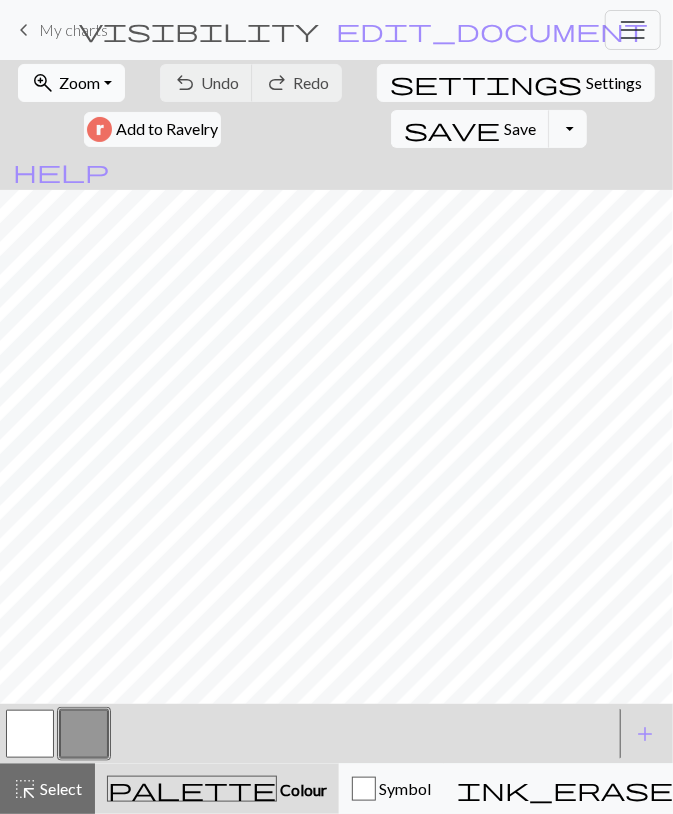 click on "Zoom" at bounding box center (79, 82) 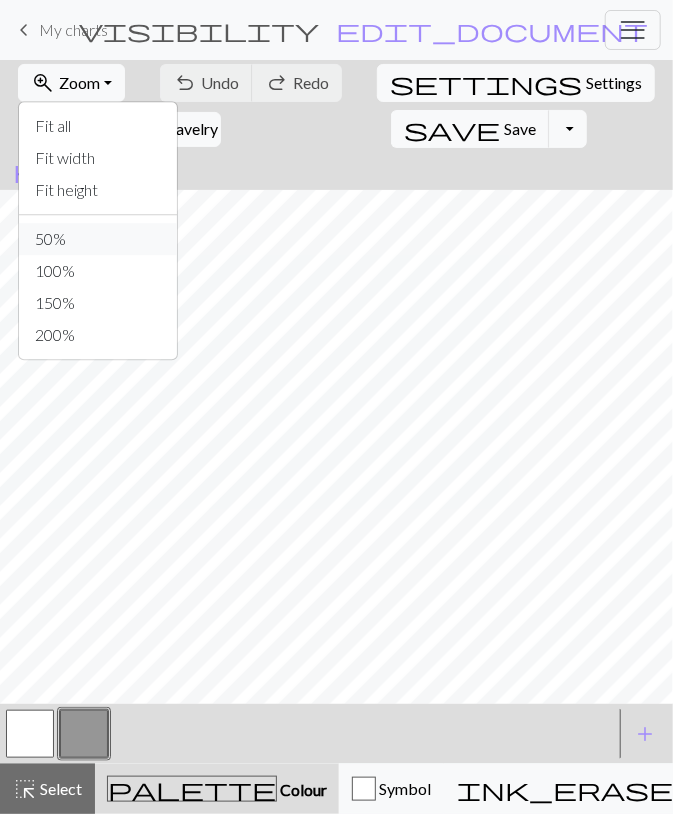 click on "50%" at bounding box center [98, 239] 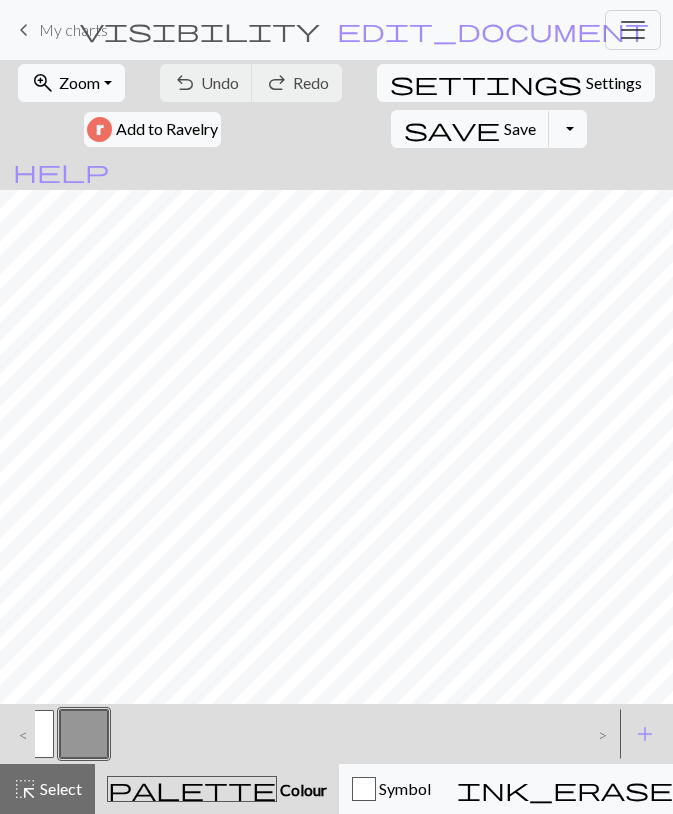 scroll, scrollTop: 0, scrollLeft: 0, axis: both 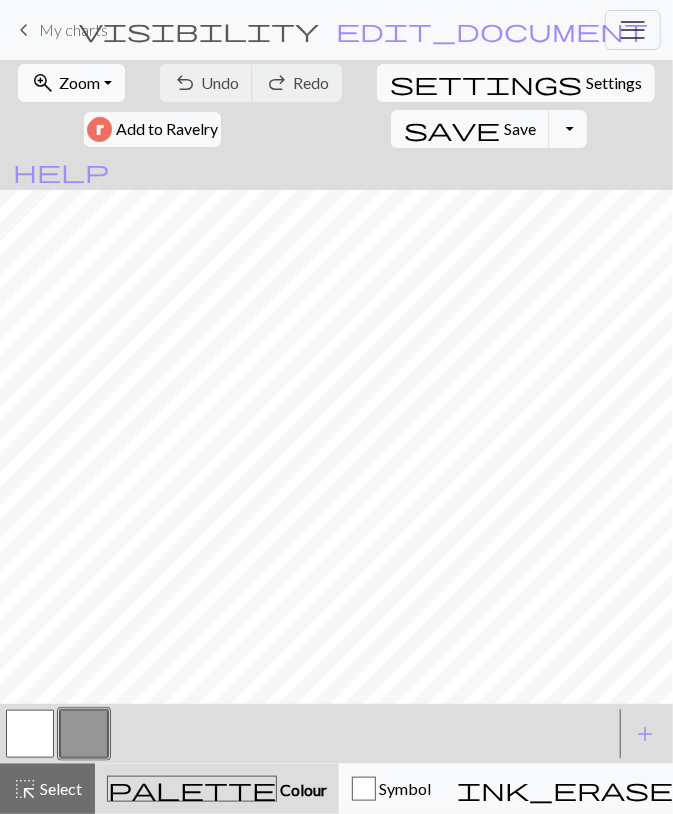 drag, startPoint x: 69, startPoint y: 81, endPoint x: 73, endPoint y: 91, distance: 10.770329 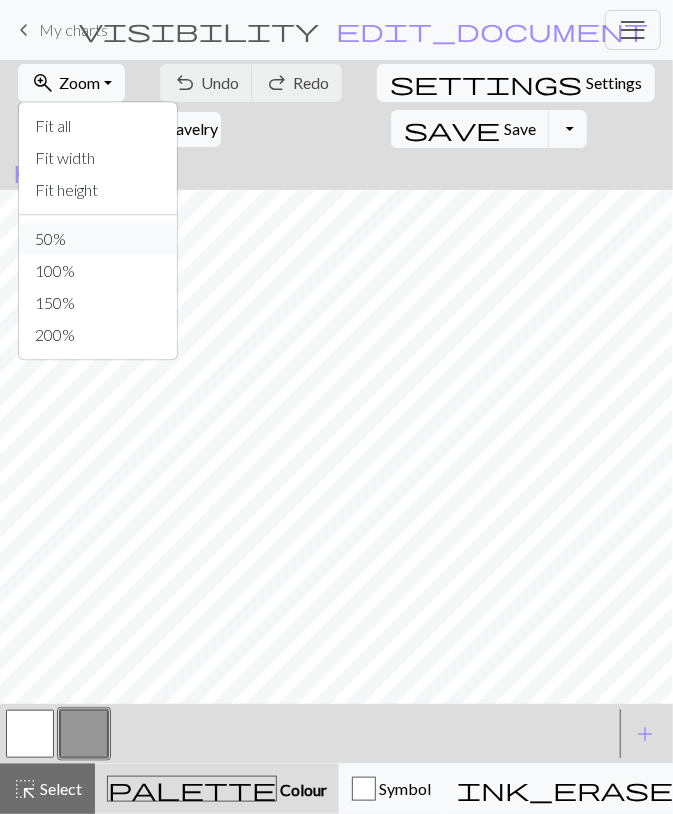 click on "50%" at bounding box center [98, 239] 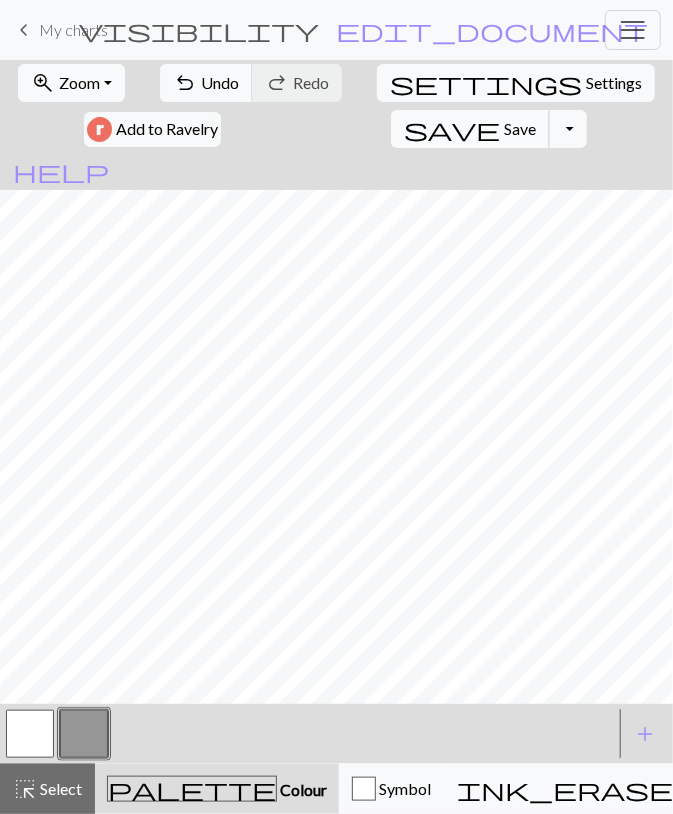 click on "Save" at bounding box center (520, 128) 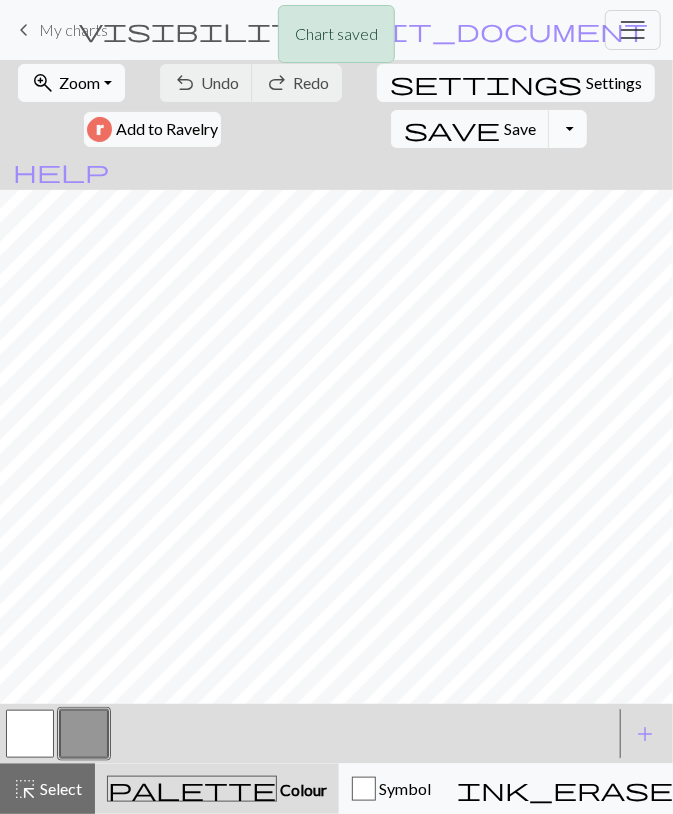 click on "Toggle Dropdown" at bounding box center [568, 129] 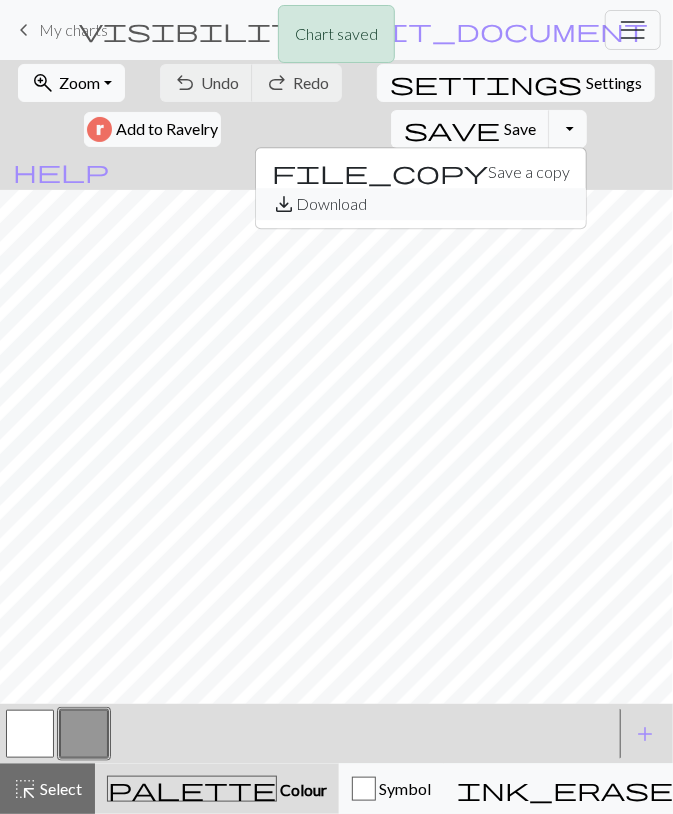 click on "save_alt  Download" at bounding box center (421, 204) 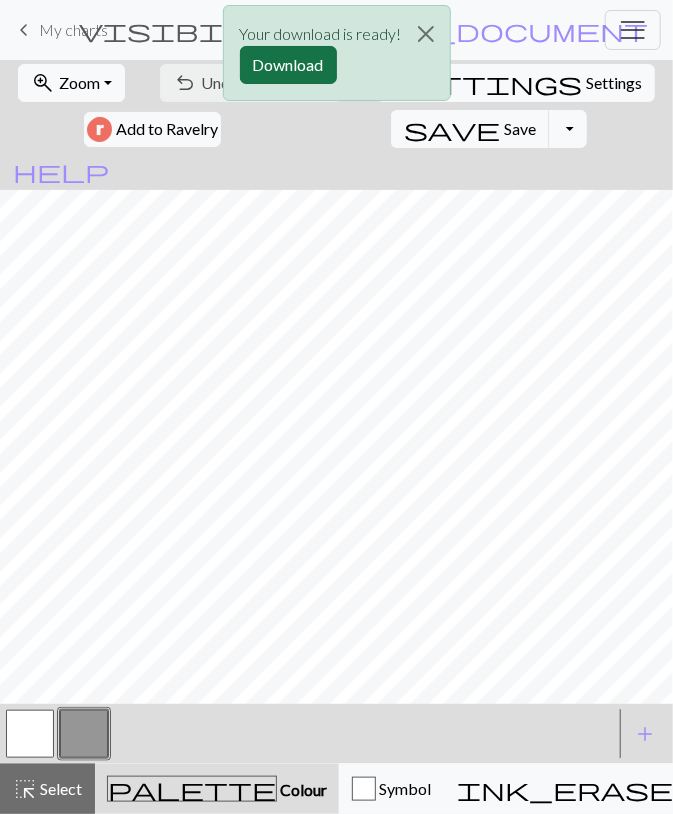 click on "Download" at bounding box center (288, 65) 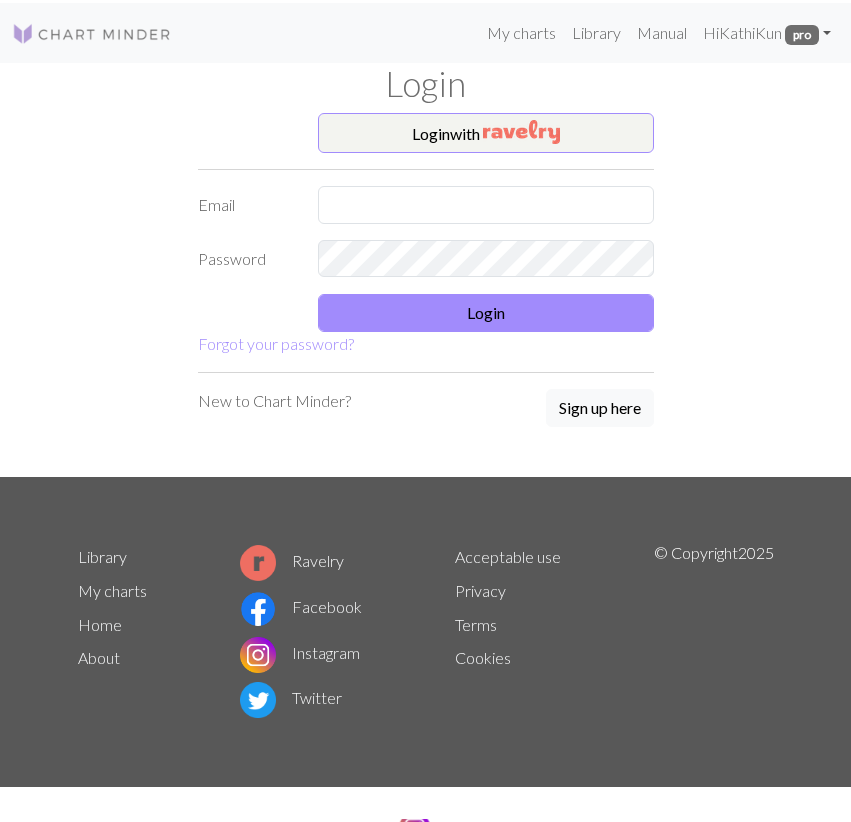 scroll, scrollTop: 0, scrollLeft: 0, axis: both 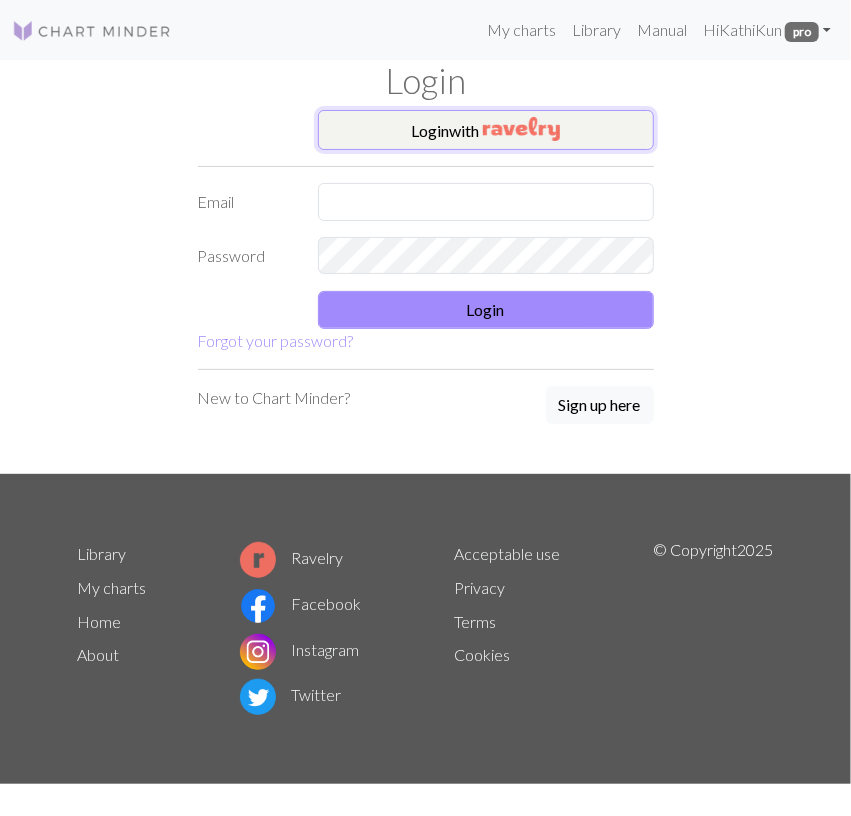 click at bounding box center [521, 129] 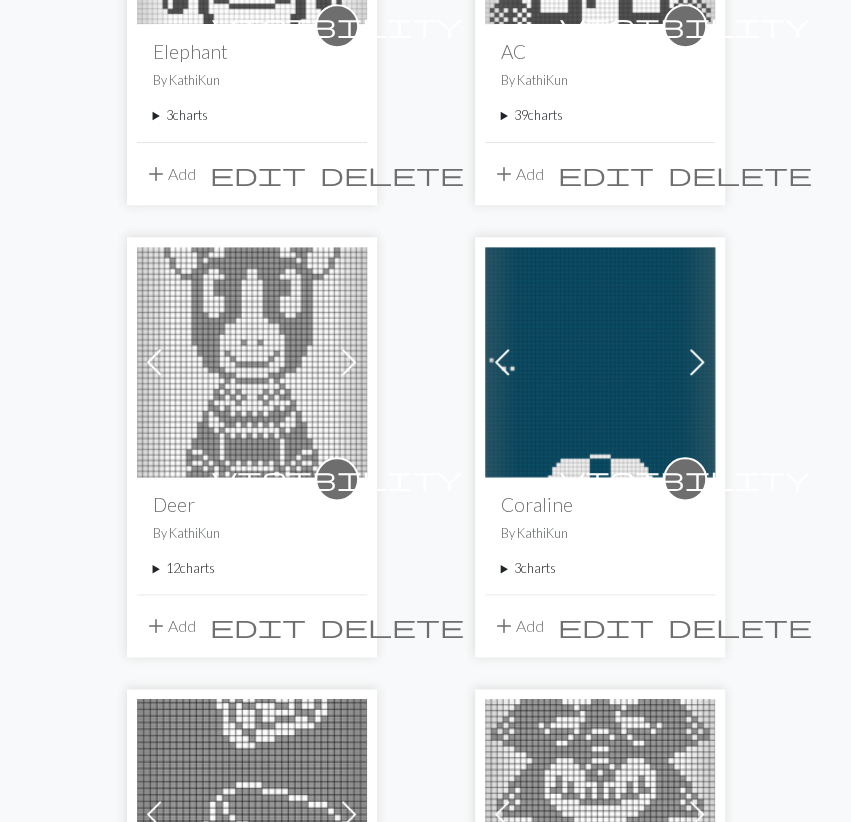 scroll, scrollTop: 520, scrollLeft: 0, axis: vertical 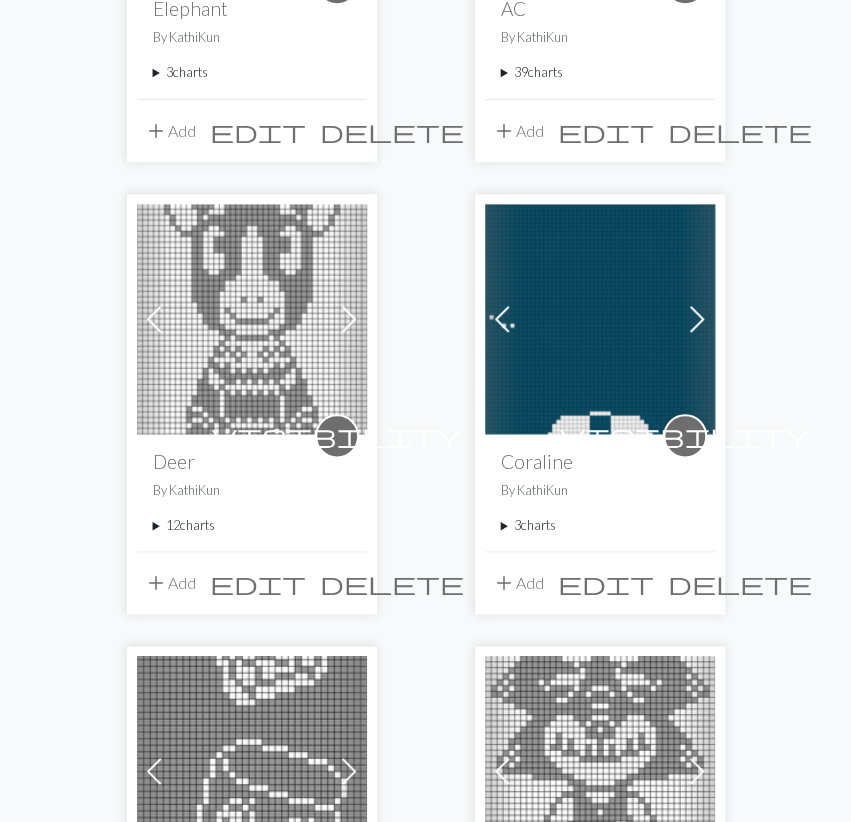 click on "3  charts" at bounding box center [600, 525] 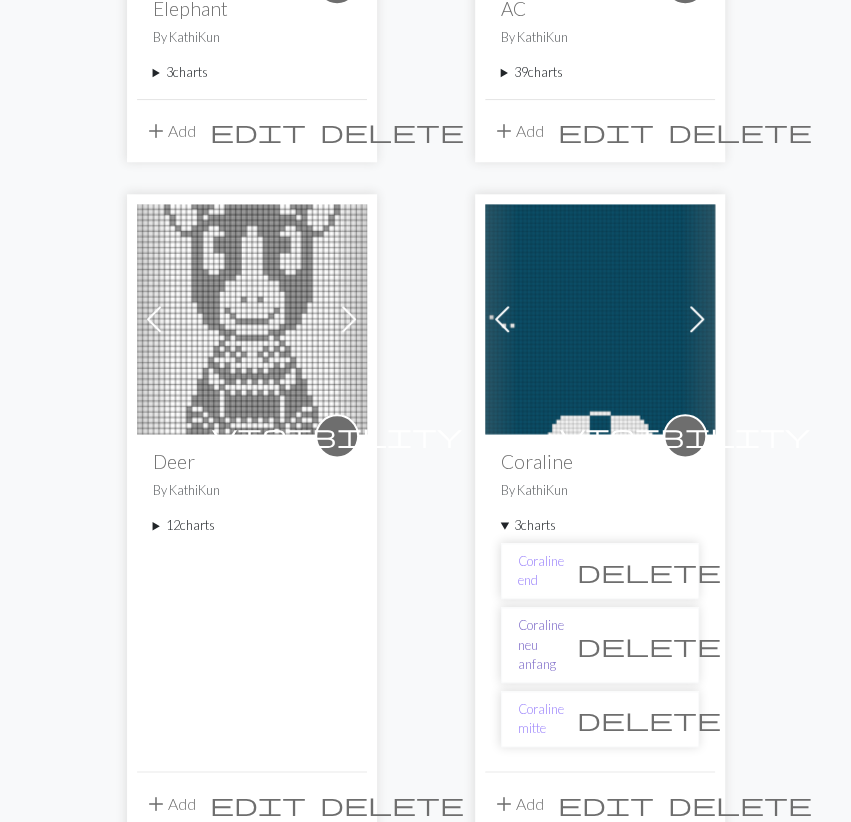 click on "Coraline neu anfang" at bounding box center (541, 645) 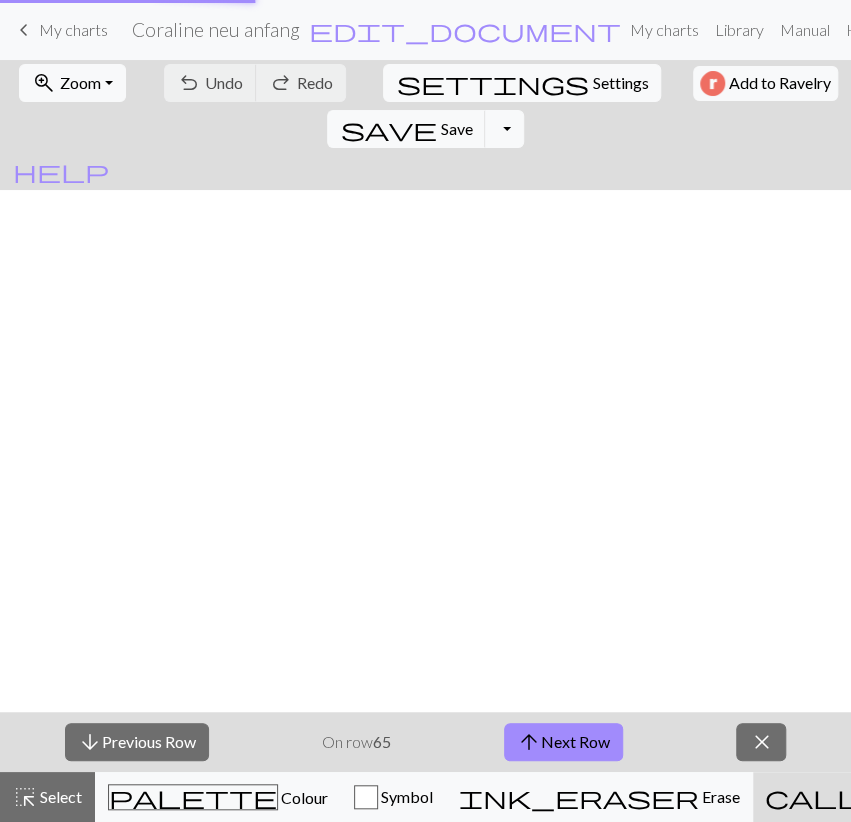 scroll, scrollTop: 0, scrollLeft: 0, axis: both 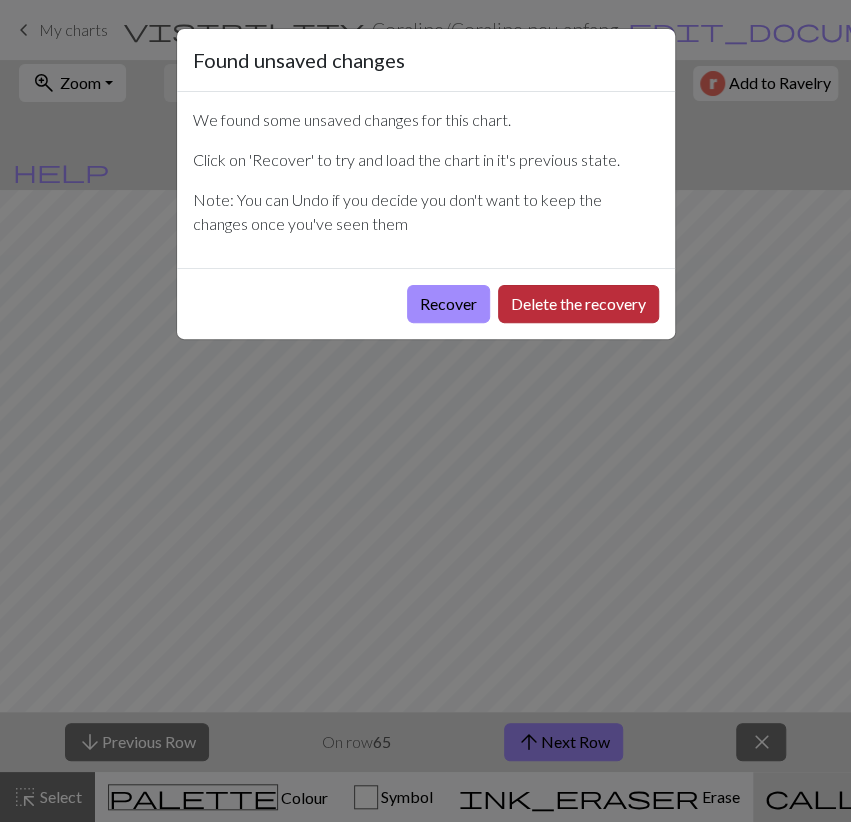 click on "Delete the recovery" at bounding box center (578, 304) 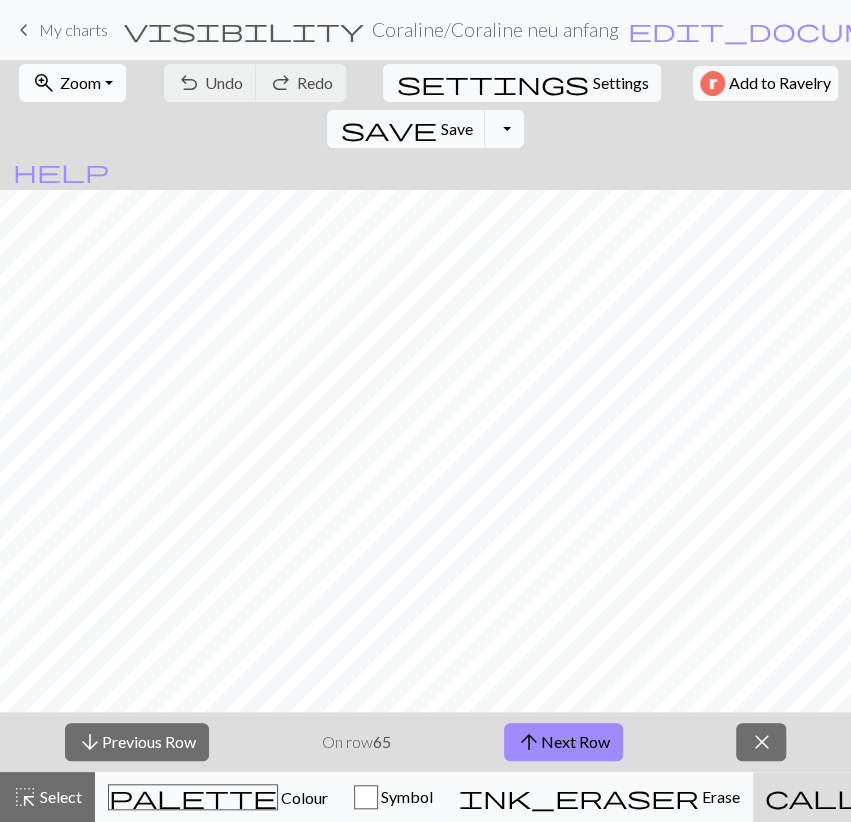 click on "zoom_in Zoom Zoom" at bounding box center [72, 83] 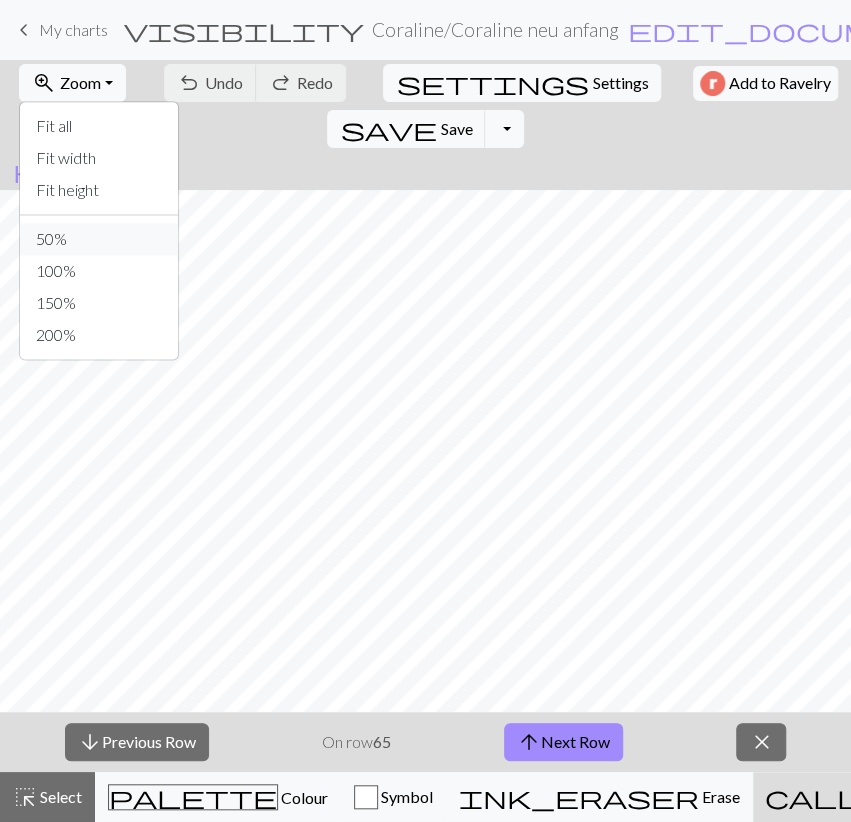 click on "50%" at bounding box center [99, 239] 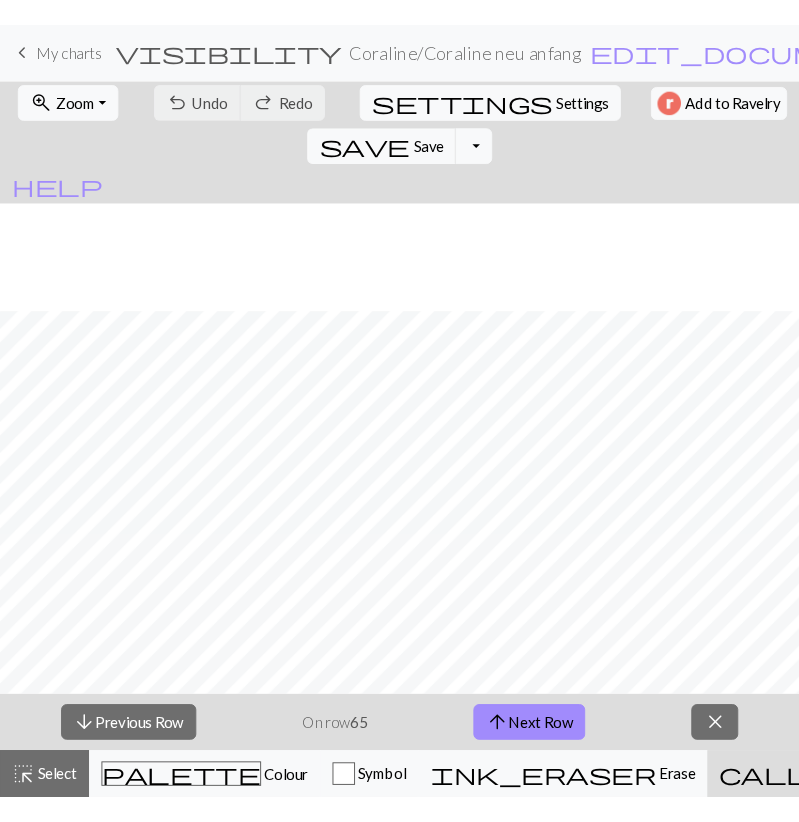 scroll, scrollTop: 1972, scrollLeft: 0, axis: vertical 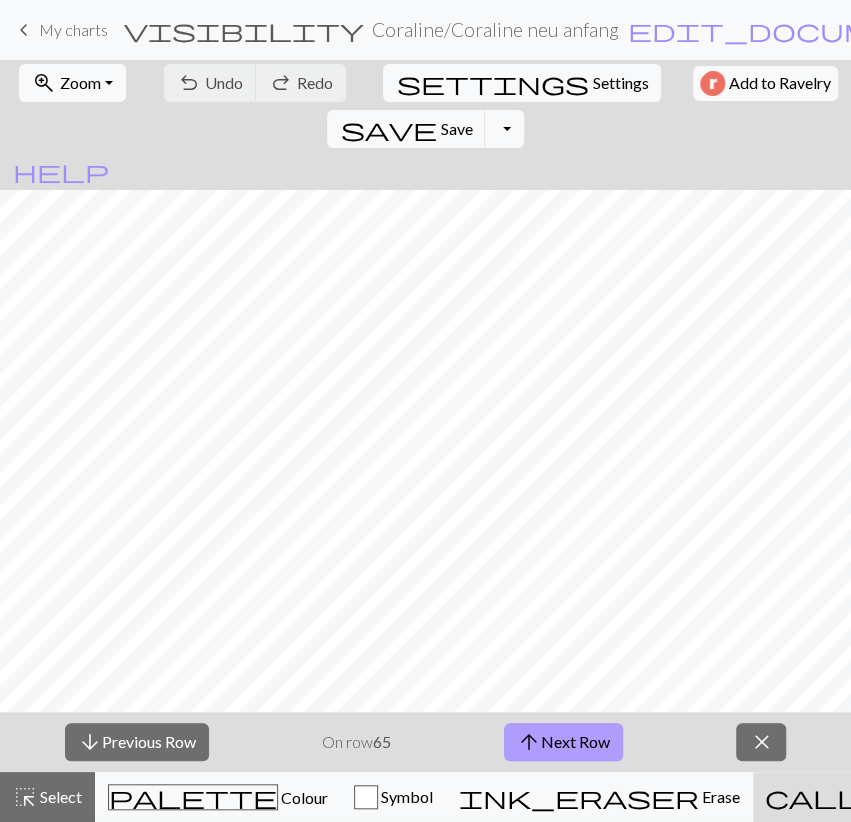 click on "arrow_upward  Next Row" at bounding box center (563, 742) 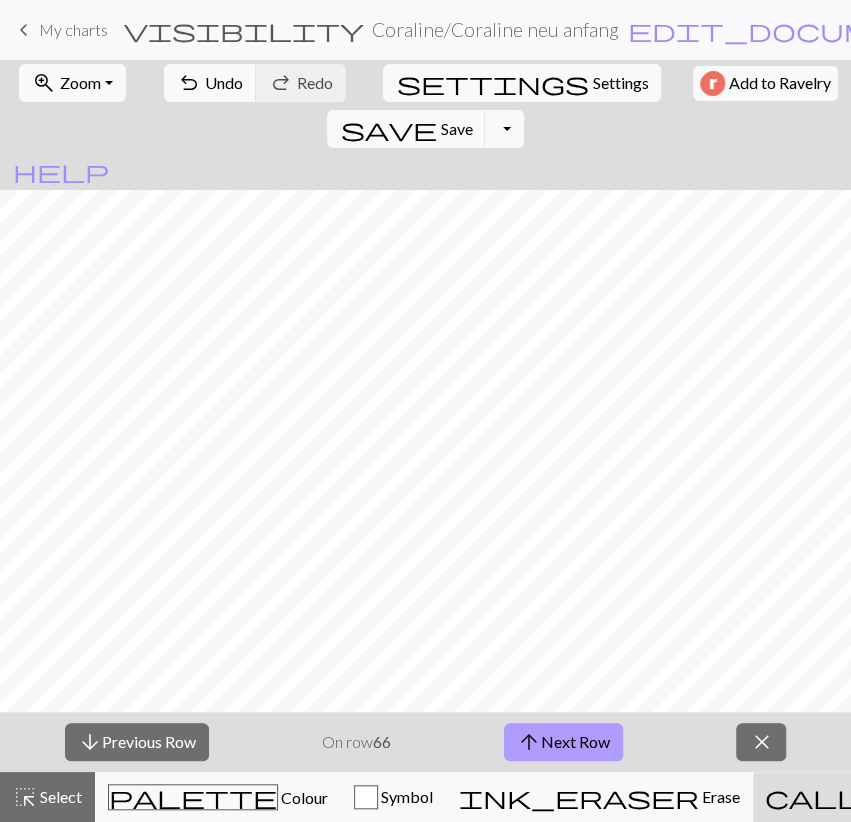 click on "arrow_upward" at bounding box center [529, 742] 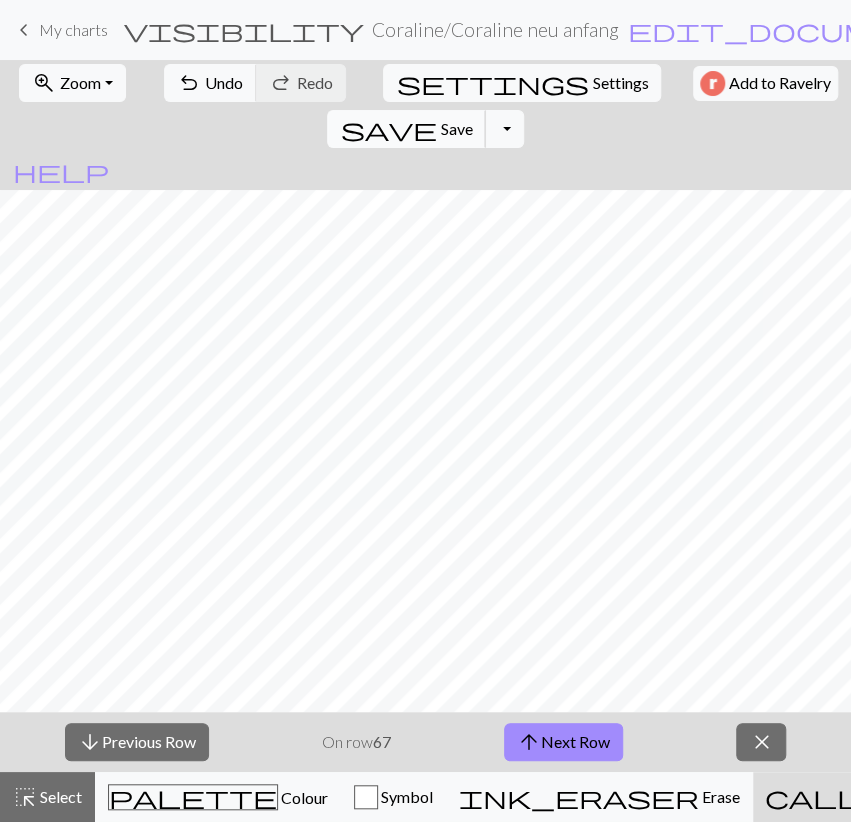 click on "save Save Save" at bounding box center (406, 129) 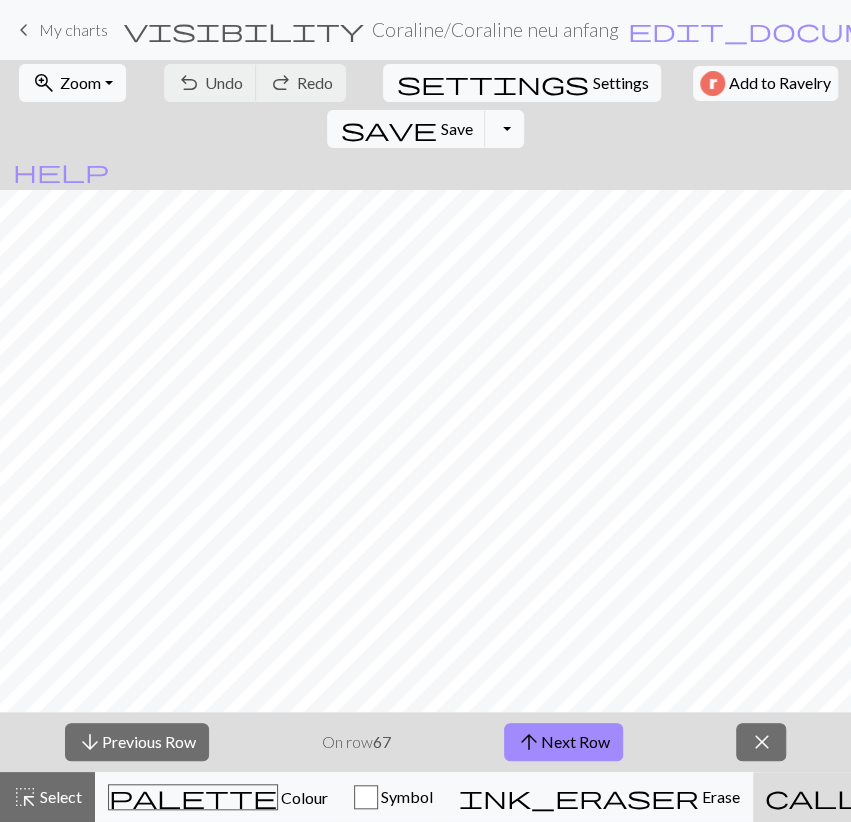 click on "arrow_upward  Next Row" at bounding box center (563, 742) 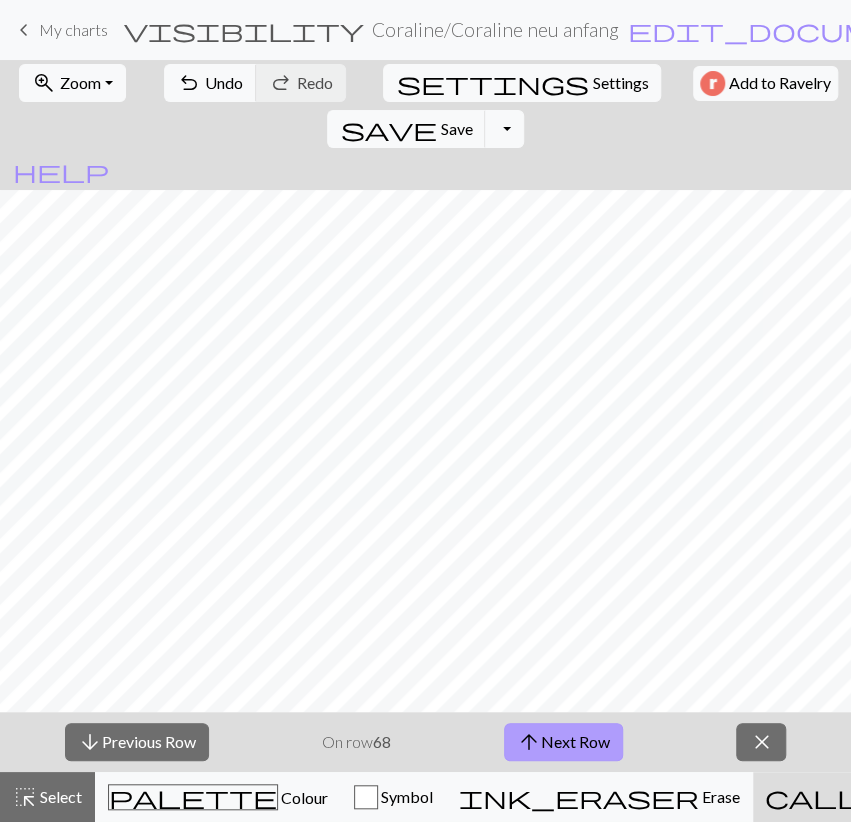 click on "arrow_upward  Next Row" at bounding box center (563, 742) 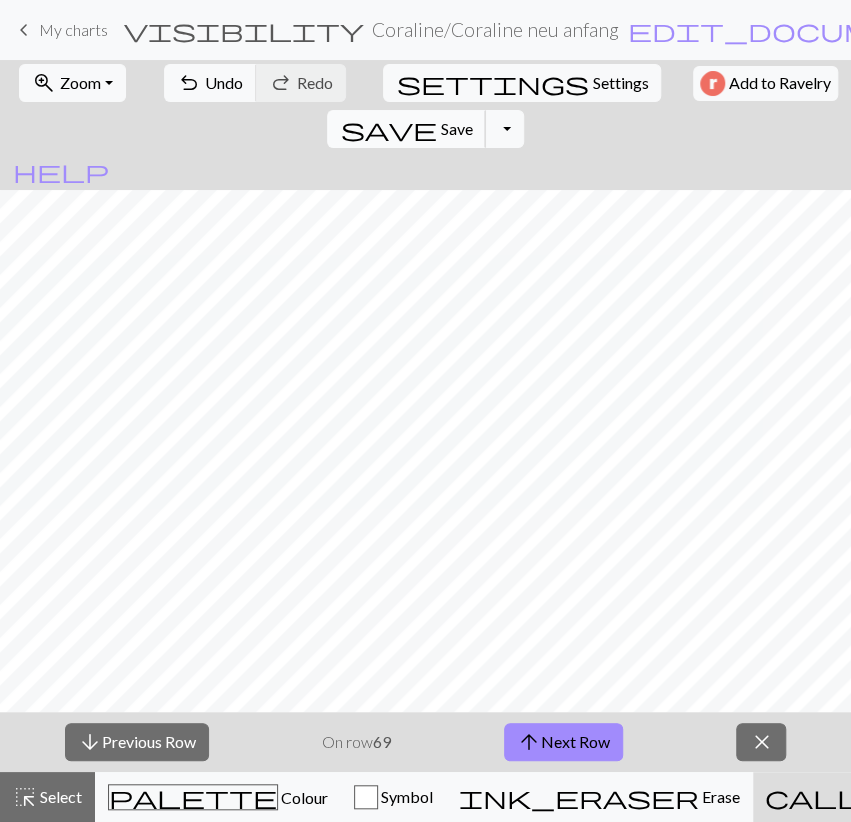 click on "save Save Save" at bounding box center [406, 129] 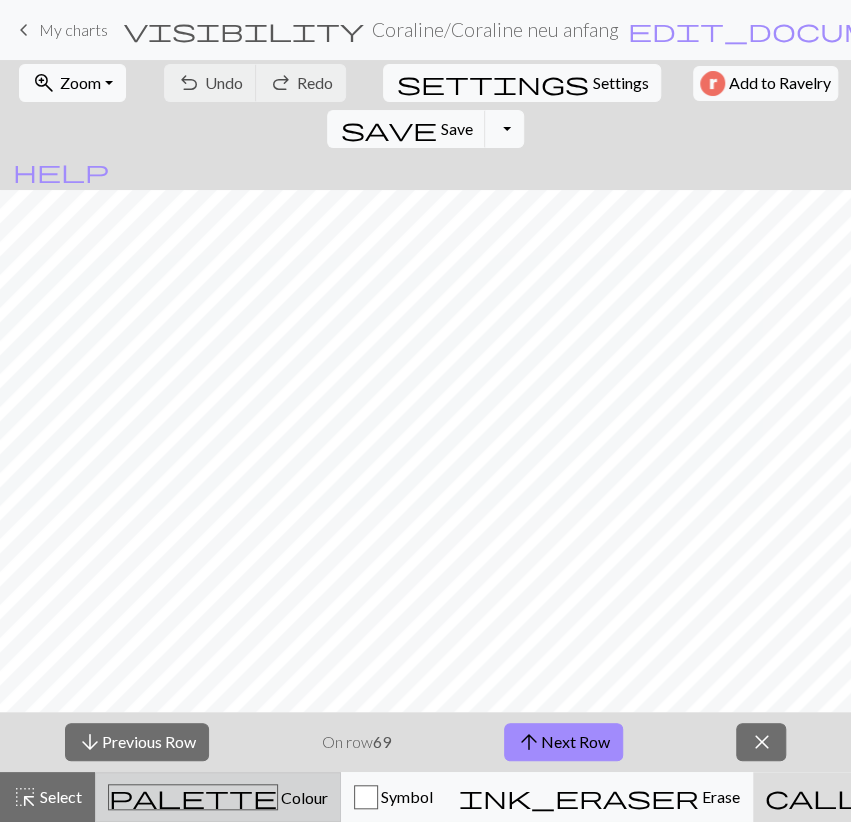 click on "palette   Colour   Colour" at bounding box center (218, 797) 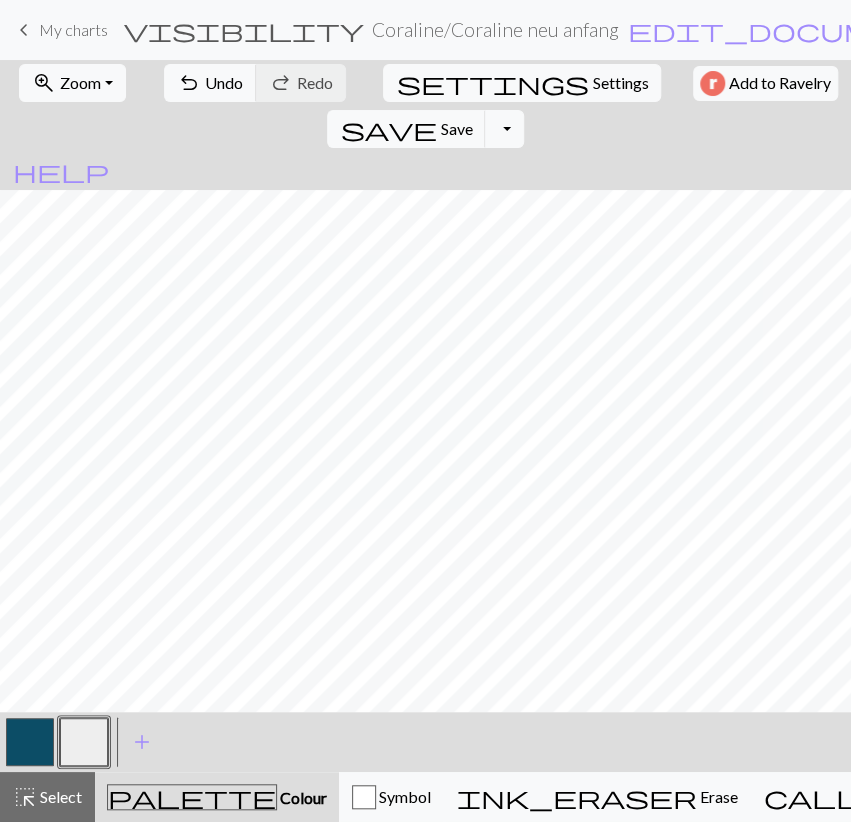 click at bounding box center (30, 742) 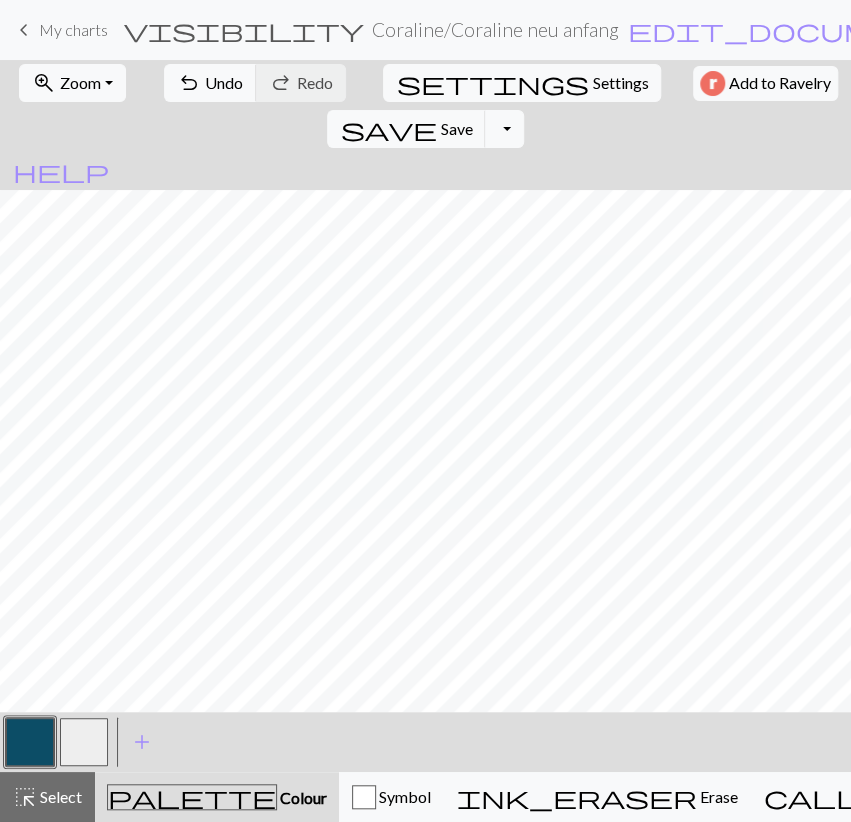 click at bounding box center [84, 742] 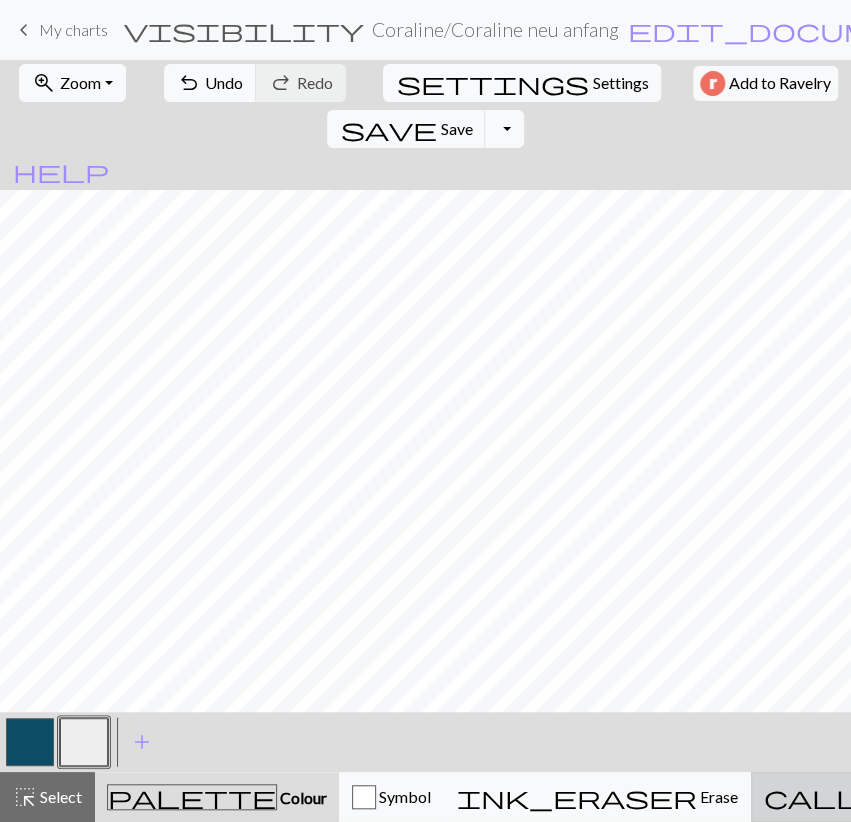 click on "Knitting mode" at bounding box center [1150, 796] 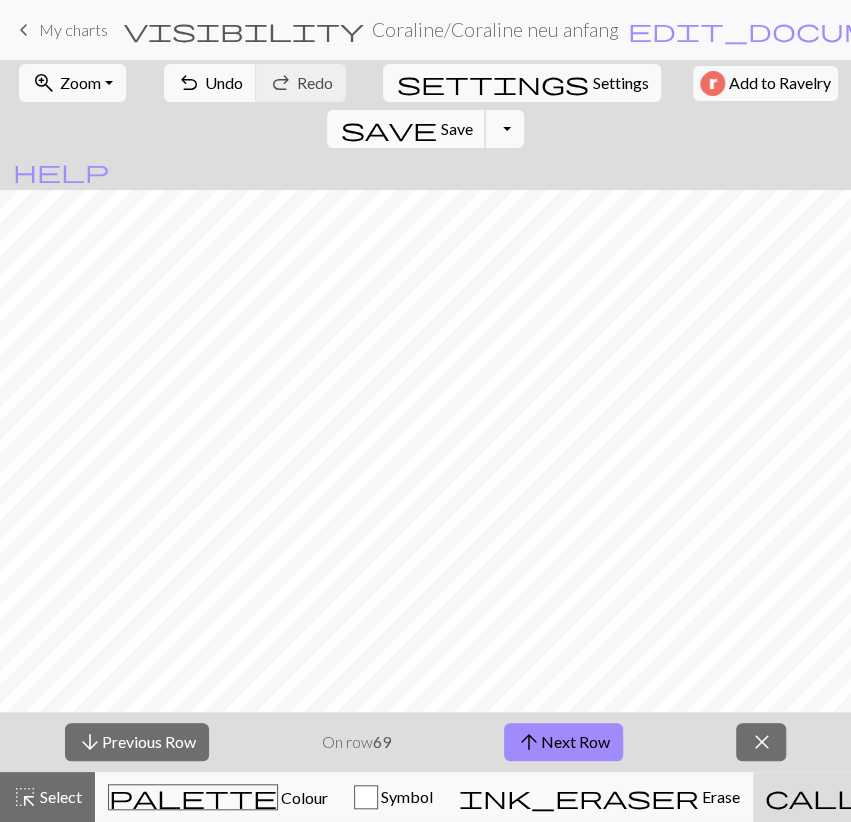 click on "save" at bounding box center (388, 129) 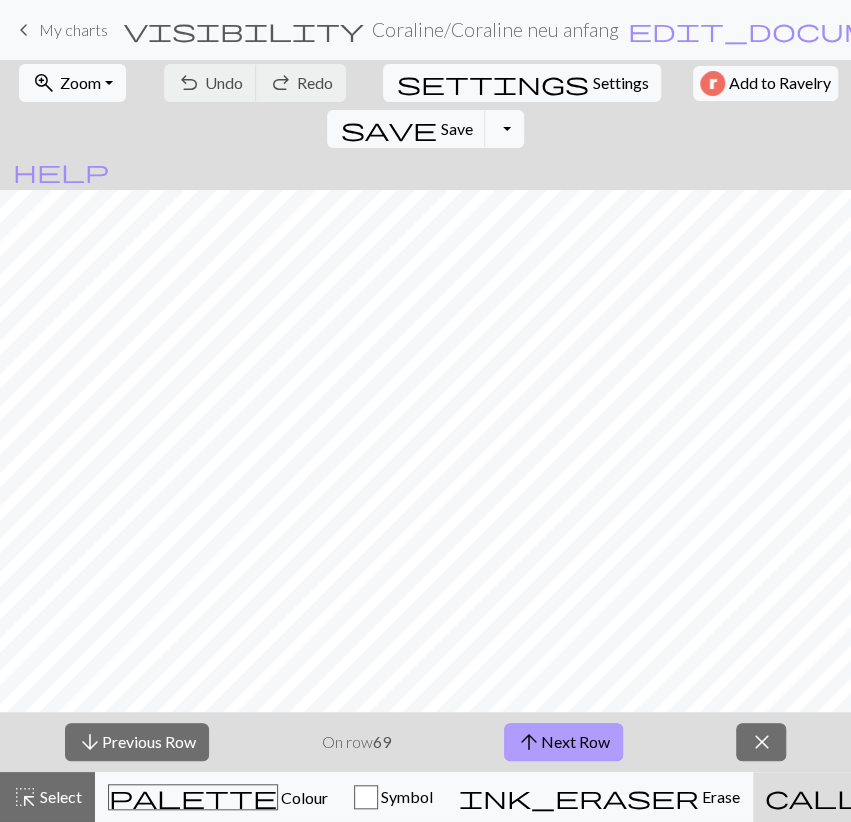 click on "arrow_upward" at bounding box center [529, 742] 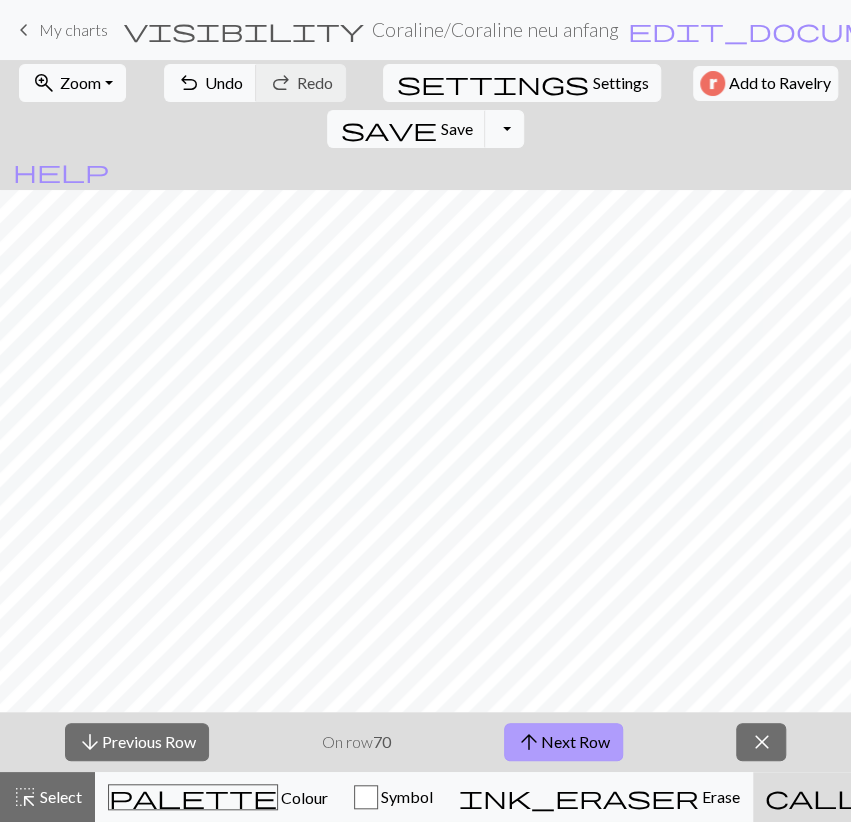 click on "arrow_upward  Next Row" at bounding box center (563, 742) 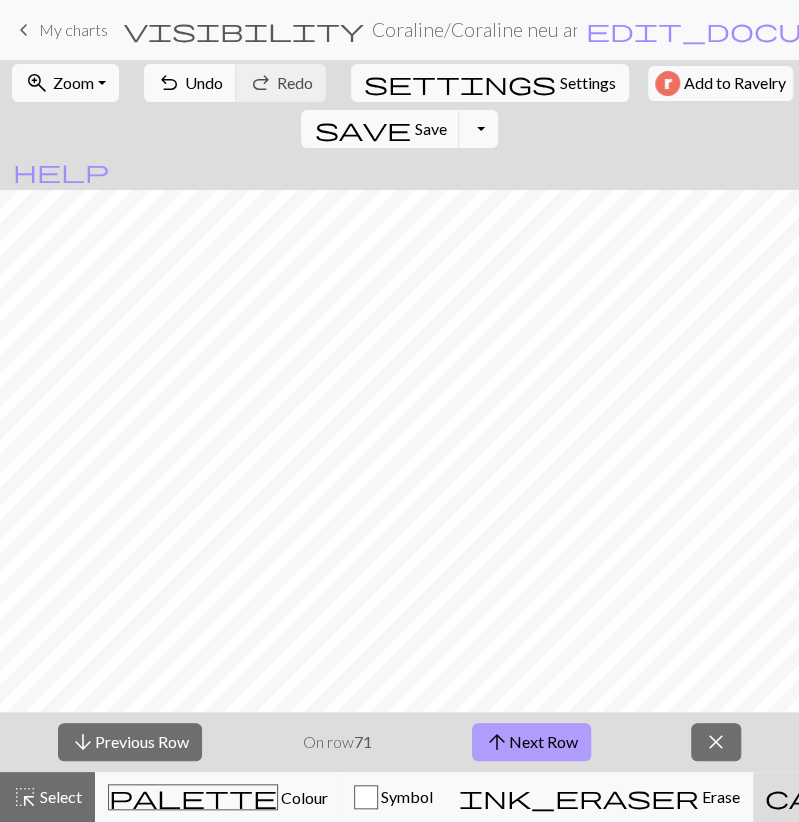 click on "arrow_upward  Next Row" at bounding box center (531, 742) 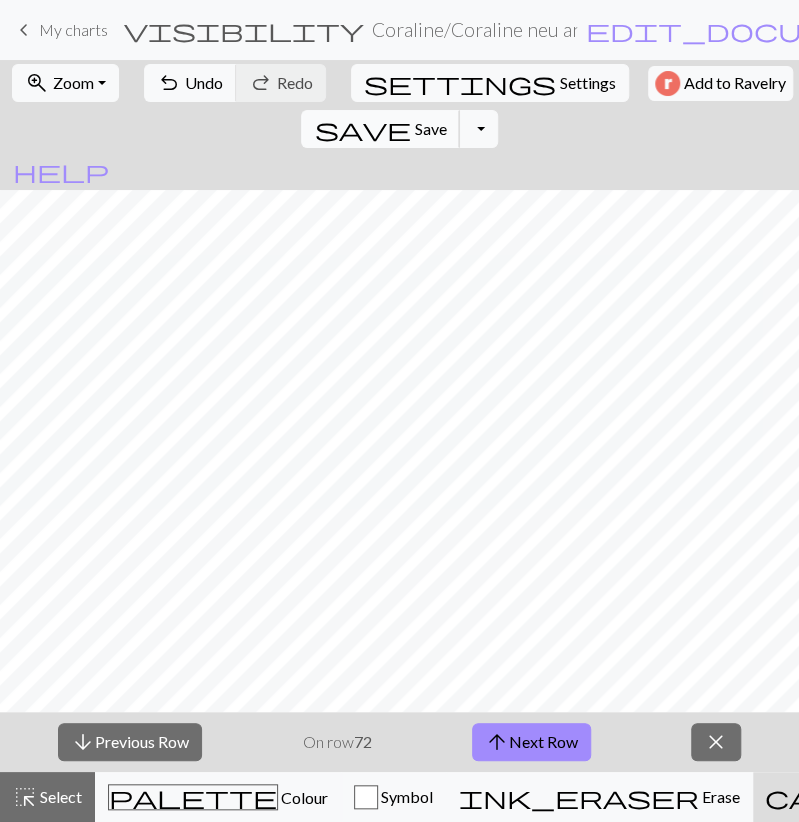 click on "Save" at bounding box center (430, 128) 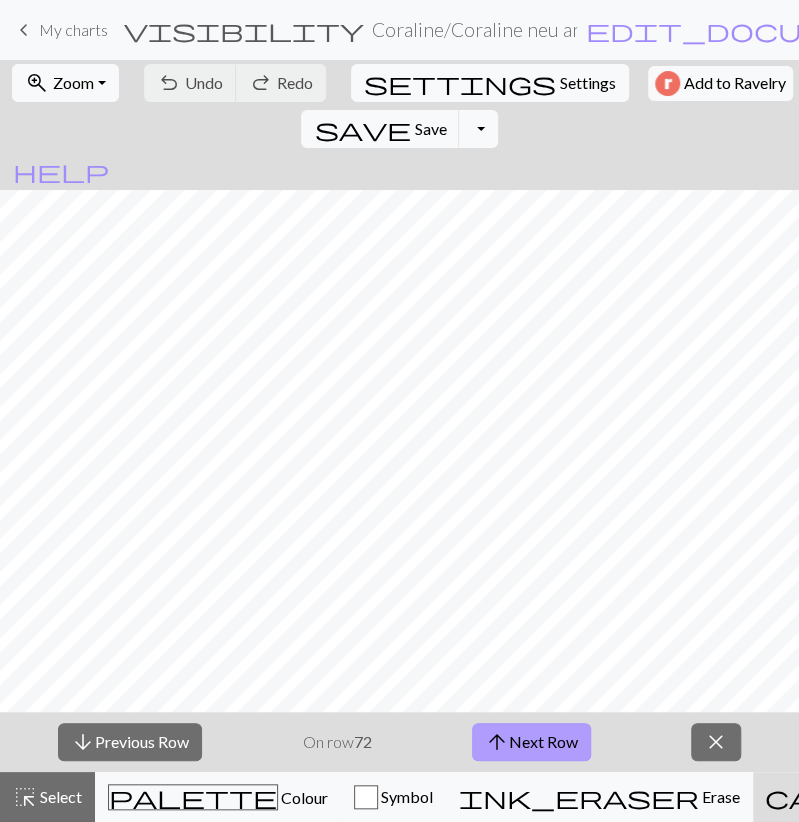 click on "arrow_upward  Next Row" at bounding box center [531, 742] 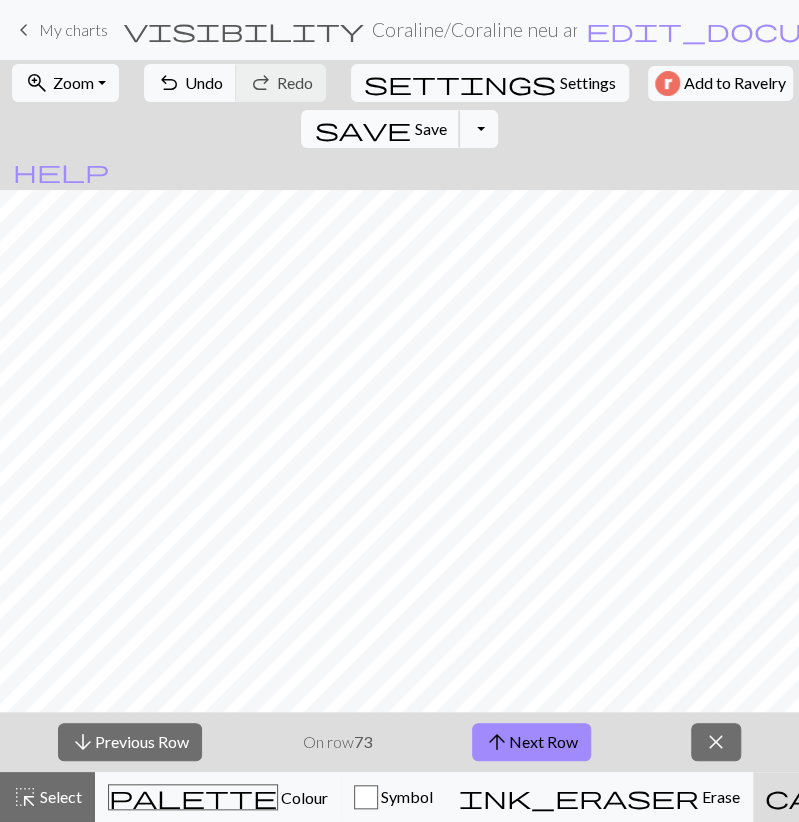 click on "save" at bounding box center [362, 129] 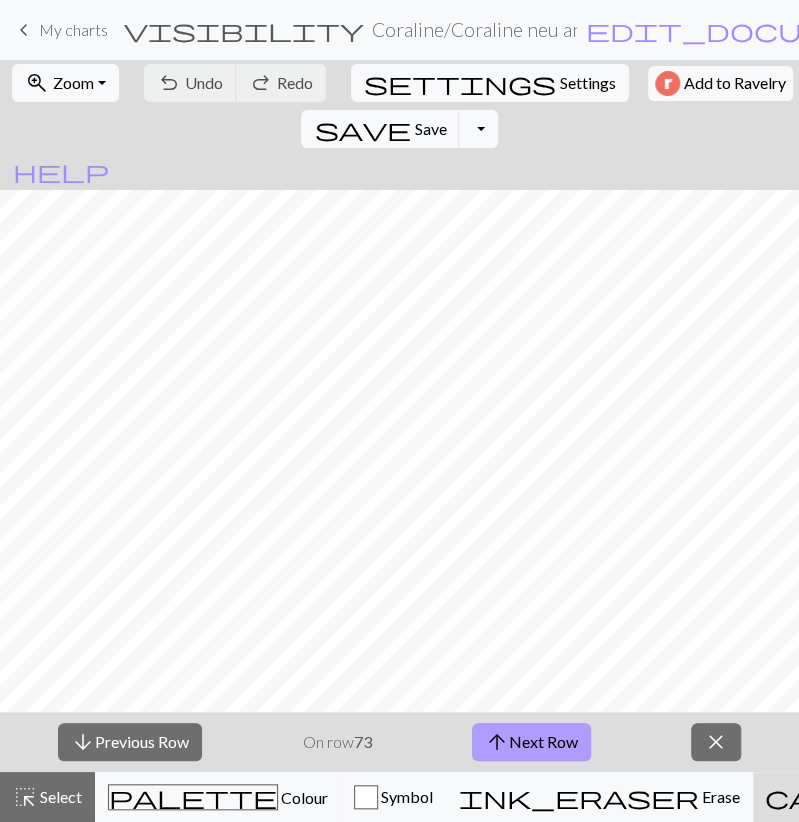 click on "arrow_upward  Next Row" at bounding box center (531, 742) 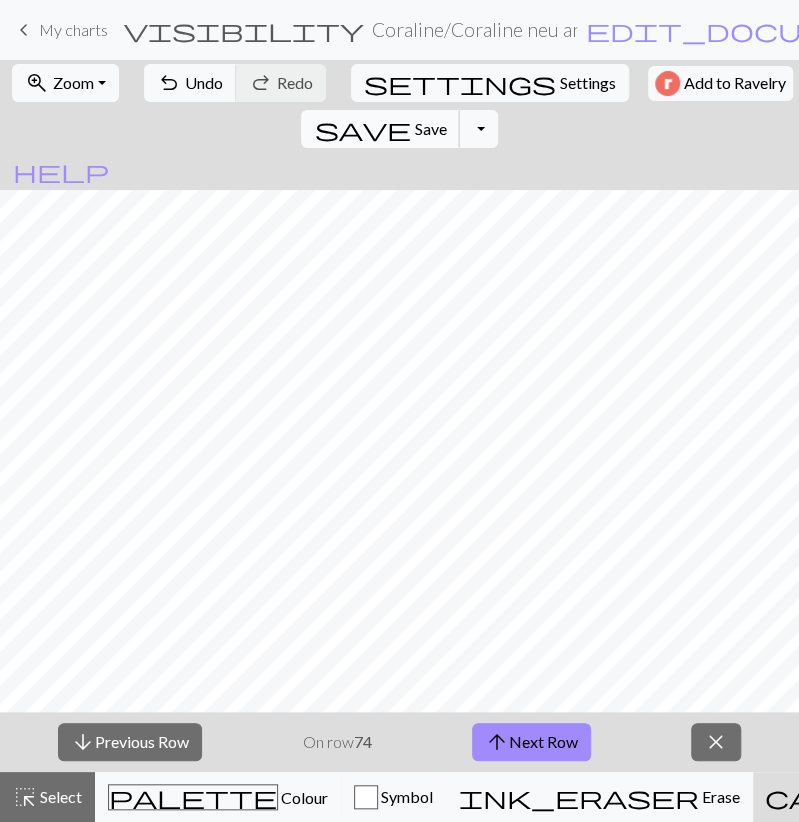 click on "save Save Save" at bounding box center (380, 129) 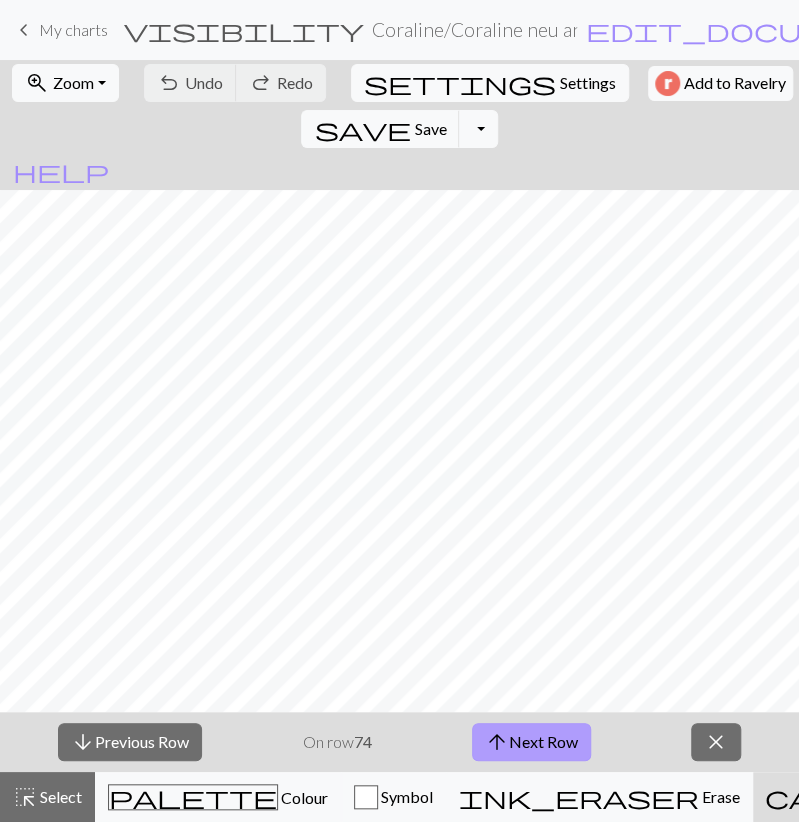 click on "arrow_upward  Next Row" at bounding box center [531, 742] 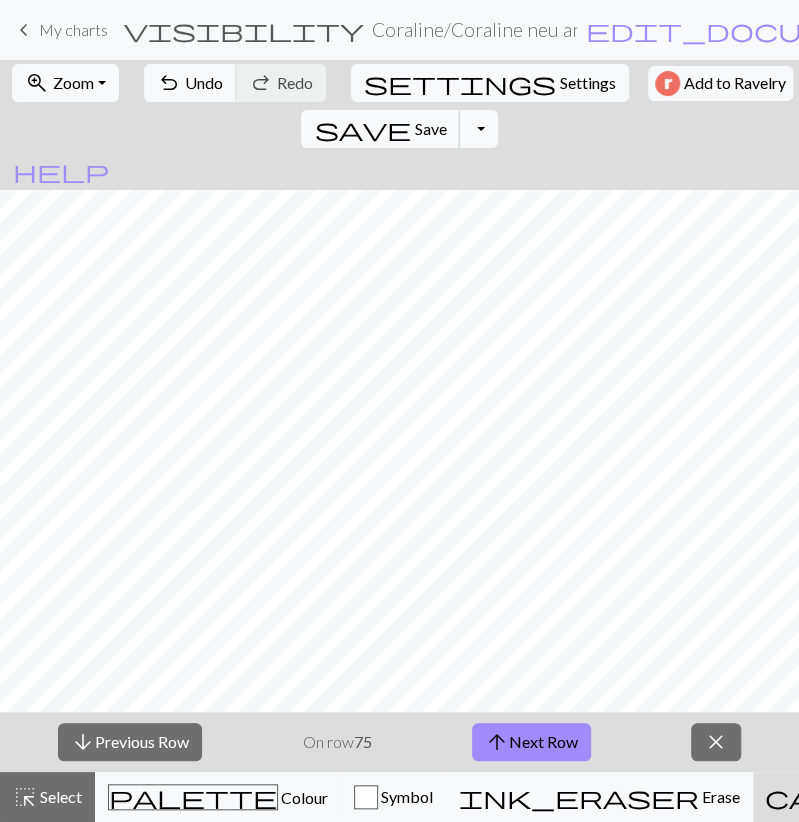 click on "save" at bounding box center [362, 129] 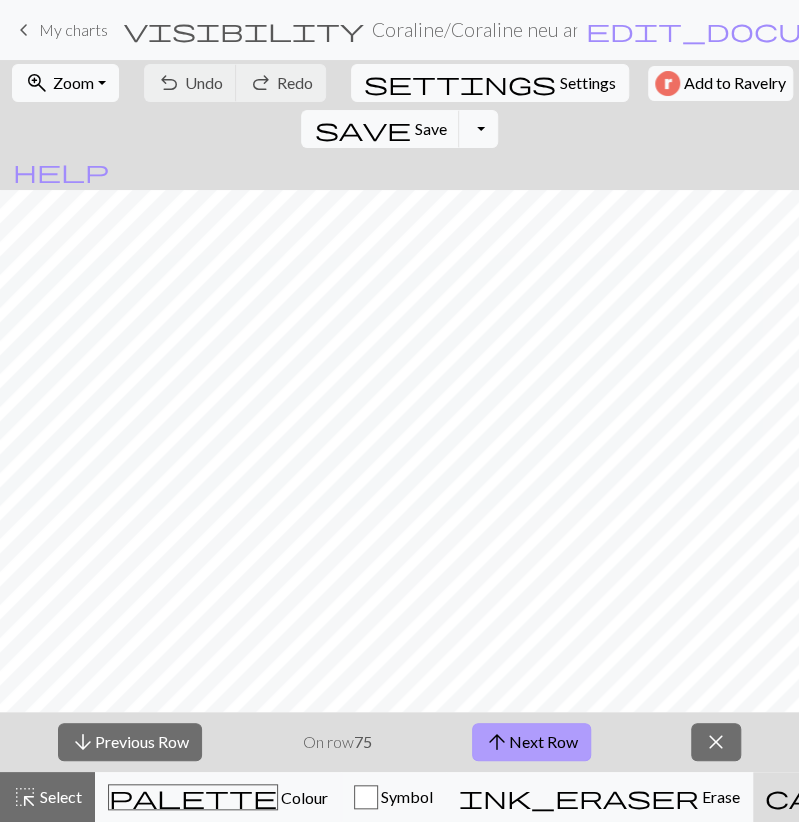 click on "arrow_upward  Next Row" at bounding box center (531, 742) 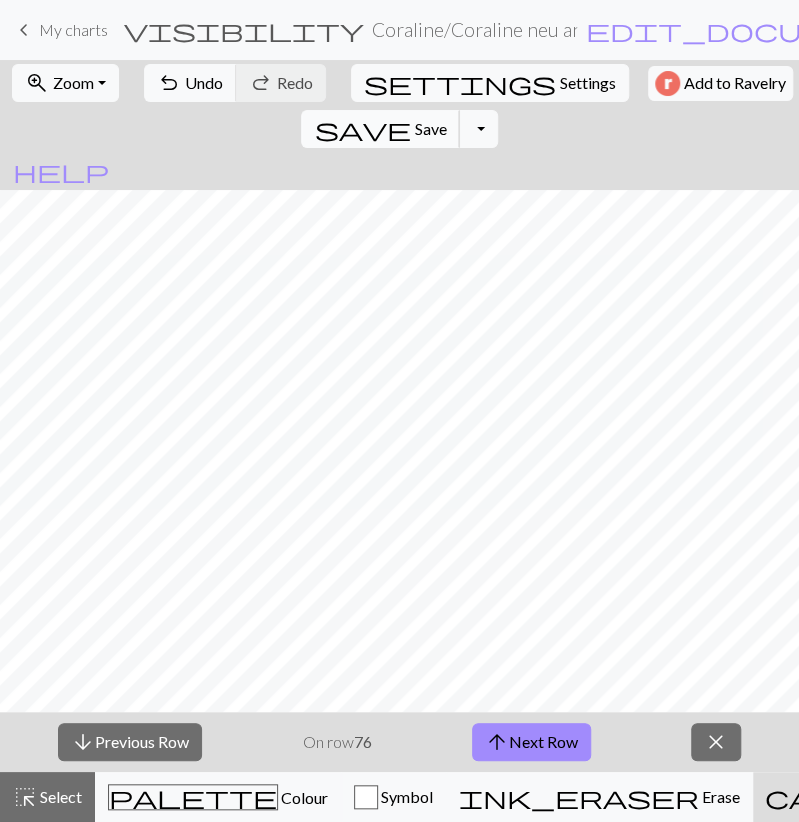 click on "save Save Save" at bounding box center (380, 129) 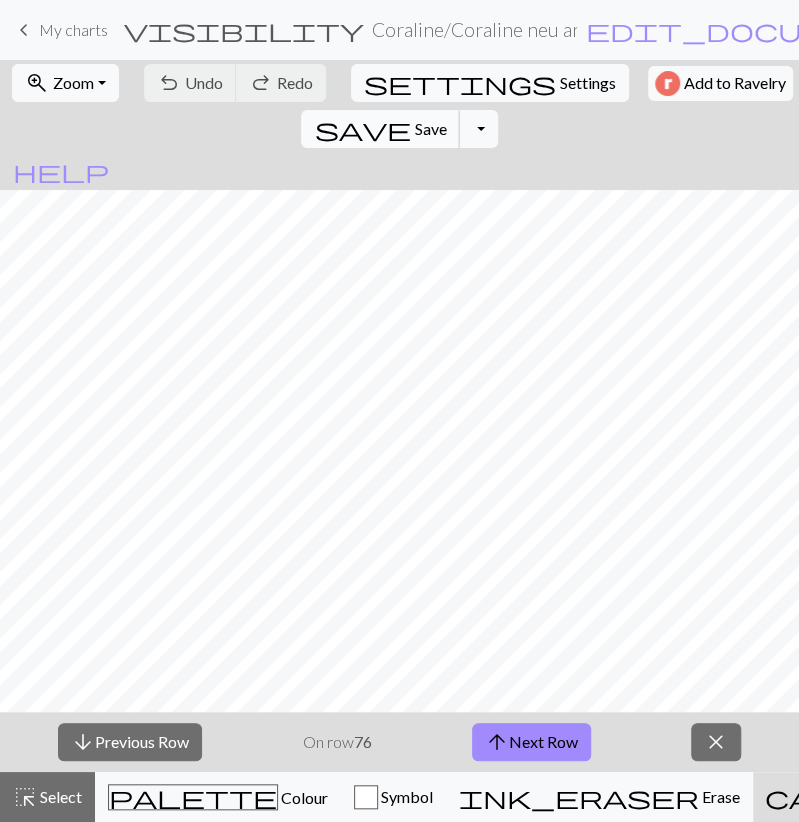 type 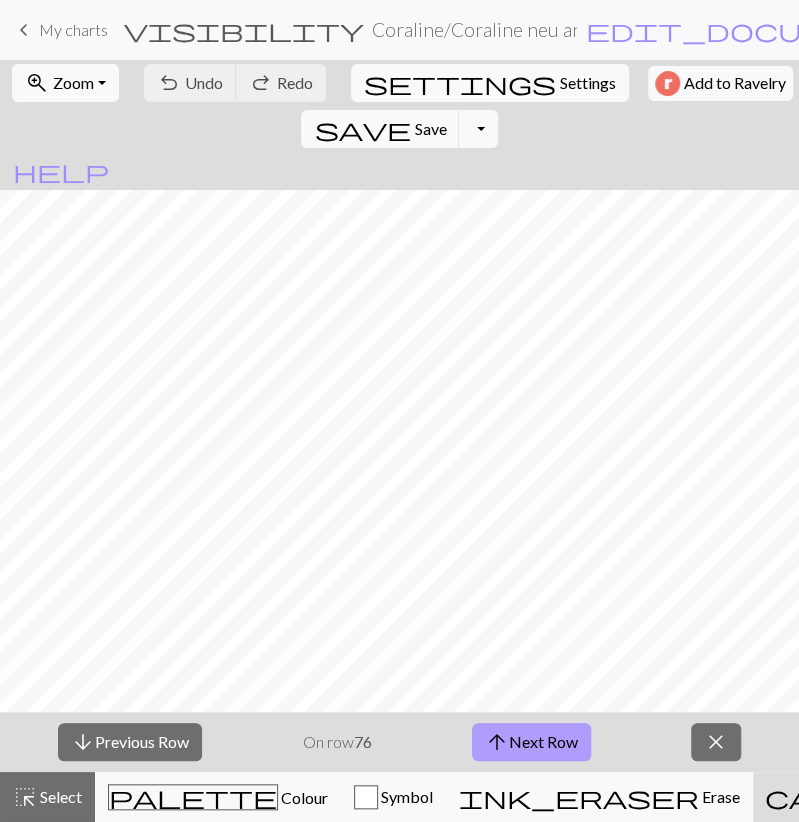click on "arrow_upward  Next Row" at bounding box center [531, 742] 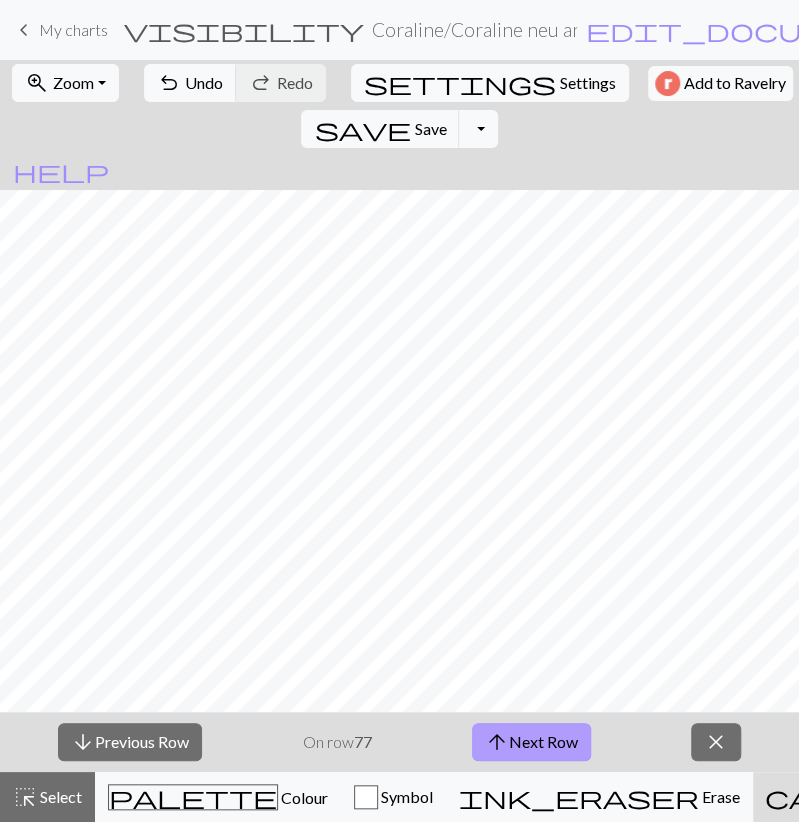 click on "arrow_upward  Next Row" at bounding box center (531, 742) 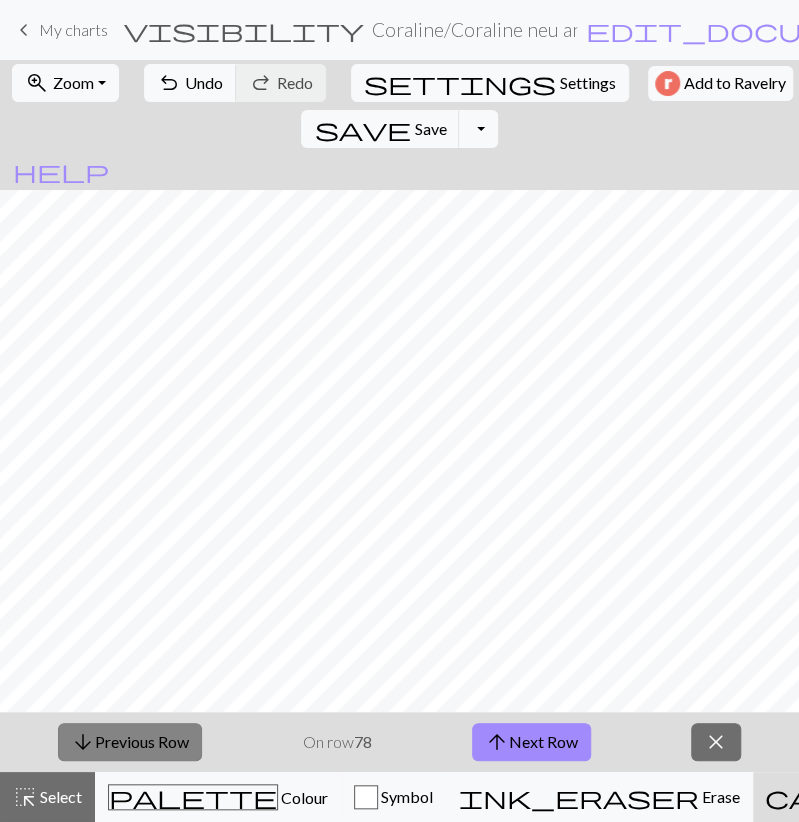 click on "arrow_downward Previous Row" at bounding box center (130, 742) 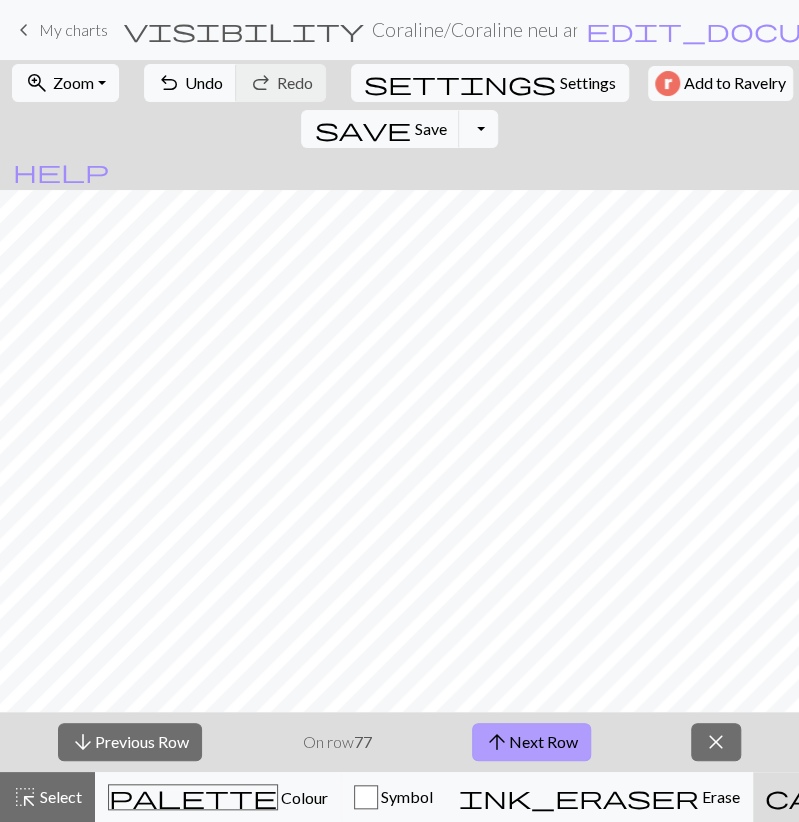 click on "arrow_upward  Next Row" at bounding box center (531, 742) 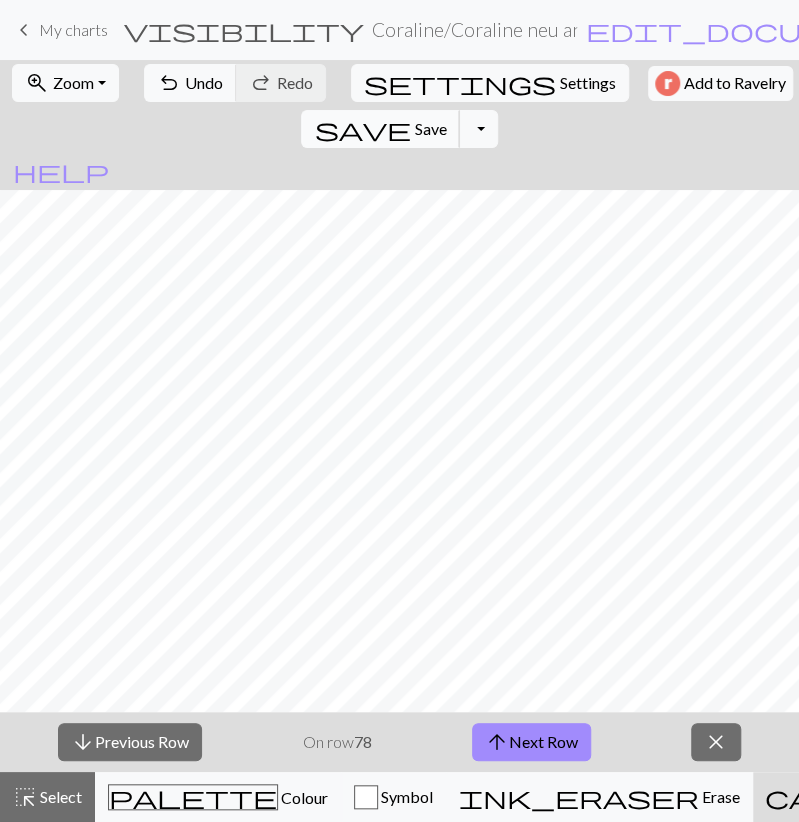 click on "Save" at bounding box center (430, 128) 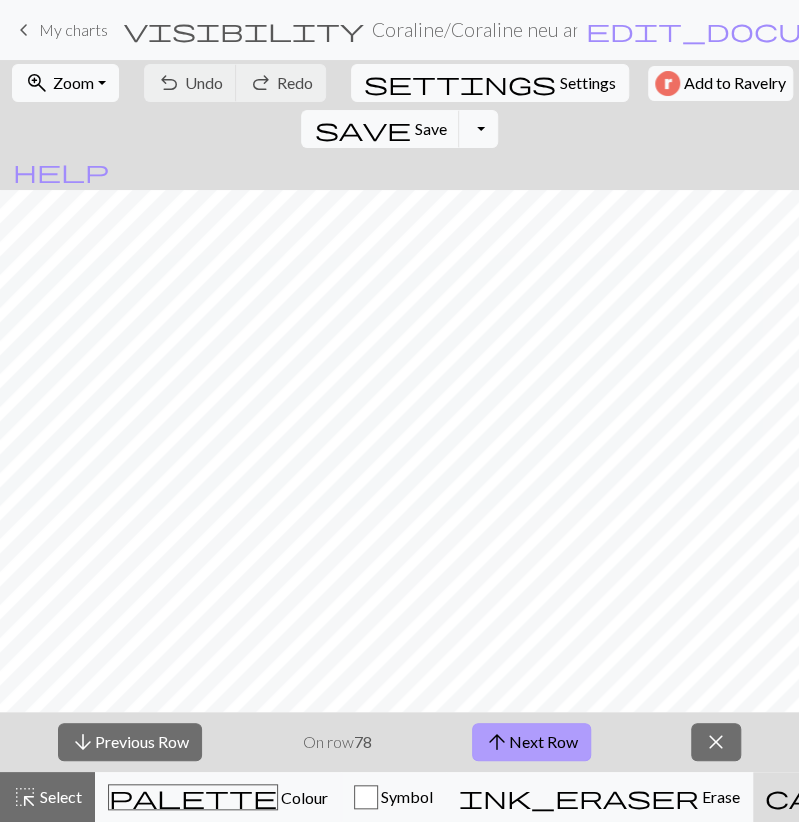 click on "arrow_upward  Next Row" at bounding box center [531, 742] 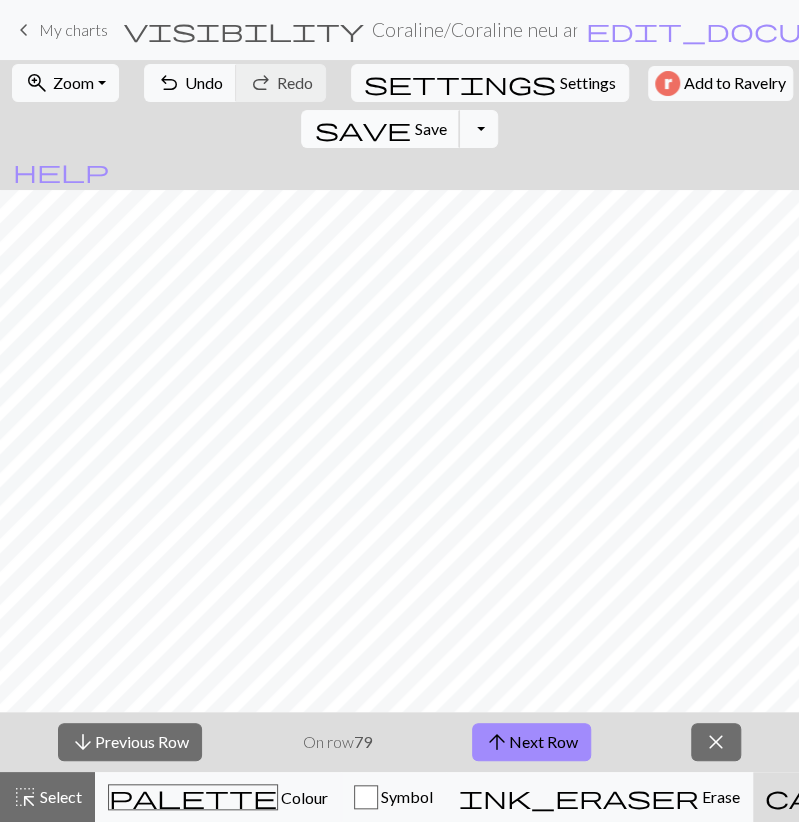 click on "save" at bounding box center [362, 129] 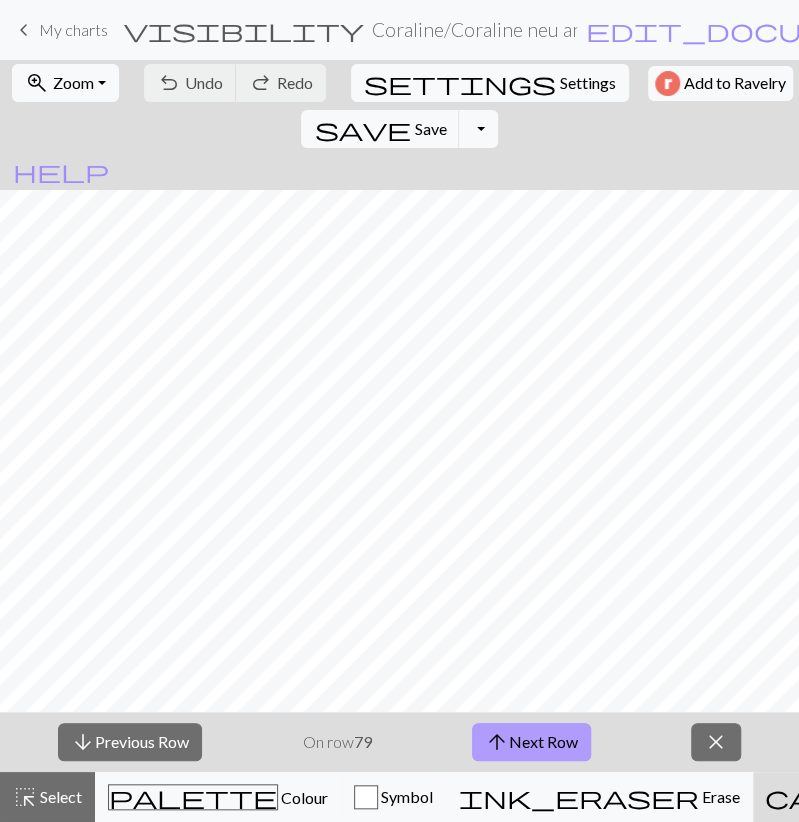click on "arrow_upward  Next Row" at bounding box center (531, 742) 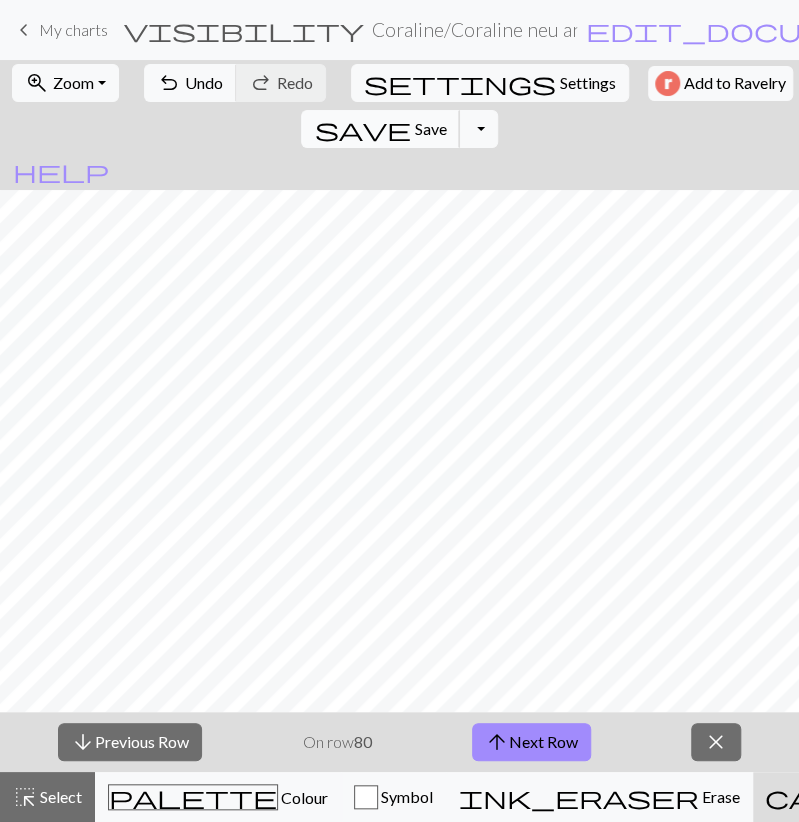 click on "Save" at bounding box center [430, 128] 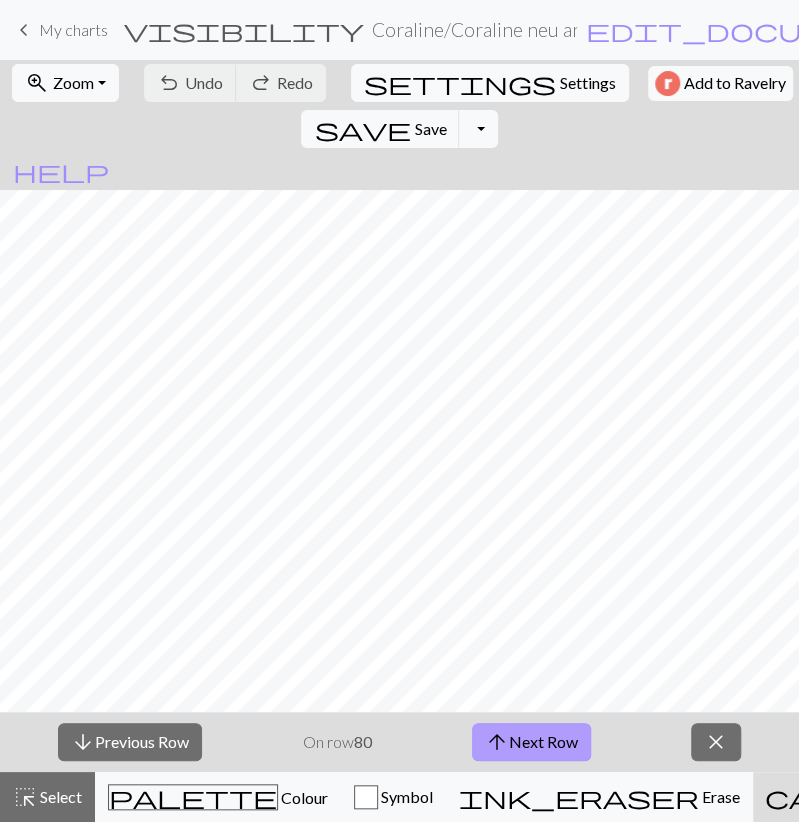 click on "arrow_upward  Next Row" at bounding box center (531, 742) 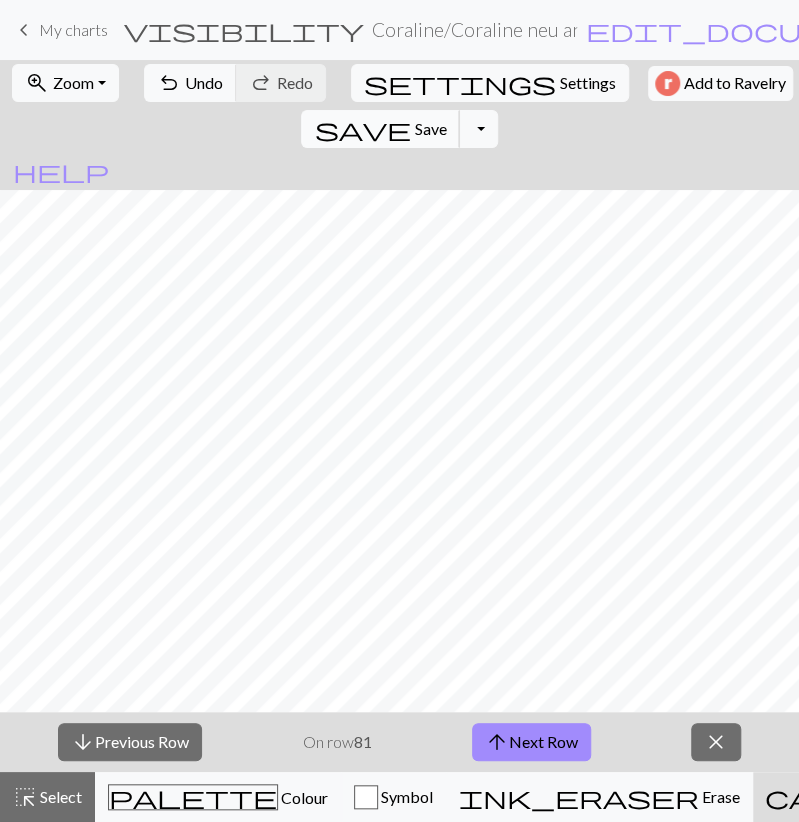click on "save" at bounding box center [362, 129] 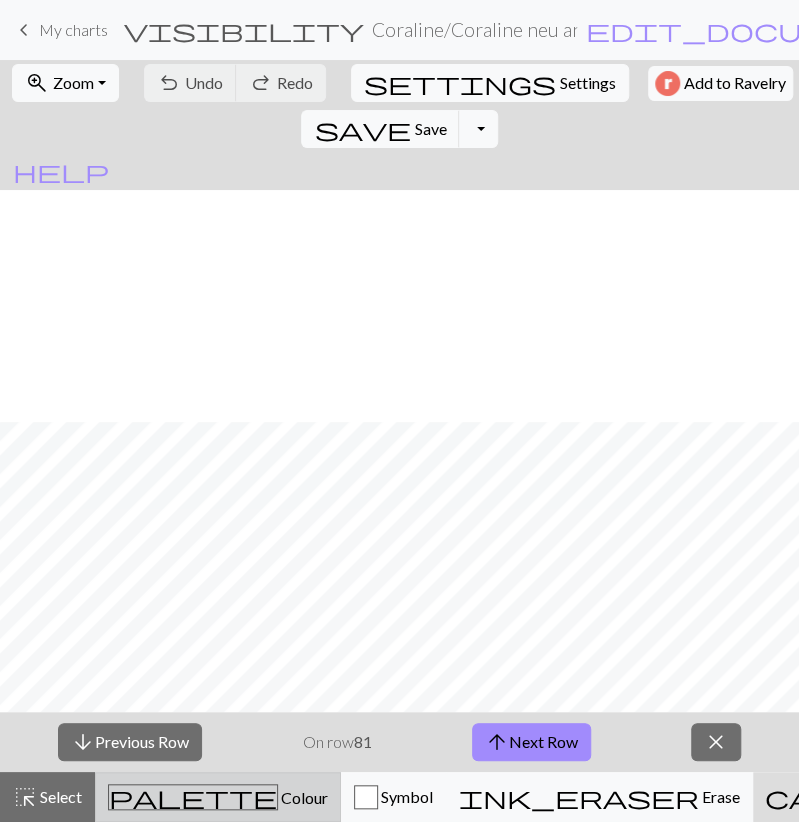 scroll, scrollTop: 2088, scrollLeft: 0, axis: vertical 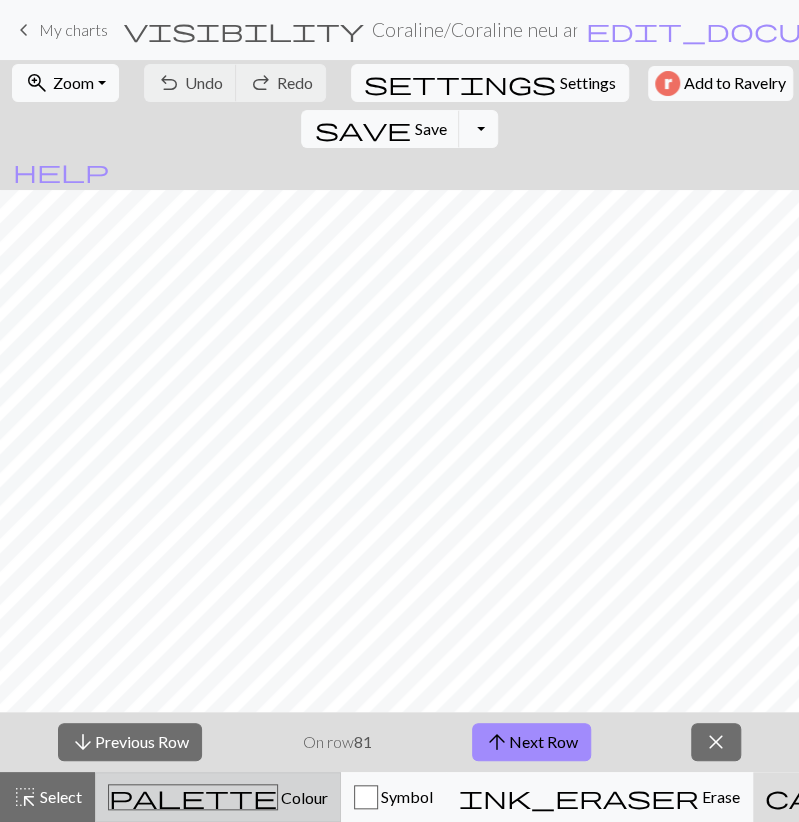 click on "palette   Colour   Colour" at bounding box center (218, 797) 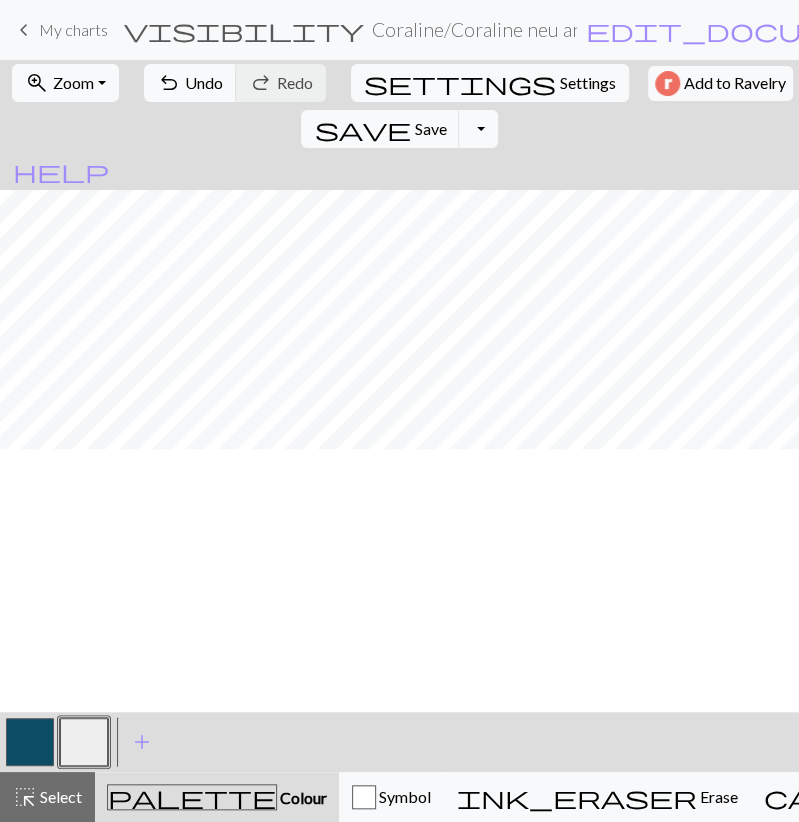 scroll, scrollTop: 1740, scrollLeft: 0, axis: vertical 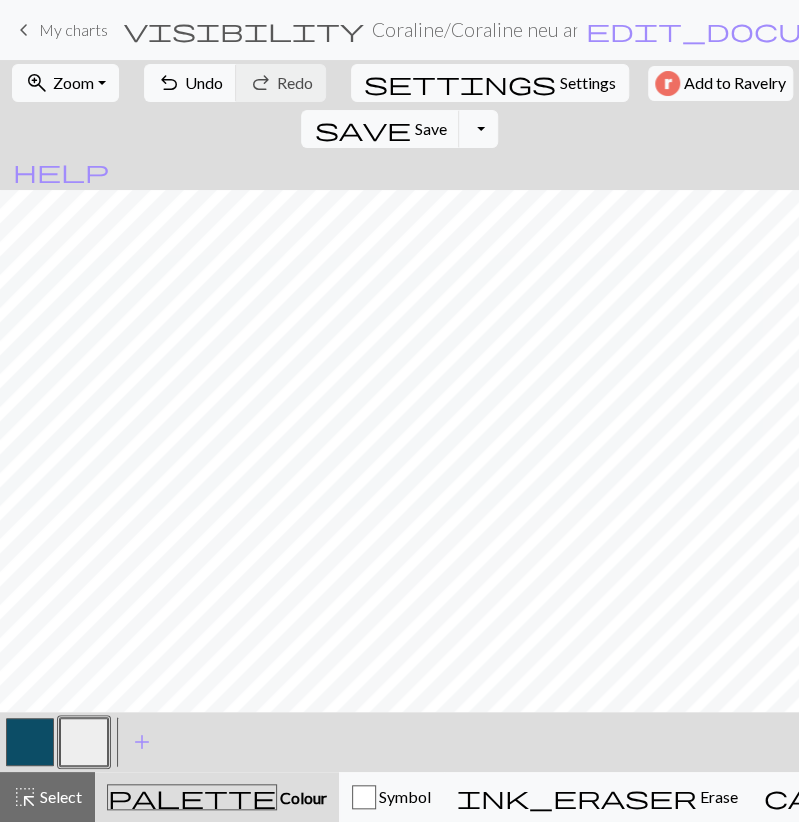 click at bounding box center [30, 742] 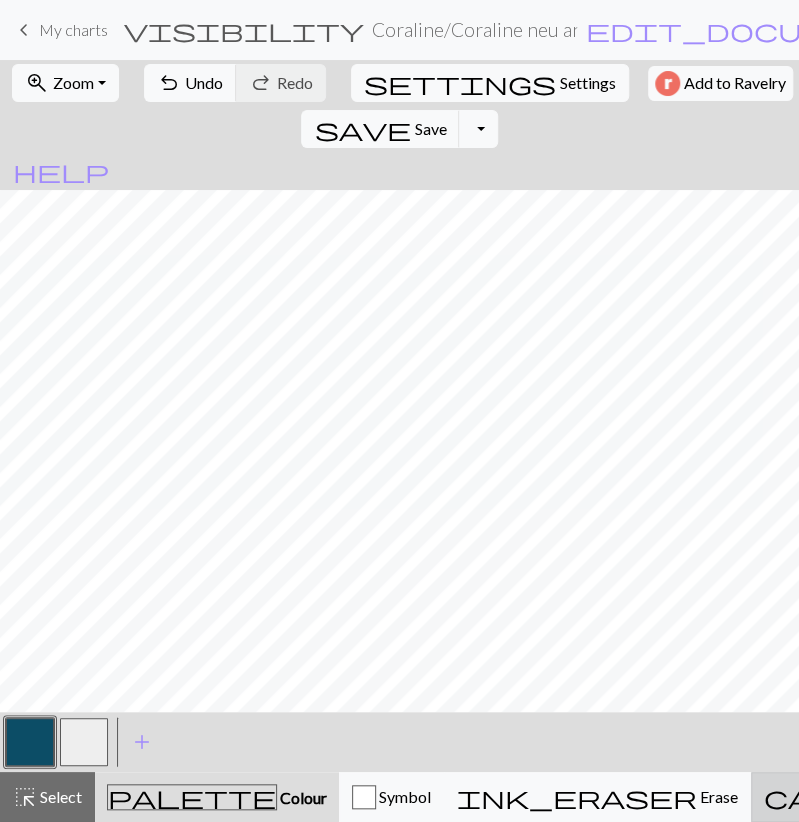 click on "call_to_action   Knitting mode   Knitting mode" at bounding box center (982, 797) 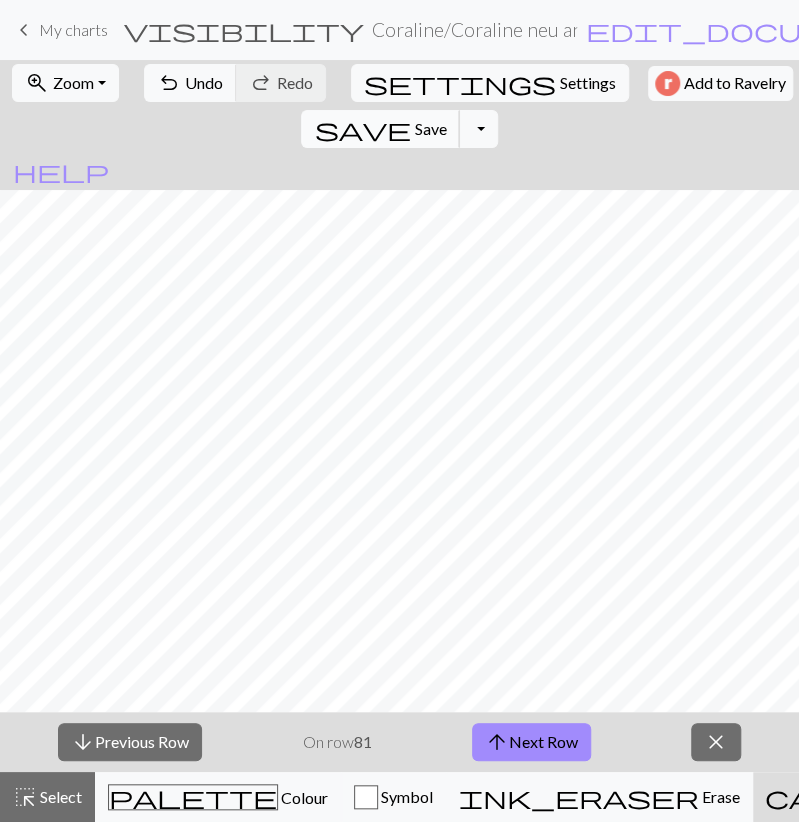 click on "Save" at bounding box center (430, 128) 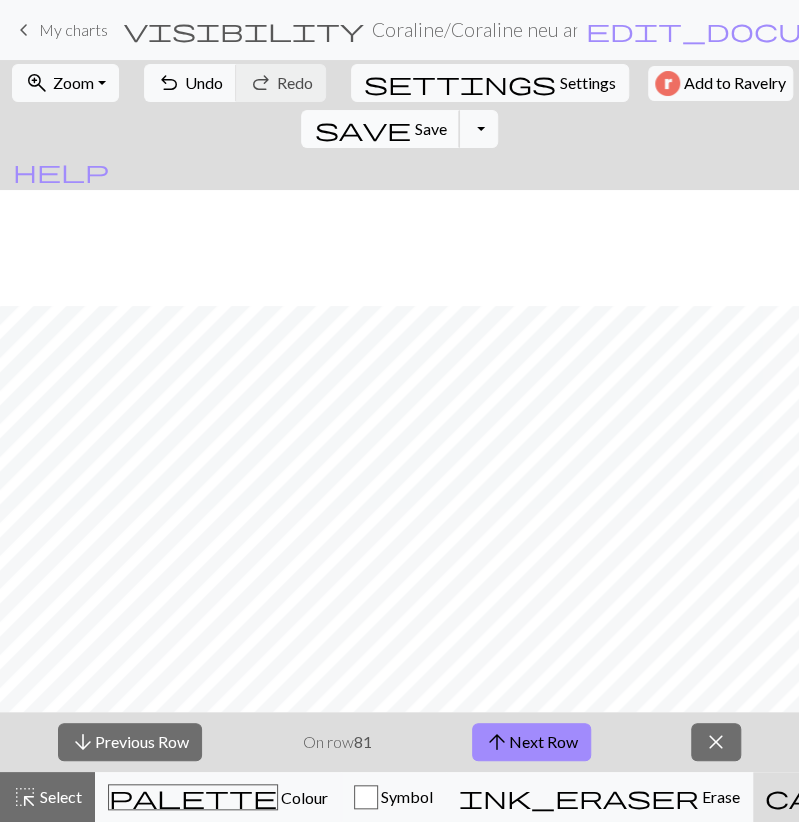 scroll, scrollTop: 1856, scrollLeft: 0, axis: vertical 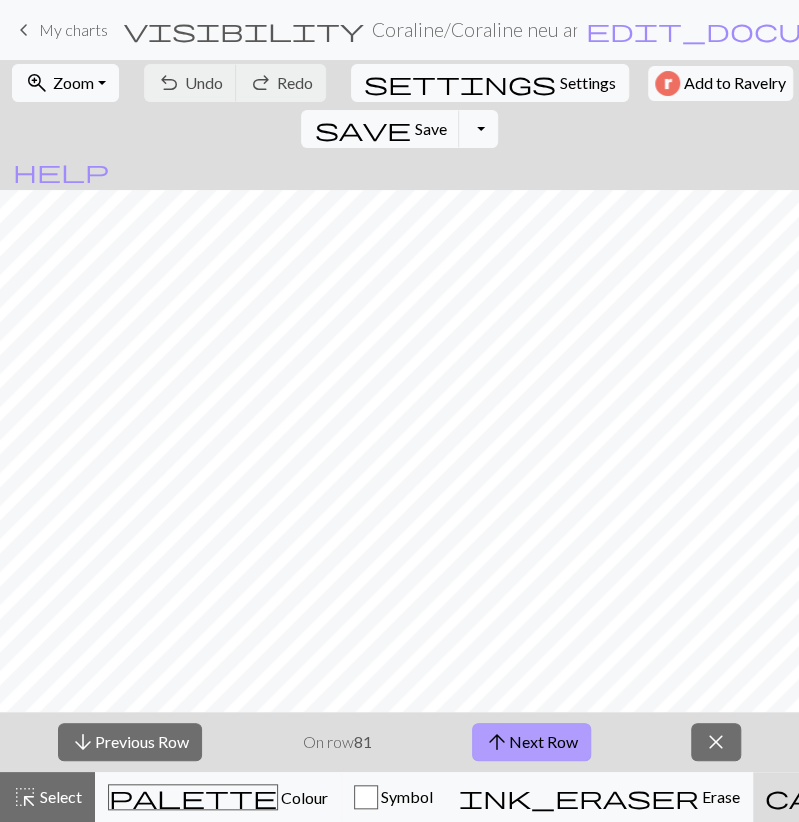 click on "arrow_upward  Next Row" at bounding box center [531, 742] 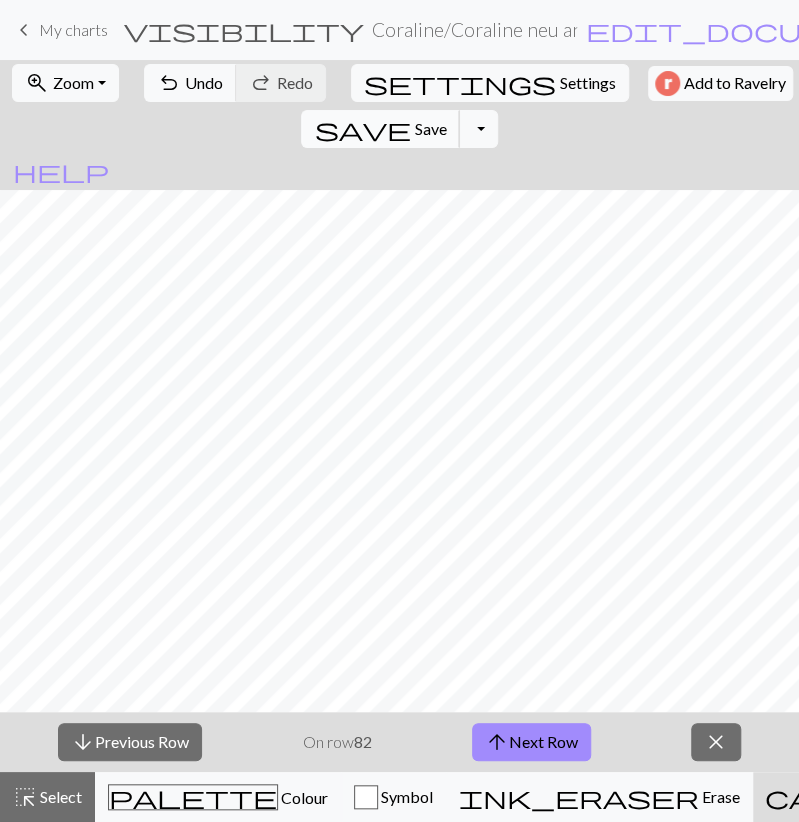 click on "save" at bounding box center [362, 129] 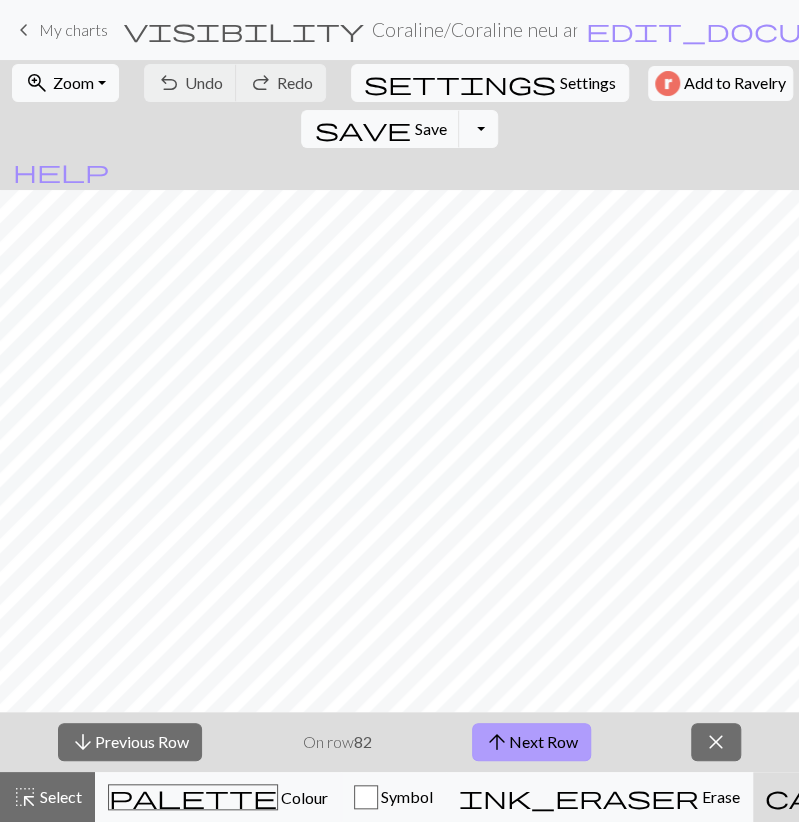 click on "arrow_upward  Next Row" at bounding box center [531, 742] 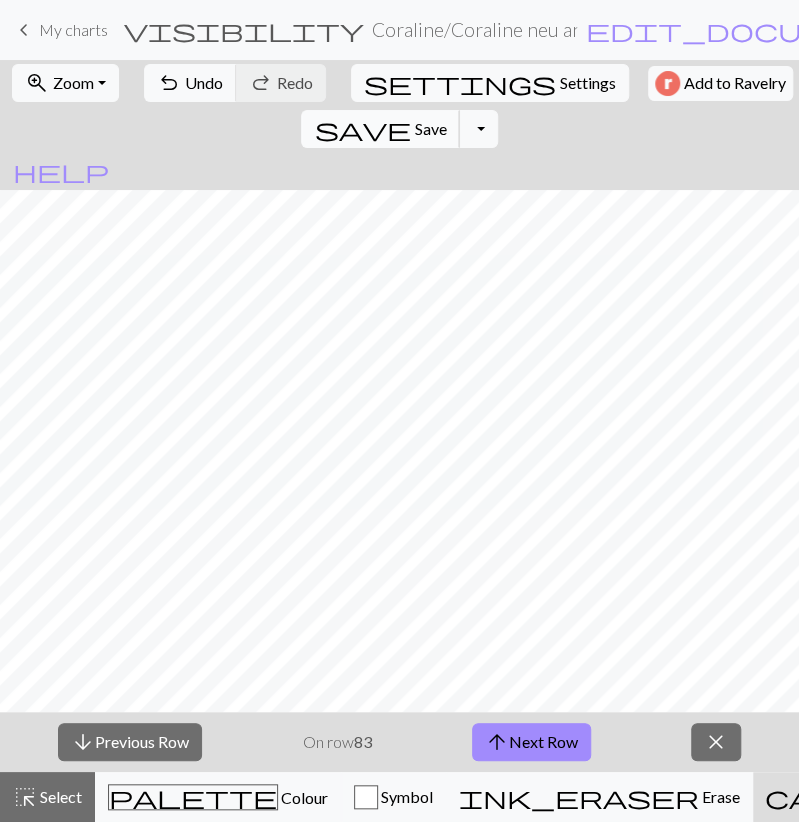 click on "save" at bounding box center [362, 129] 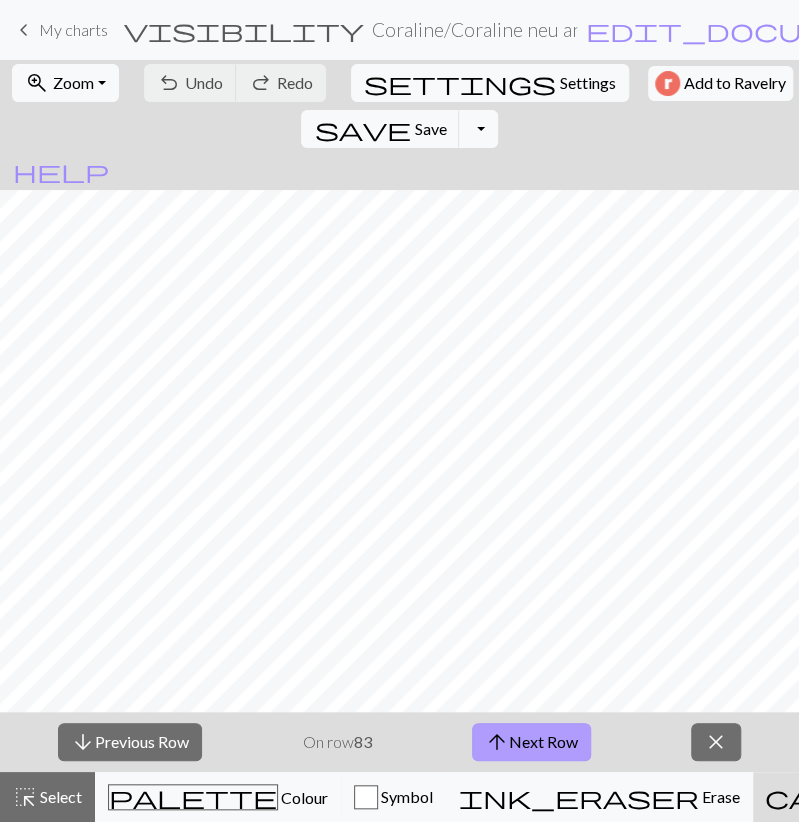 click on "arrow_upward  Next Row" at bounding box center [531, 742] 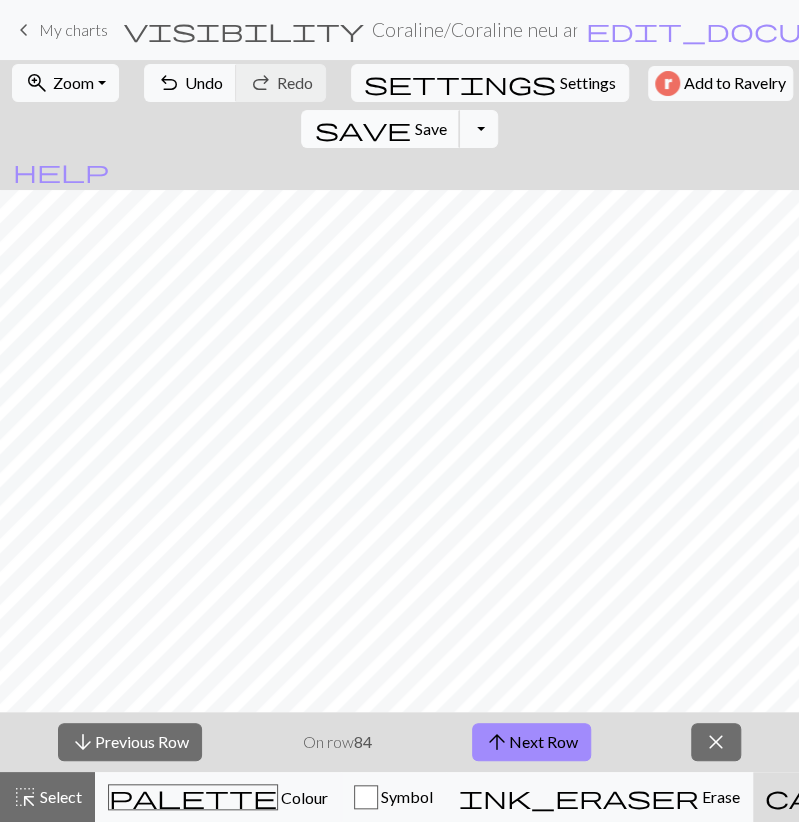 click on "save" at bounding box center [362, 129] 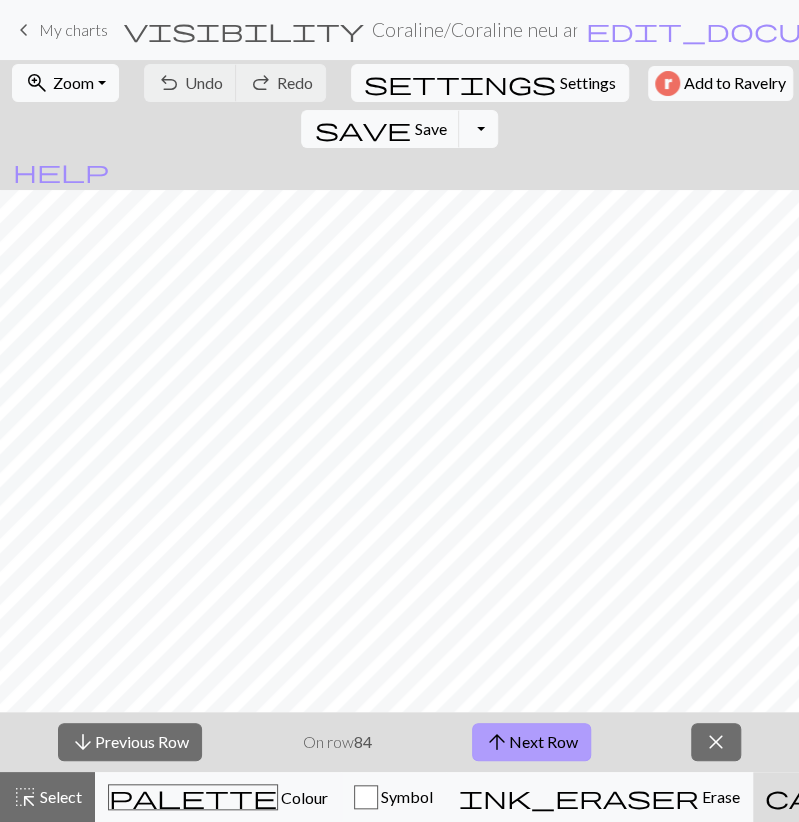 click on "arrow_upward  Next Row" at bounding box center (531, 742) 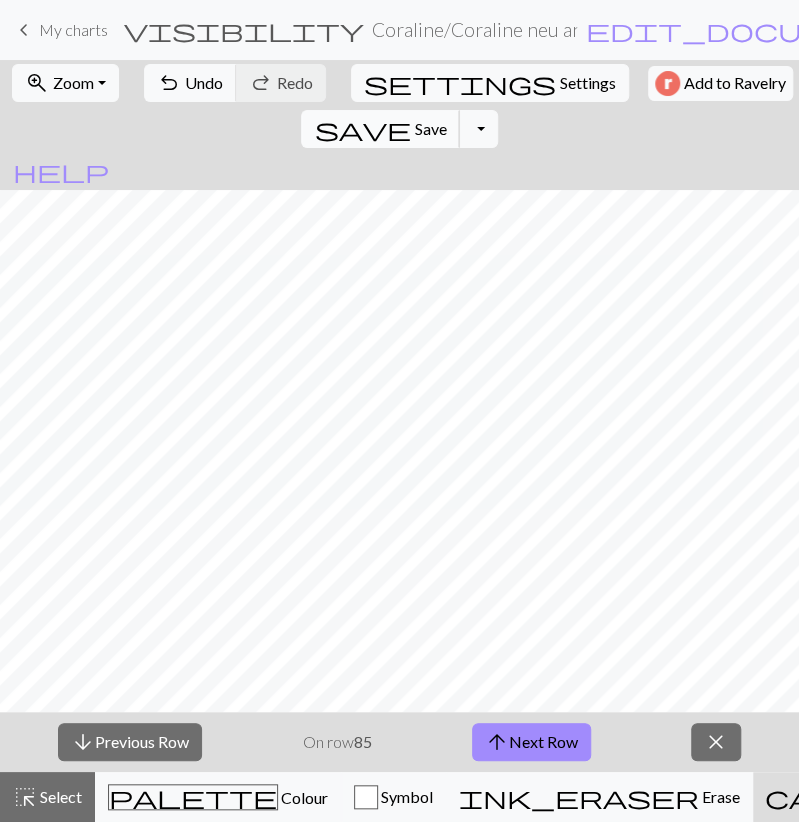 click on "Save" at bounding box center (430, 128) 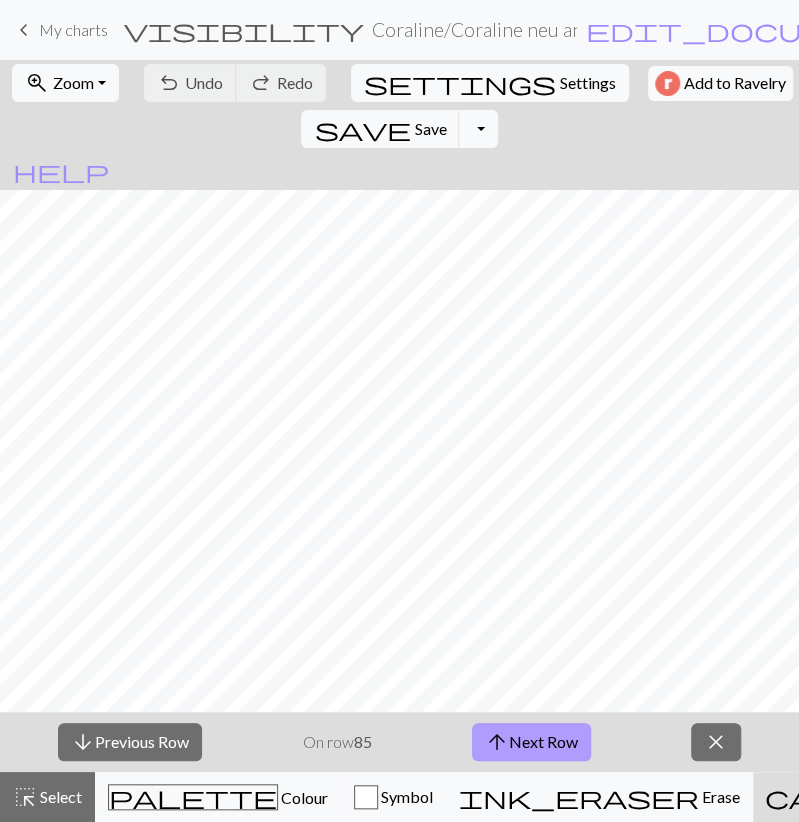 click on "arrow_upward  Next Row" at bounding box center [531, 742] 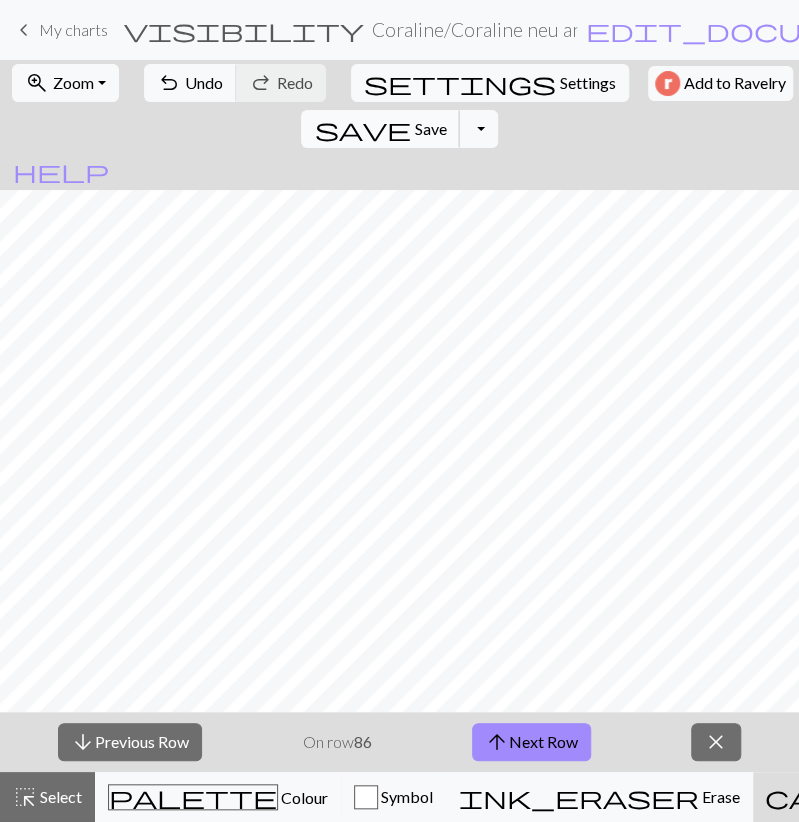 click on "save Save Save" at bounding box center (380, 129) 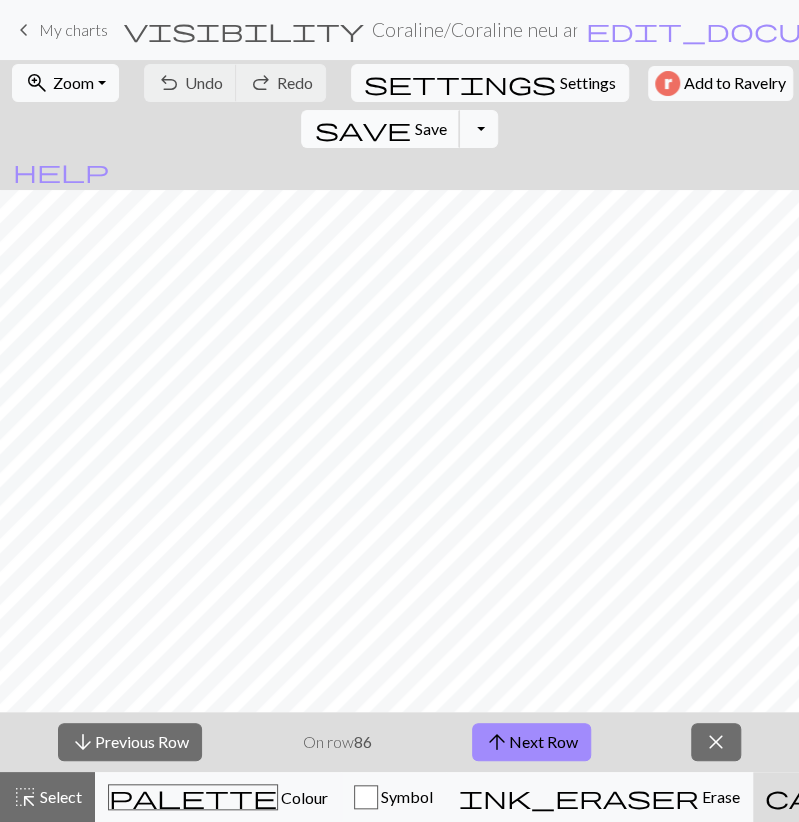 click on "Save" at bounding box center [430, 128] 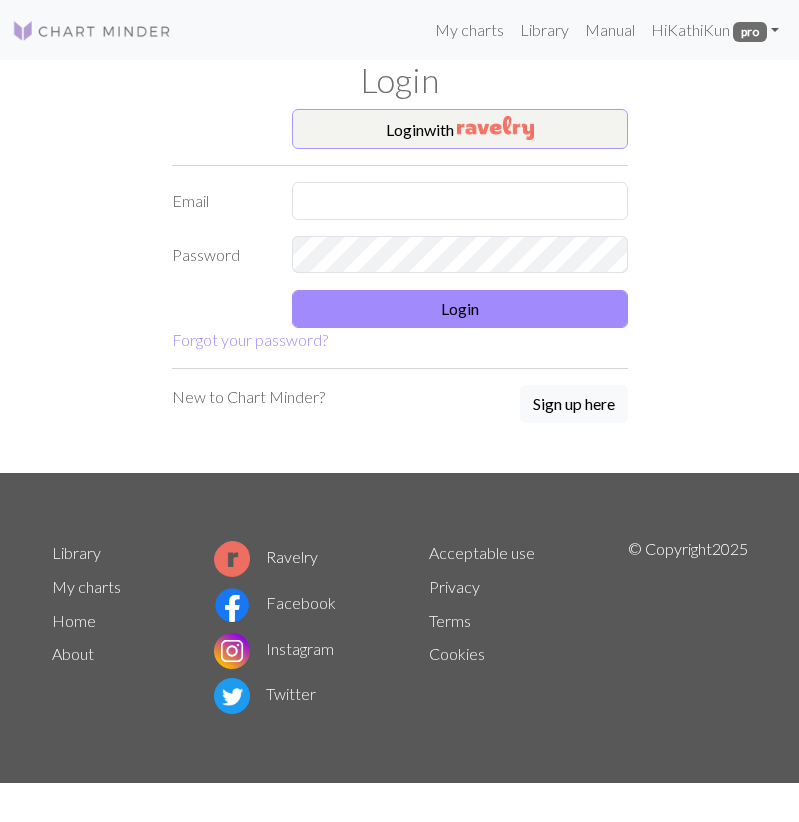 scroll, scrollTop: 0, scrollLeft: 0, axis: both 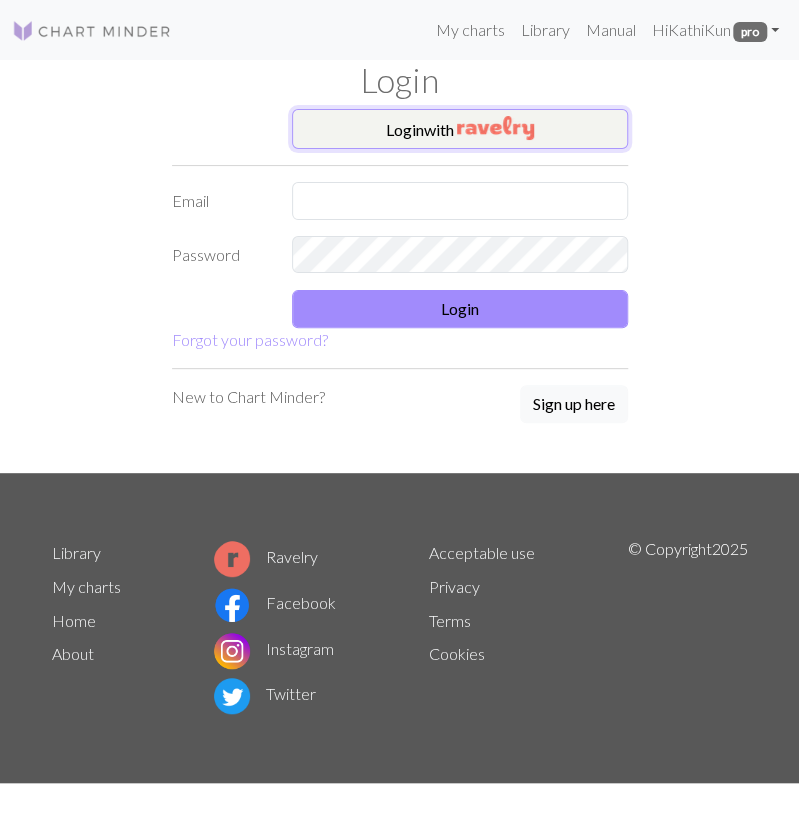 click on "Login  with" at bounding box center (460, 129) 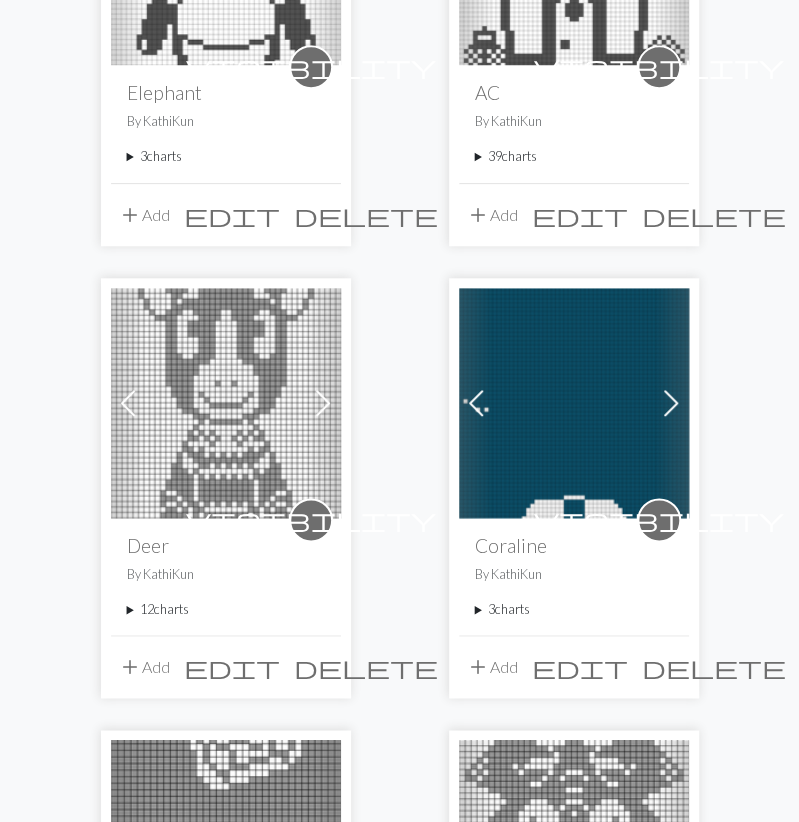 scroll, scrollTop: 624, scrollLeft: 0, axis: vertical 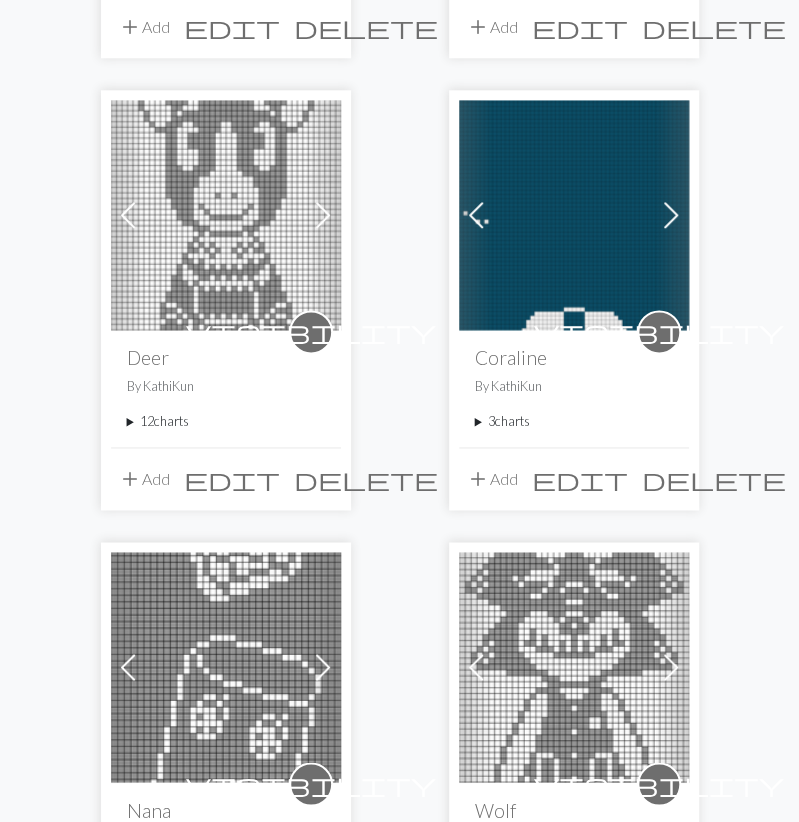 click on "3  charts" at bounding box center (574, 421) 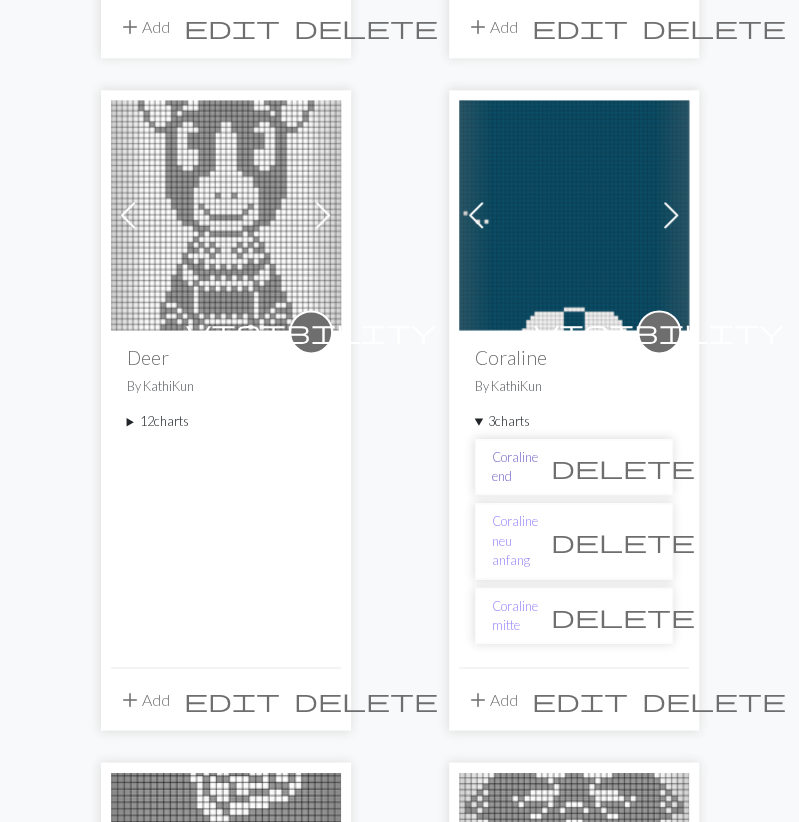 click on "Coraline end" at bounding box center (515, 467) 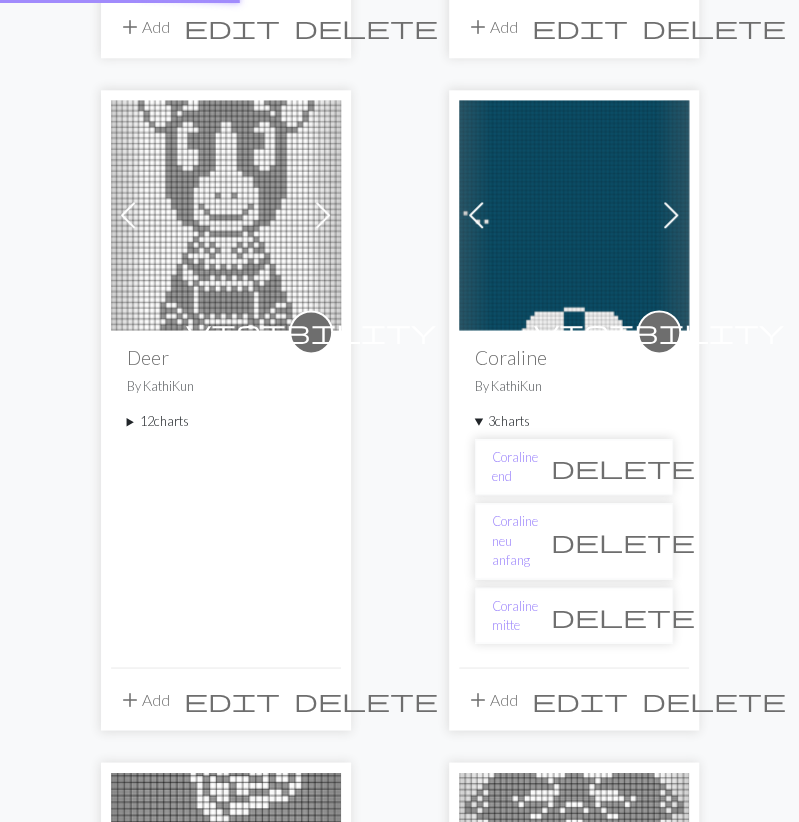 scroll, scrollTop: 0, scrollLeft: 0, axis: both 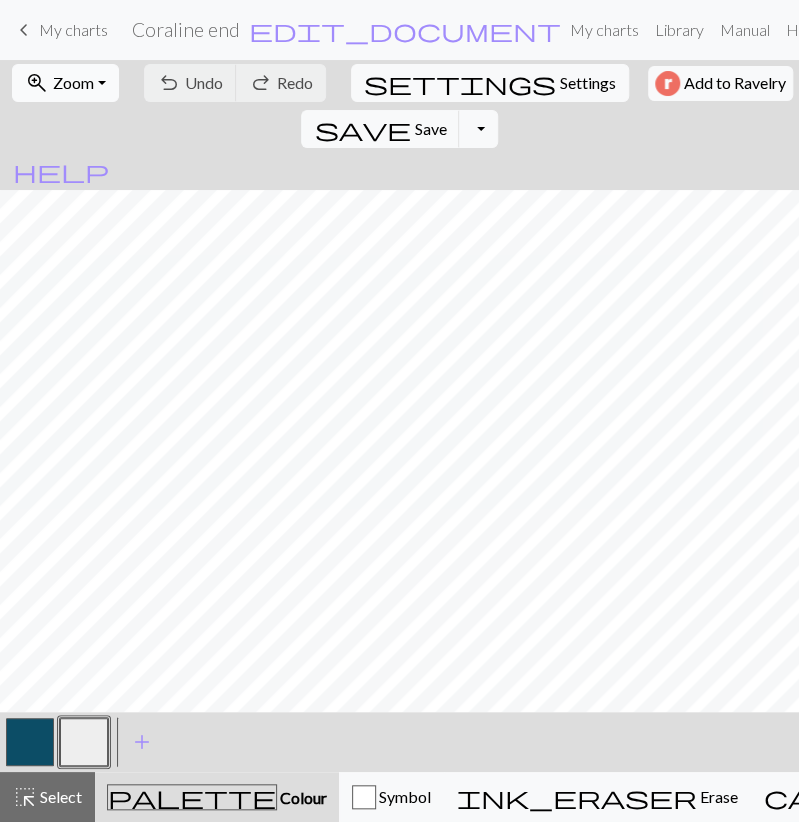 click on "zoom_in Zoom Zoom" at bounding box center (65, 83) 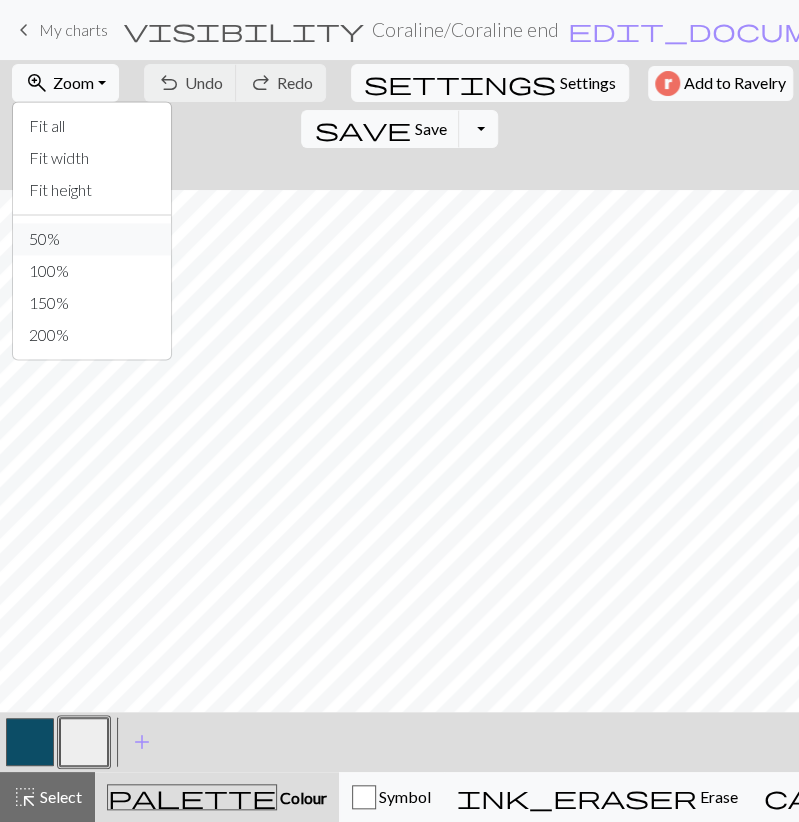 click on "50%" at bounding box center [92, 239] 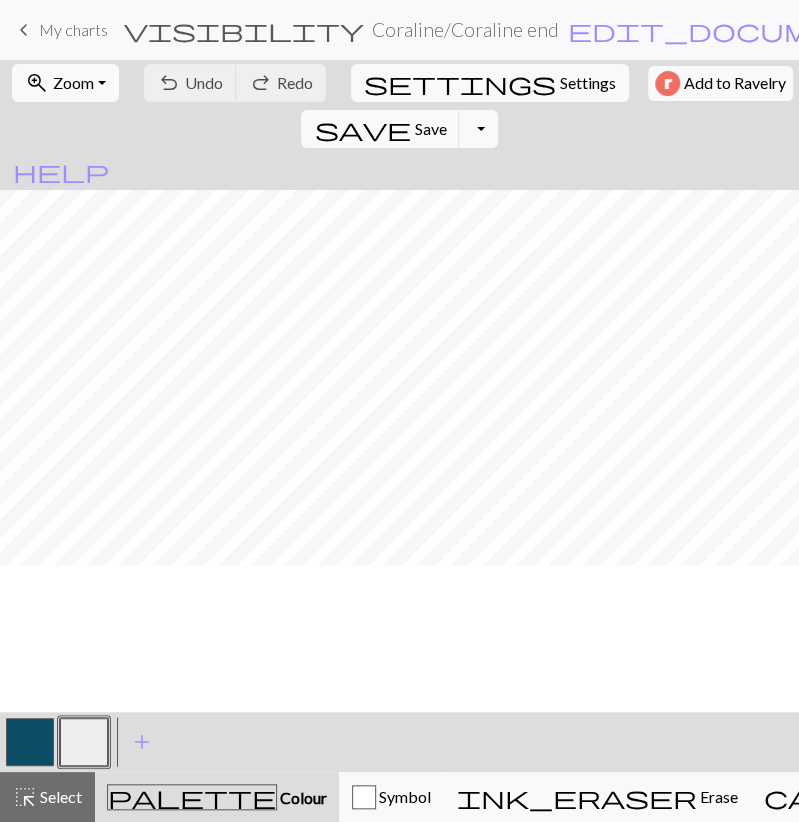 scroll, scrollTop: 1091, scrollLeft: 0, axis: vertical 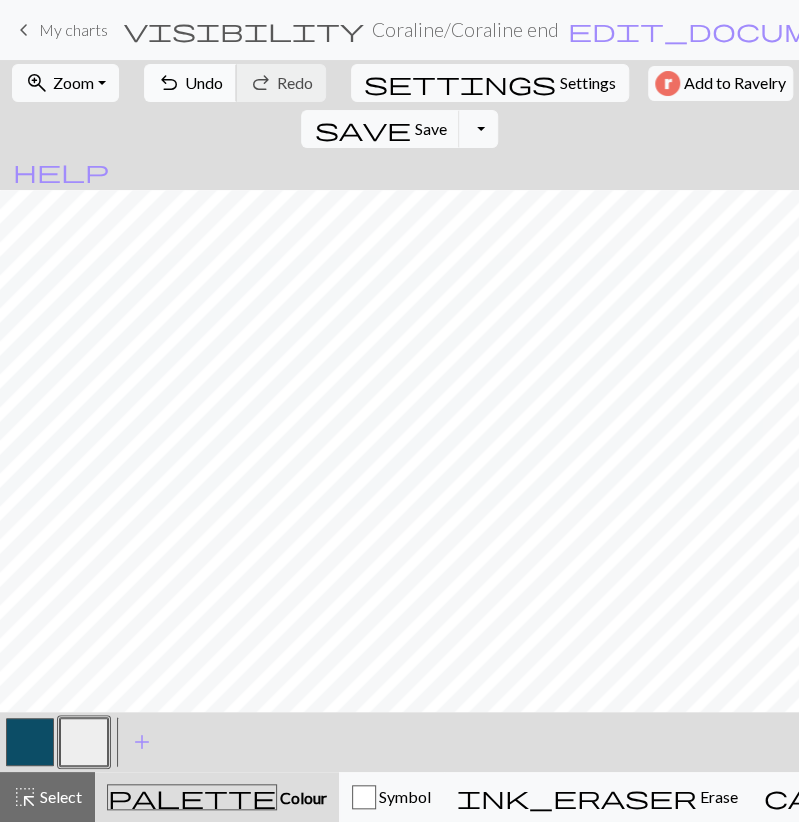 click on "Undo" at bounding box center (204, 82) 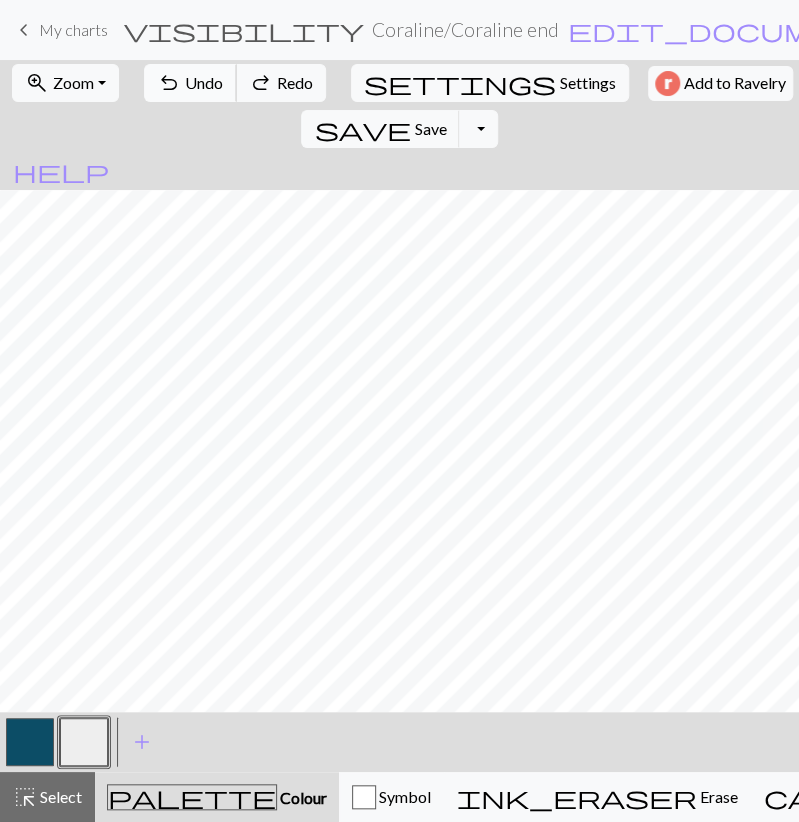 click on "undo Undo Undo redo Redo Redo" at bounding box center [235, 83] 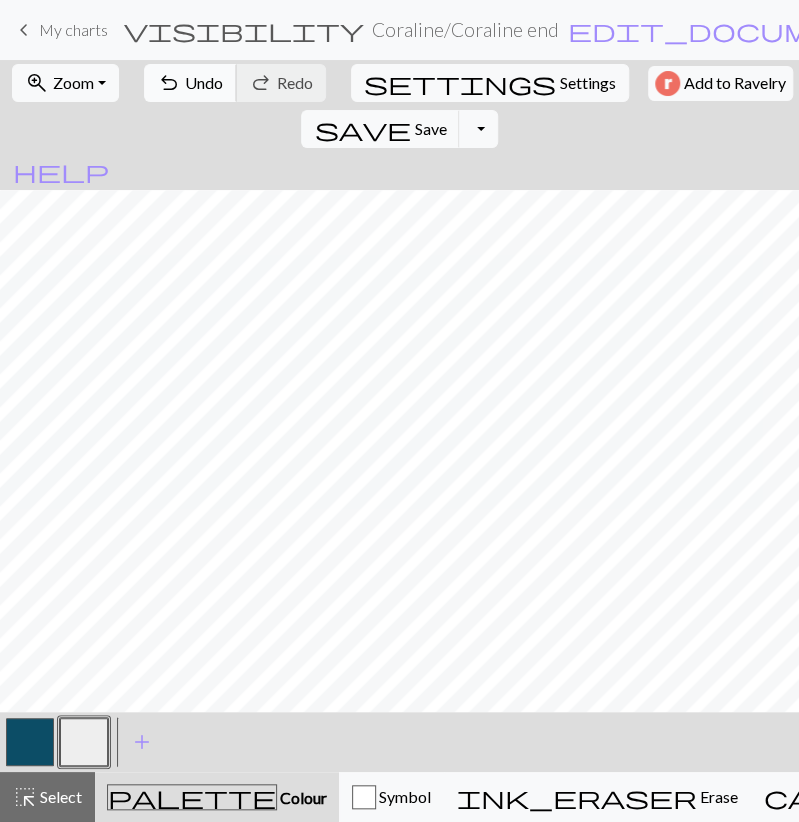 click on "Undo" at bounding box center (204, 82) 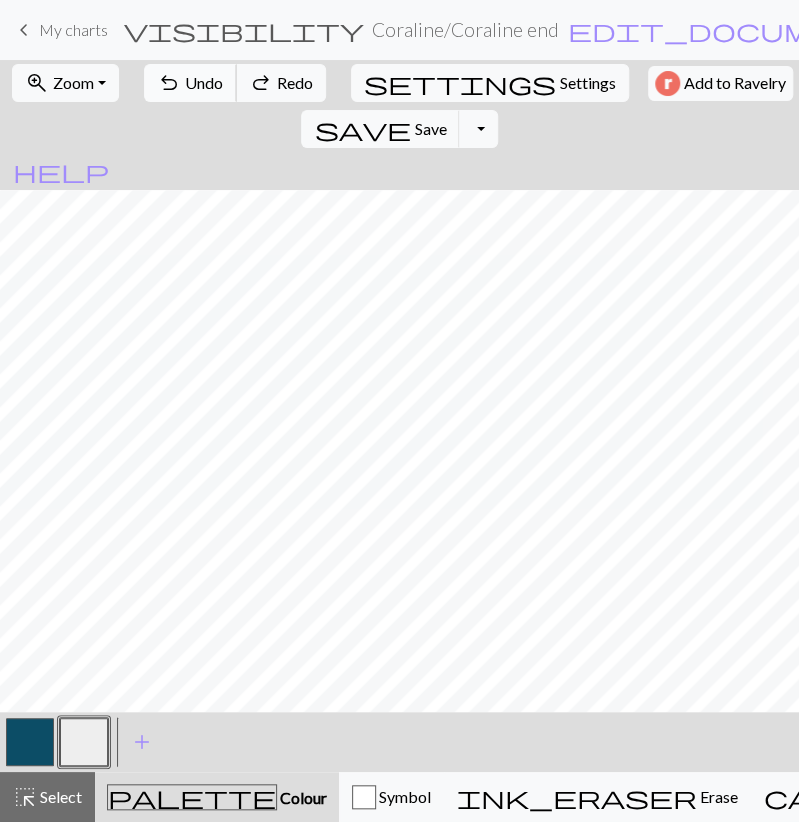 click on "Undo" at bounding box center [204, 82] 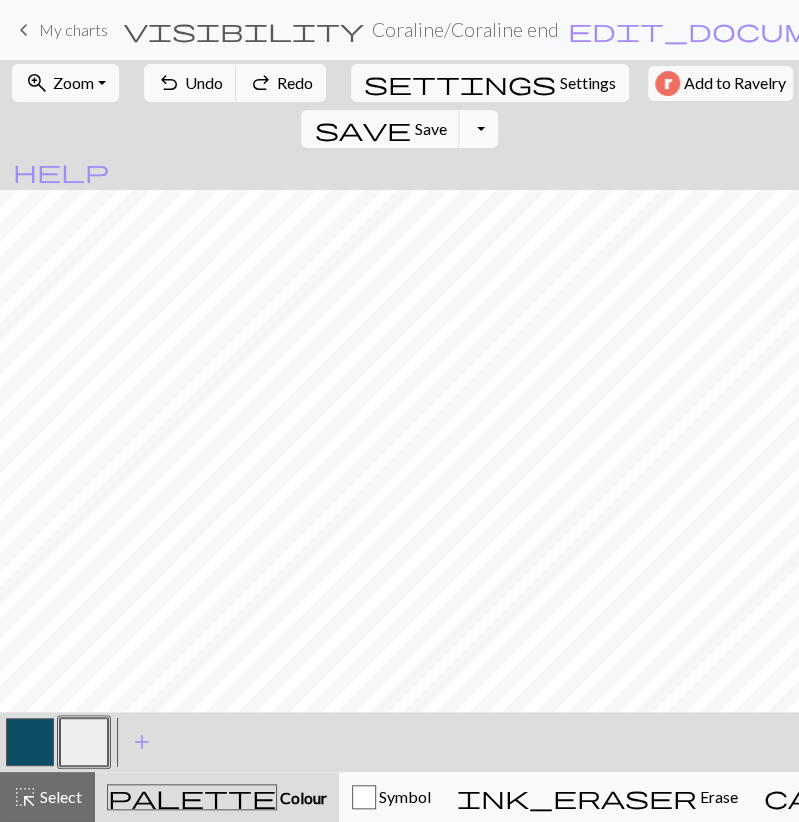 click at bounding box center (30, 742) 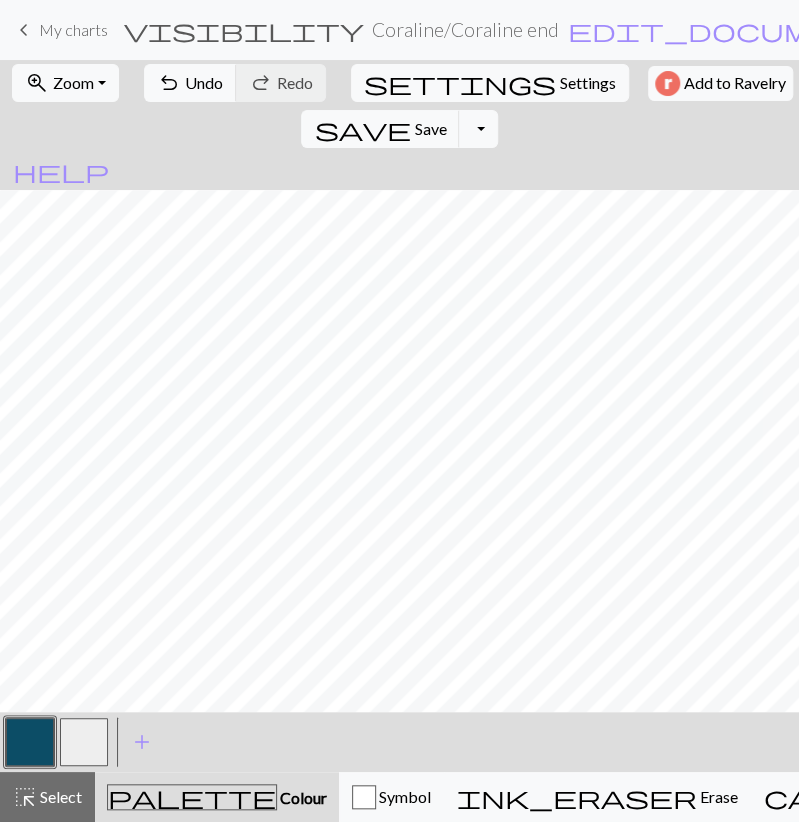 click at bounding box center [84, 742] 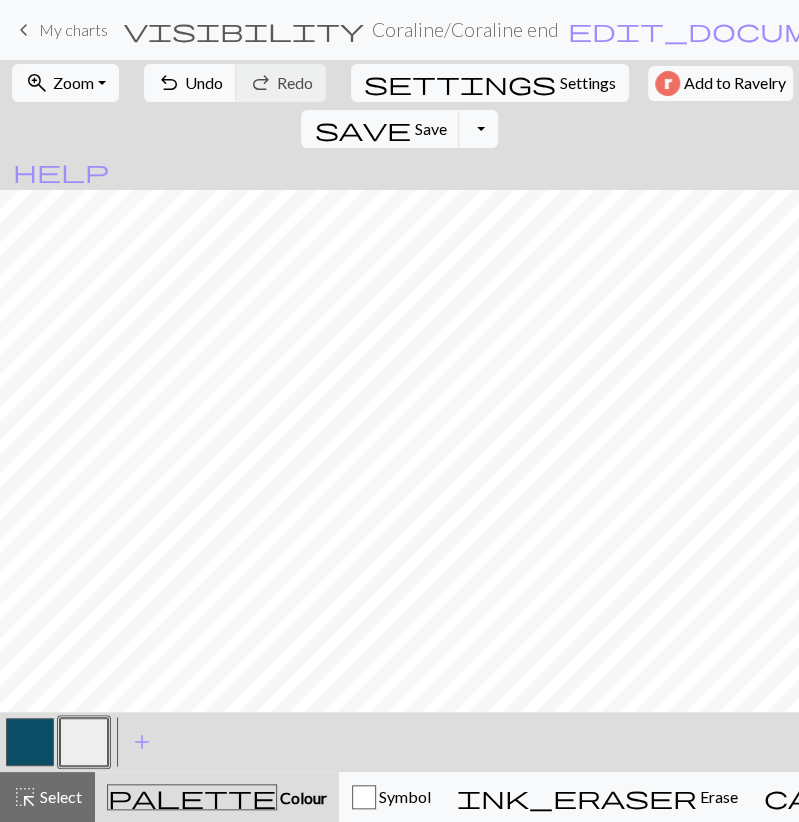 click at bounding box center [30, 742] 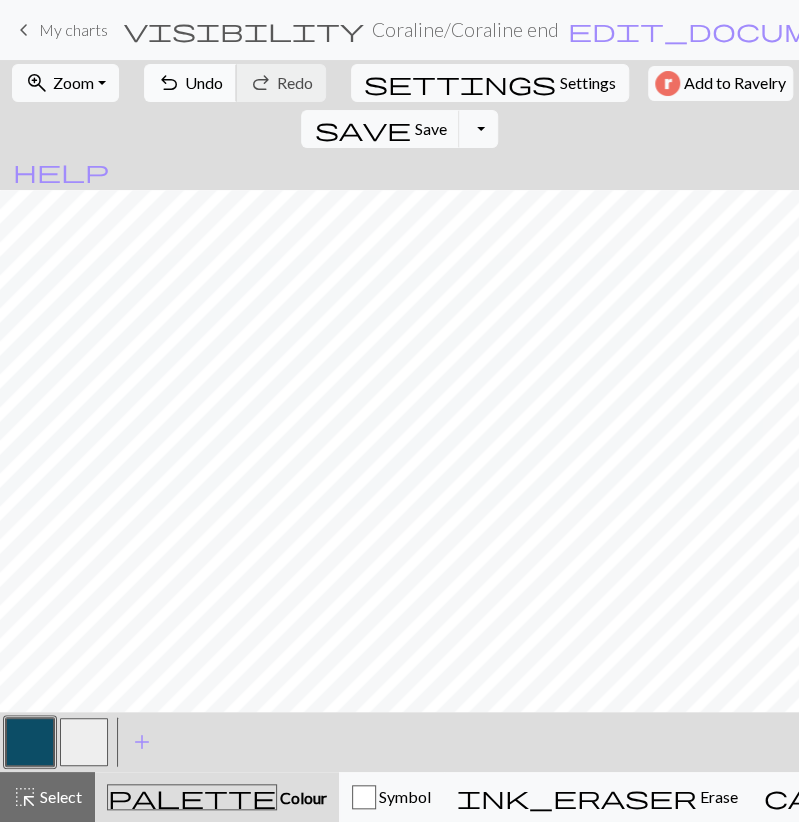 click on "undo Undo Undo" at bounding box center [190, 83] 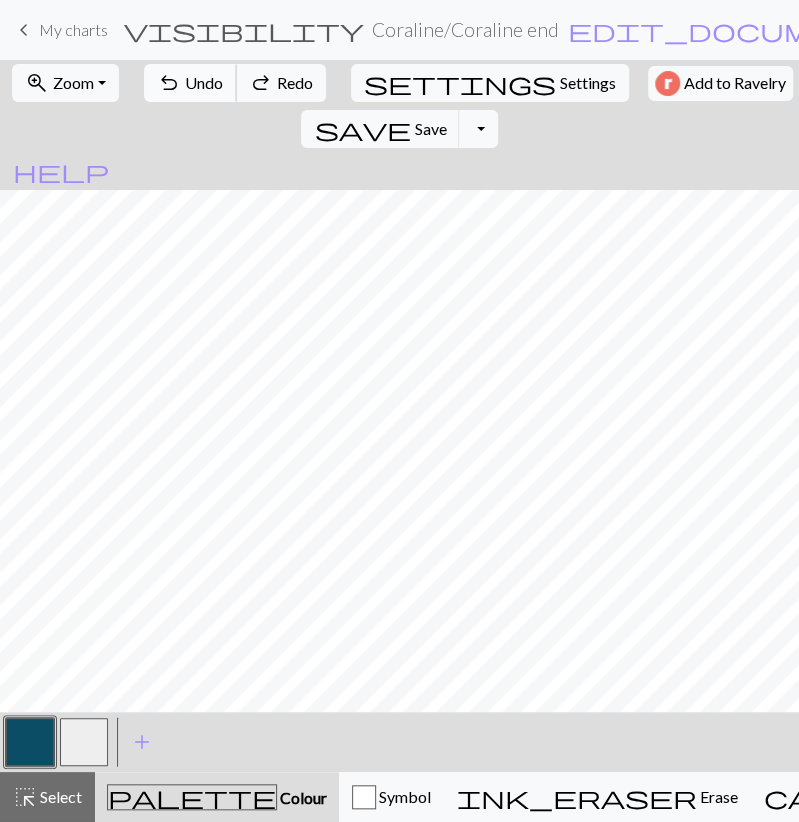 click on "undo Undo Undo" at bounding box center (190, 83) 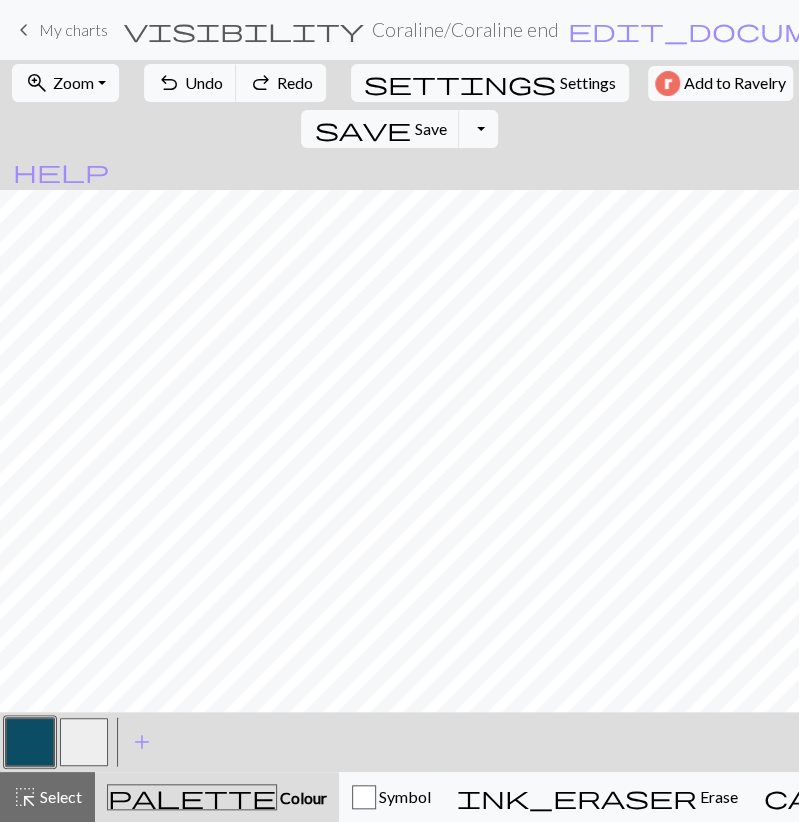 click at bounding box center (84, 742) 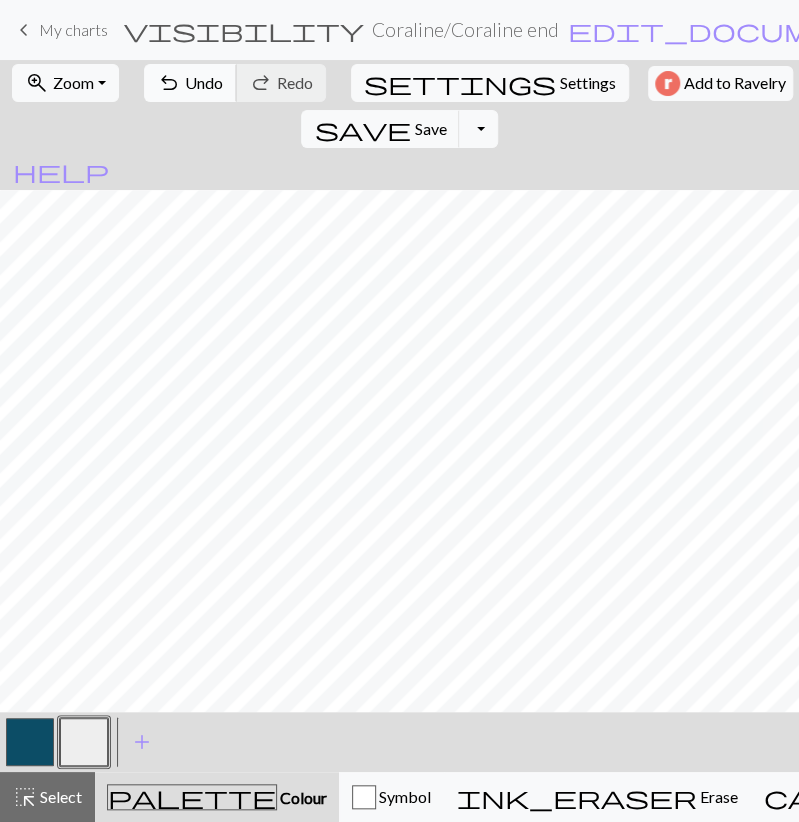 click on "undo" at bounding box center [169, 83] 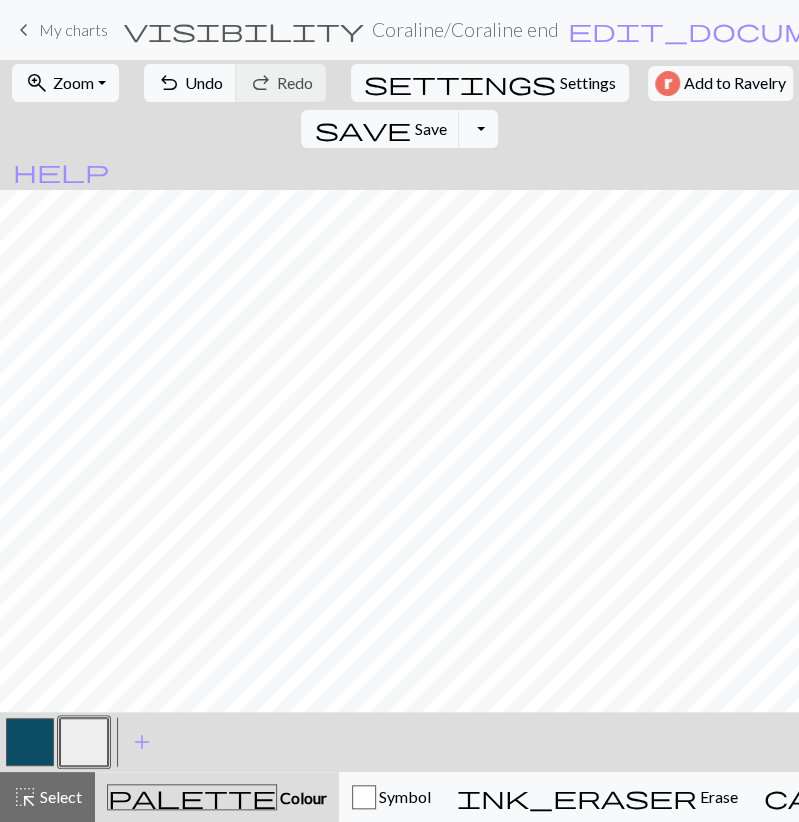 click at bounding box center [30, 742] 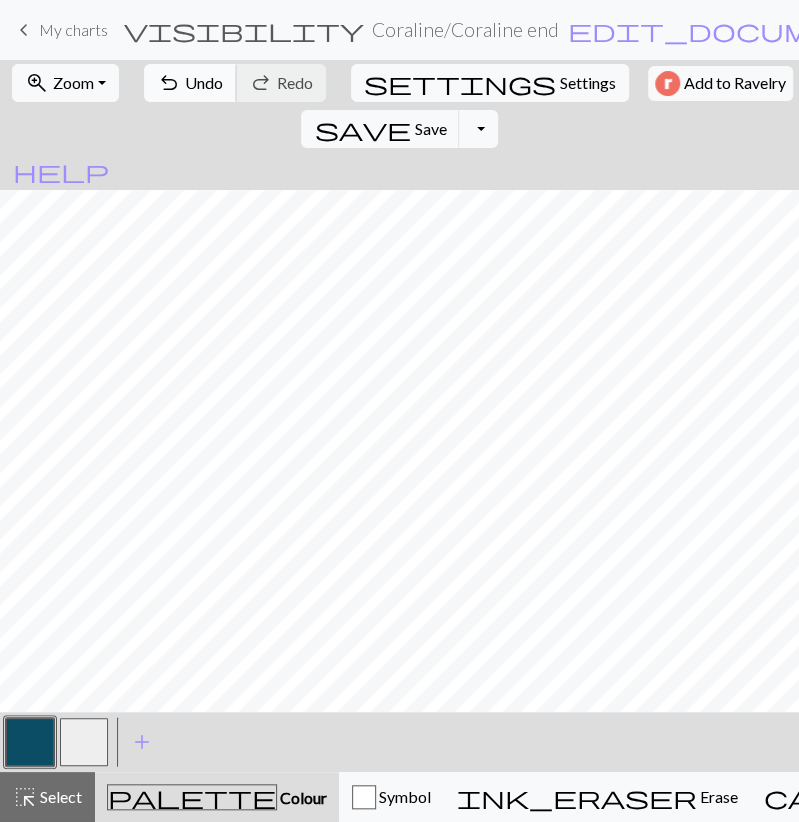 click on "Undo" at bounding box center [204, 82] 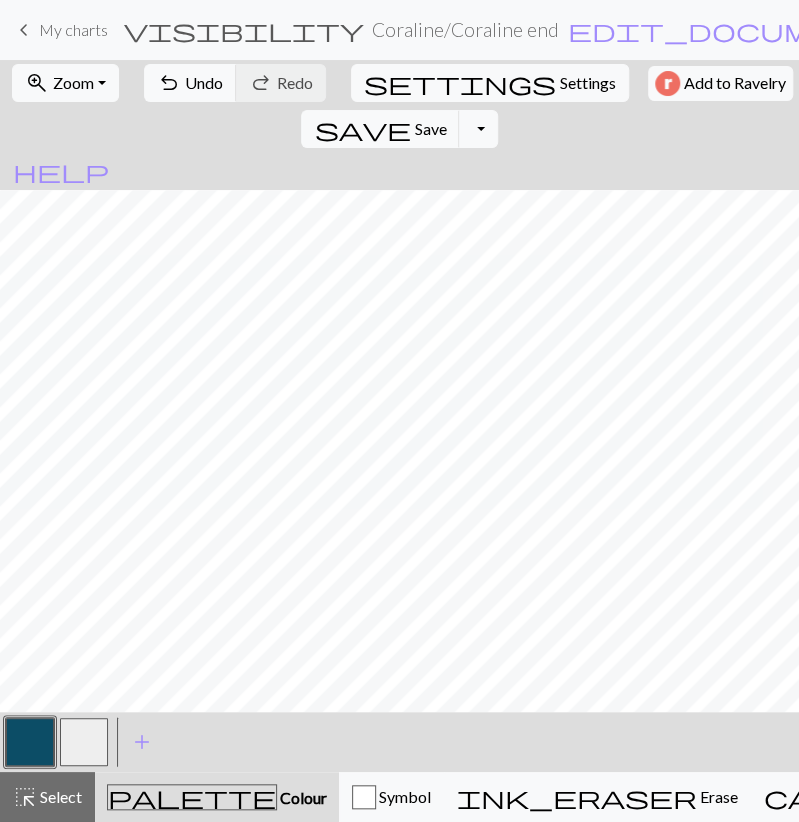 click at bounding box center [84, 742] 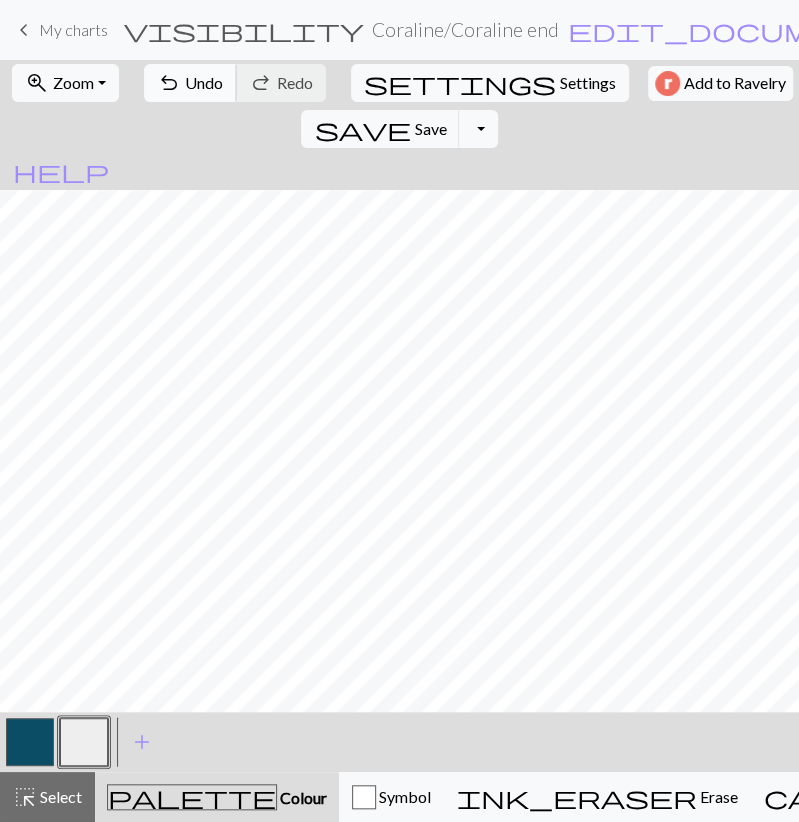 click on "Undo" at bounding box center [204, 82] 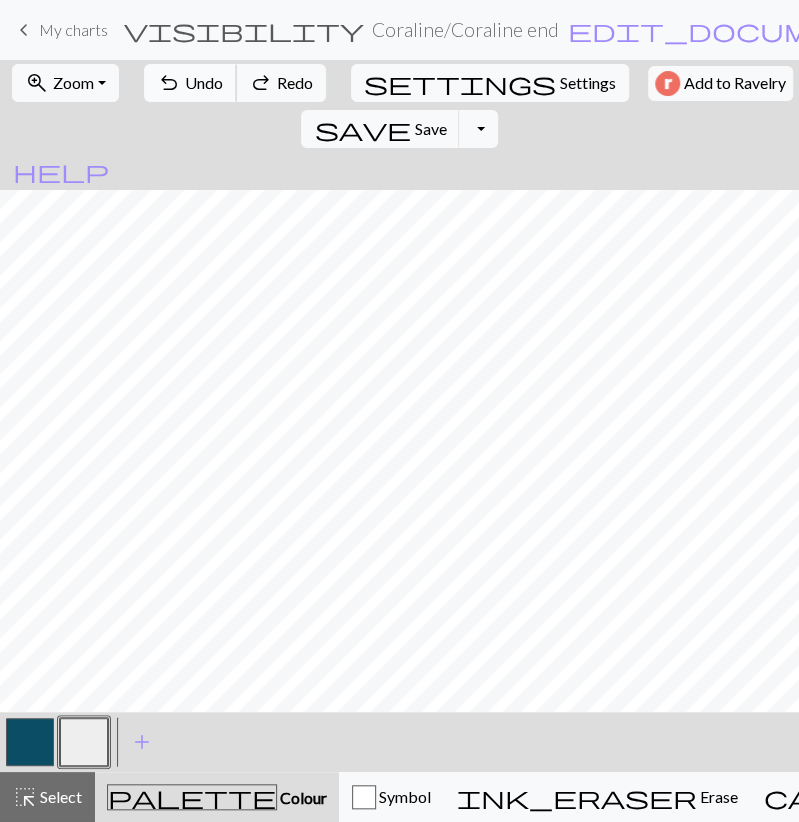 click on "undo" at bounding box center [169, 83] 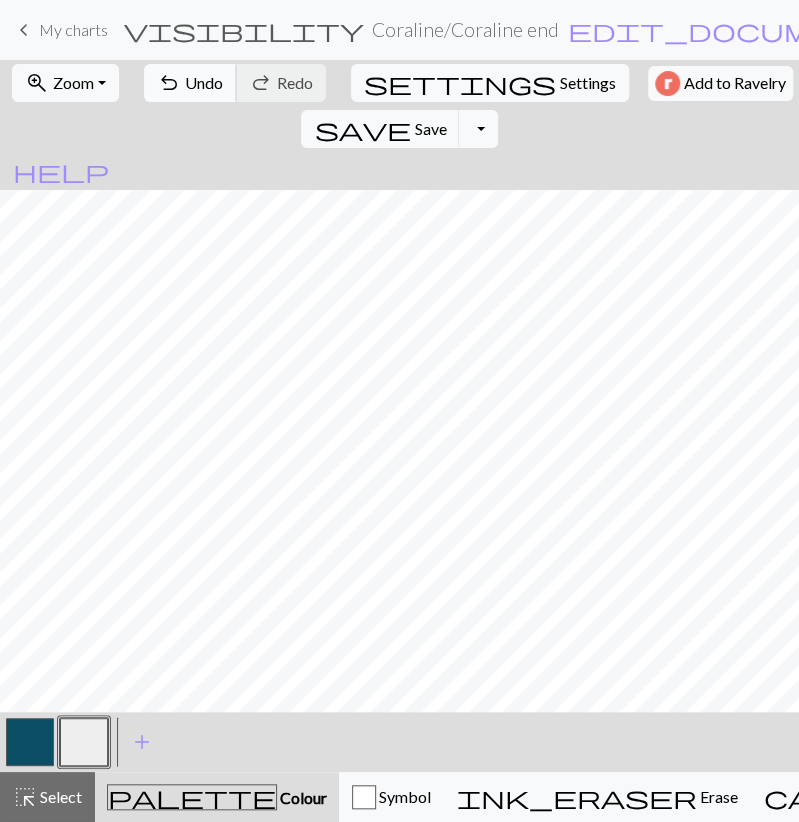 click on "Undo" at bounding box center (204, 82) 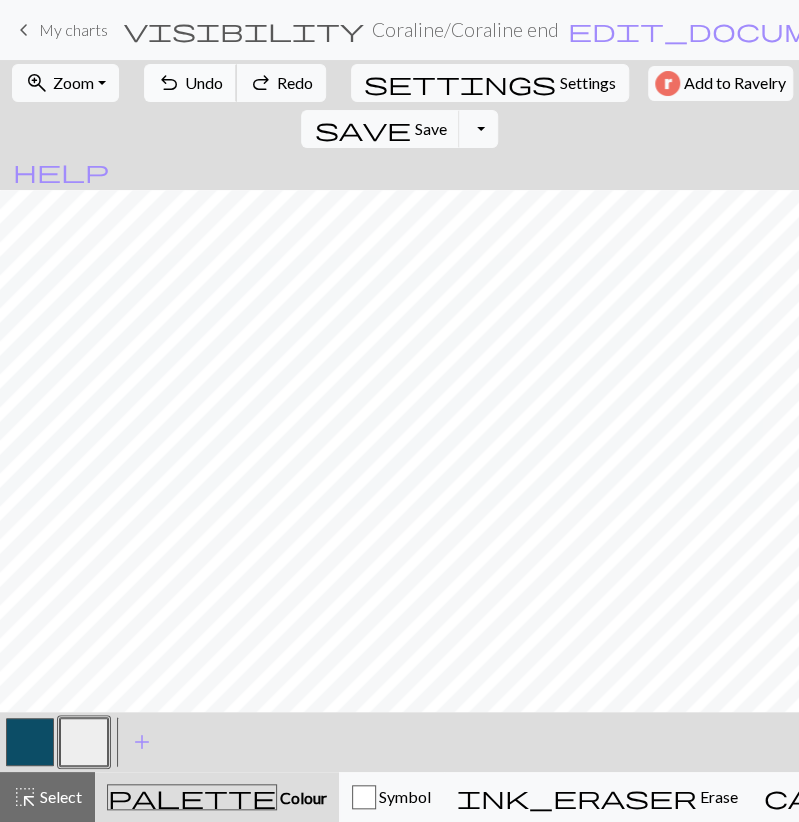 click on "Undo" at bounding box center (204, 82) 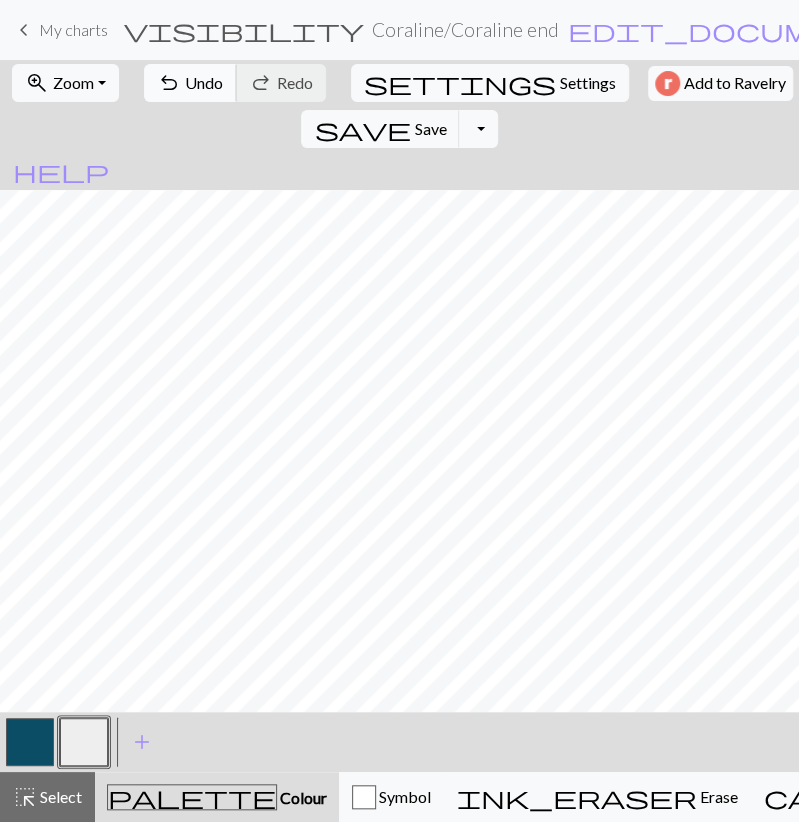 click on "Undo" at bounding box center (204, 82) 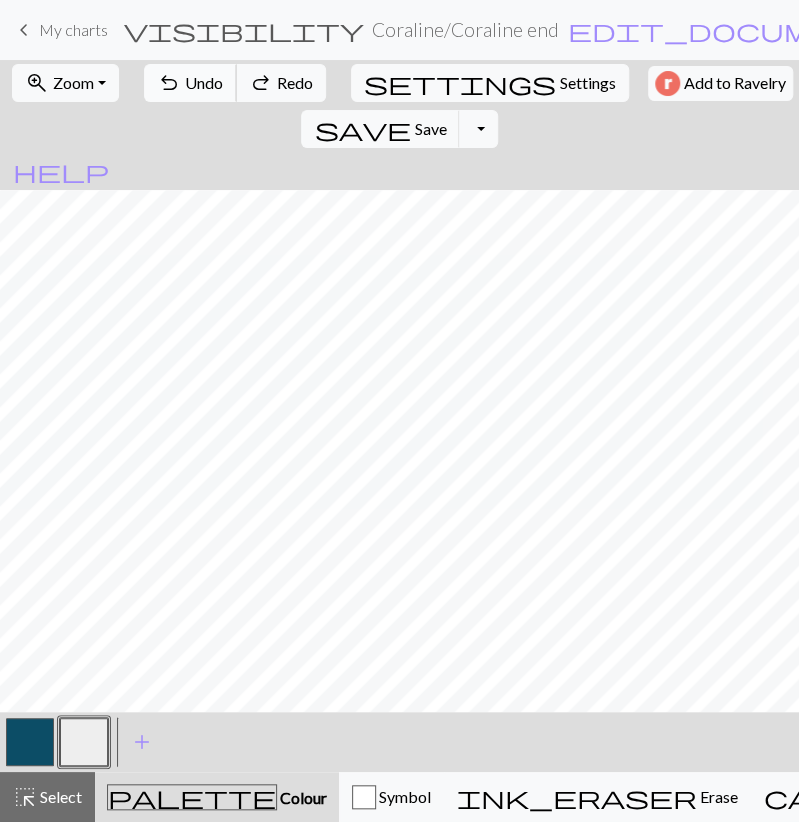 click on "Undo" at bounding box center [204, 82] 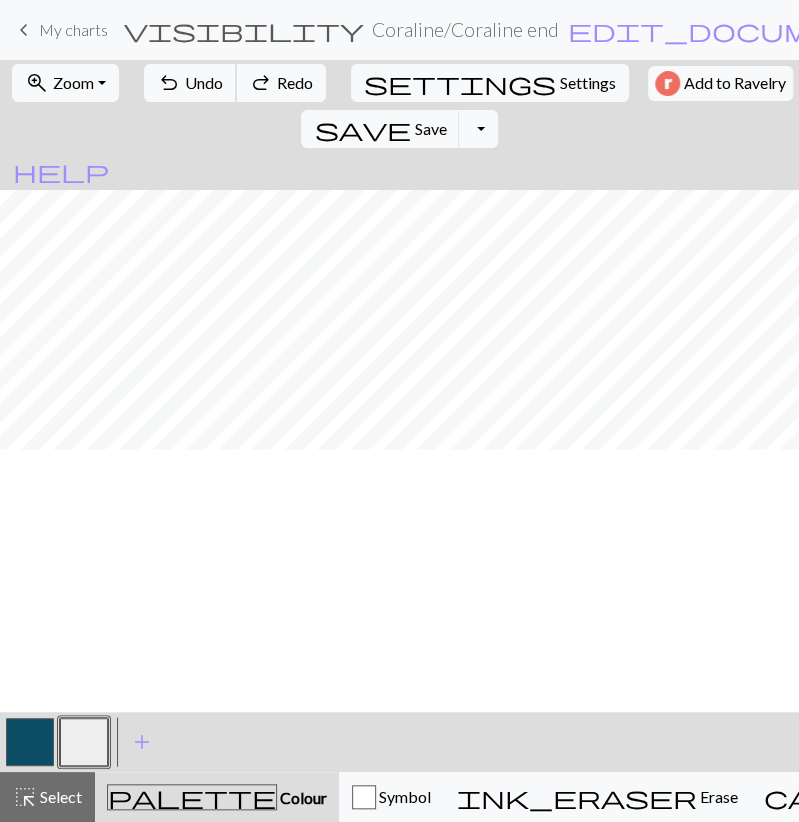 scroll, scrollTop: 743, scrollLeft: 0, axis: vertical 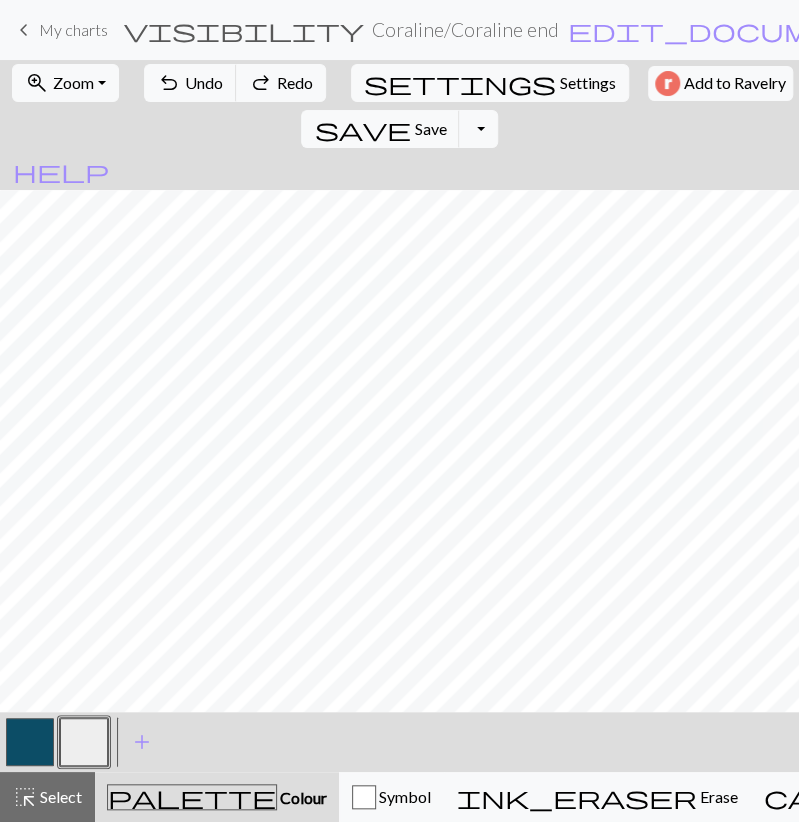click at bounding box center (30, 742) 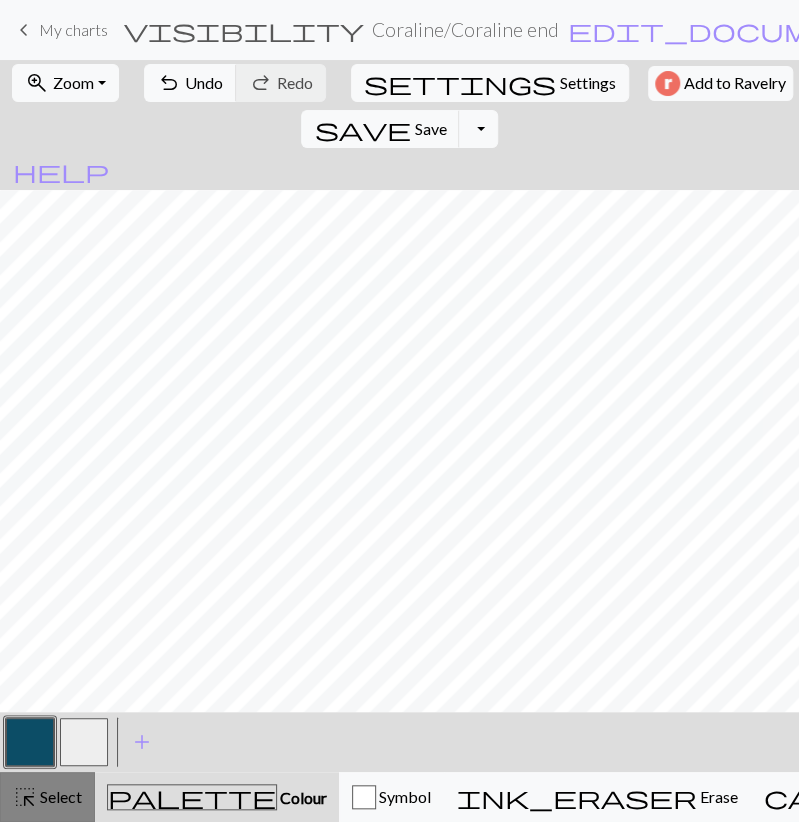 click on "Select" at bounding box center [59, 796] 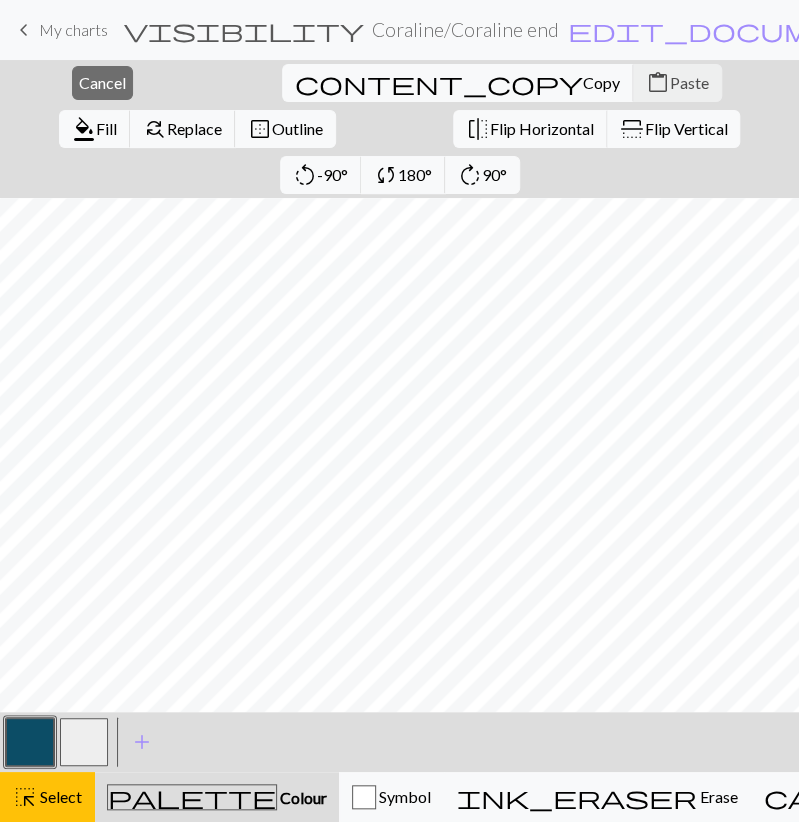 click at bounding box center (84, 742) 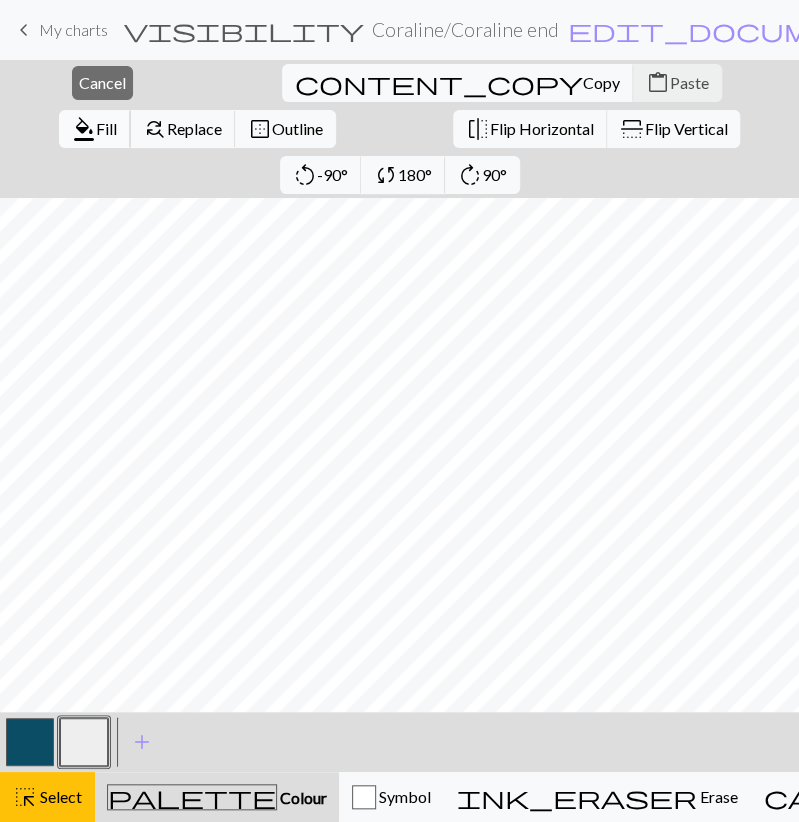 click on "format_color_fill  Fill" at bounding box center [95, 129] 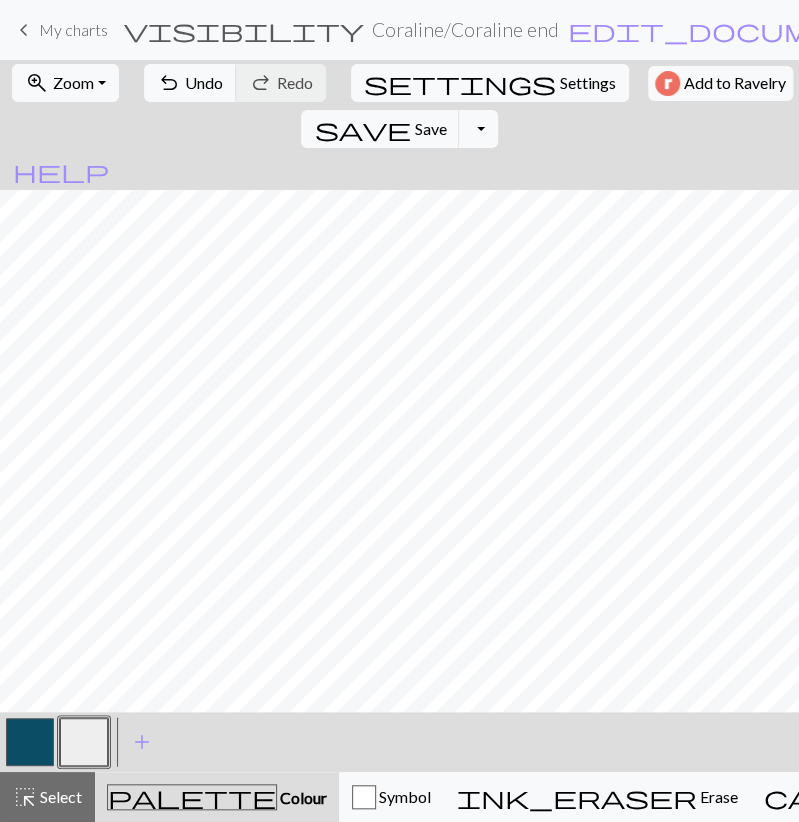 click at bounding box center (30, 742) 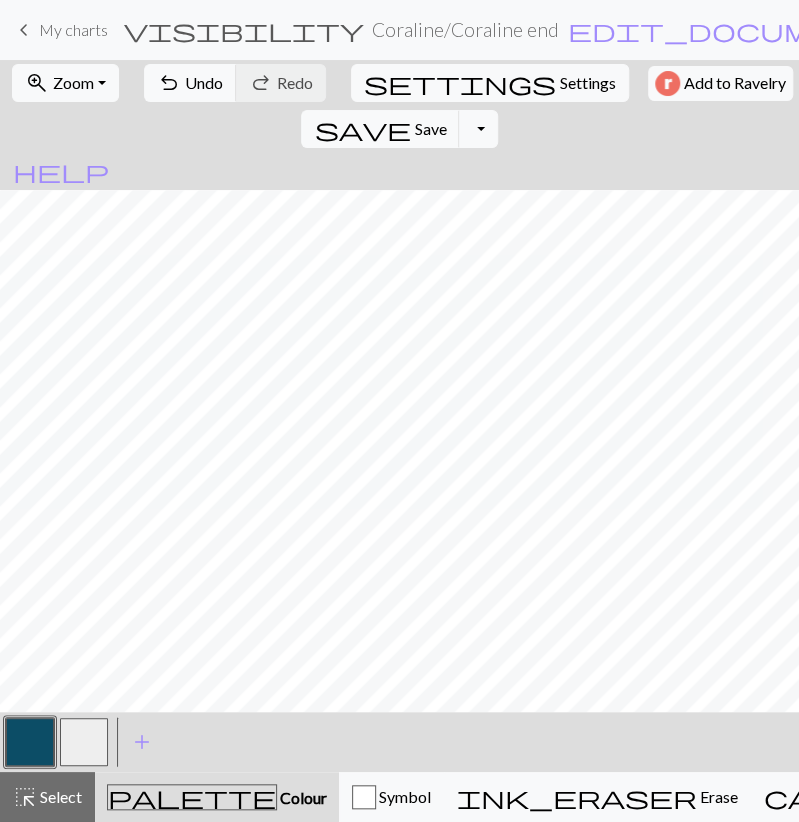 click at bounding box center [84, 742] 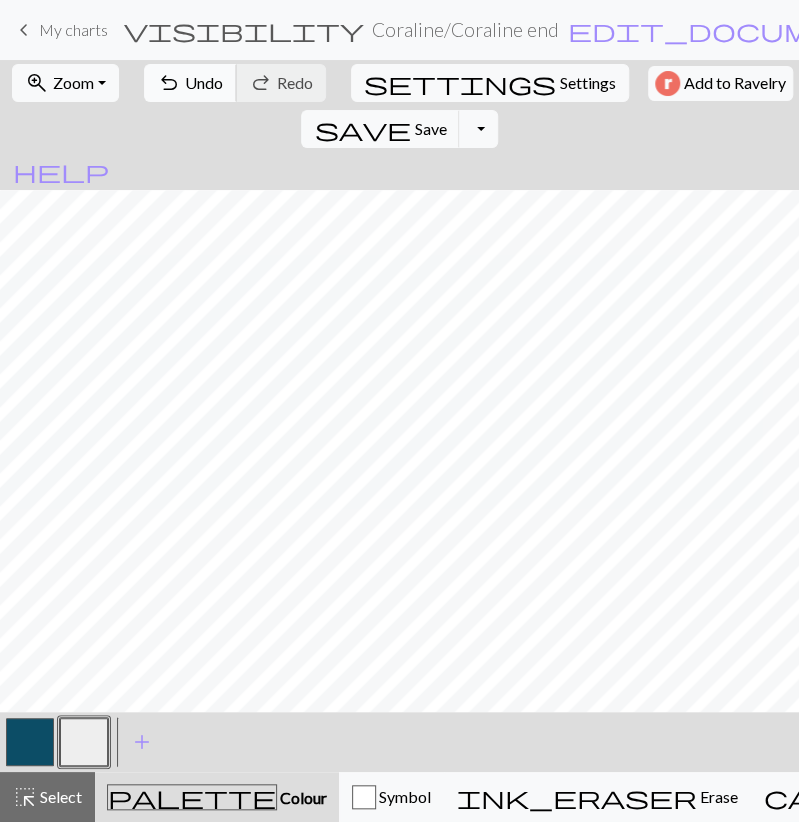 click on "undo" at bounding box center [169, 83] 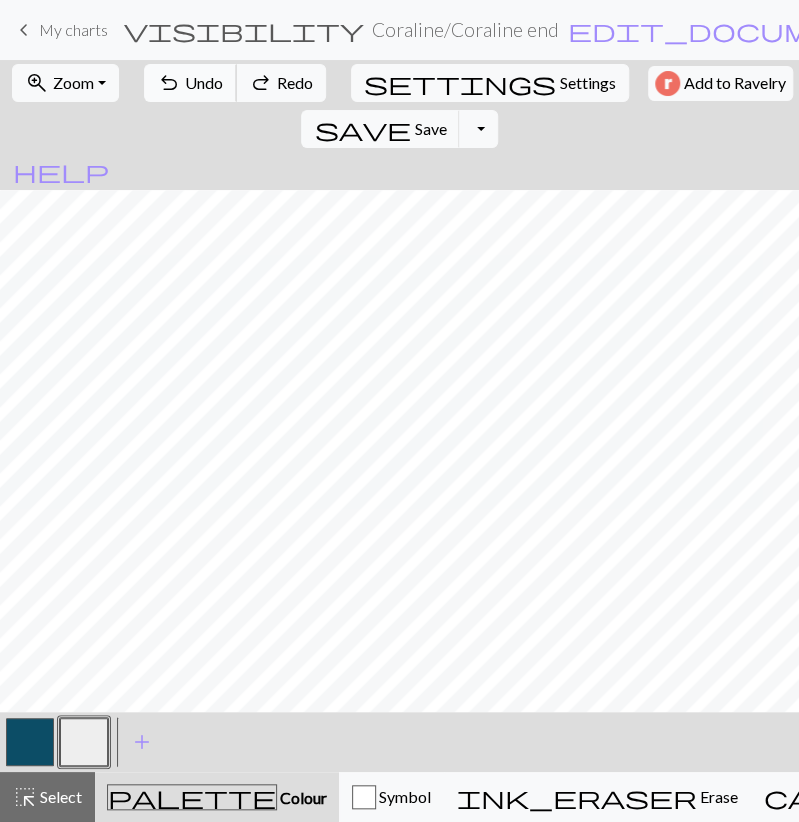 click on "undo" at bounding box center (169, 83) 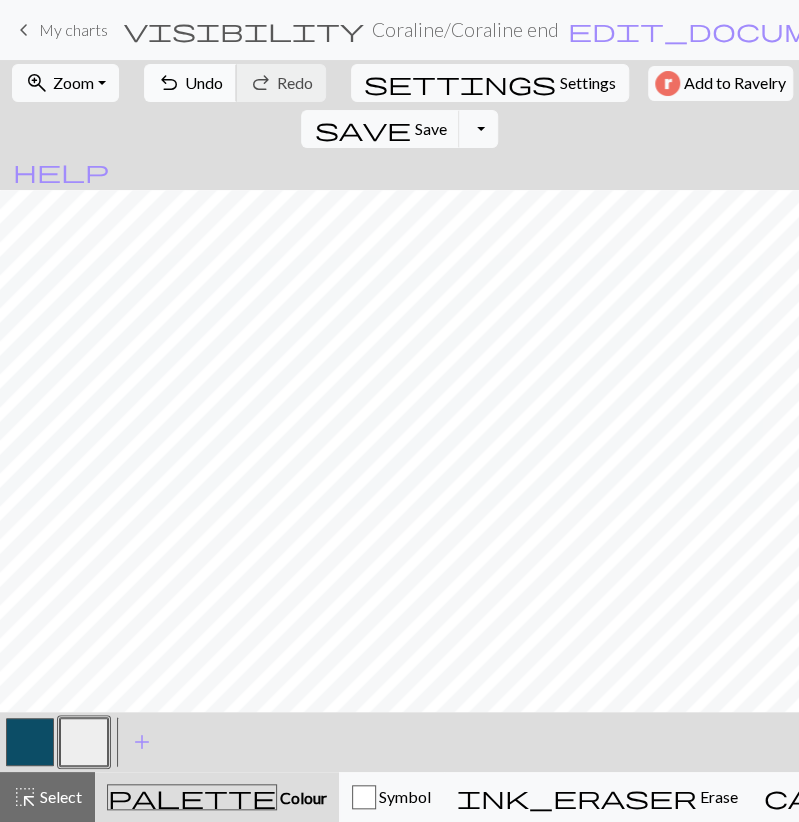click on "undo Undo Undo" at bounding box center (190, 83) 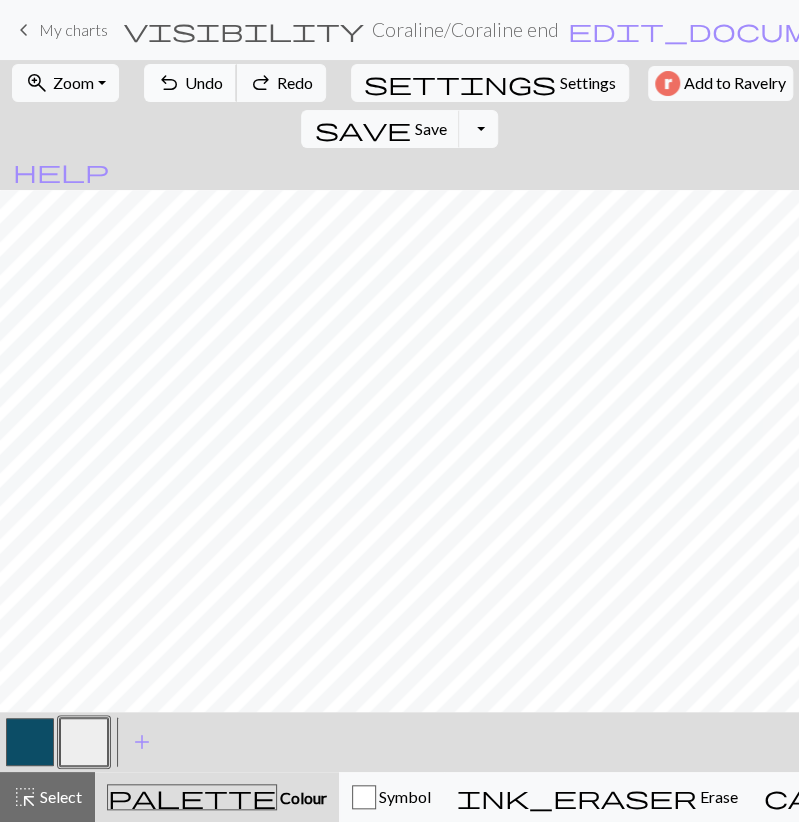 click on "undo Undo Undo" at bounding box center (190, 83) 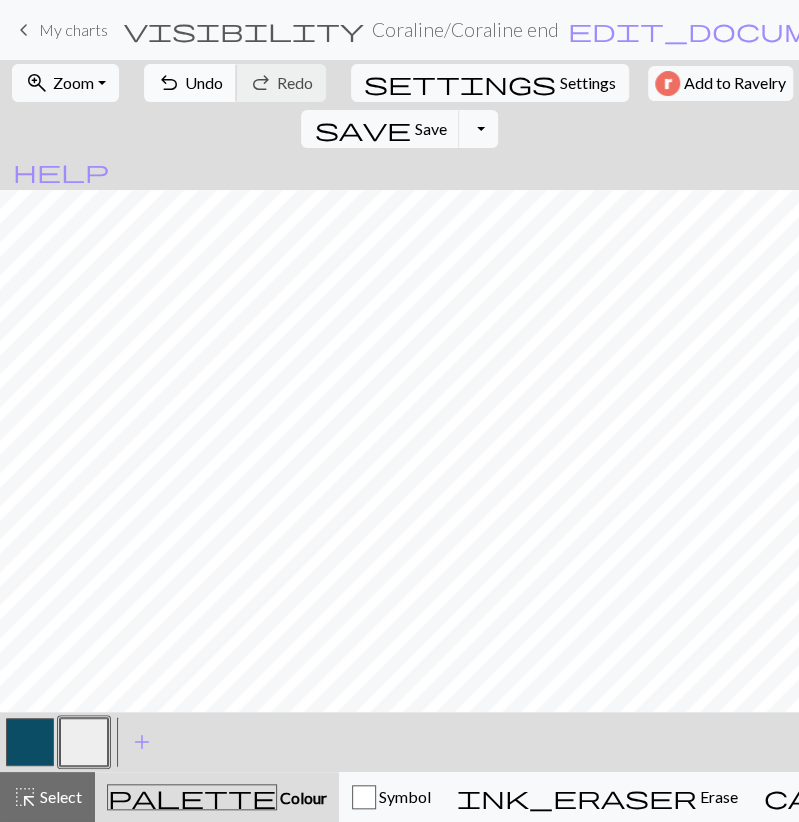 click on "Undo" at bounding box center [204, 82] 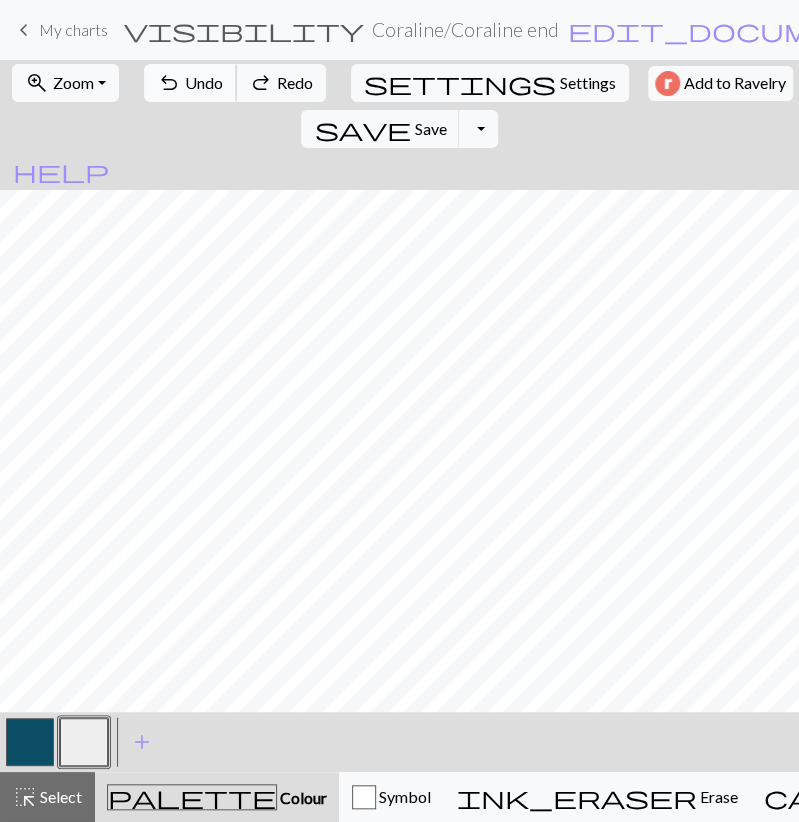 click on "Undo" at bounding box center [204, 82] 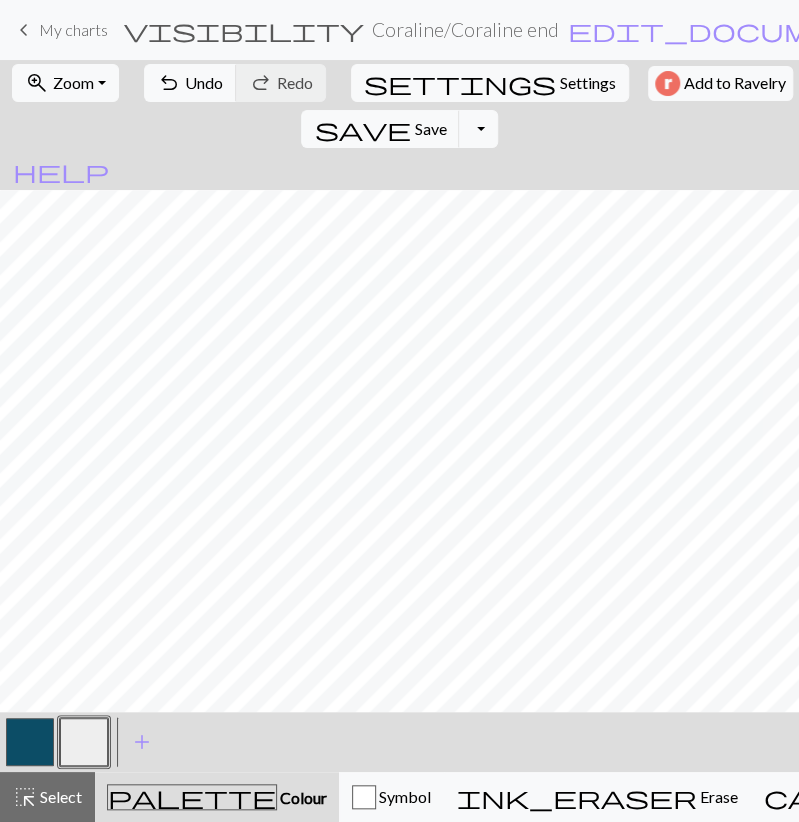 drag, startPoint x: 49, startPoint y: 750, endPoint x: 59, endPoint y: 701, distance: 50.01 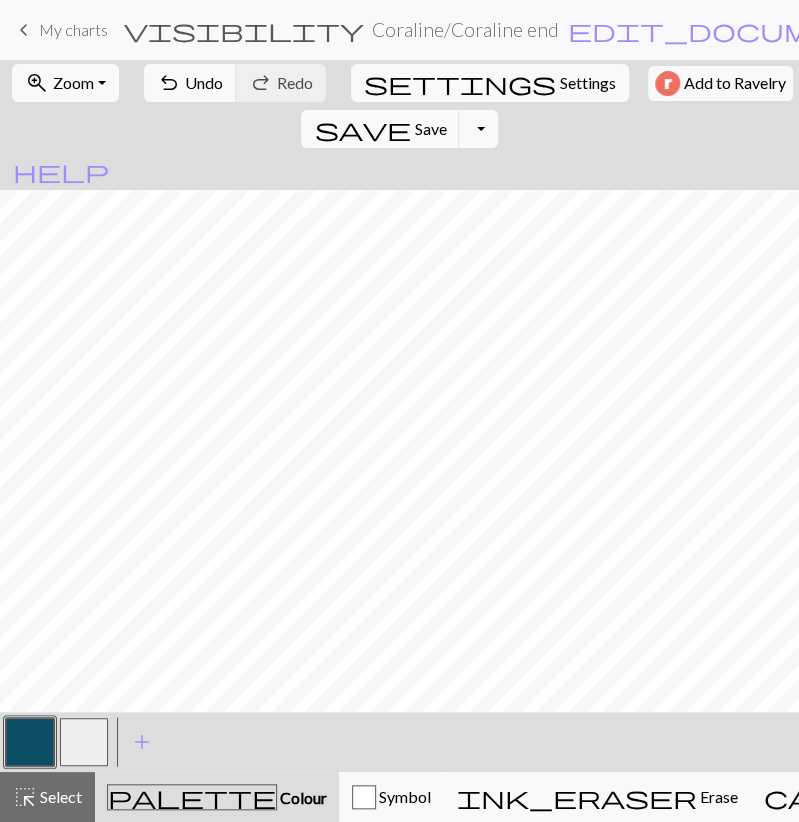 click at bounding box center (84, 742) 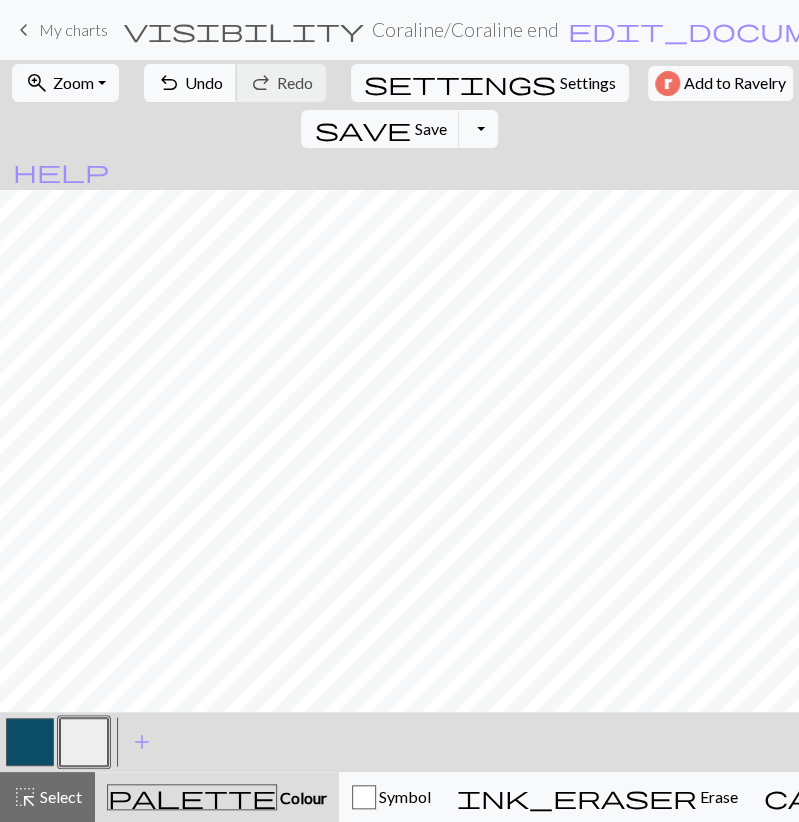 click on "Undo" at bounding box center (204, 82) 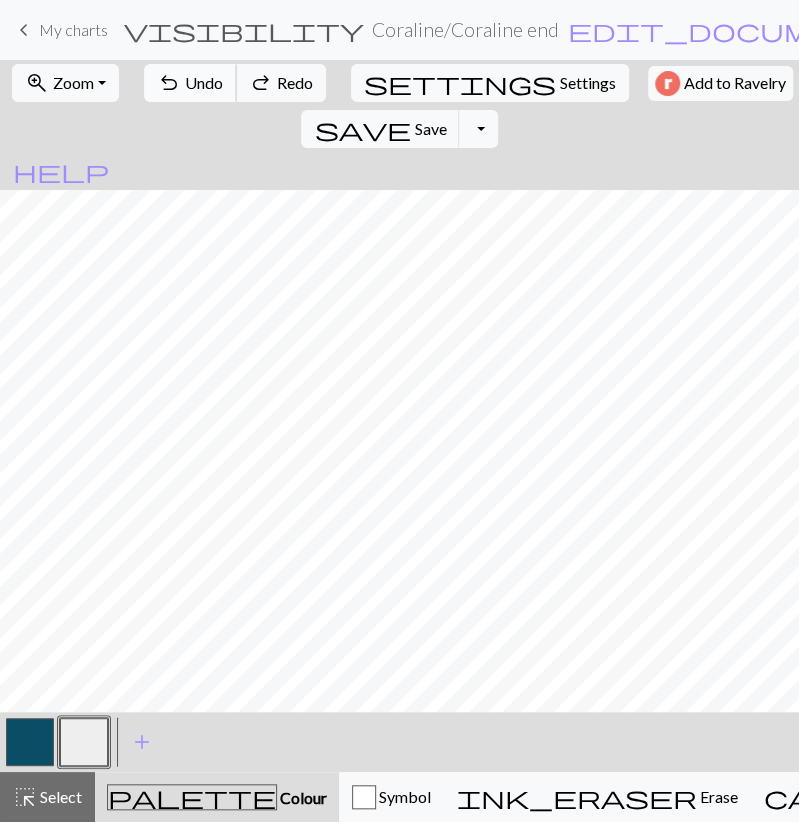 click on "Undo" at bounding box center (204, 82) 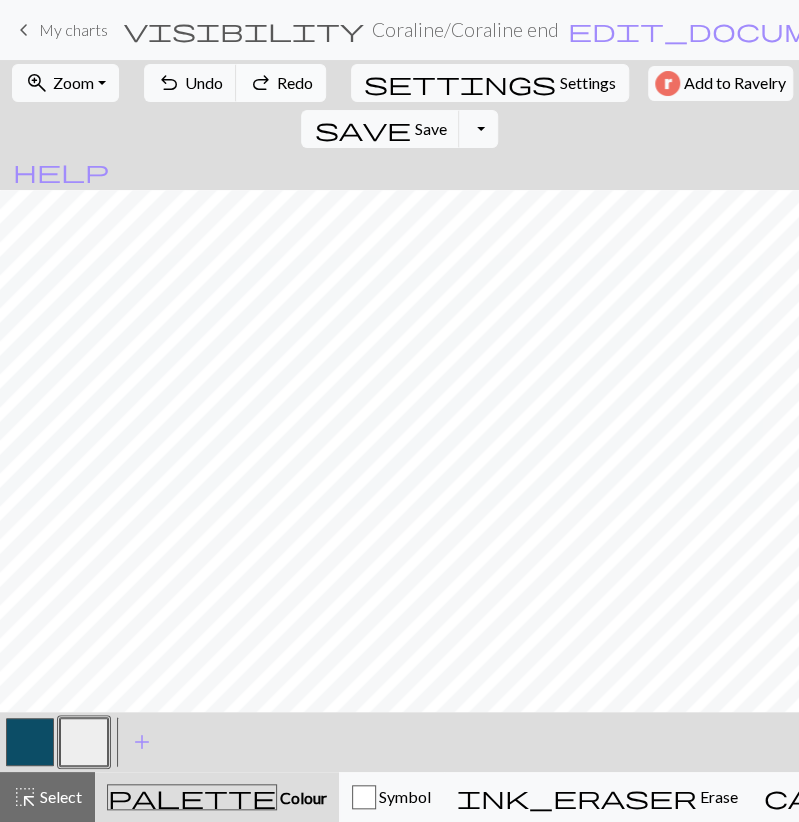 click on "Redo" at bounding box center (295, 82) 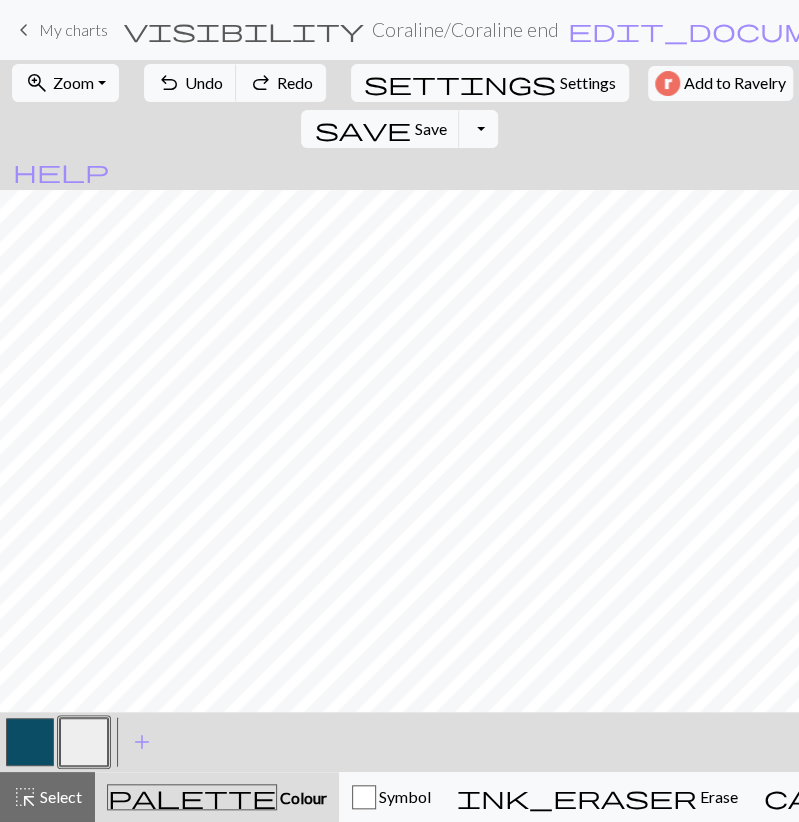 click at bounding box center [30, 742] 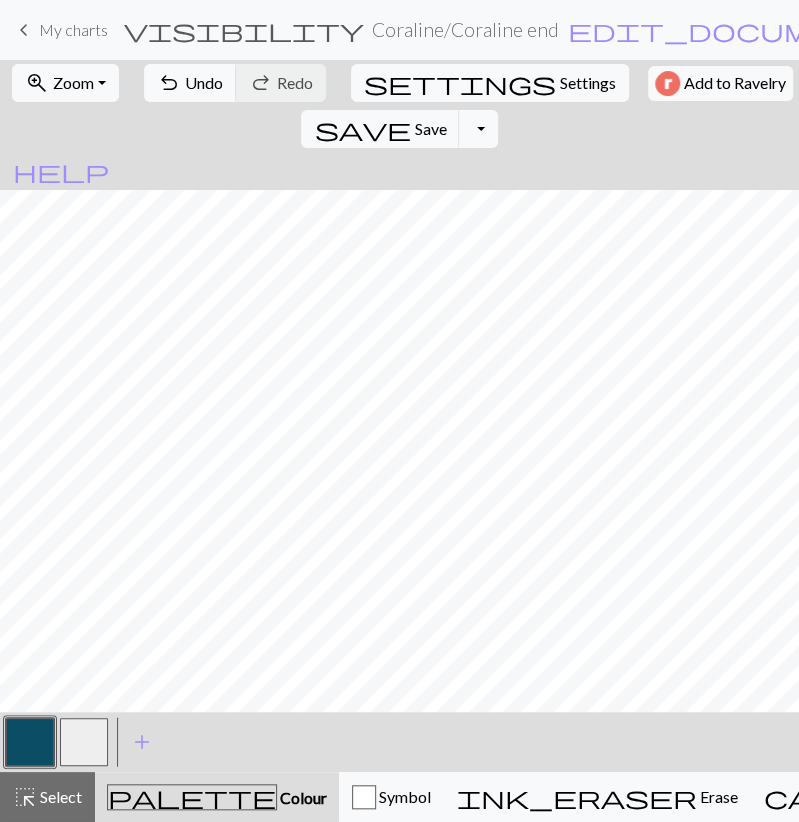 drag, startPoint x: 91, startPoint y: 743, endPoint x: 106, endPoint y: 707, distance: 39 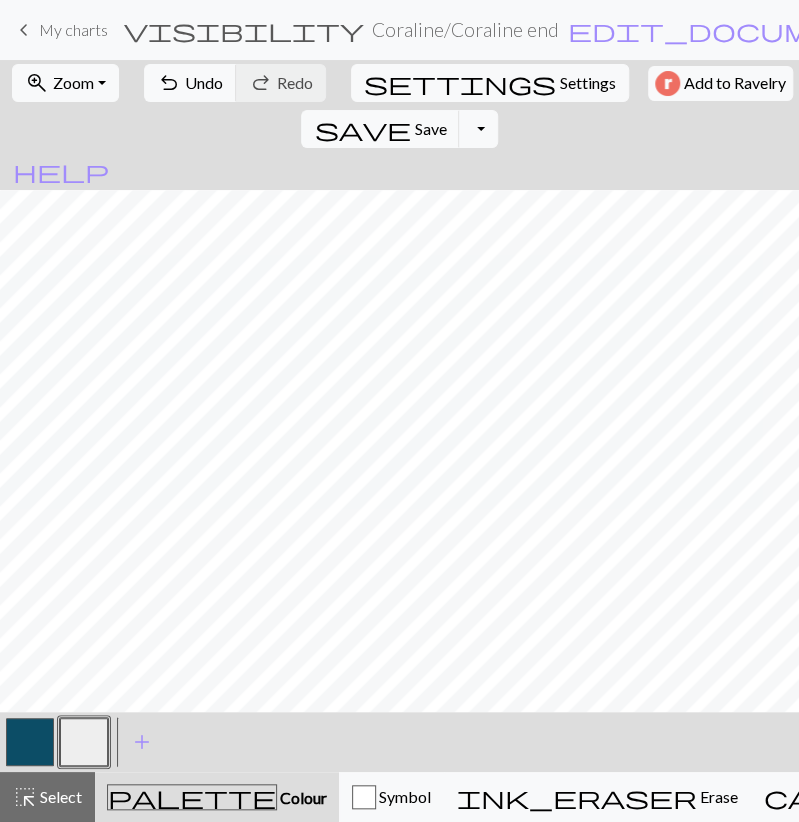 click at bounding box center [30, 742] 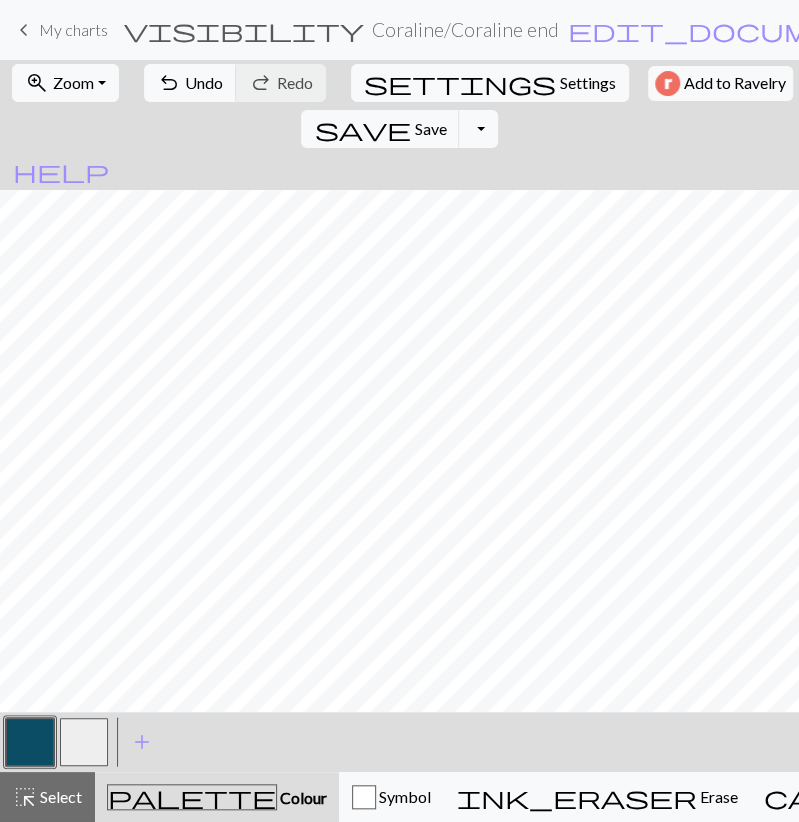 click on "< >" at bounding box center (57, 742) 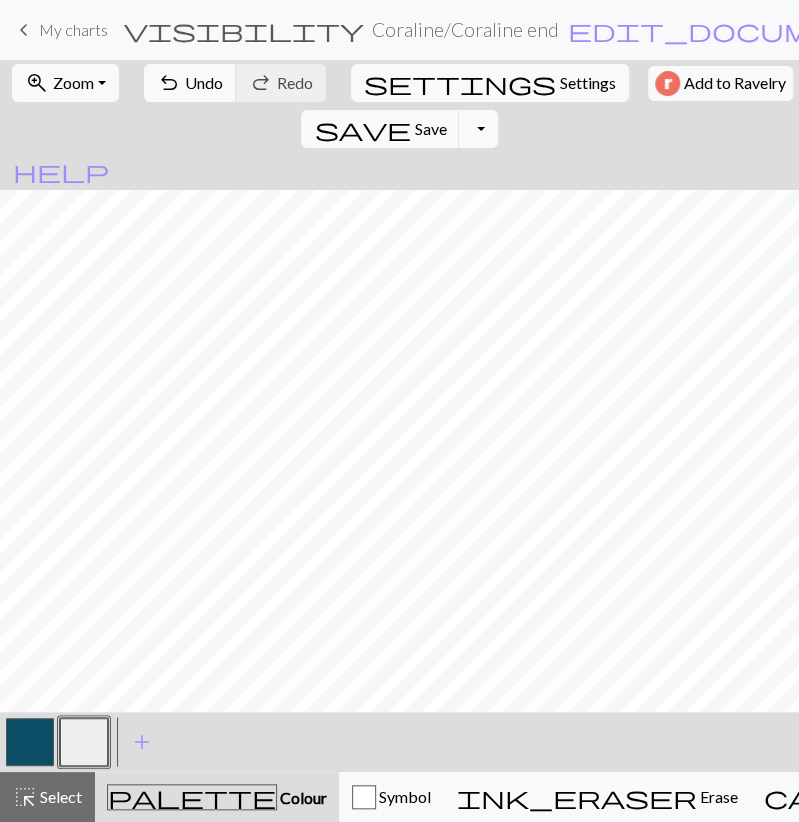 drag, startPoint x: 57, startPoint y: 801, endPoint x: 79, endPoint y: 771, distance: 37.202152 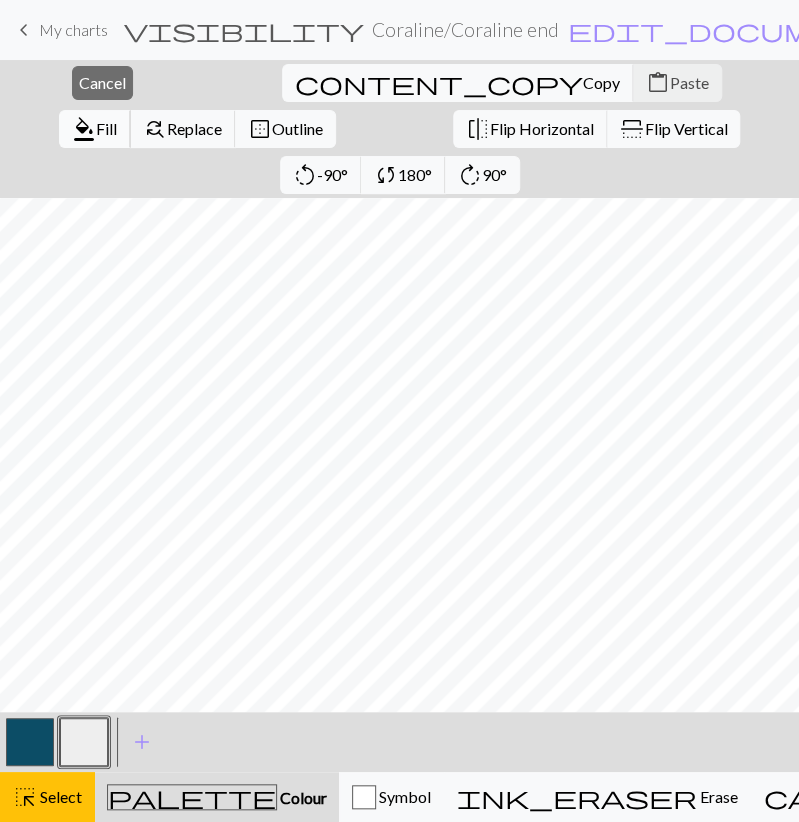 click on "format_color_fill  Fill" at bounding box center [95, 129] 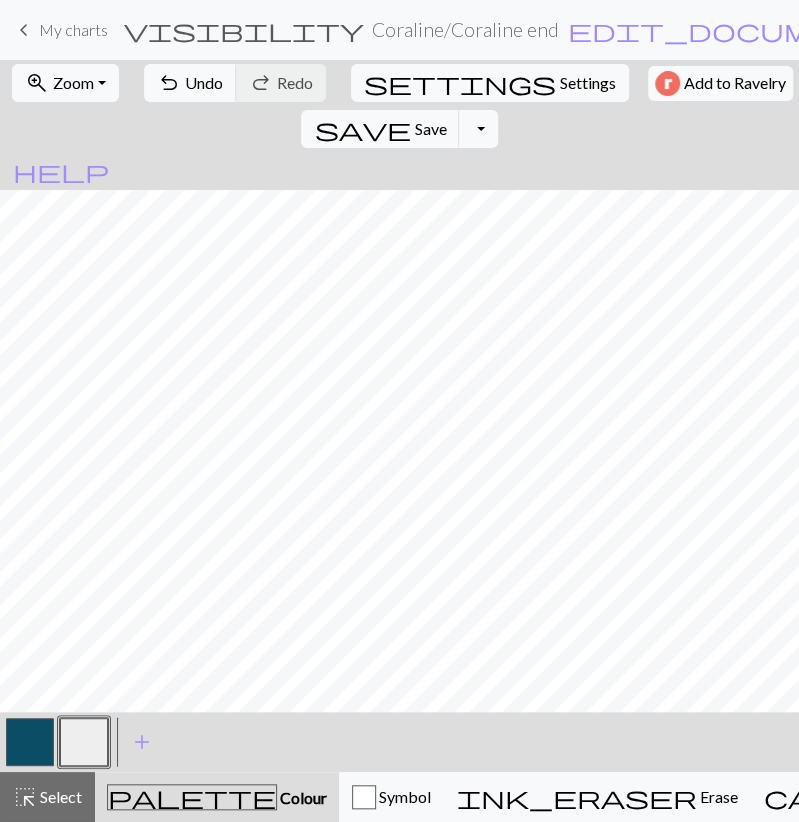 click at bounding box center [30, 742] 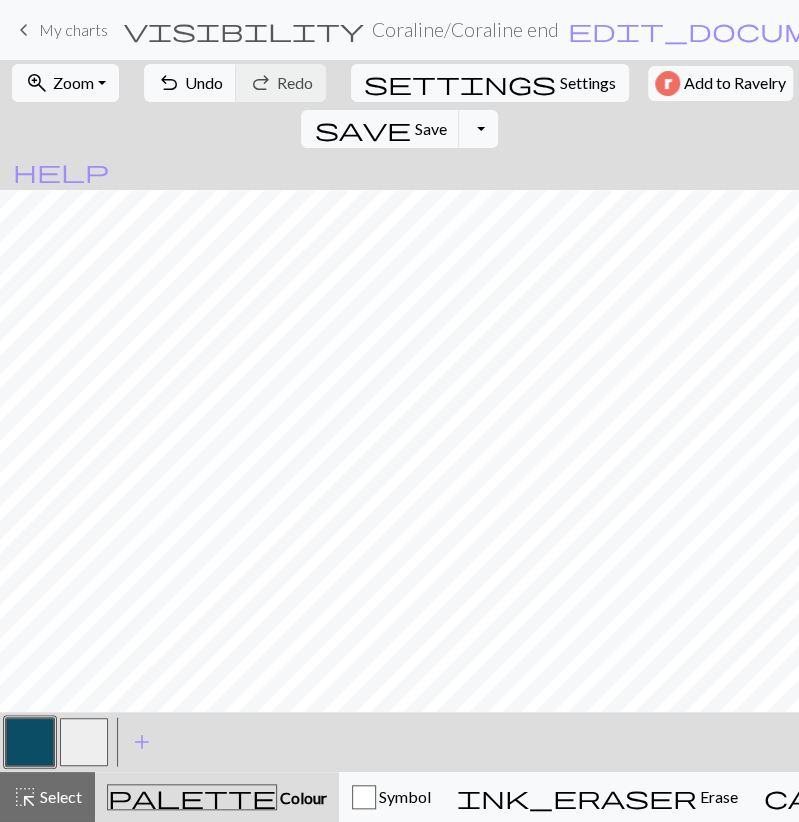 click on "Select" at bounding box center (59, 796) 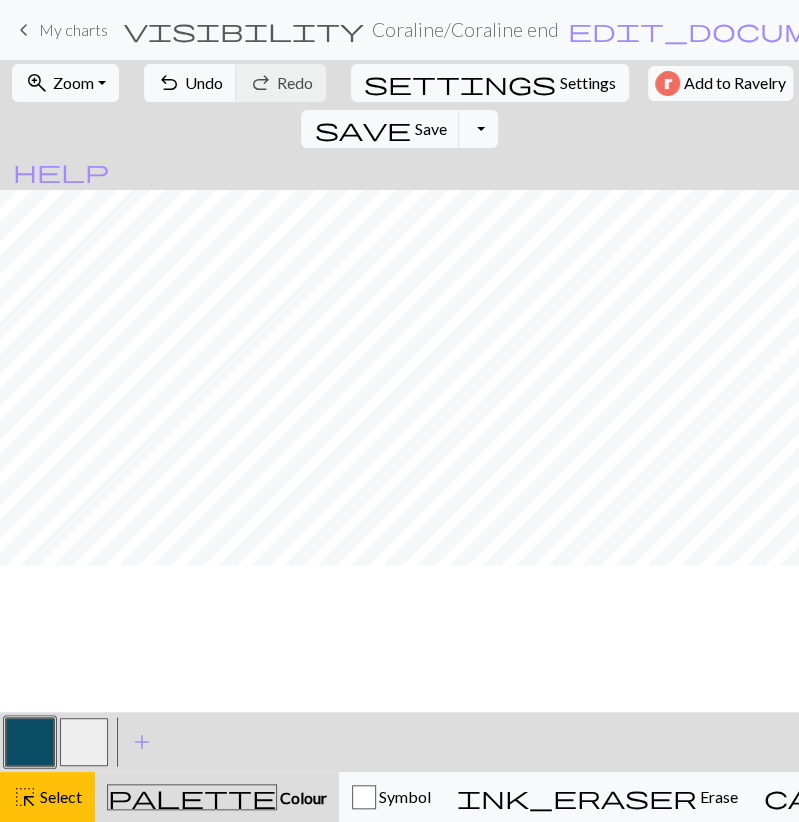 scroll, scrollTop: 511, scrollLeft: 0, axis: vertical 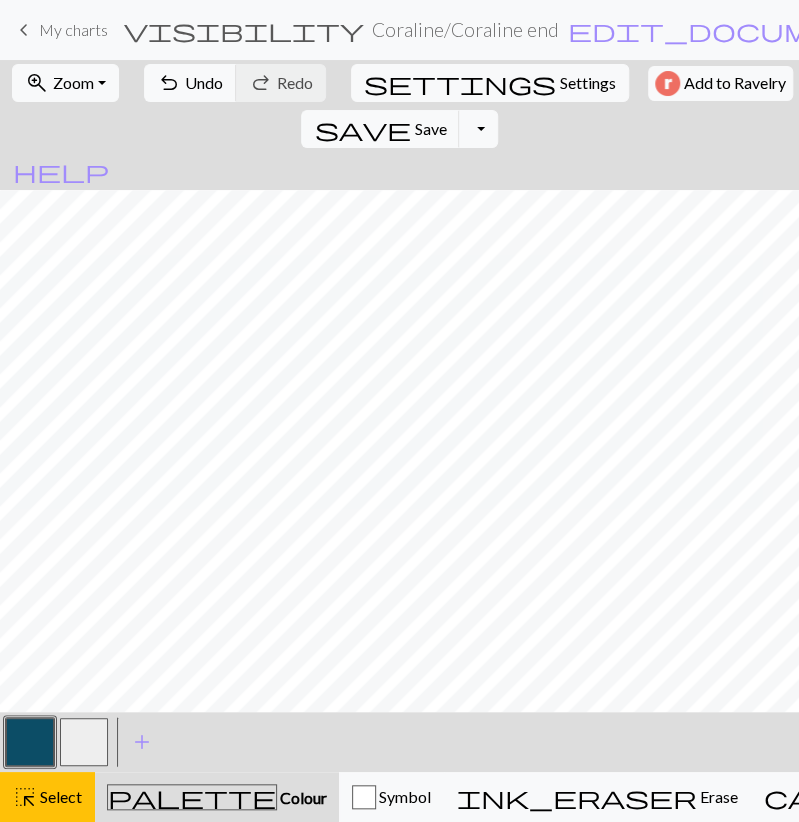 drag, startPoint x: 90, startPoint y: 739, endPoint x: 90, endPoint y: 724, distance: 15 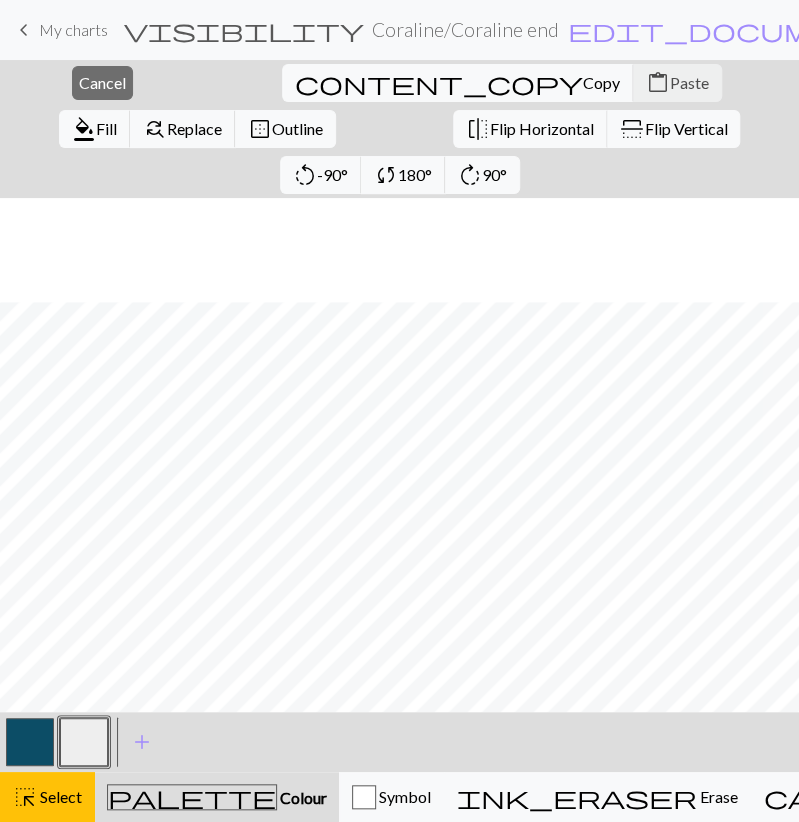 scroll, scrollTop: 627, scrollLeft: 0, axis: vertical 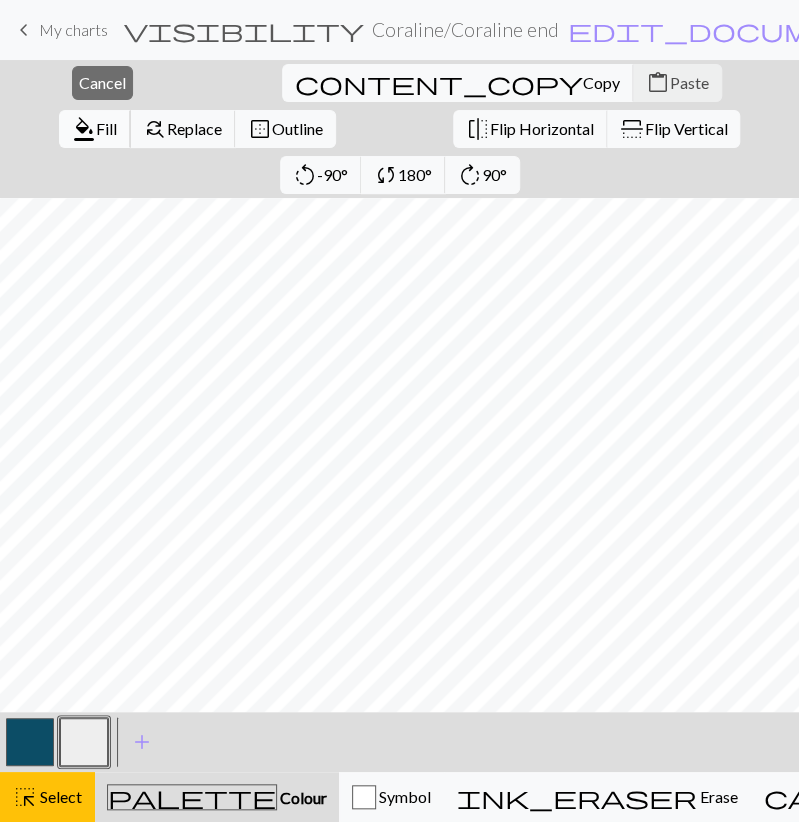 click on "format_color_fill" at bounding box center [84, 129] 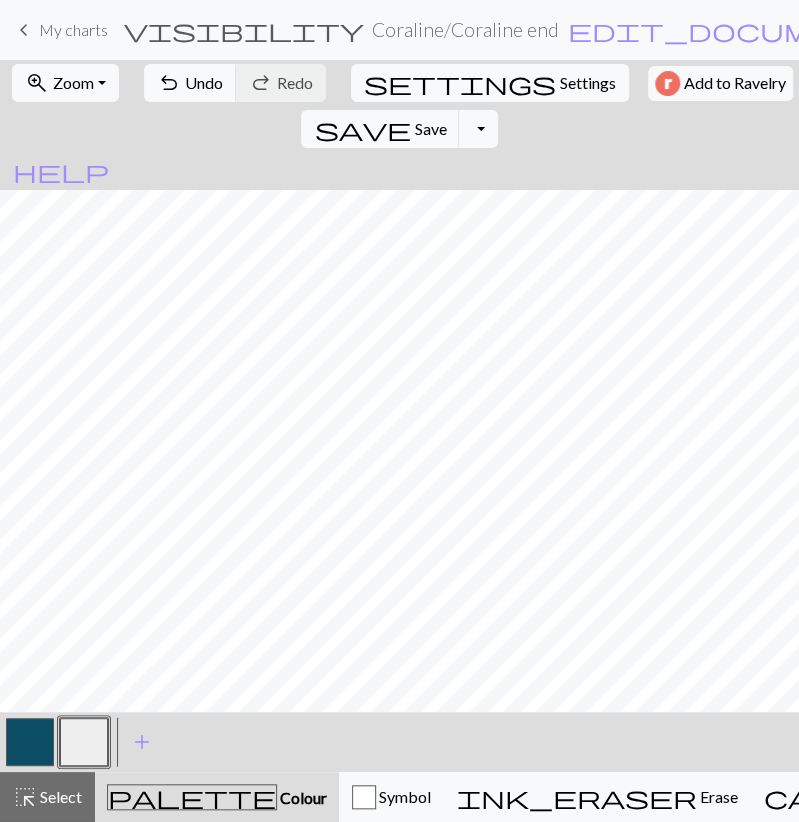 click at bounding box center (30, 742) 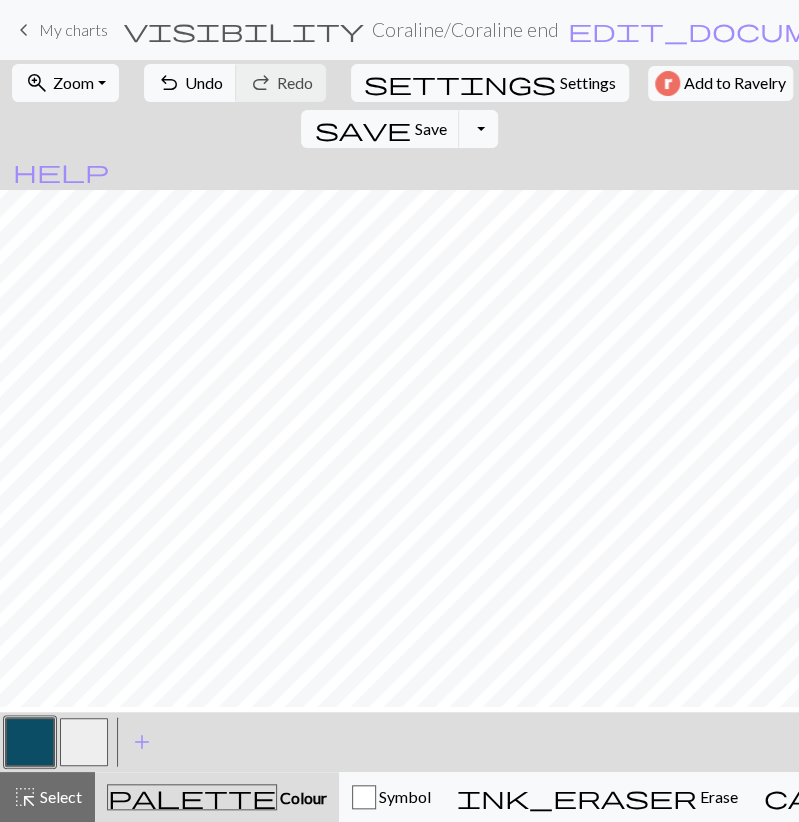 scroll, scrollTop: 511, scrollLeft: 0, axis: vertical 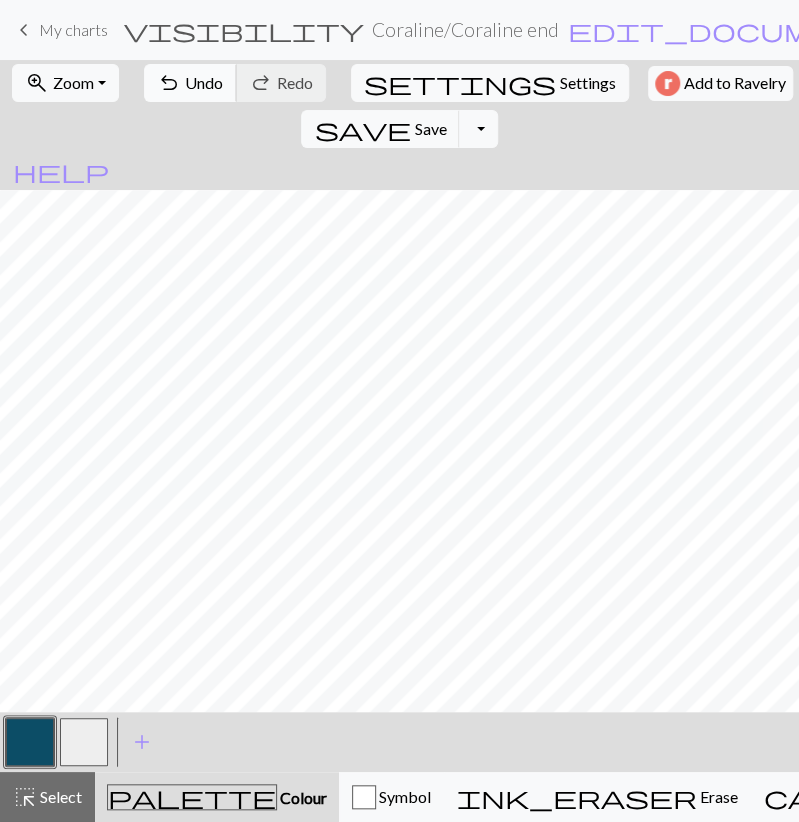 click on "undo Undo Undo" at bounding box center (190, 83) 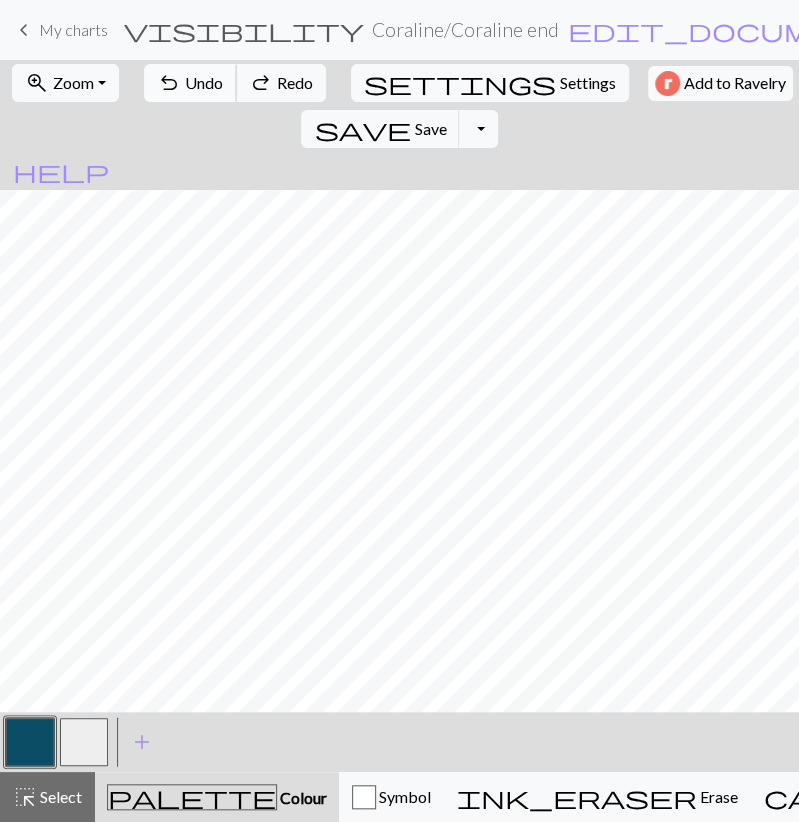 click on "Undo" at bounding box center [204, 82] 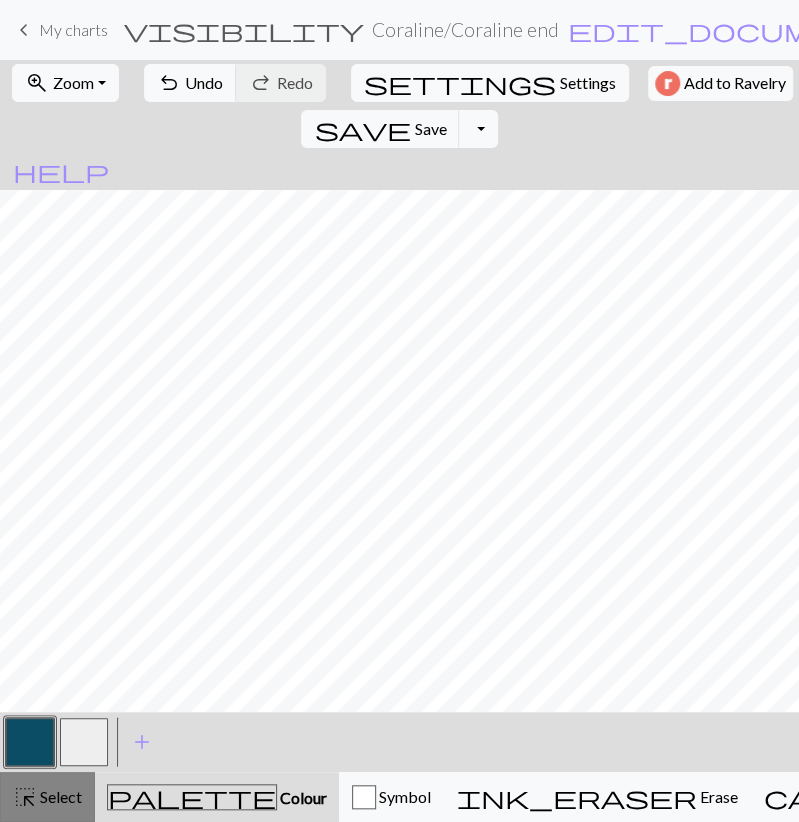 click on "Select" at bounding box center [59, 796] 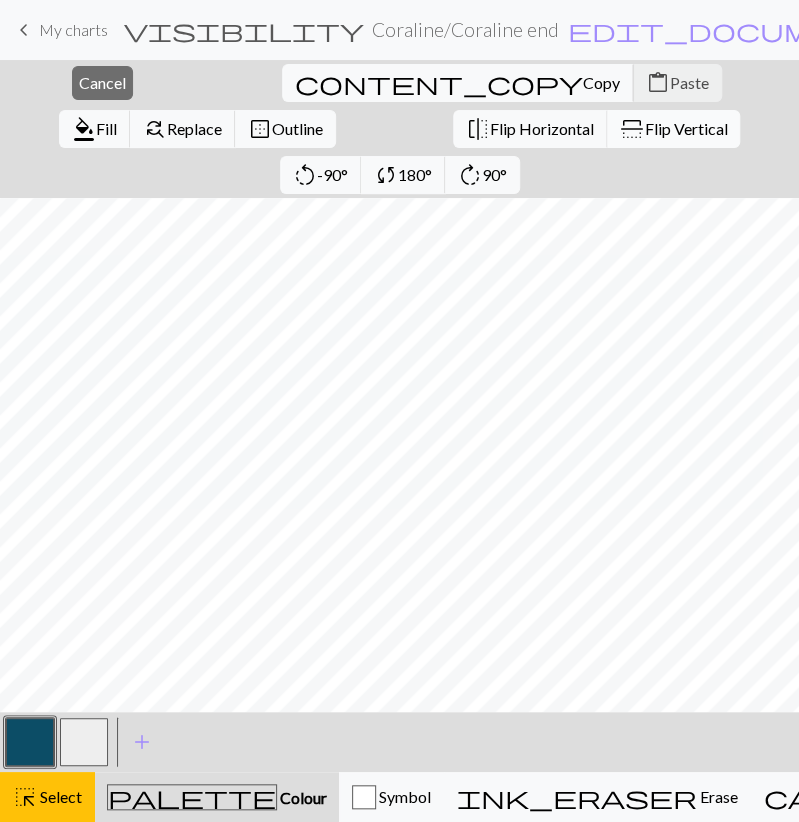drag, startPoint x: 238, startPoint y: 81, endPoint x: 249, endPoint y: 112, distance: 32.89377 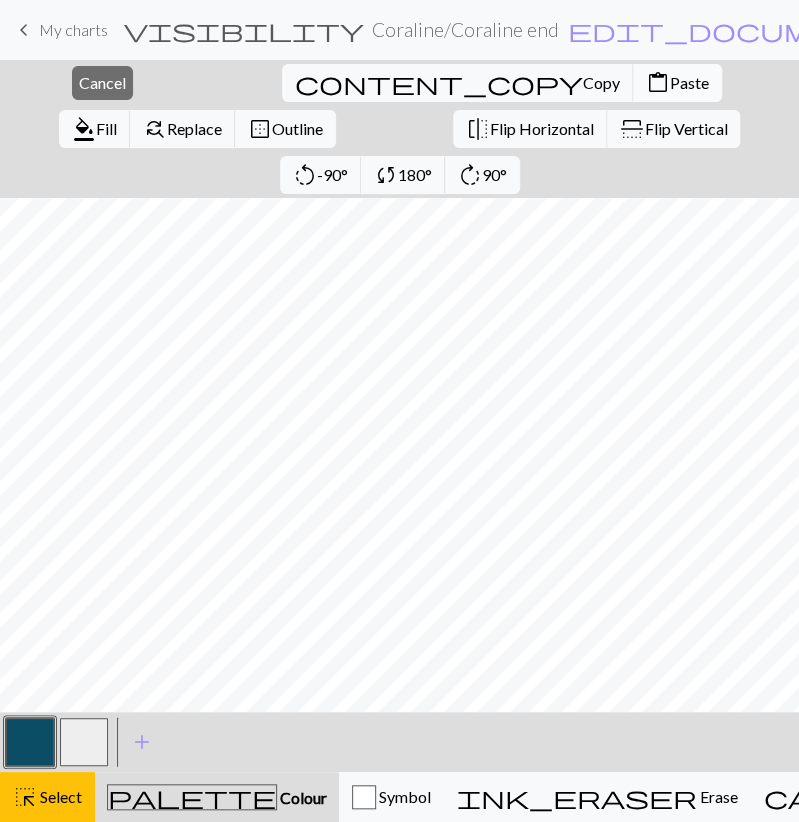 click on "content_paste  Paste" at bounding box center [677, 83] 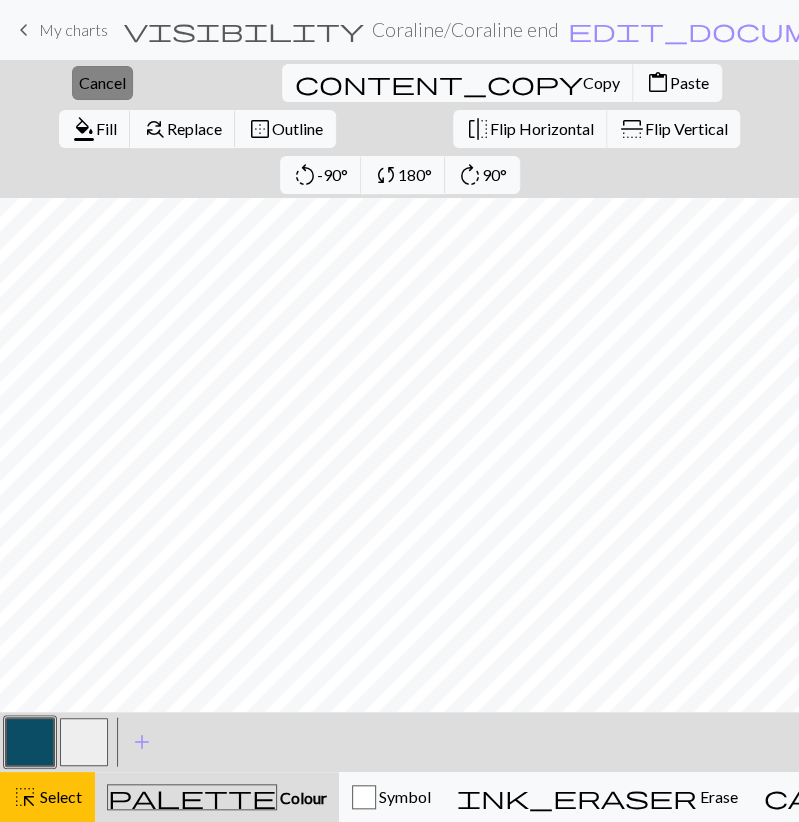 click on "Cancel" at bounding box center [102, 82] 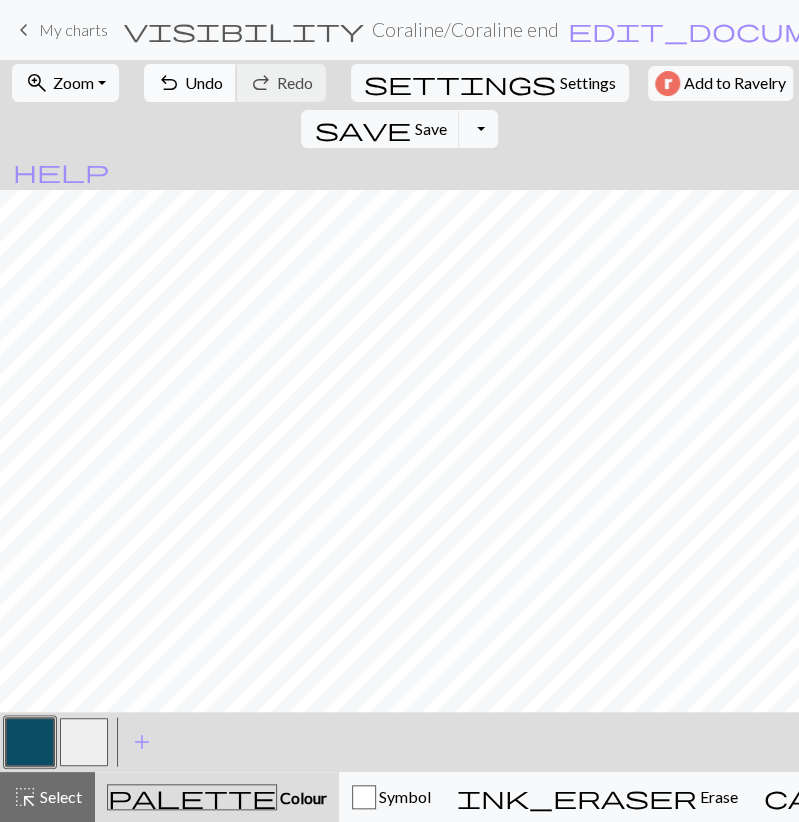 click on "Undo" at bounding box center (204, 82) 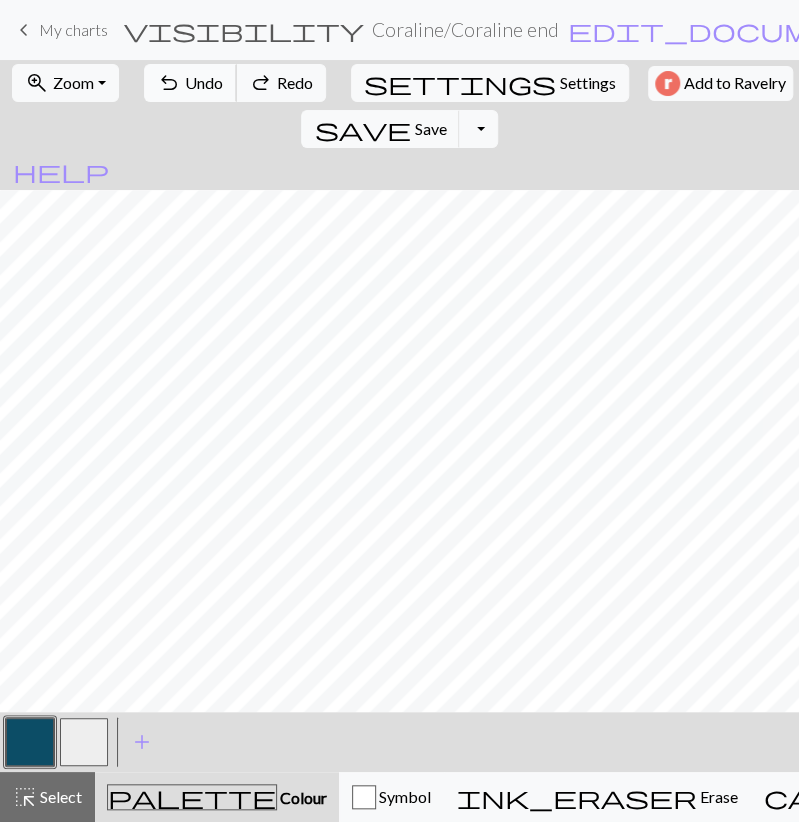 click on "Undo" at bounding box center [204, 82] 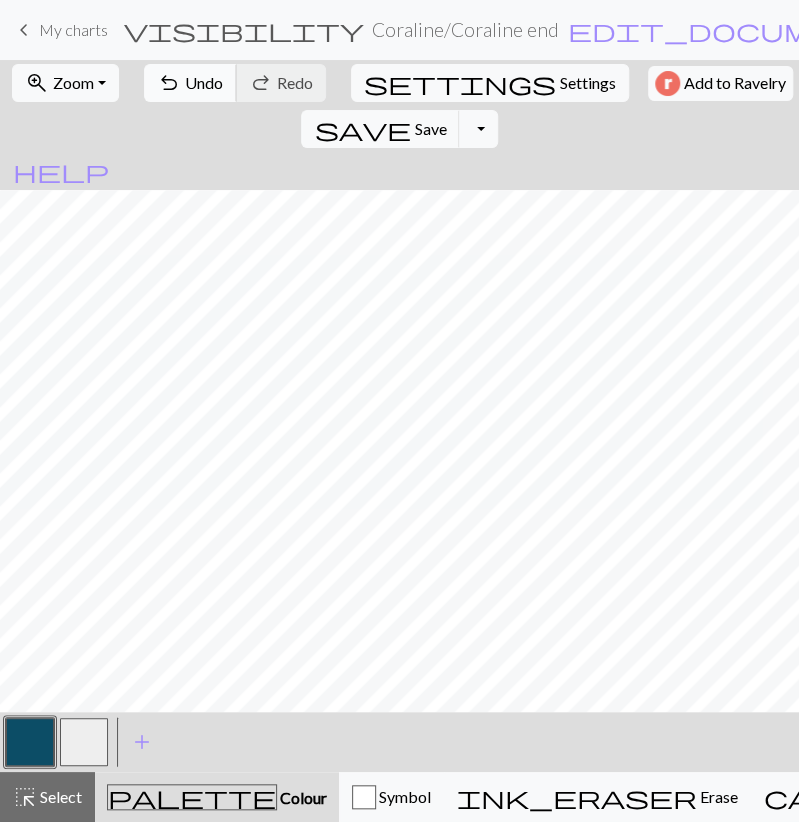 click on "Undo" at bounding box center (204, 82) 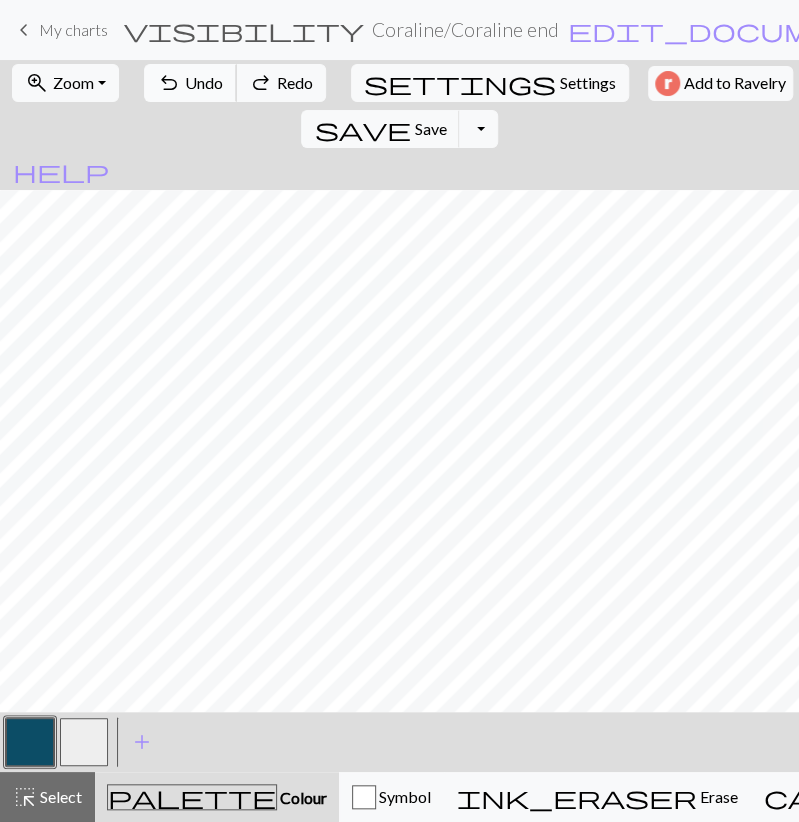 click on "Undo" at bounding box center (204, 82) 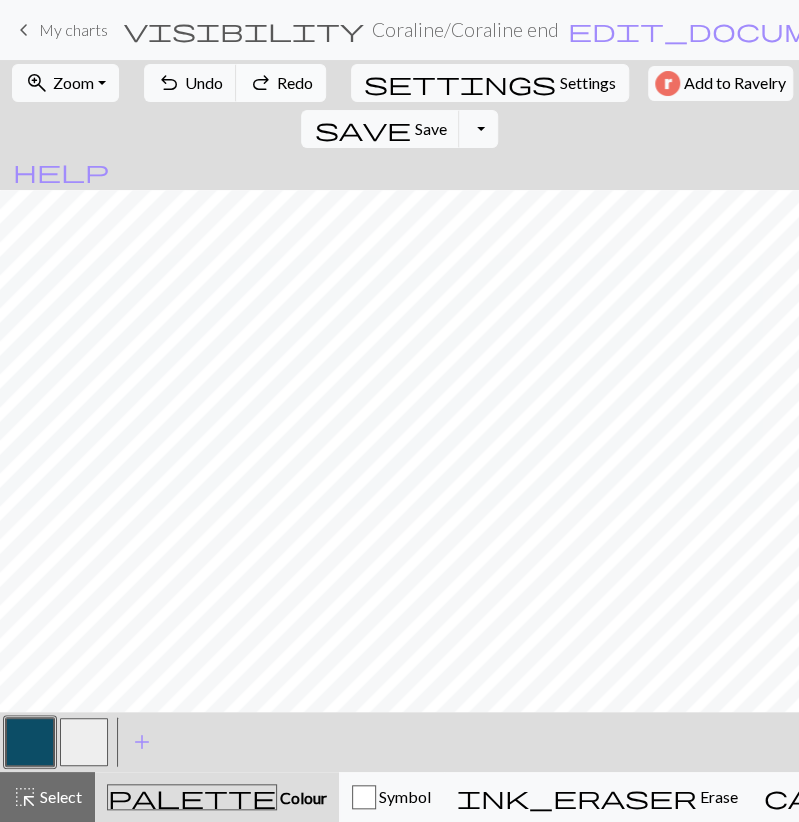 click on "Redo" at bounding box center (295, 82) 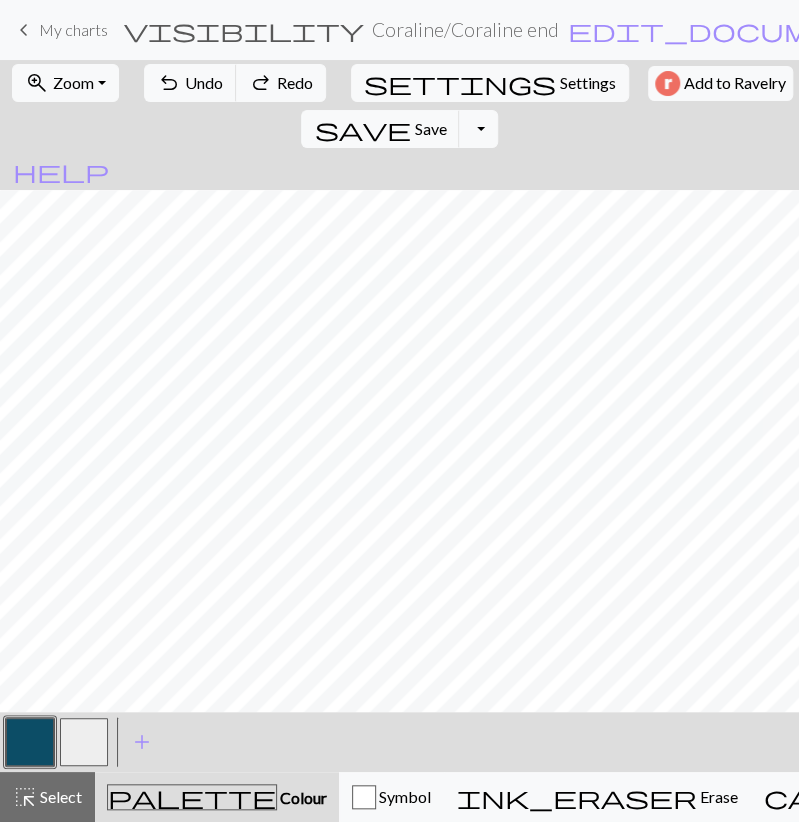 drag, startPoint x: 63, startPoint y: 735, endPoint x: 82, endPoint y: 705, distance: 35.510563 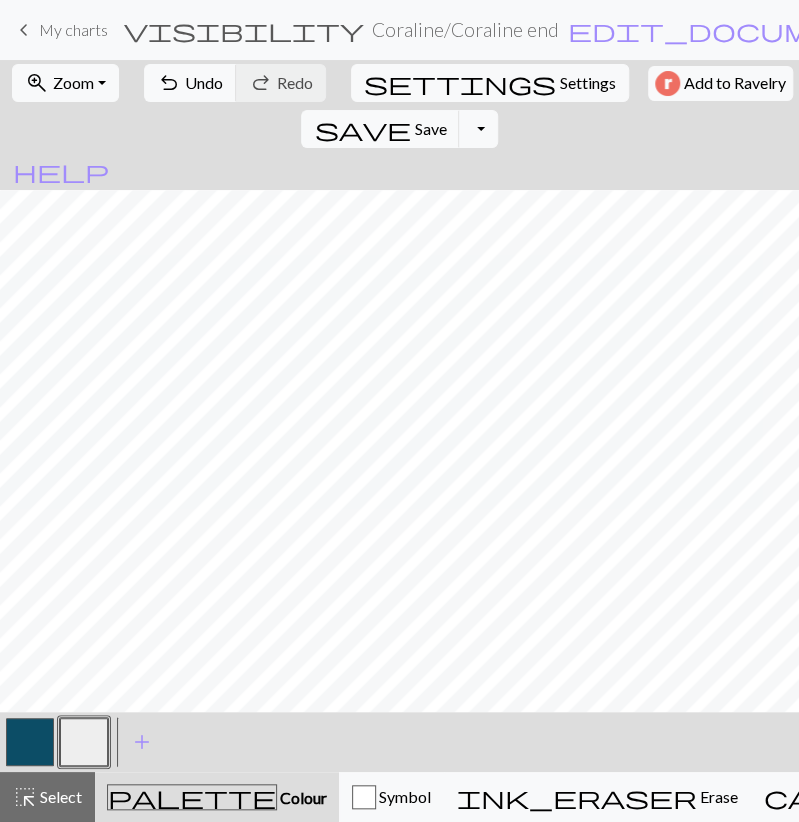 click at bounding box center (30, 742) 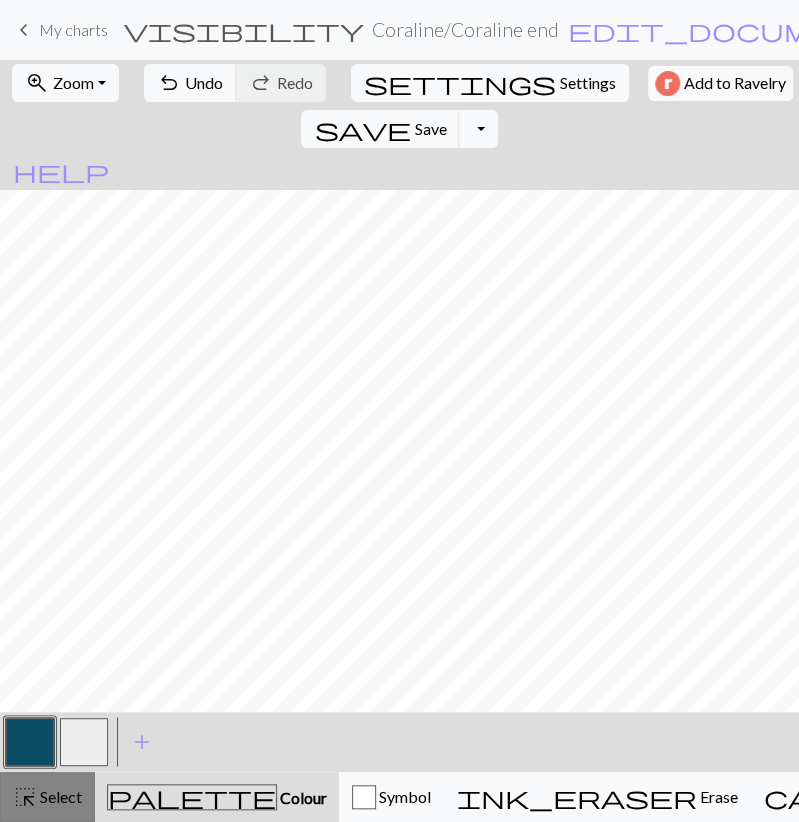 click on "highlight_alt" at bounding box center (25, 797) 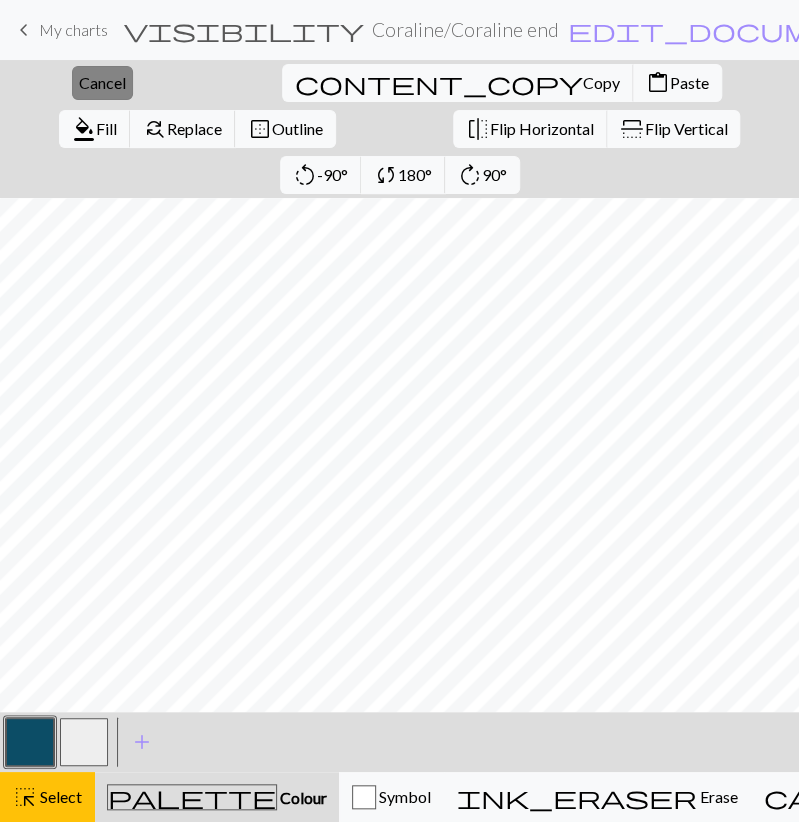 click on "close Cancel" at bounding box center [102, 83] 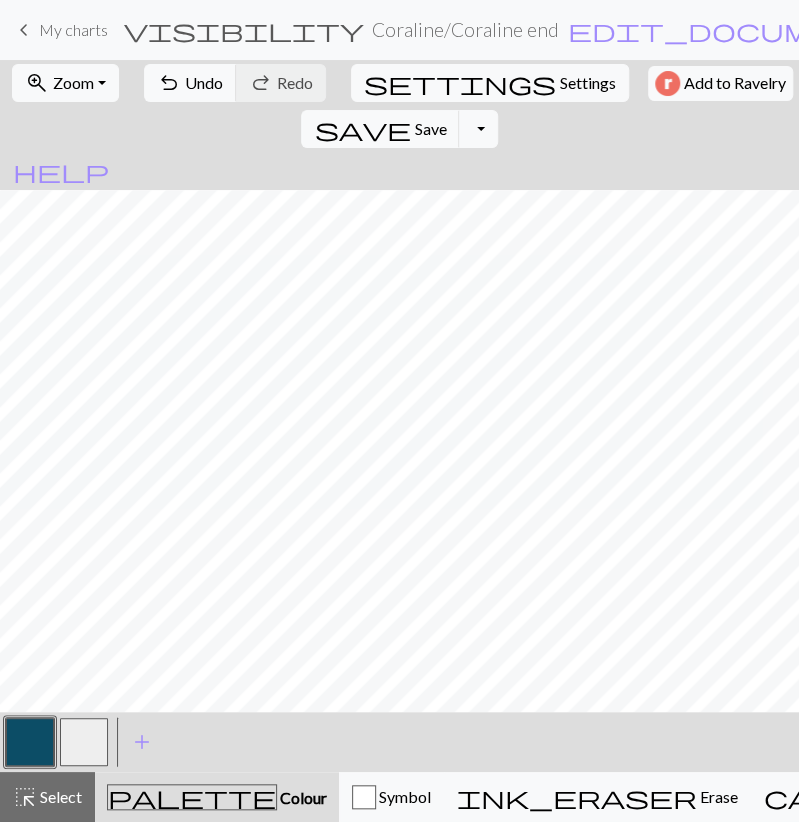 click at bounding box center (84, 742) 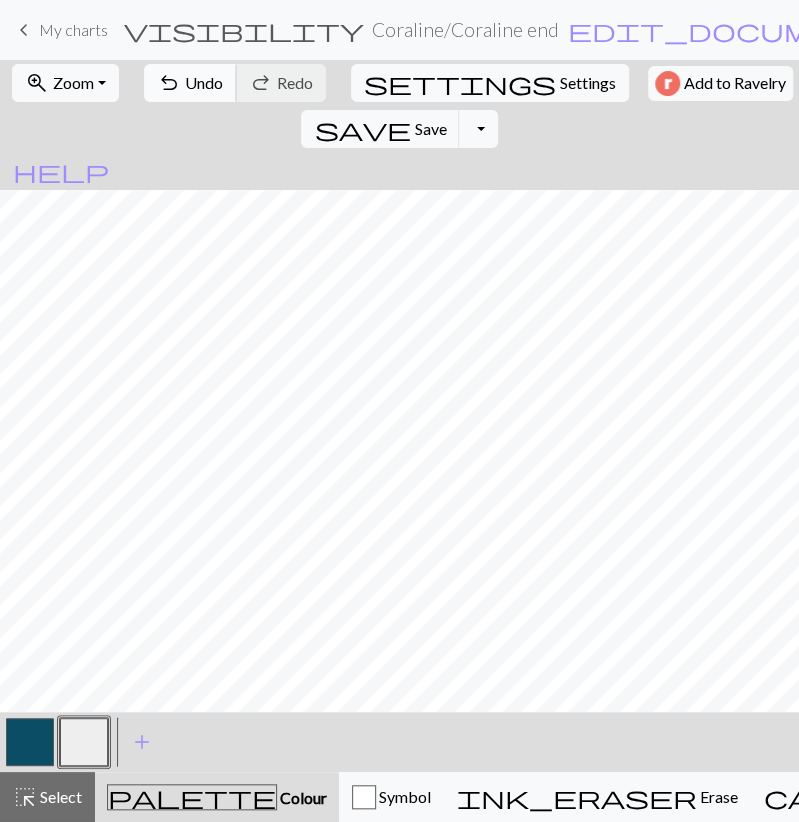 click on "undo Undo Undo" at bounding box center (190, 83) 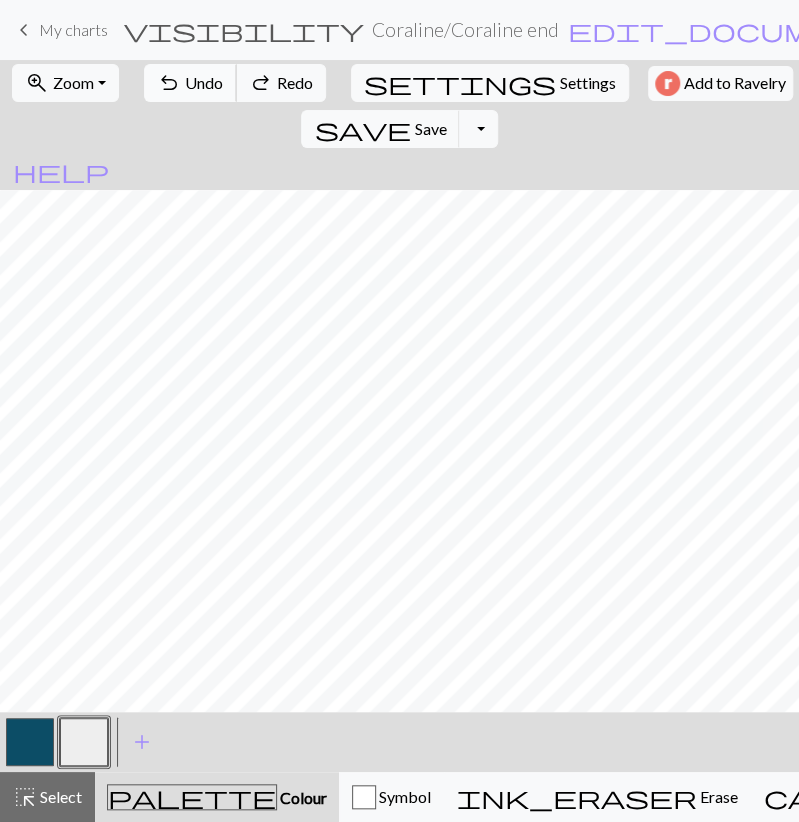 click on "Undo" at bounding box center [204, 82] 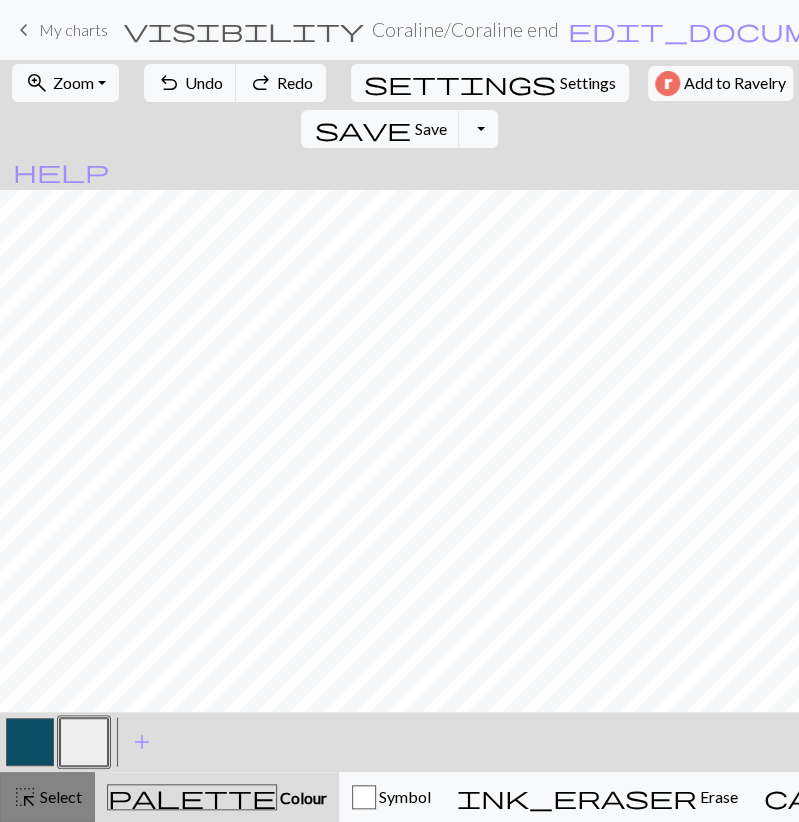 click on "Select" at bounding box center [59, 796] 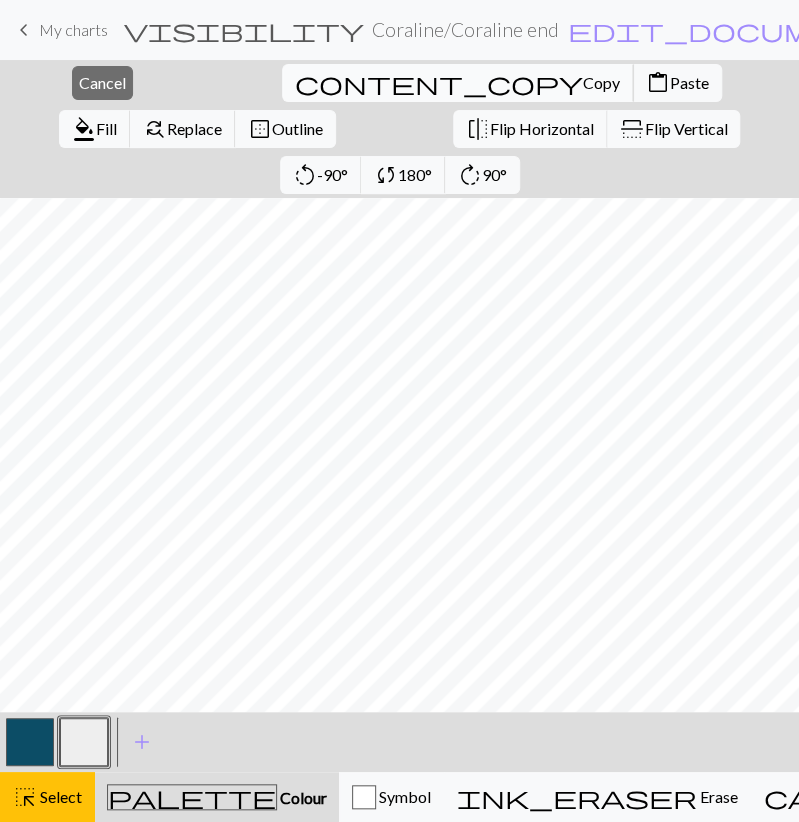click on "content_copy" at bounding box center (439, 83) 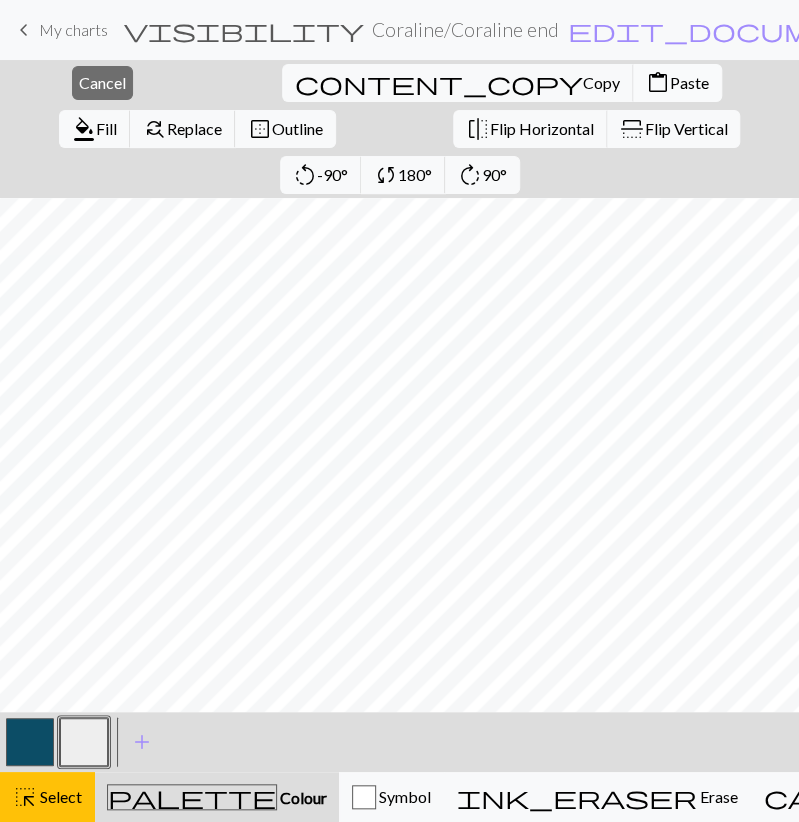 click on "content_paste" at bounding box center [658, 83] 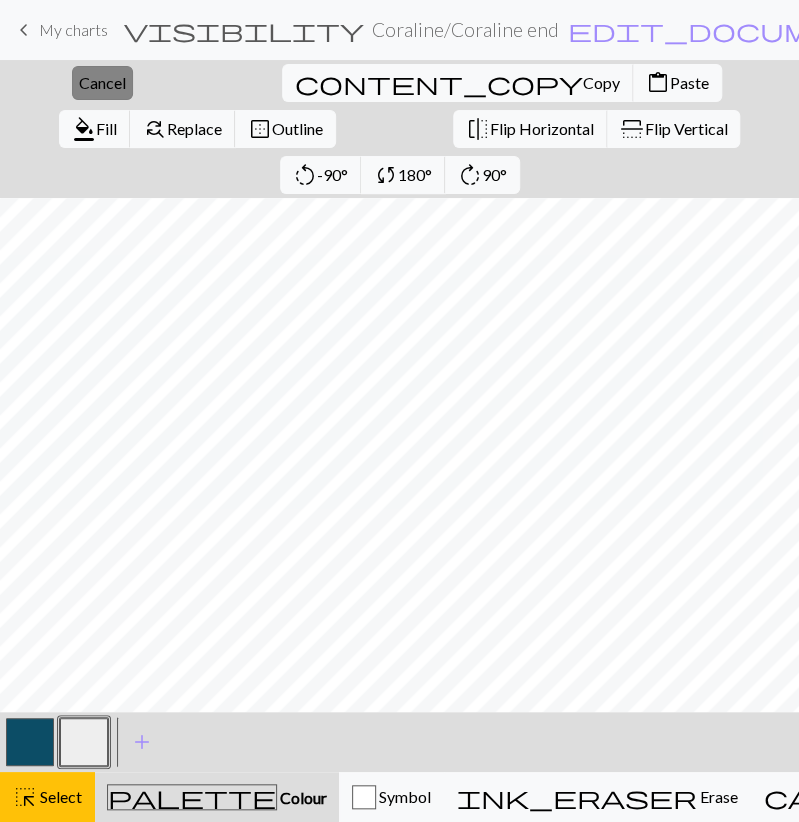 click on "Cancel" at bounding box center (102, 82) 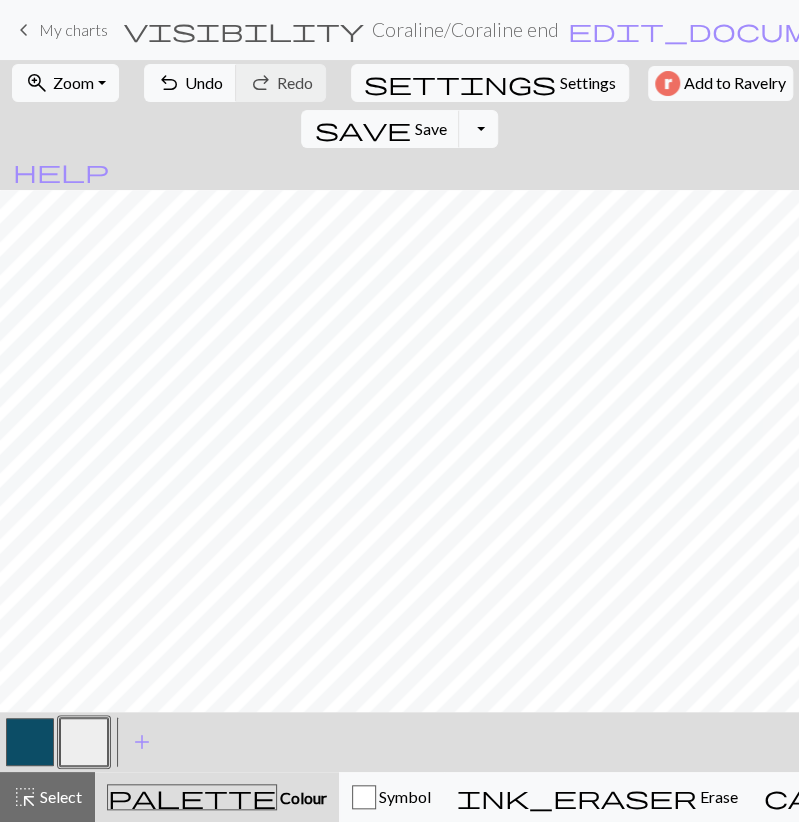 click at bounding box center (30, 742) 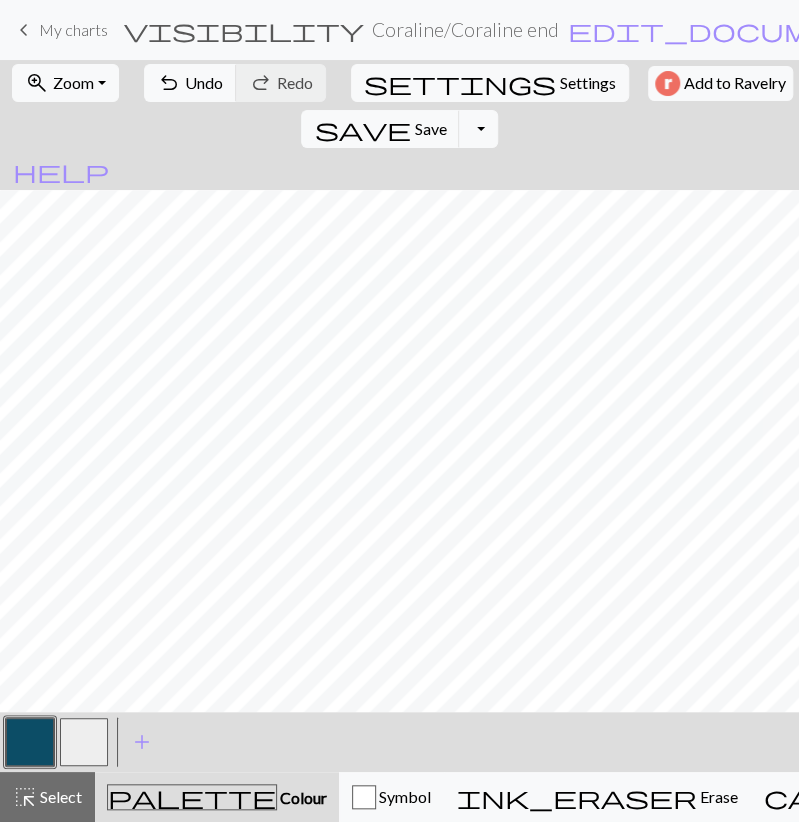 click at bounding box center [84, 742] 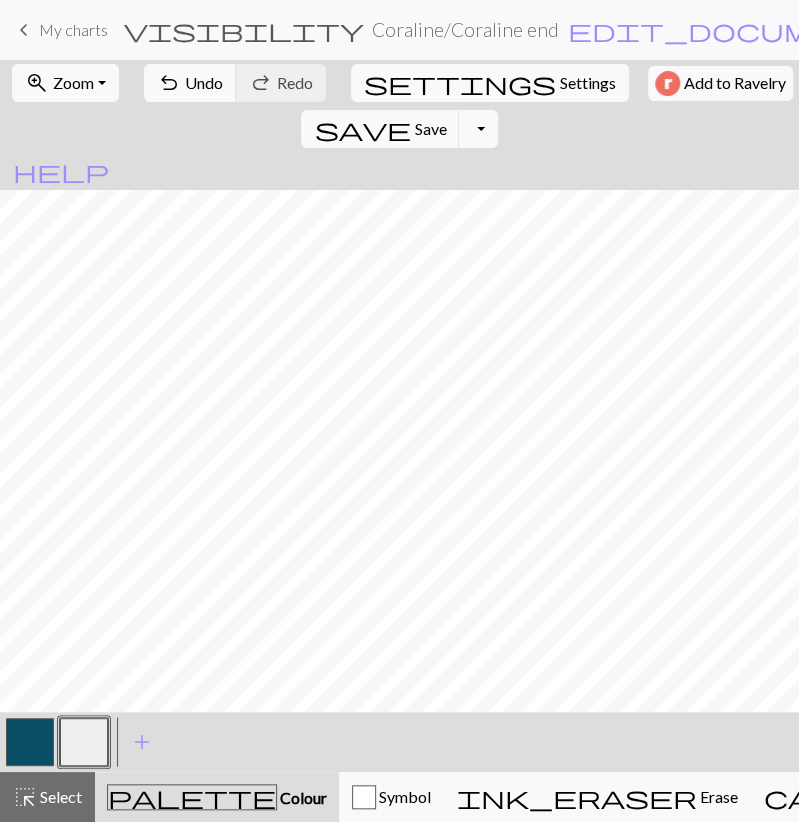 click at bounding box center (30, 742) 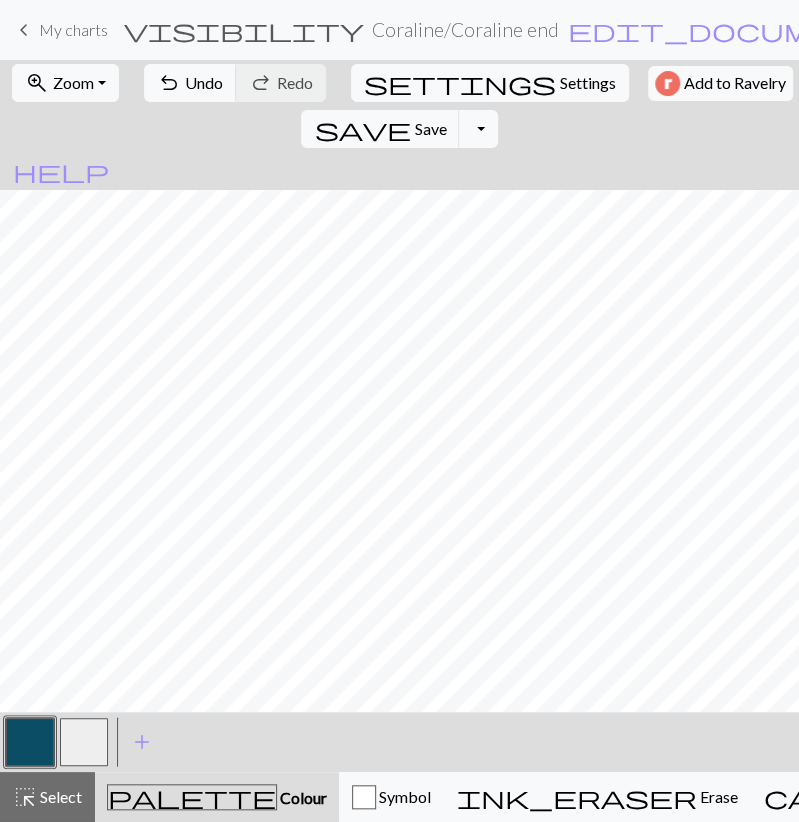 click at bounding box center [84, 742] 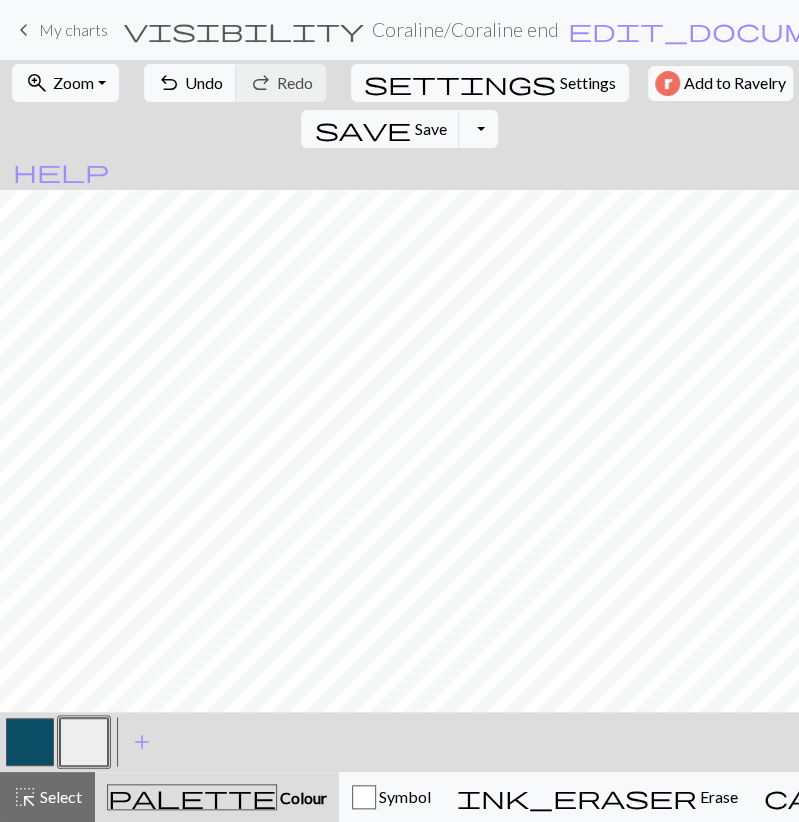 click at bounding box center [30, 742] 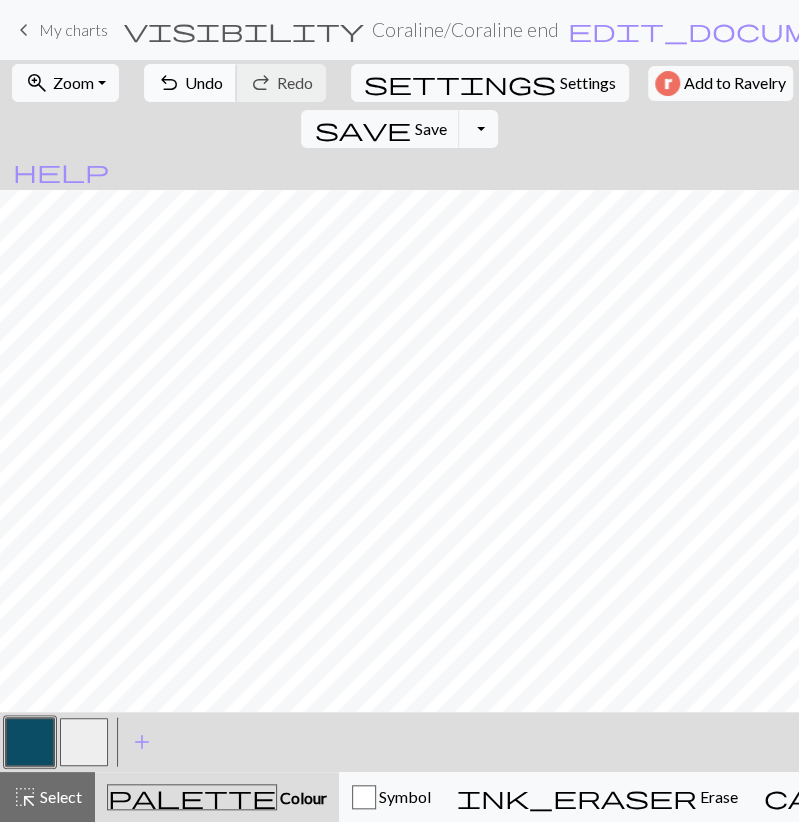 click on "Undo" at bounding box center (204, 82) 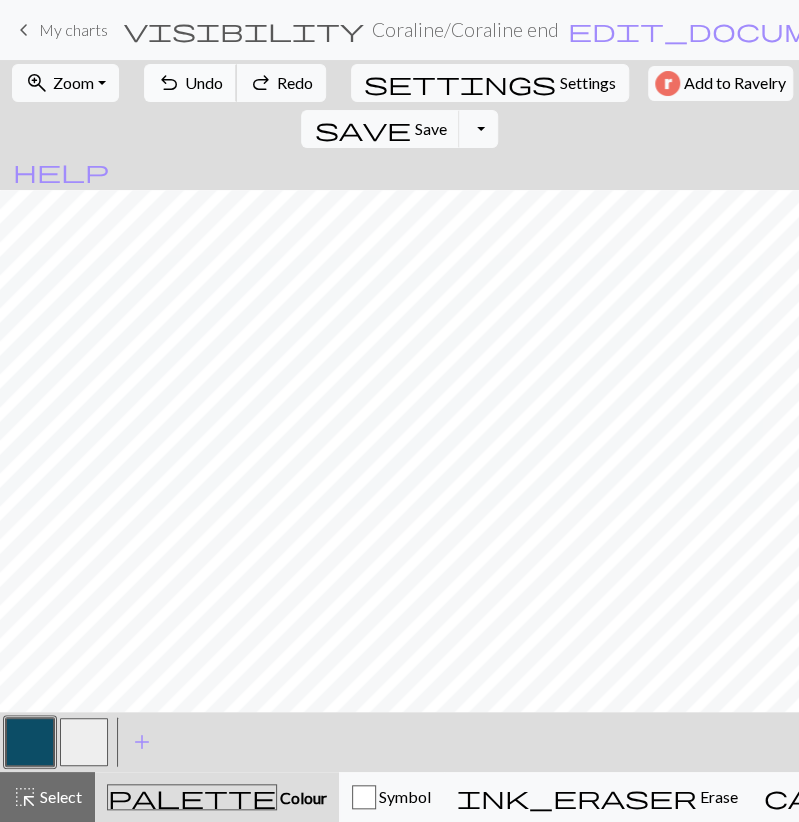 click on "Undo" at bounding box center (204, 82) 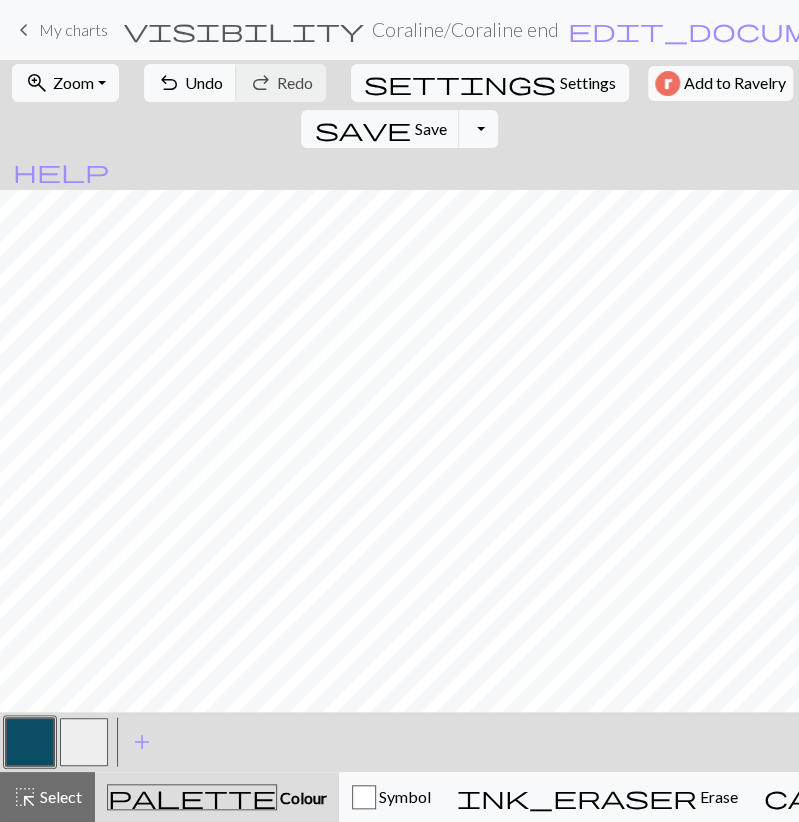 click at bounding box center (84, 742) 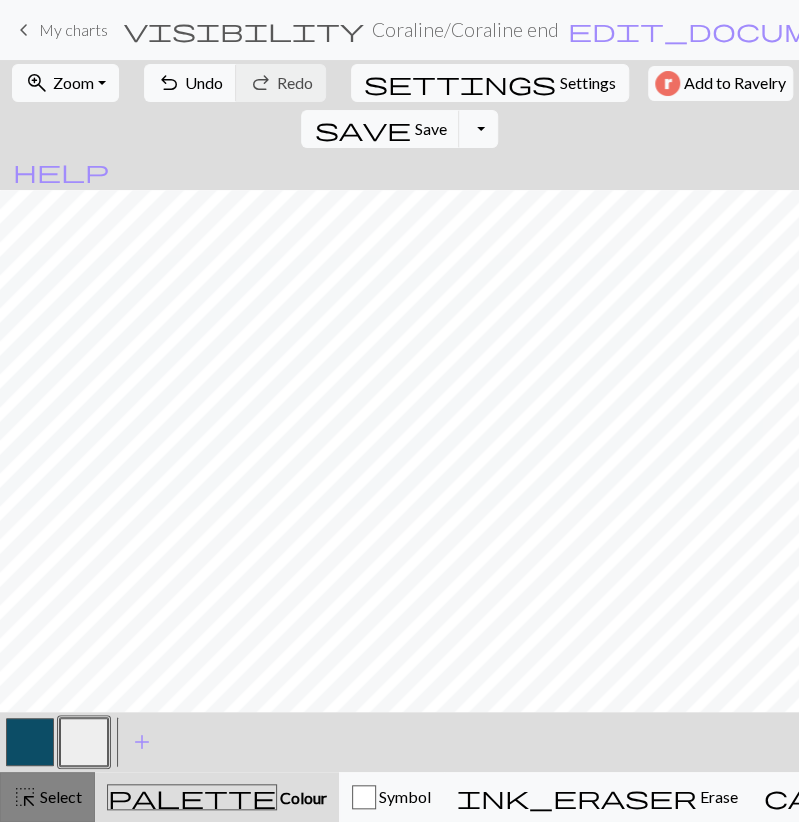 click on "highlight_alt" at bounding box center (25, 797) 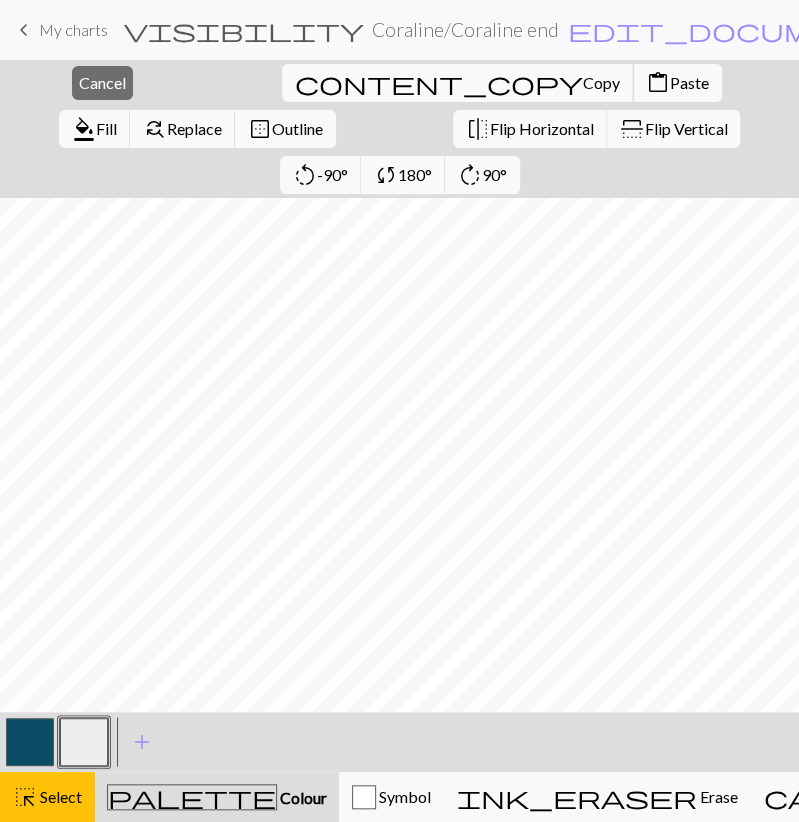 click on "content_copy" at bounding box center [439, 83] 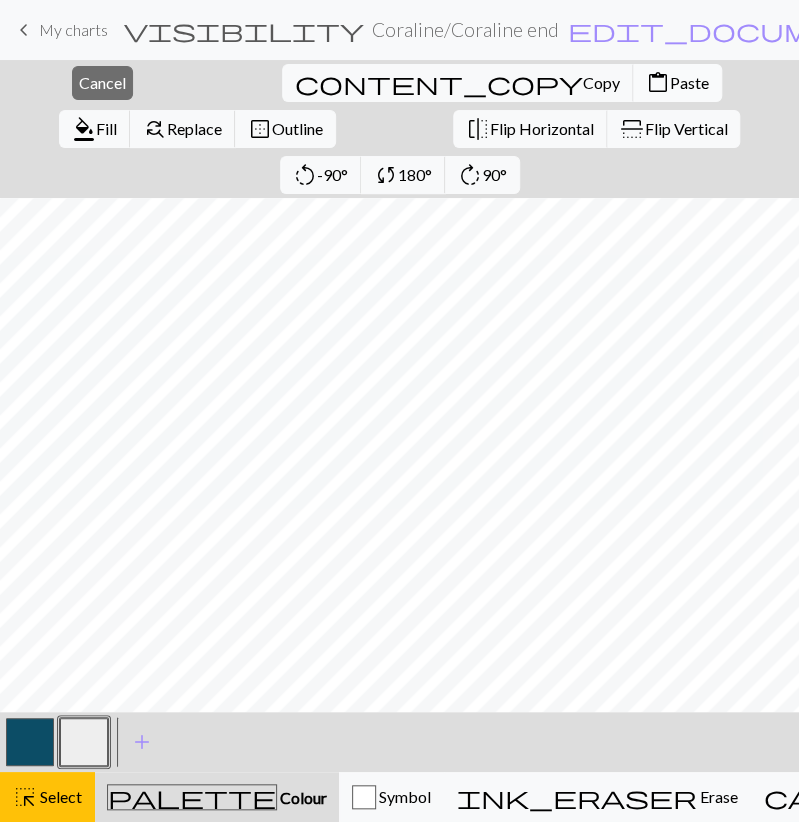click on "content_paste" at bounding box center [658, 83] 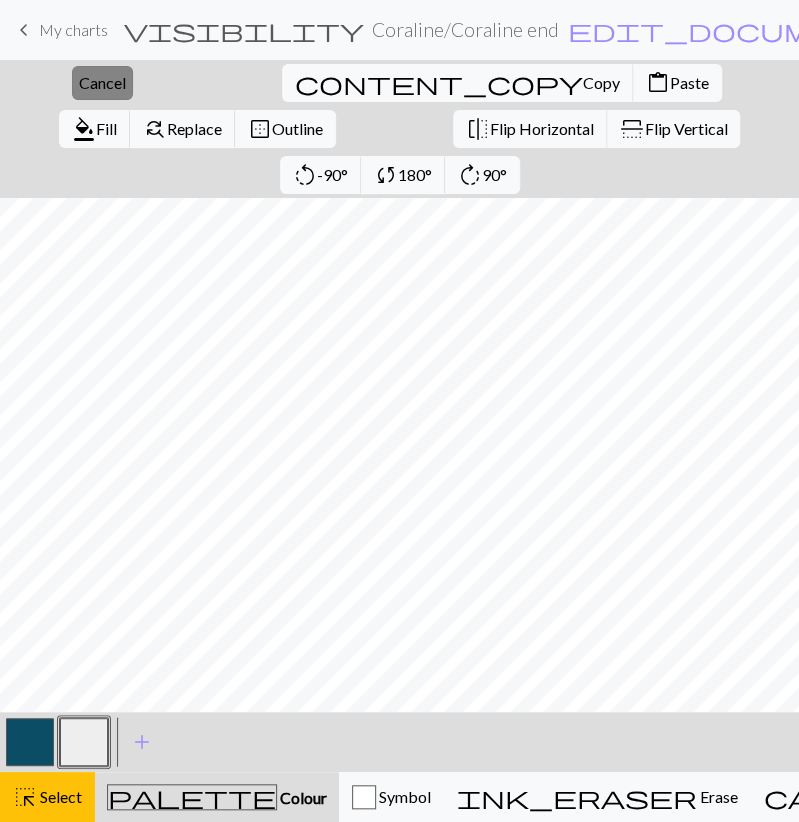 click on "Cancel" at bounding box center [102, 82] 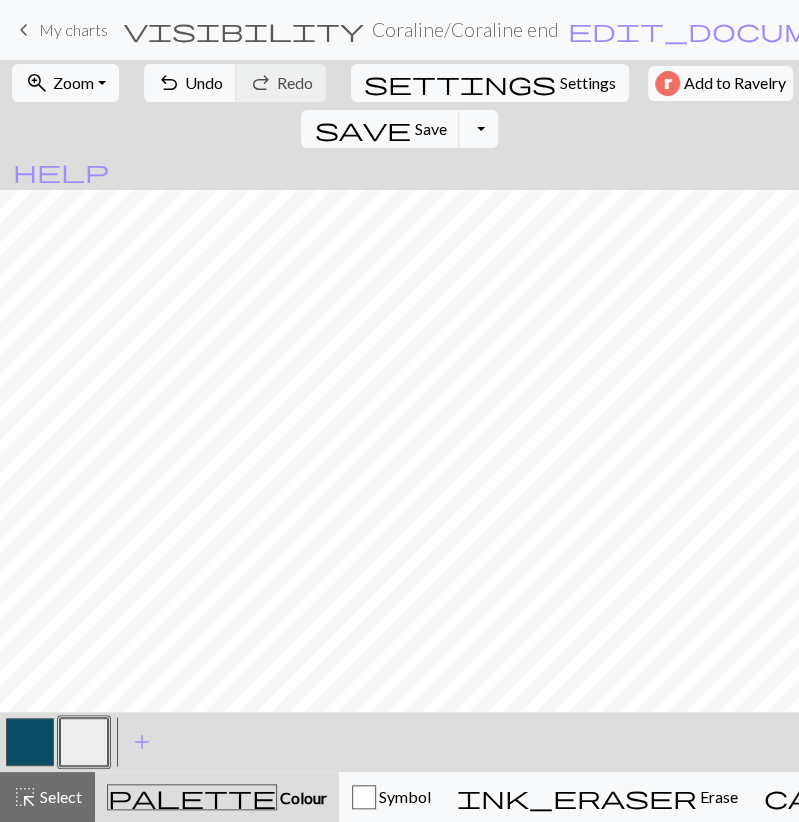 click at bounding box center [30, 742] 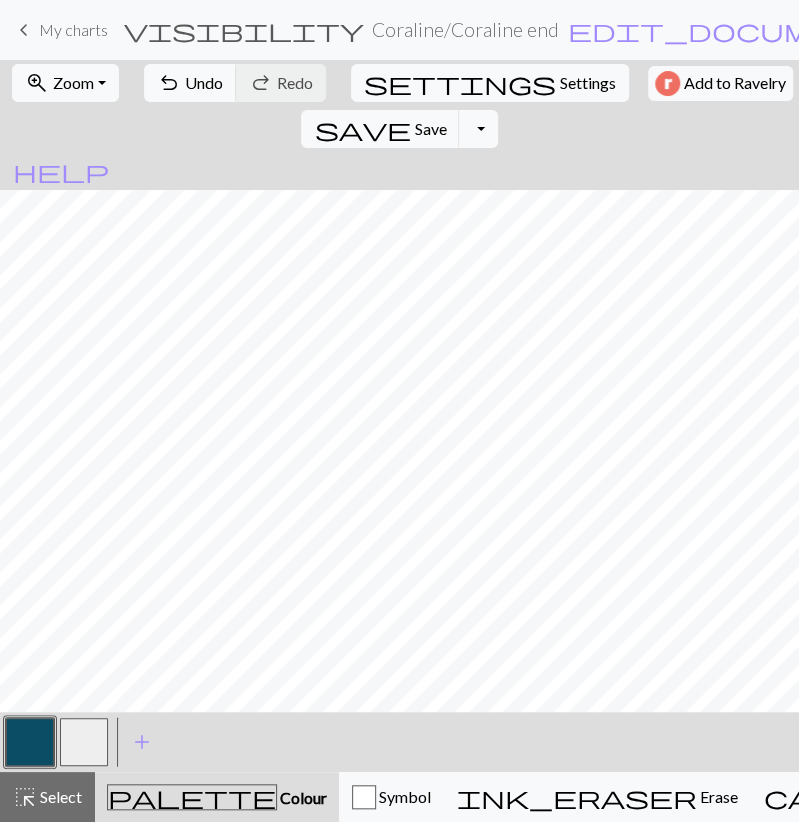 click at bounding box center (84, 742) 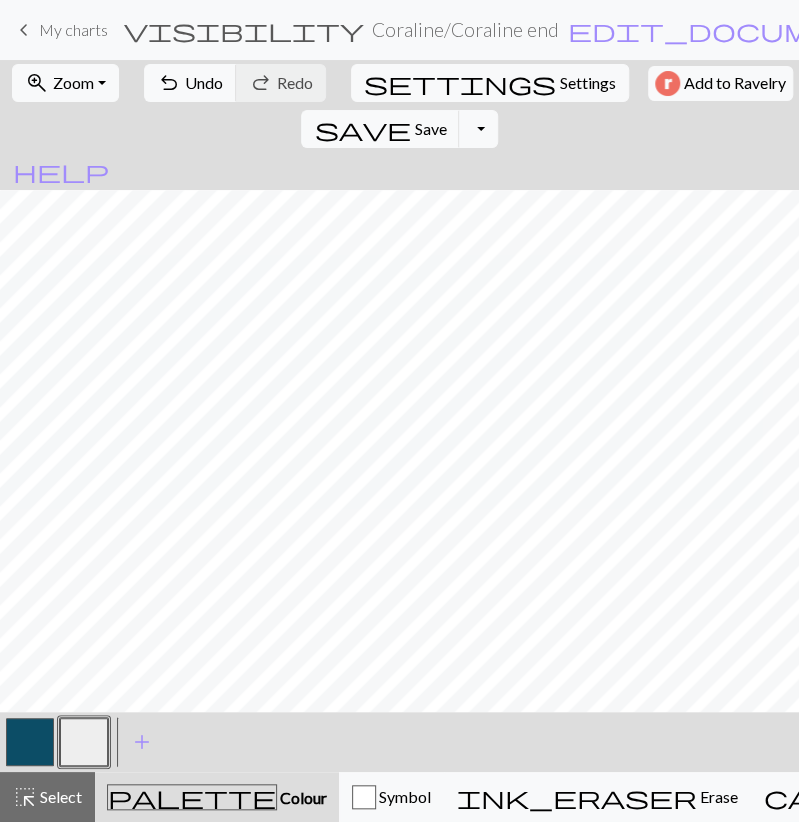 click at bounding box center [30, 742] 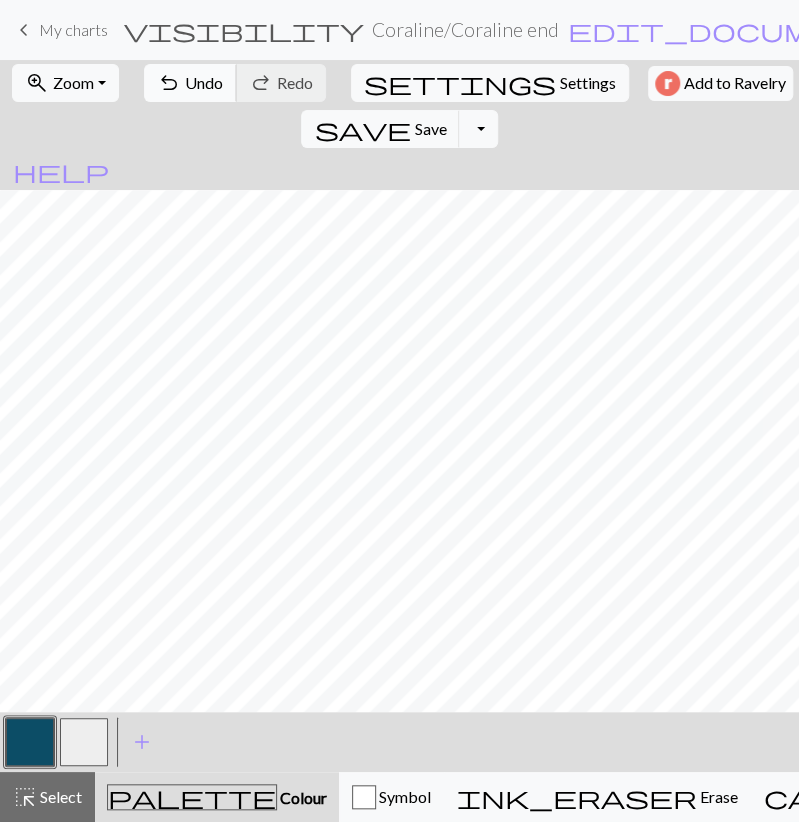 click on "undo" at bounding box center (169, 83) 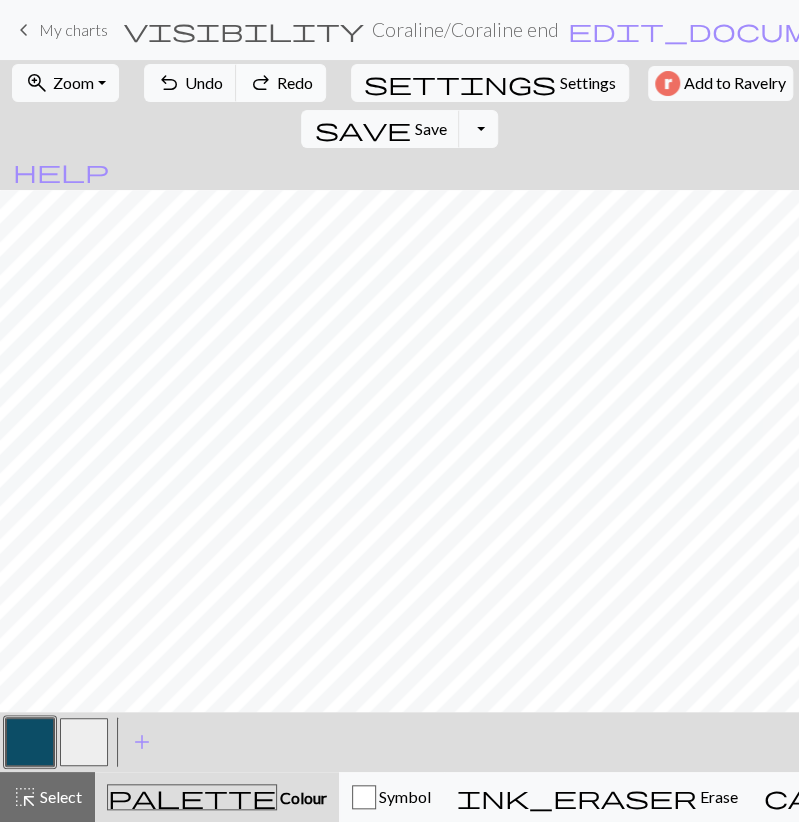 click on "redo" at bounding box center [261, 83] 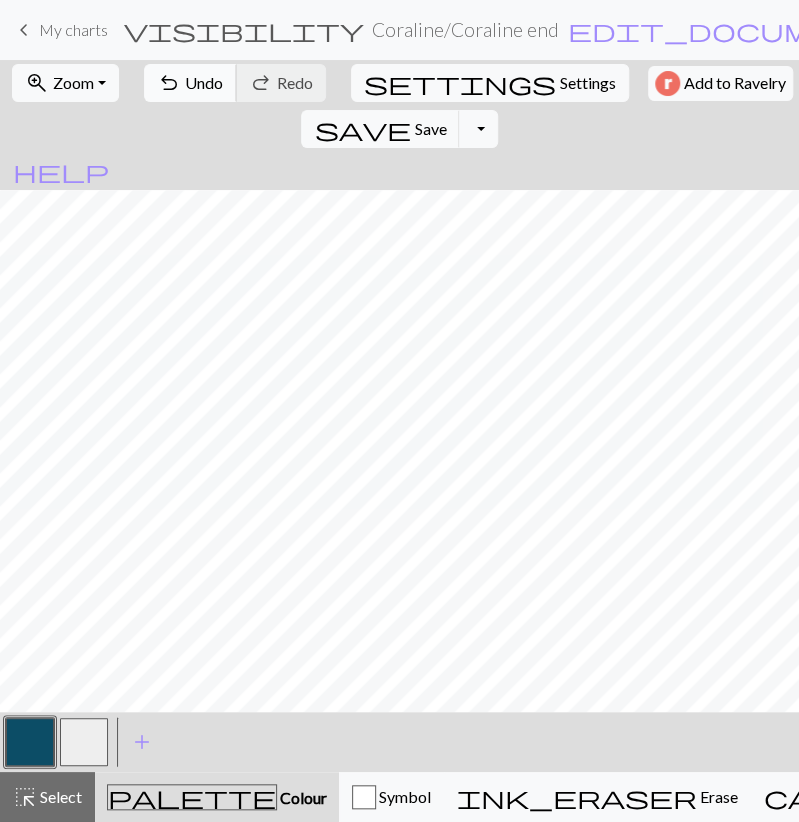 click on "Undo" at bounding box center (204, 82) 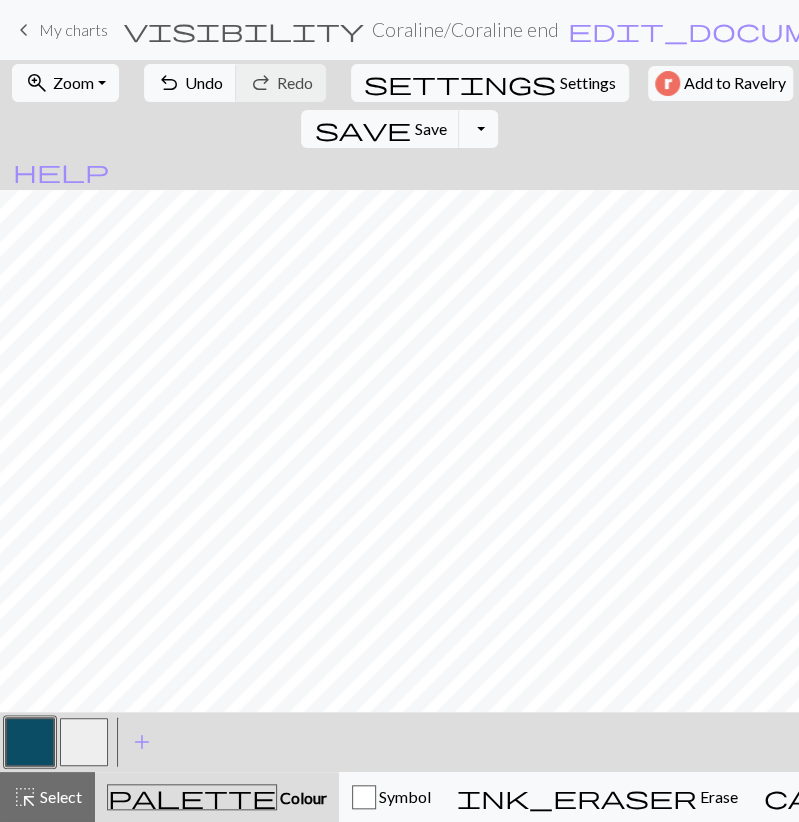 click at bounding box center (84, 742) 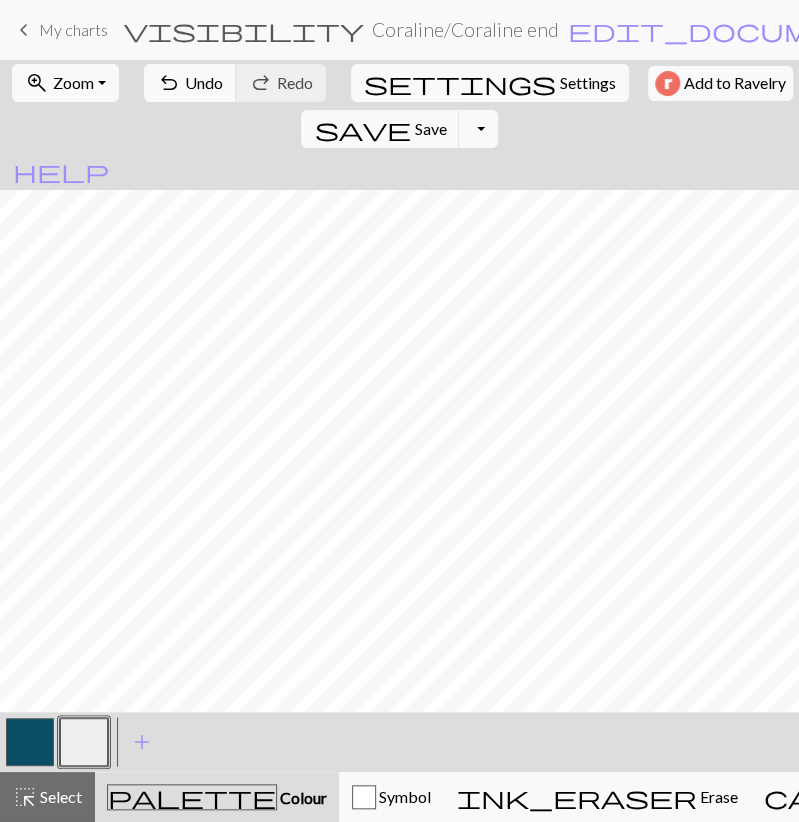 click at bounding box center [30, 742] 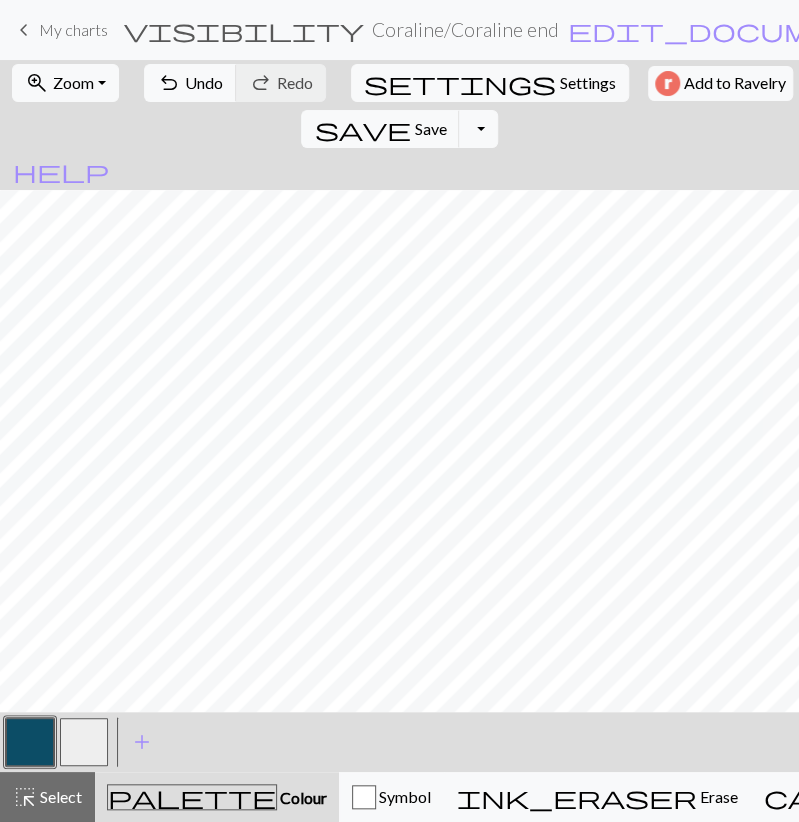 click at bounding box center [84, 742] 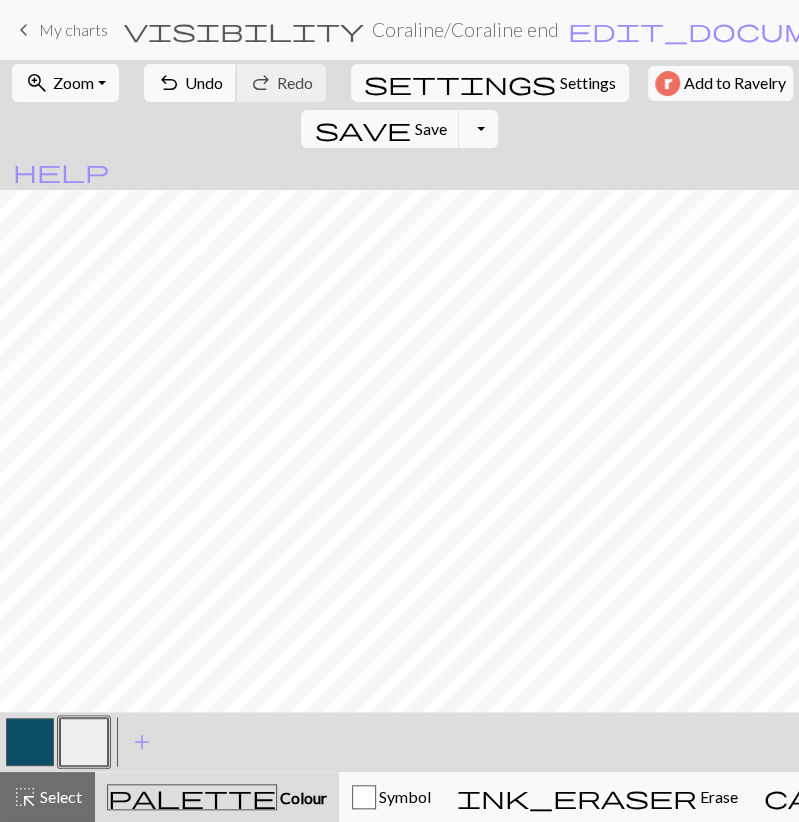click on "undo" at bounding box center (169, 83) 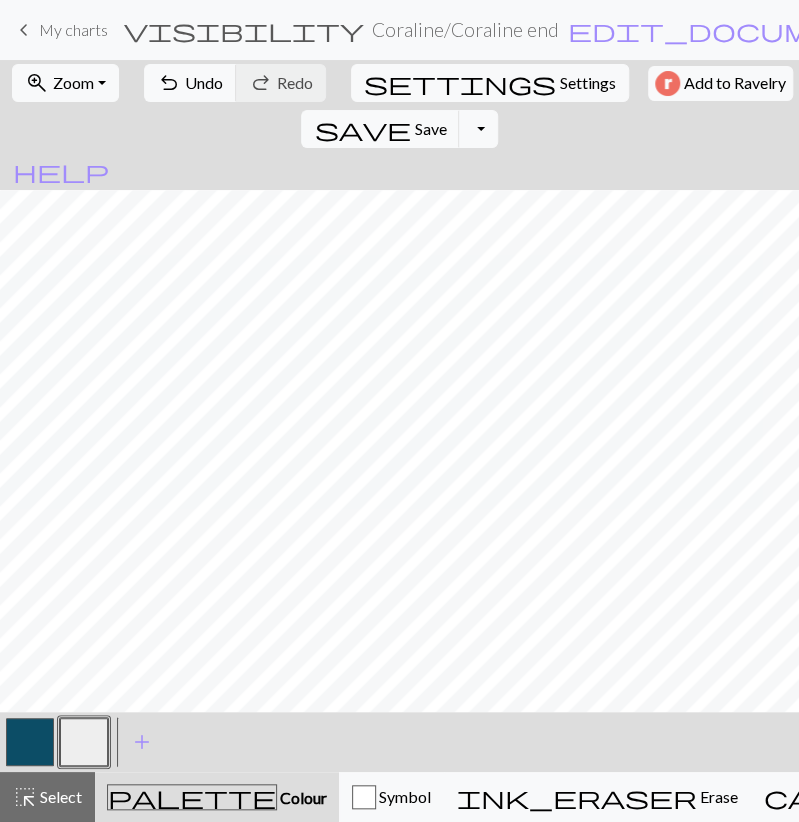 click at bounding box center (30, 742) 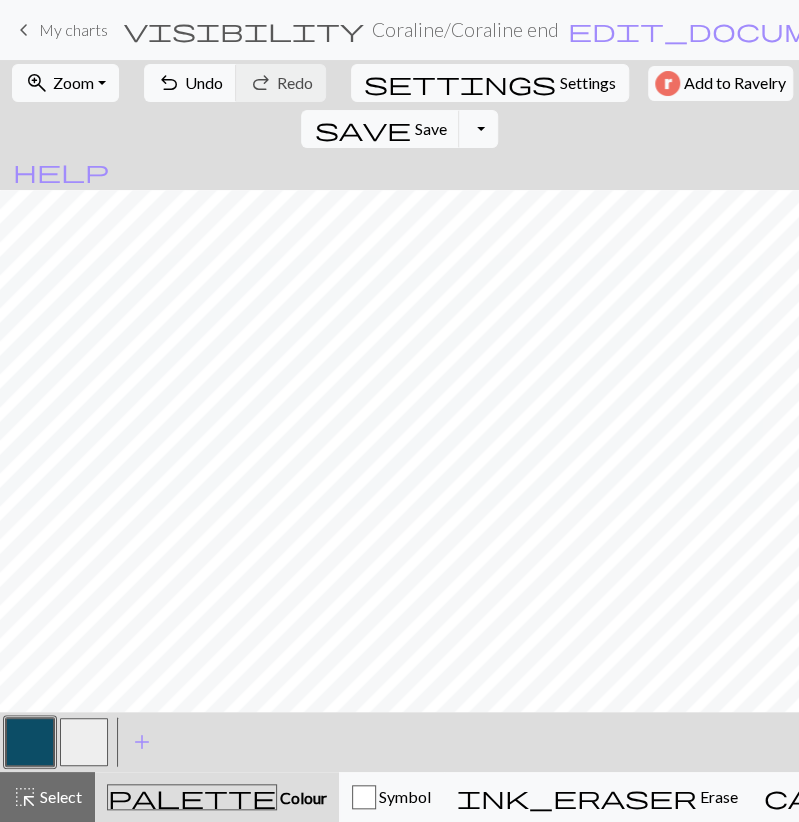 click at bounding box center (84, 742) 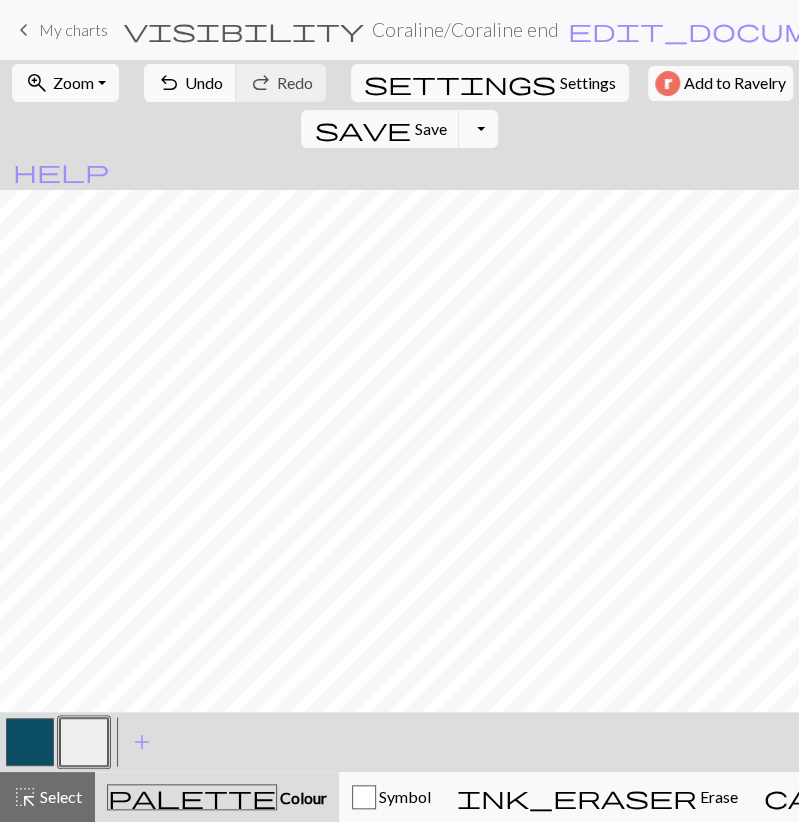 click at bounding box center (30, 742) 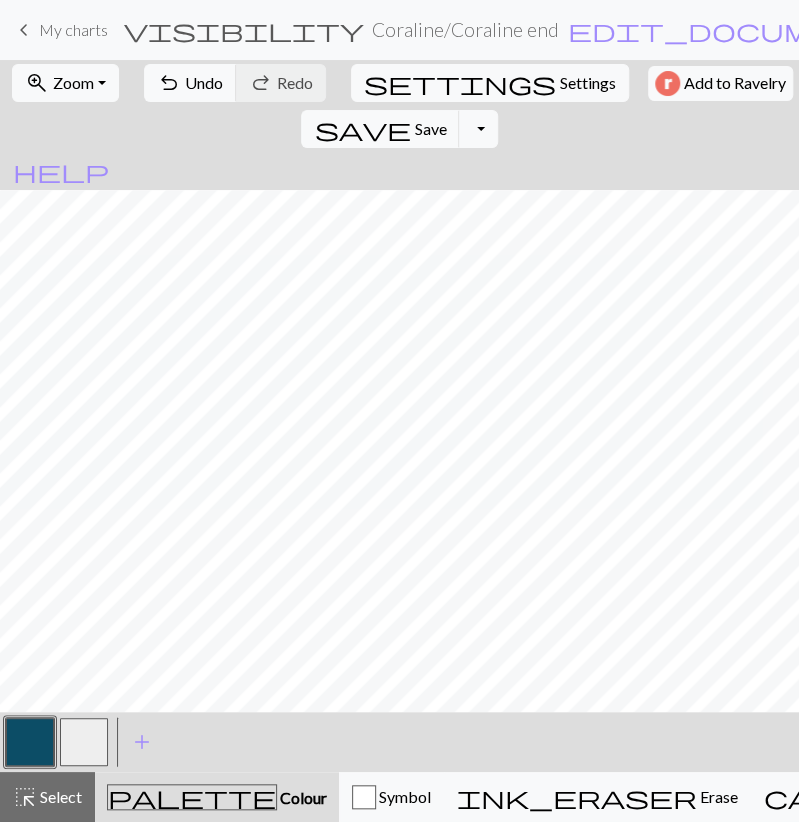 click at bounding box center (84, 742) 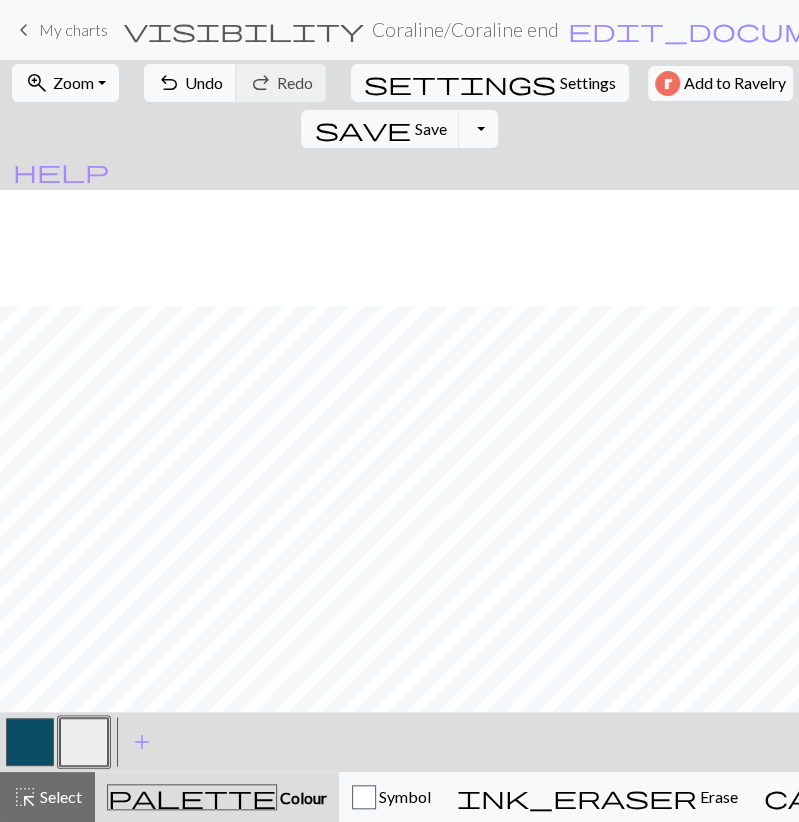 scroll, scrollTop: 627, scrollLeft: 0, axis: vertical 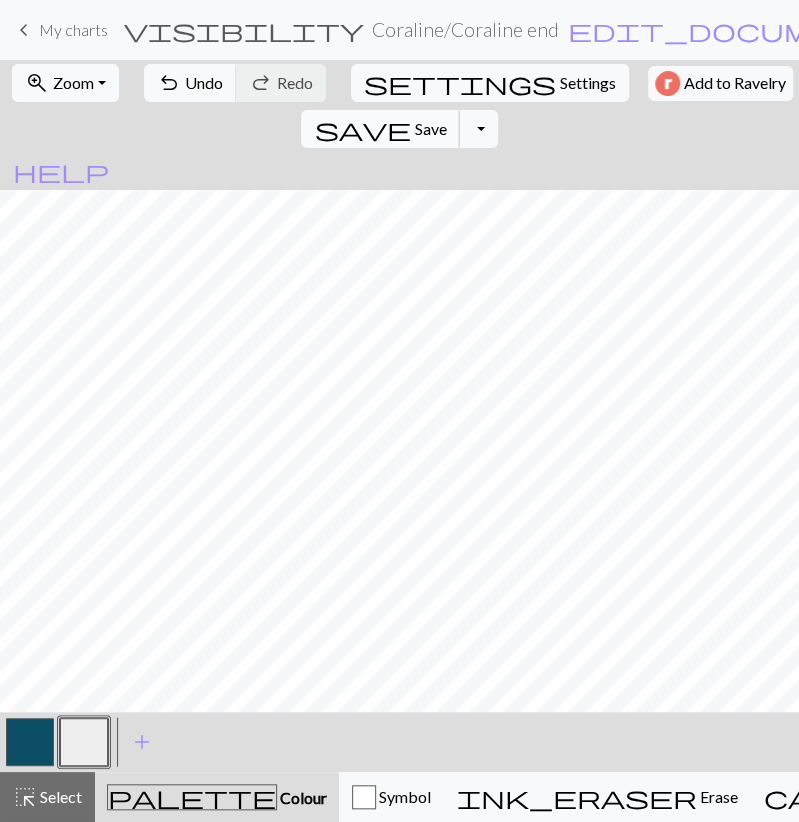 click on "save Save Save" at bounding box center (380, 129) 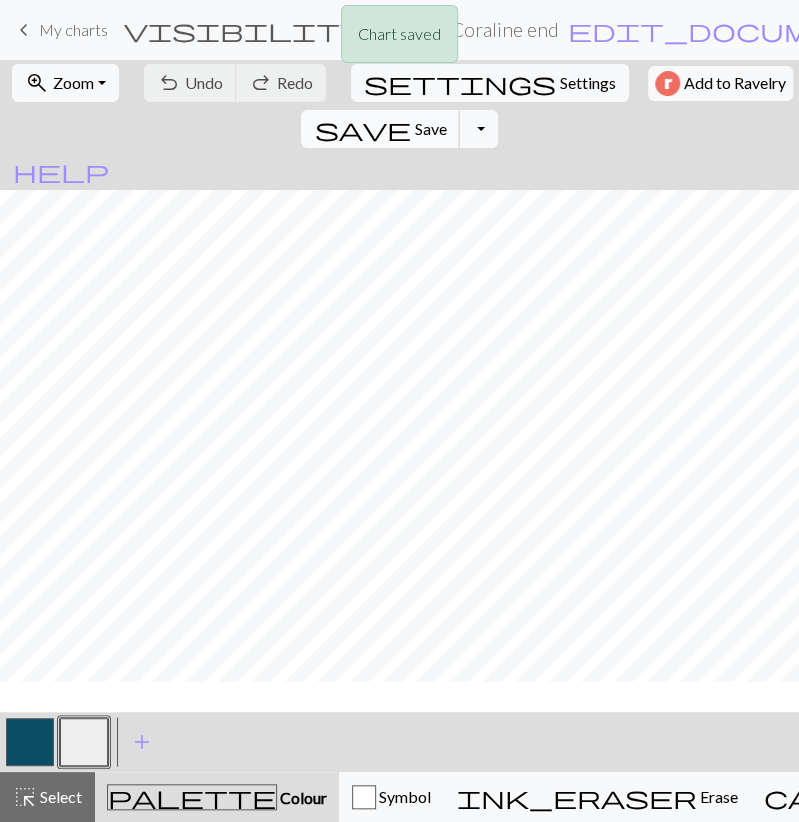 scroll, scrollTop: 511, scrollLeft: 0, axis: vertical 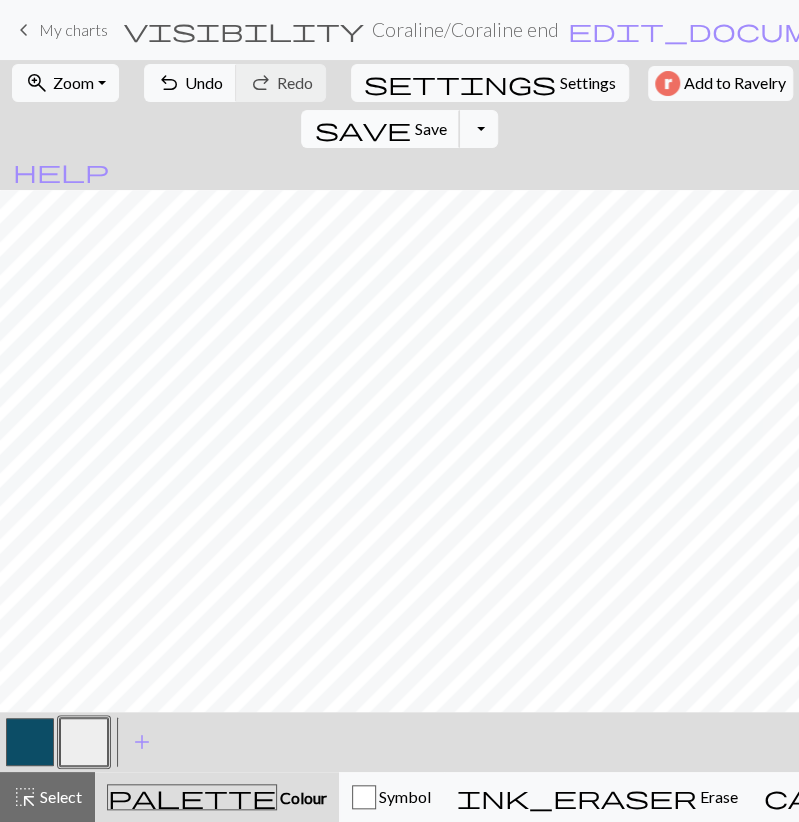 click on "save" at bounding box center (362, 129) 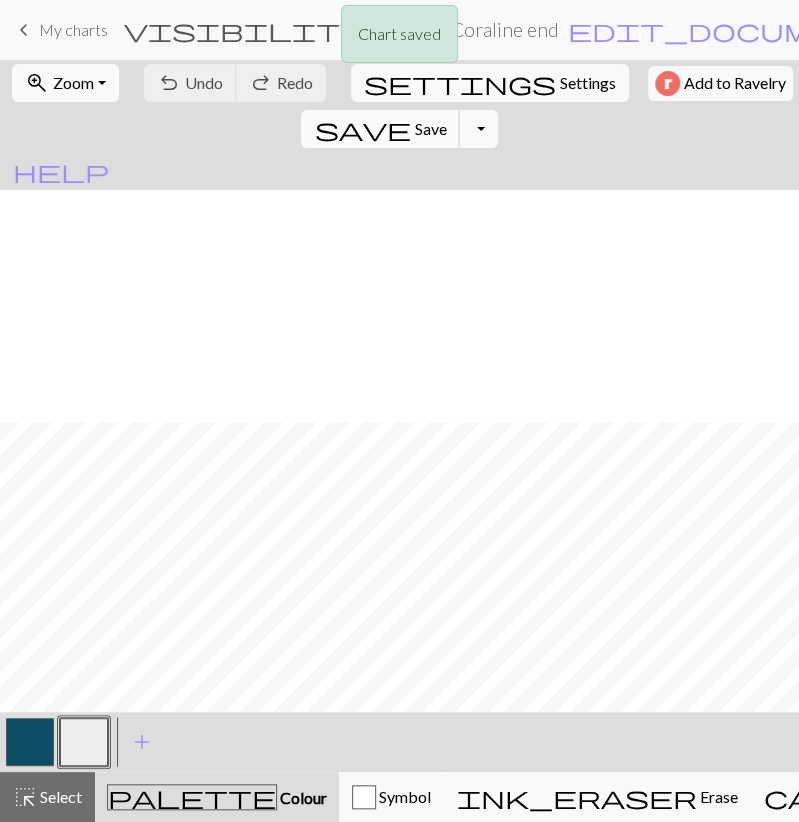 scroll, scrollTop: 743, scrollLeft: 0, axis: vertical 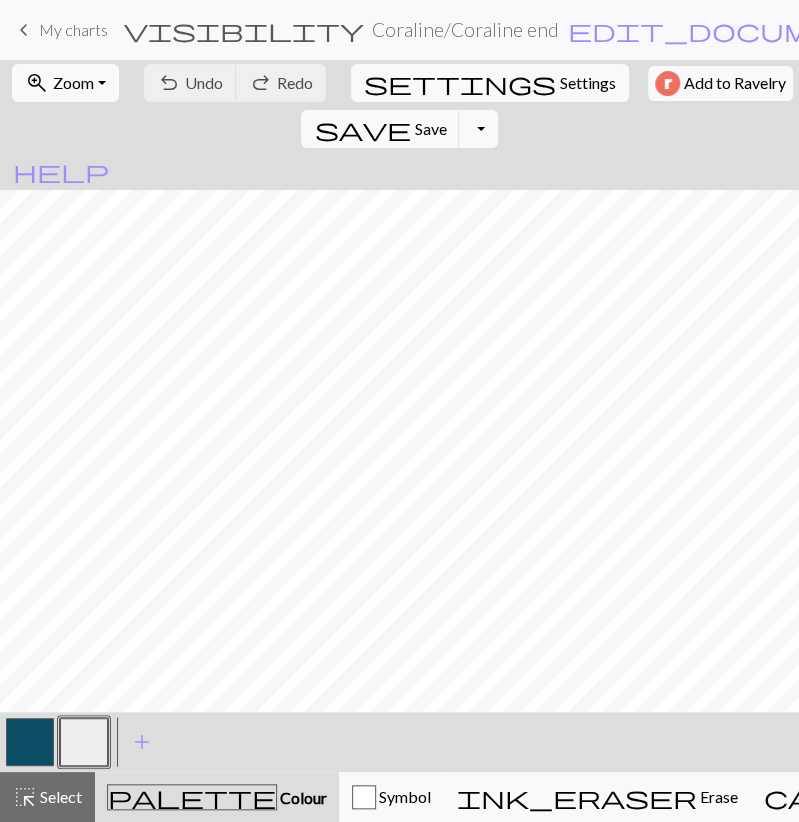 click at bounding box center [30, 742] 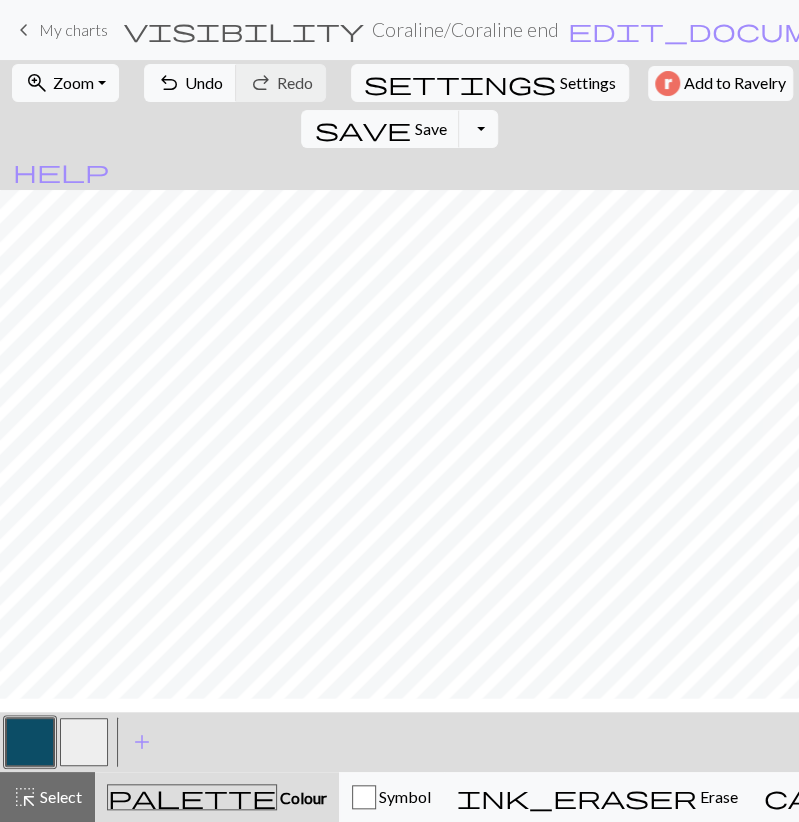 scroll, scrollTop: 511, scrollLeft: 0, axis: vertical 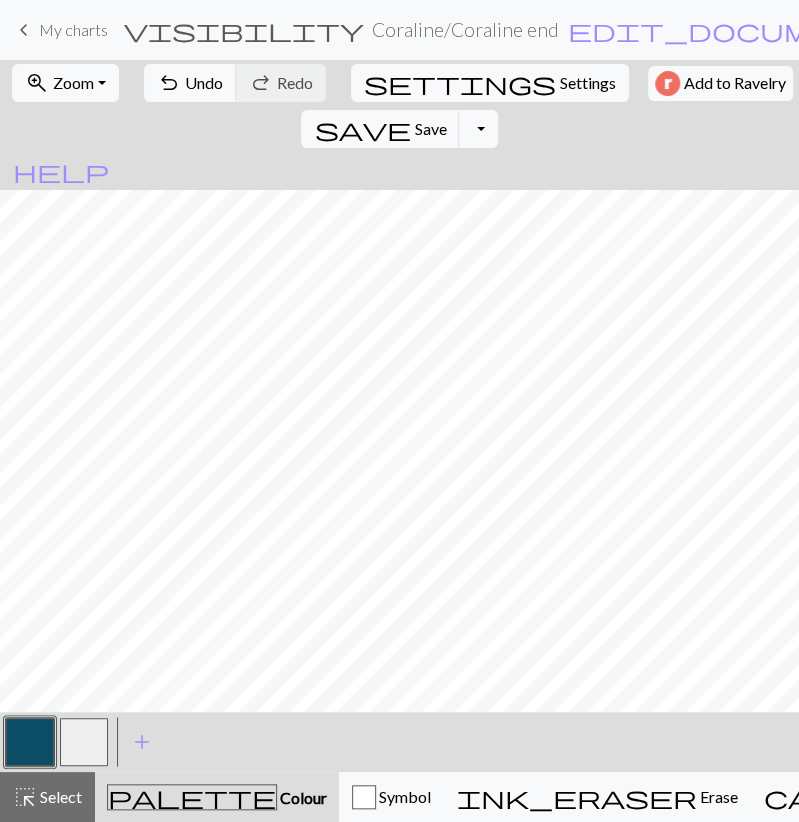 click at bounding box center (84, 742) 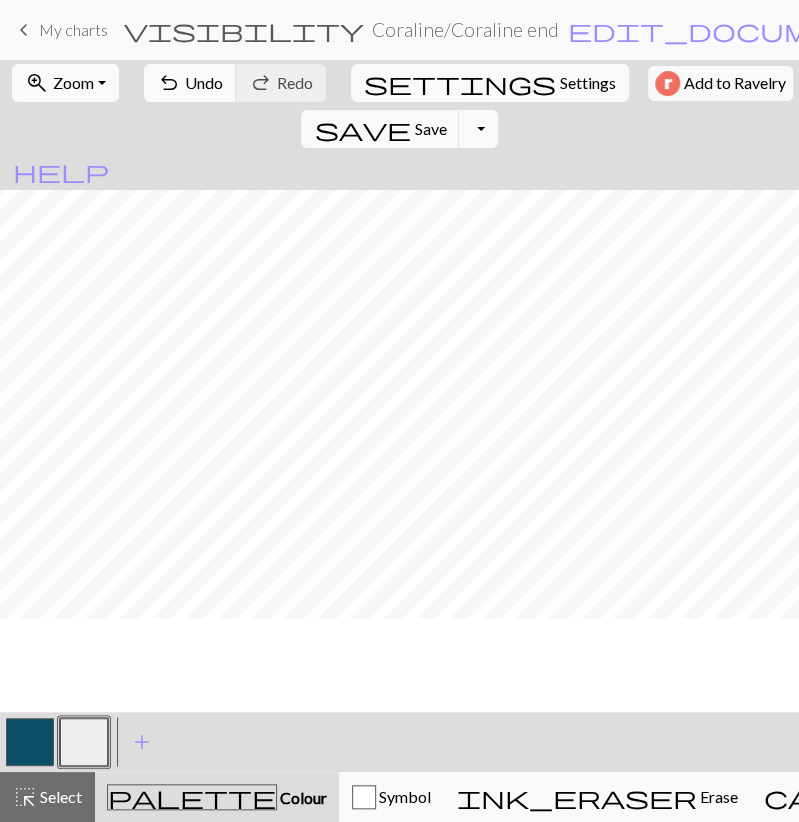 scroll, scrollTop: 232, scrollLeft: 0, axis: vertical 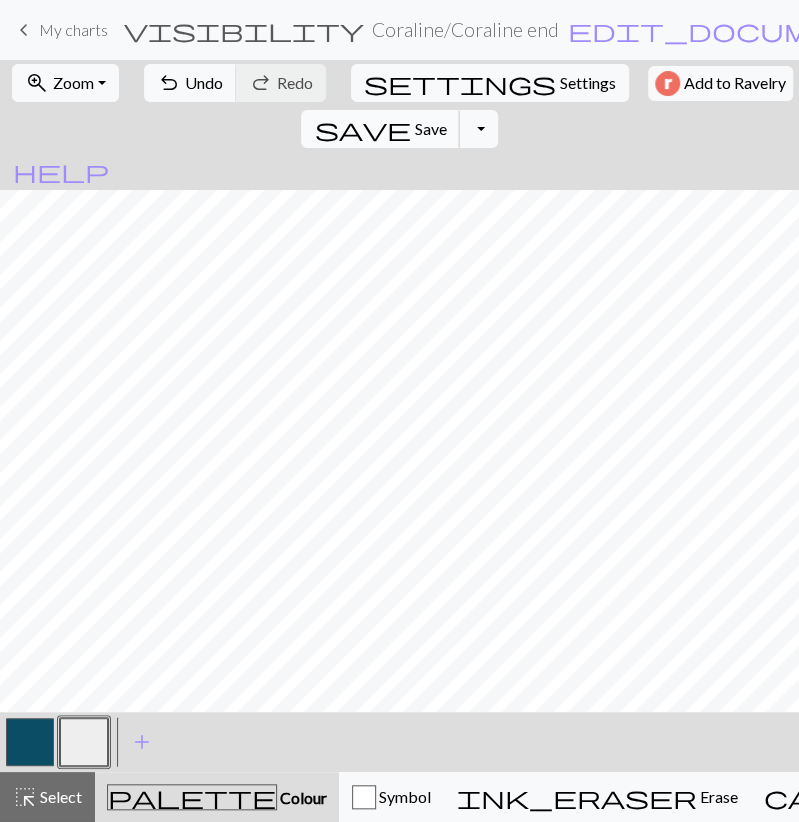 click on "save" at bounding box center [362, 129] 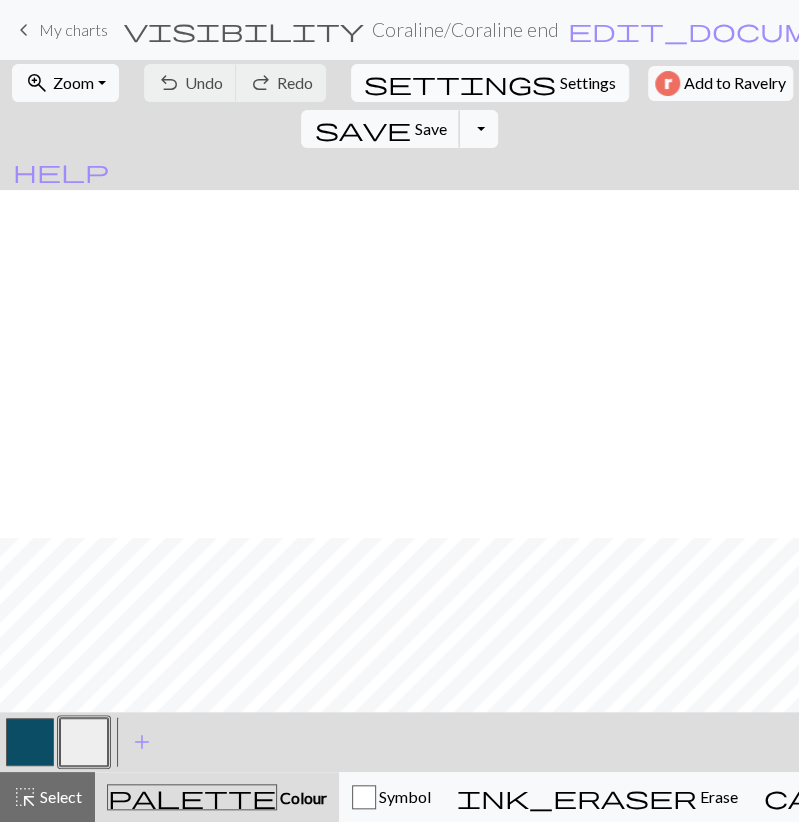 scroll, scrollTop: 580, scrollLeft: 0, axis: vertical 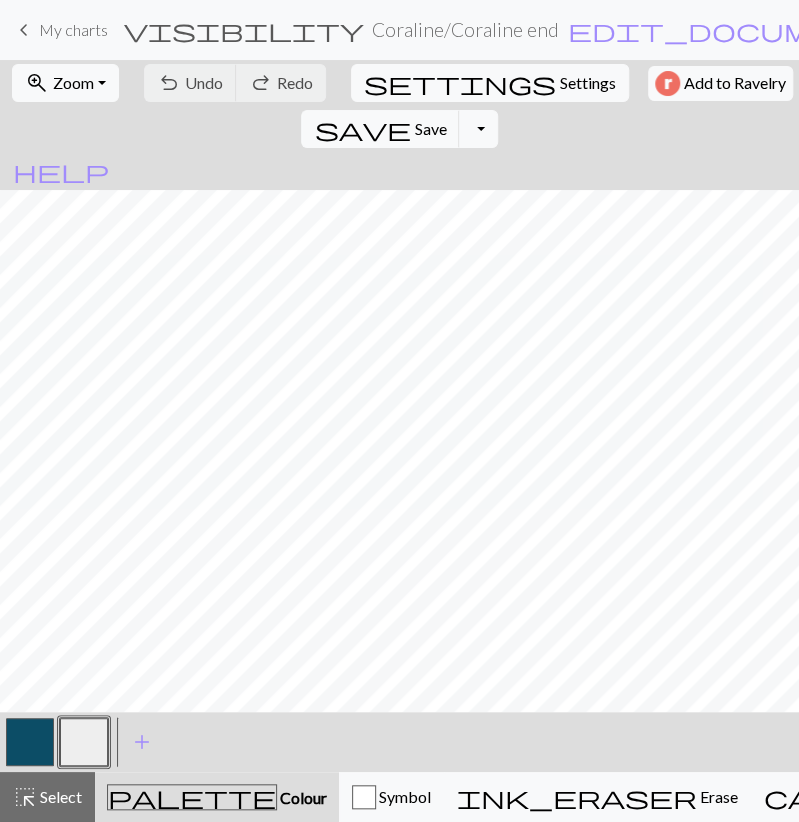 click on "My charts" at bounding box center [73, 29] 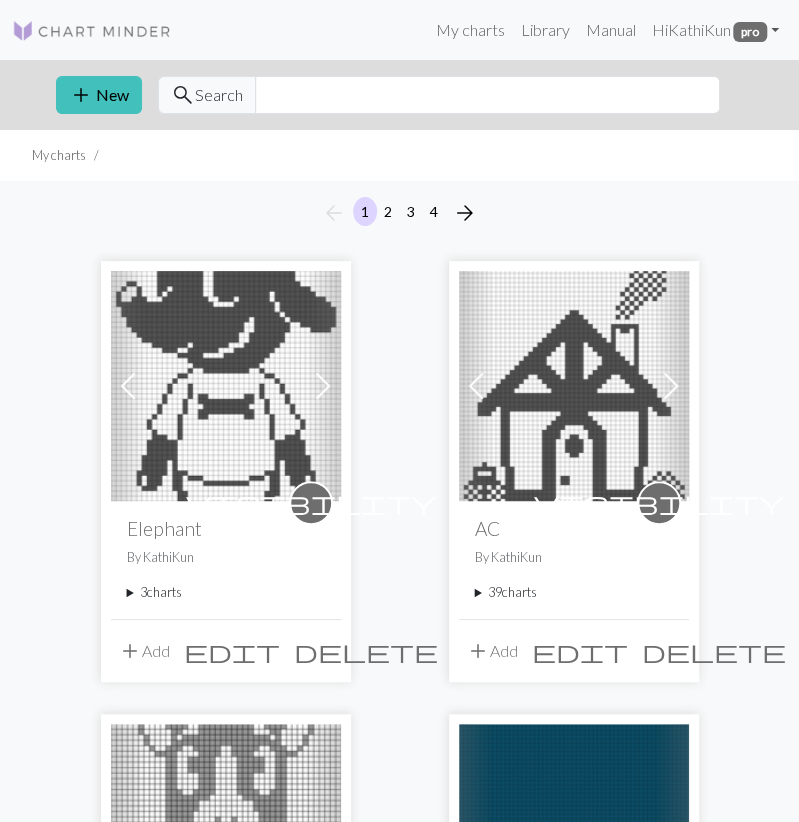 click on "3  charts" at bounding box center [226, 592] 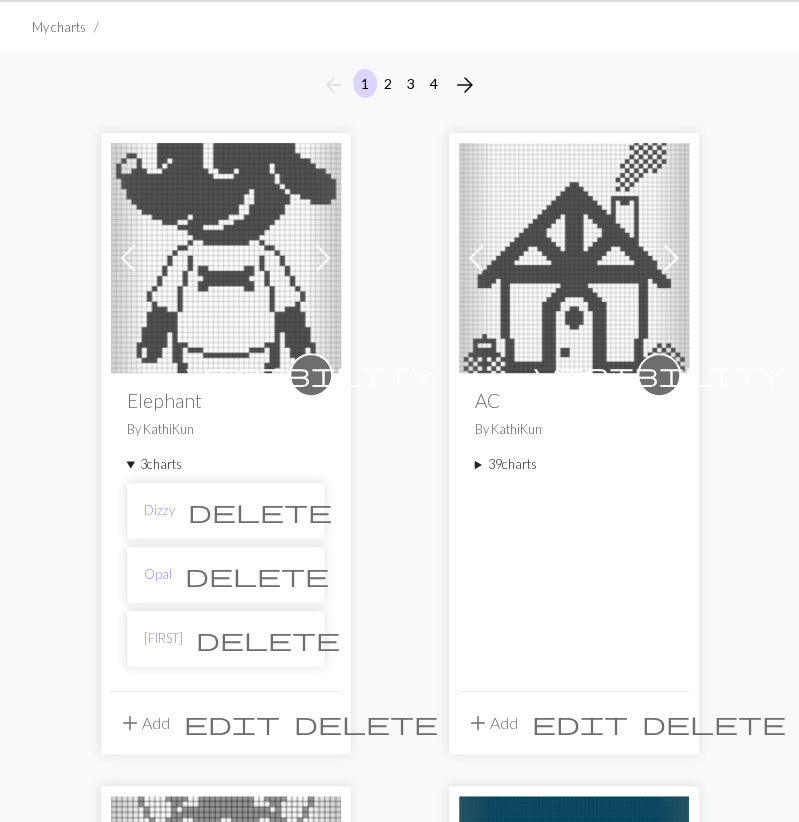 scroll, scrollTop: 312, scrollLeft: 0, axis: vertical 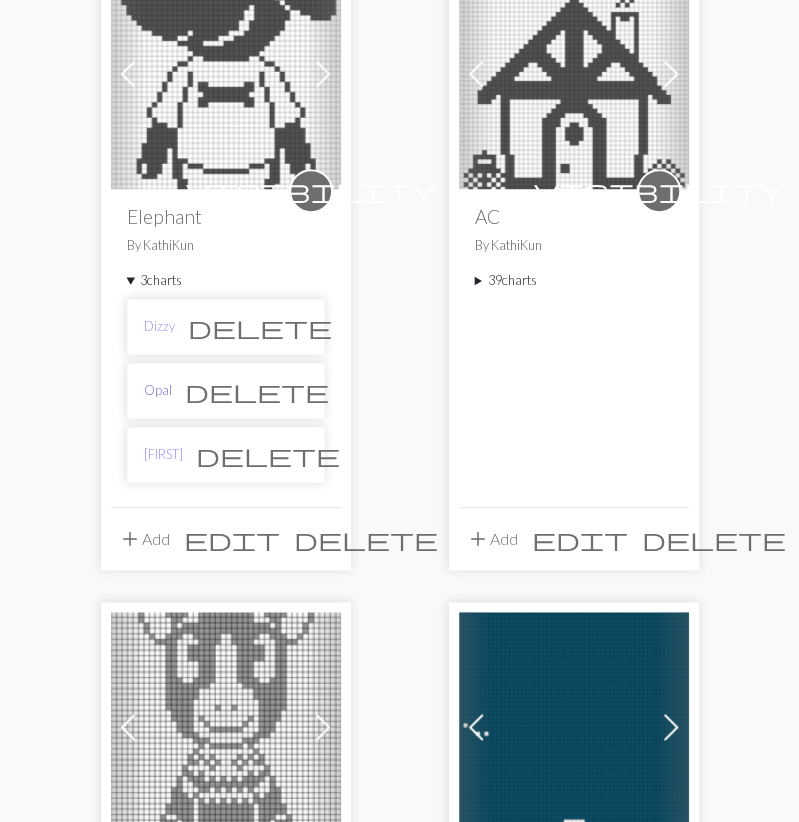 click on "Opal" at bounding box center (158, 390) 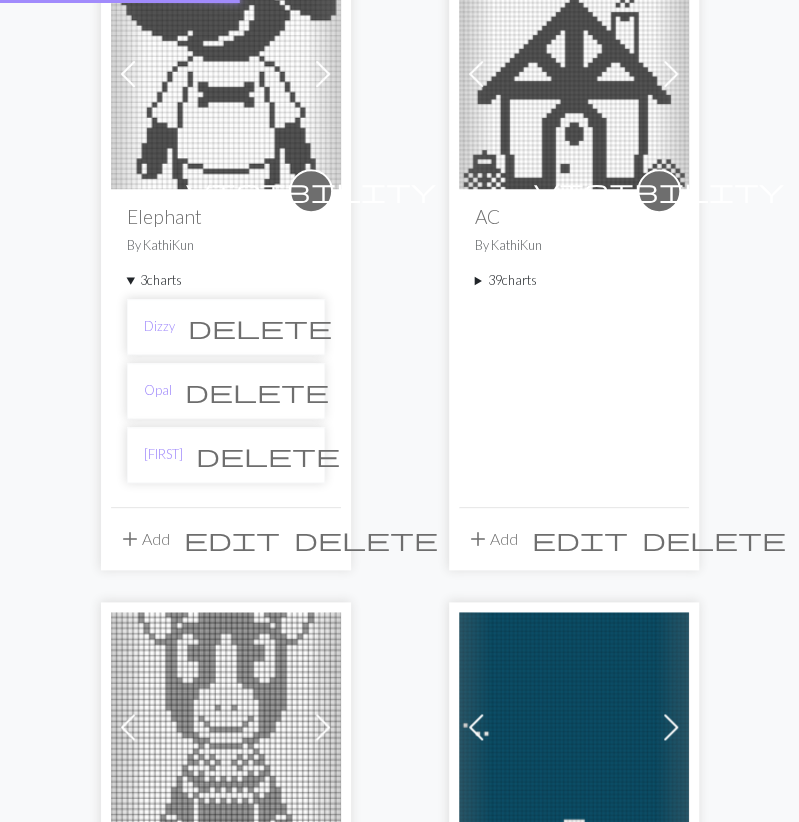 scroll, scrollTop: 0, scrollLeft: 0, axis: both 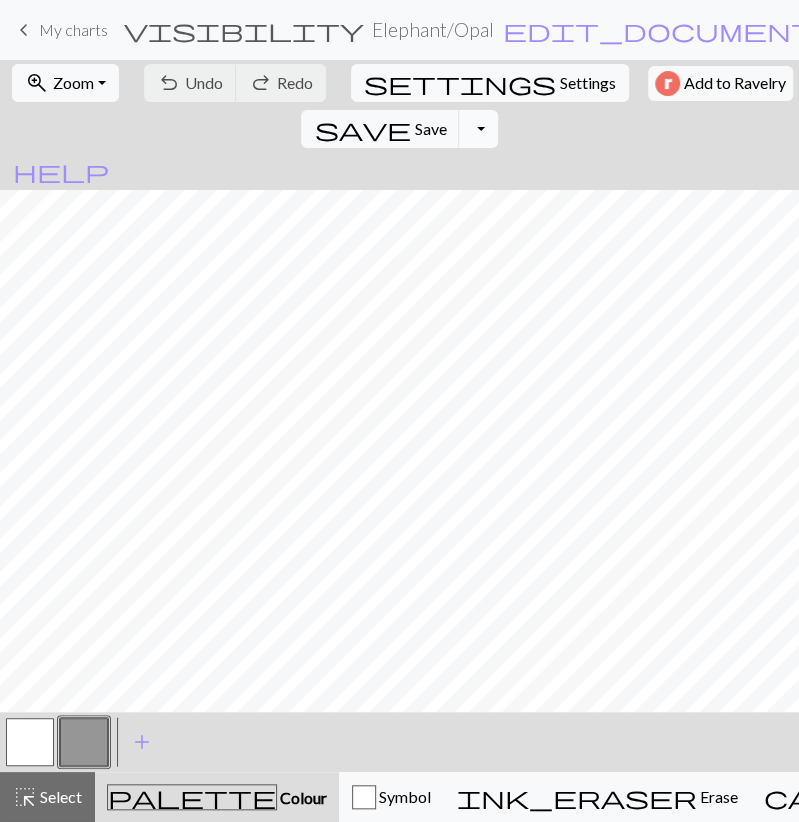 click on "Toggle Dropdown" at bounding box center (478, 129) 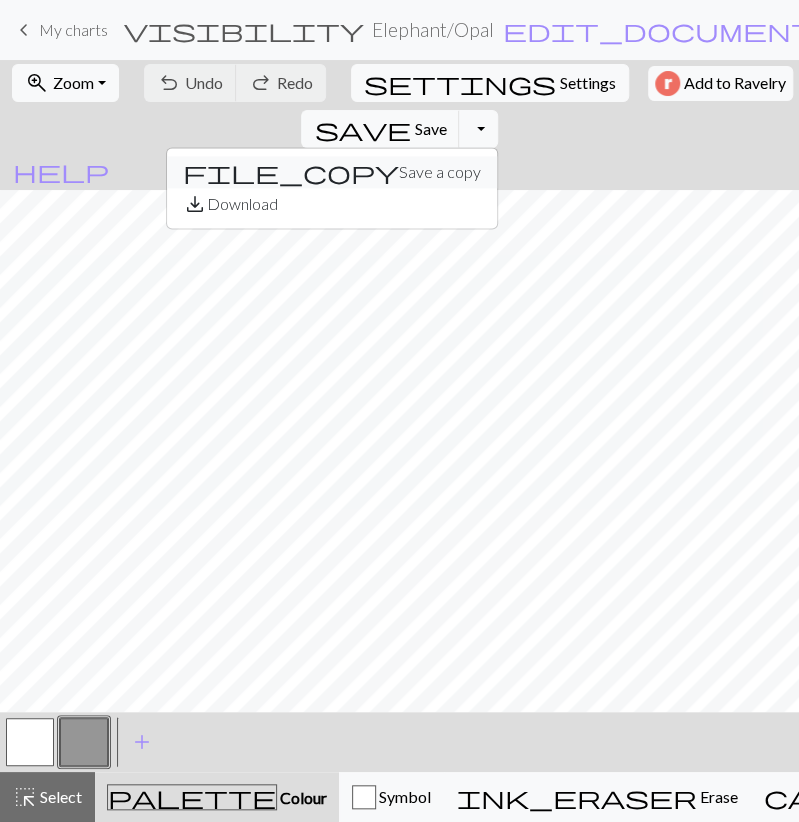 click on "file_copy  Save a copy" at bounding box center (332, 172) 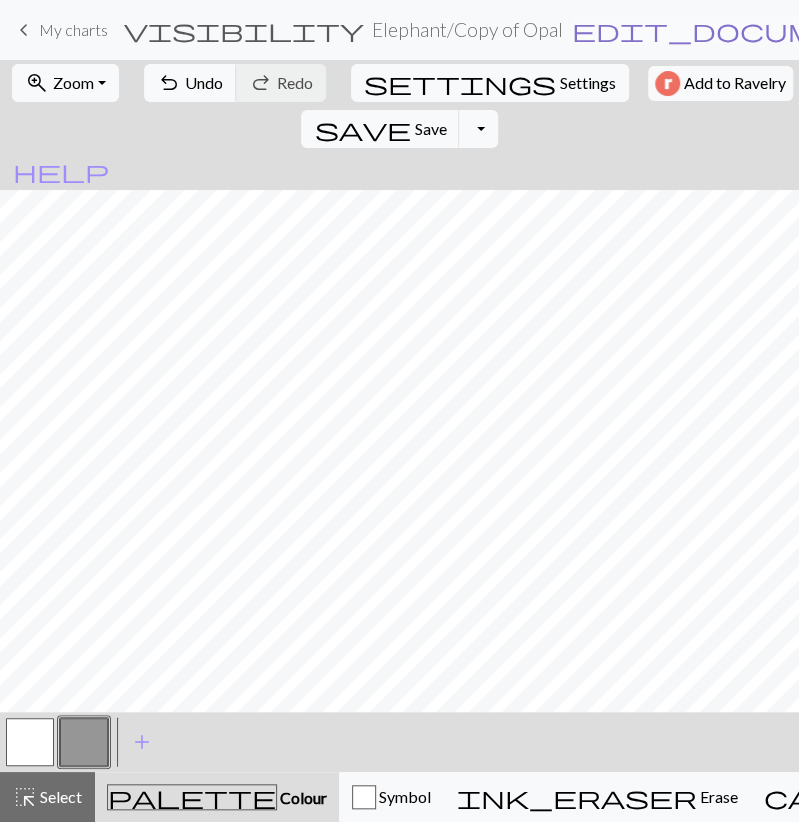 click on "edit_document" at bounding box center (728, 30) 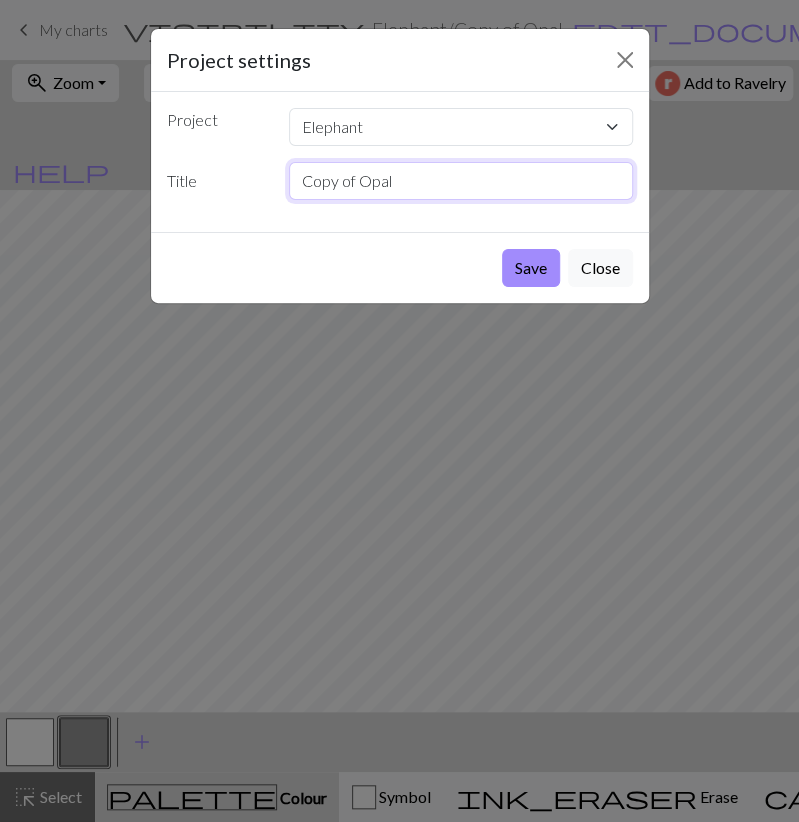 drag, startPoint x: 451, startPoint y: 179, endPoint x: 105, endPoint y: 244, distance: 352.05255 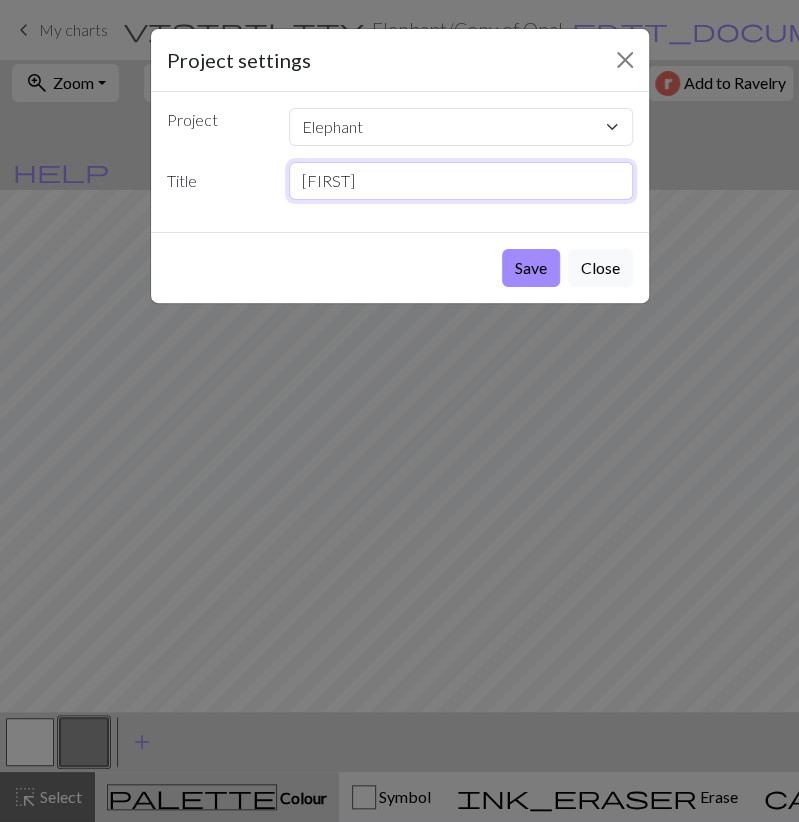 type on "Ellie" 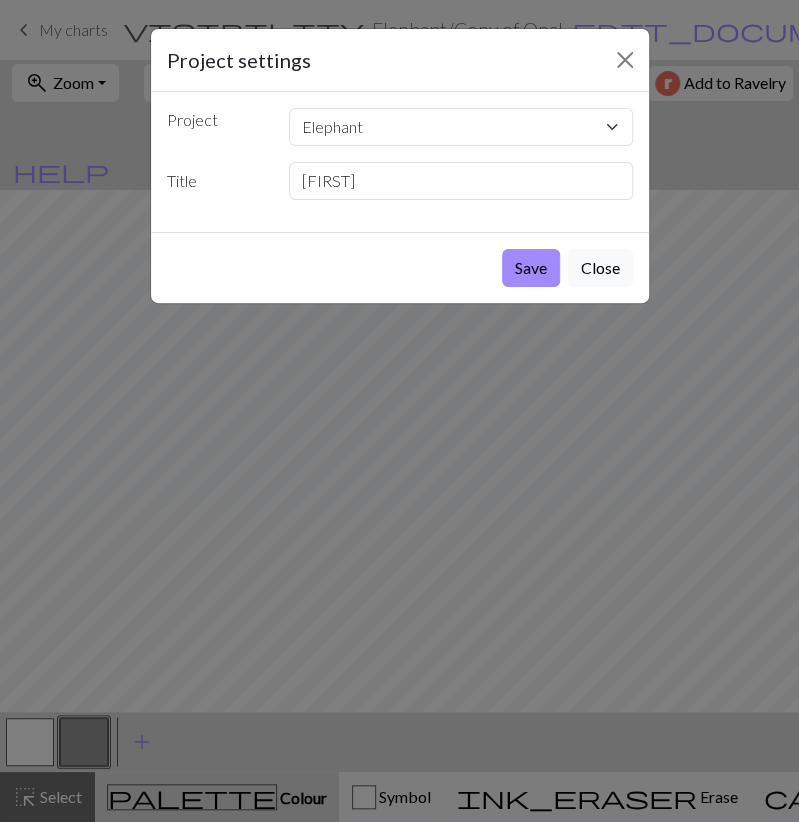 click on "Save" at bounding box center (531, 268) 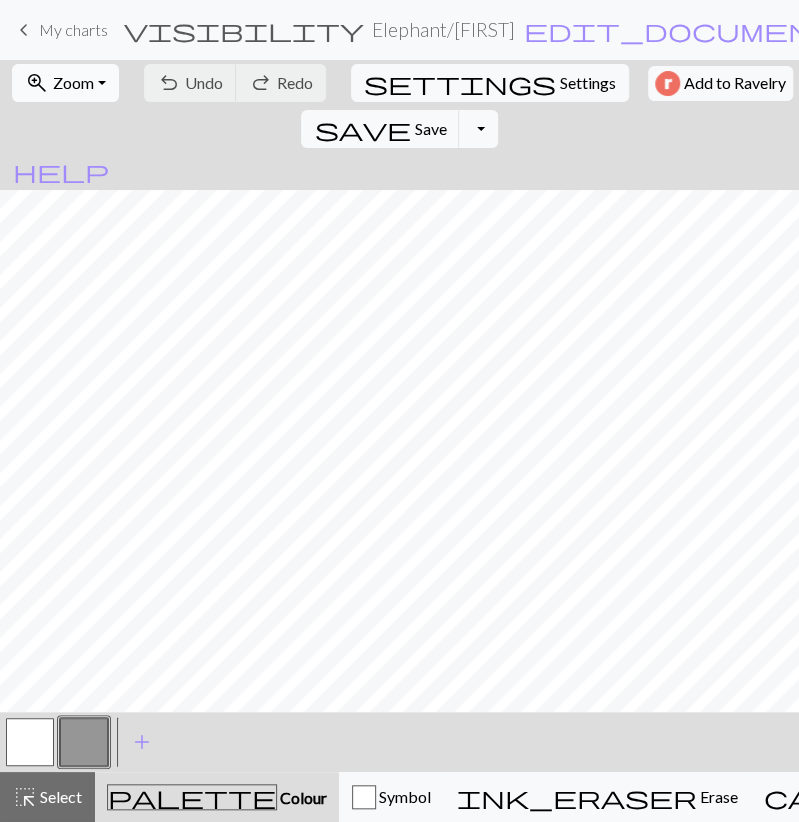 click on "Zoom" at bounding box center (73, 82) 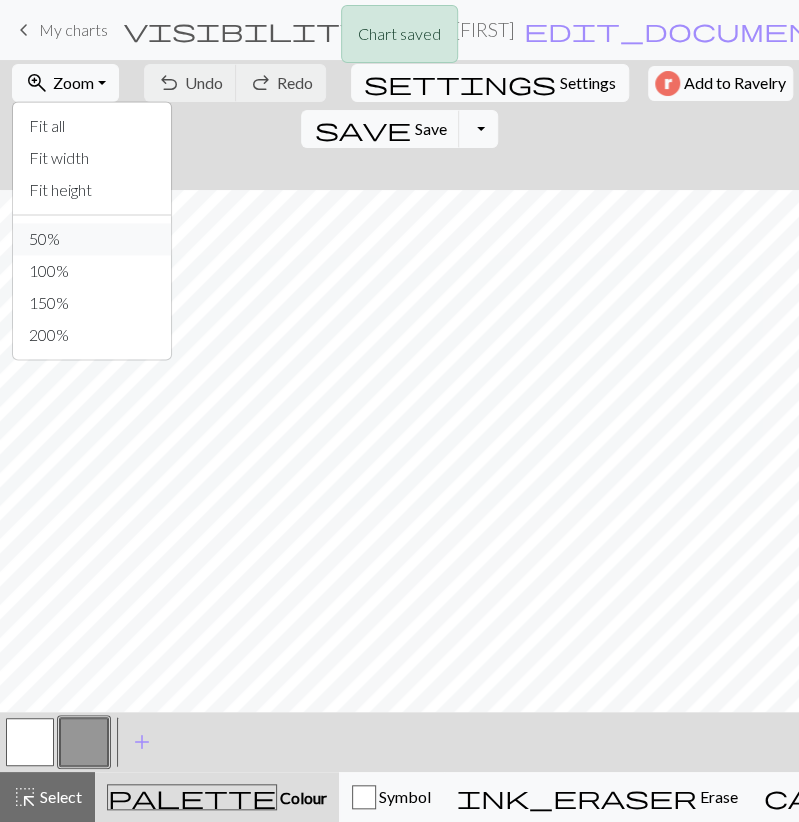 click on "50%" at bounding box center [92, 239] 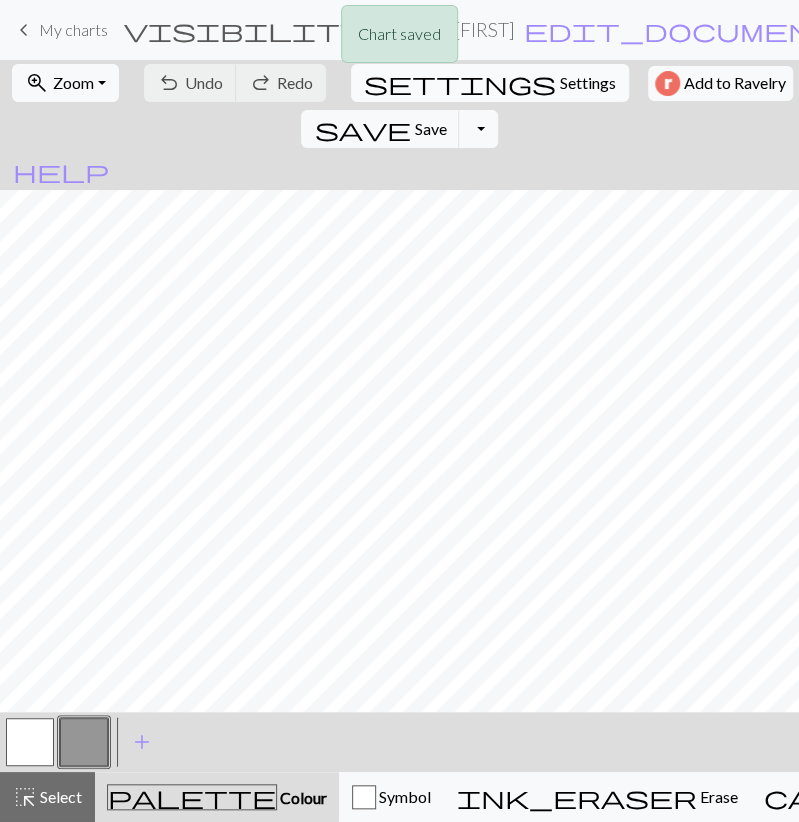 click on "Settings" at bounding box center [588, 83] 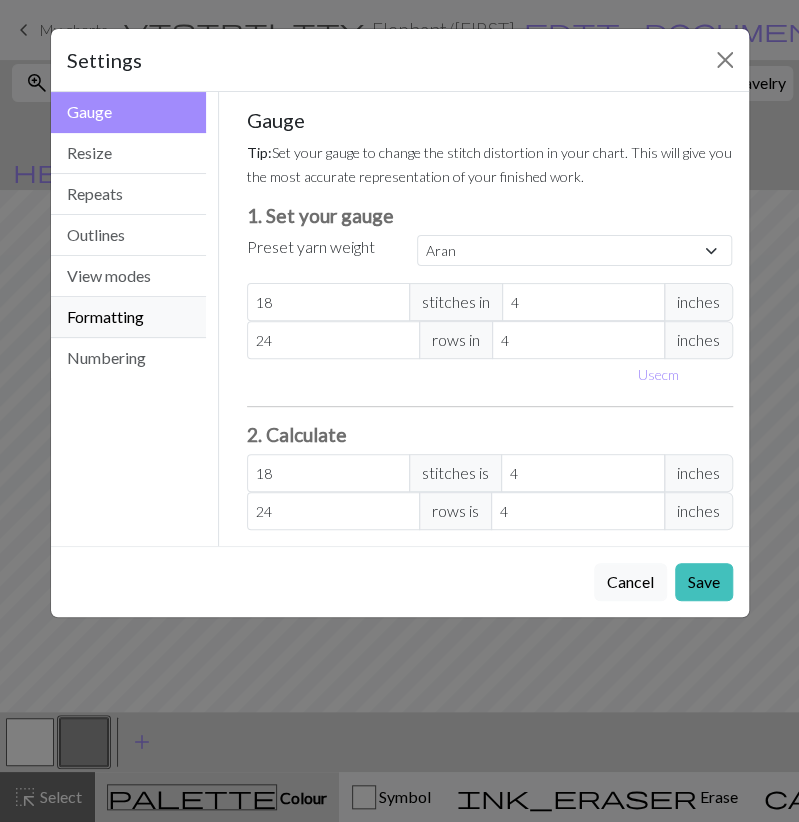 click on "Formatting" at bounding box center [129, 317] 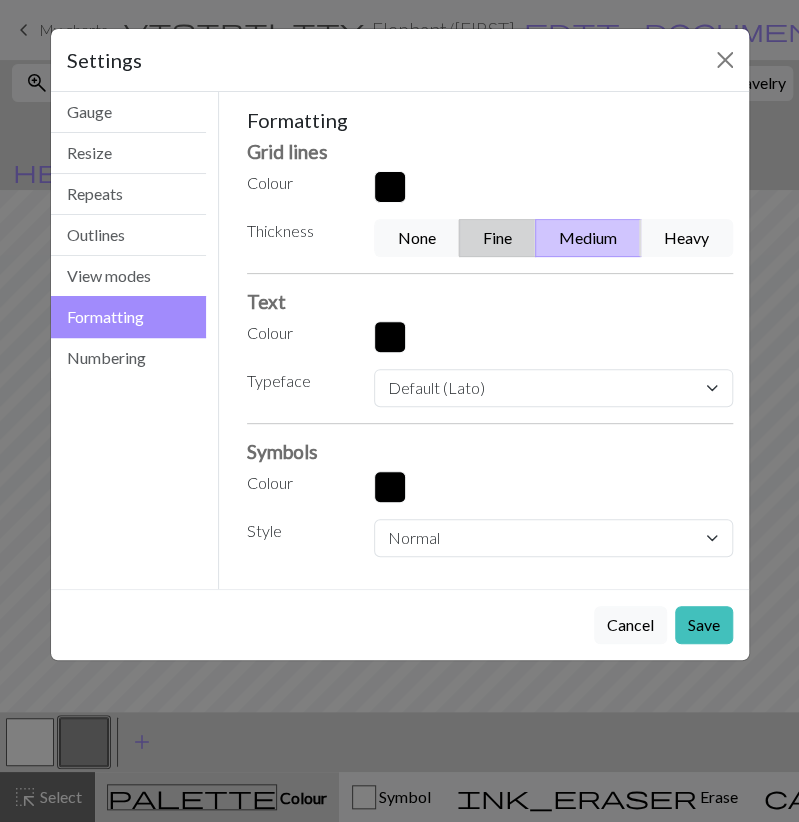click on "Fine" at bounding box center [497, 238] 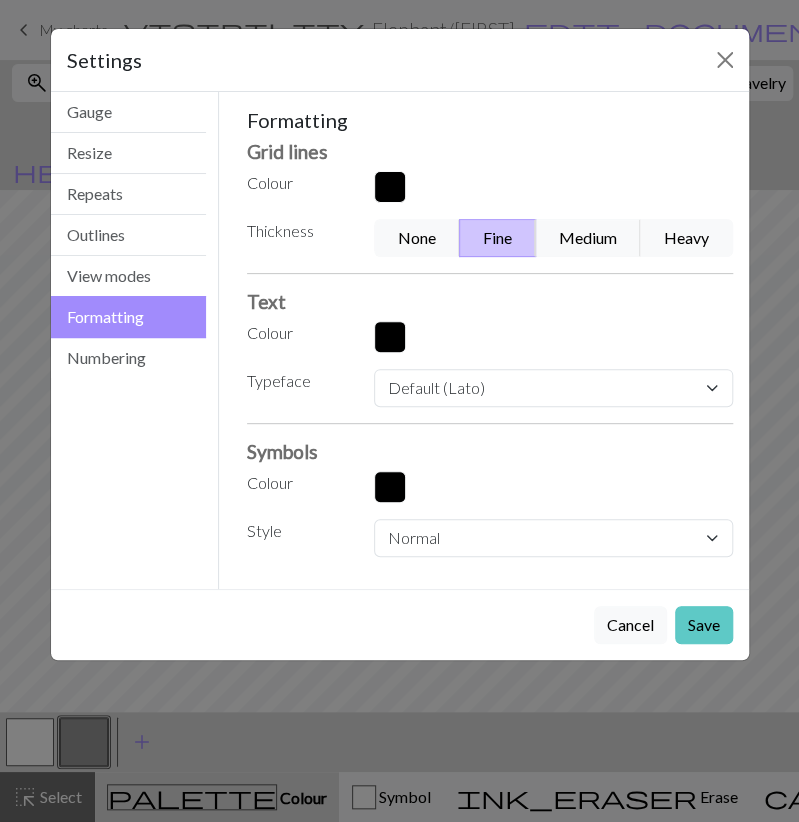 click on "Save" at bounding box center (704, 625) 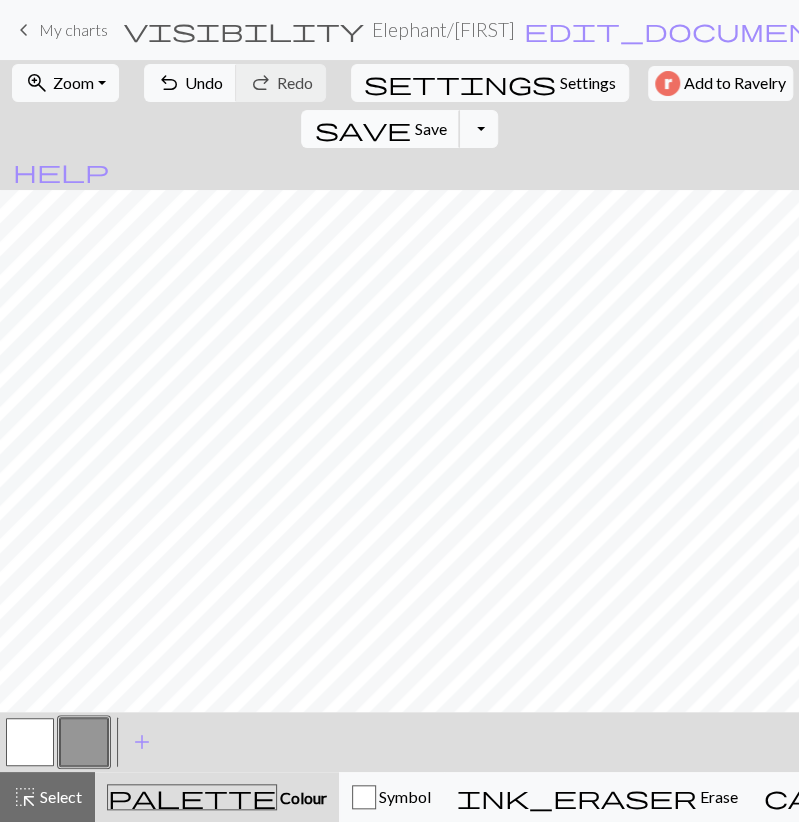 click on "save" at bounding box center [362, 129] 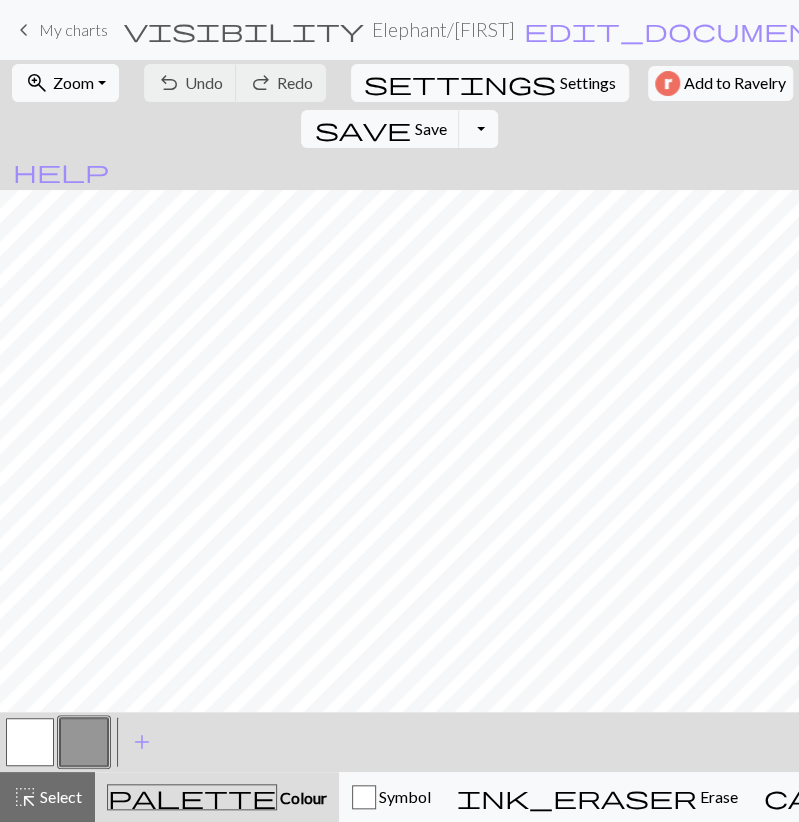 click at bounding box center (30, 742) 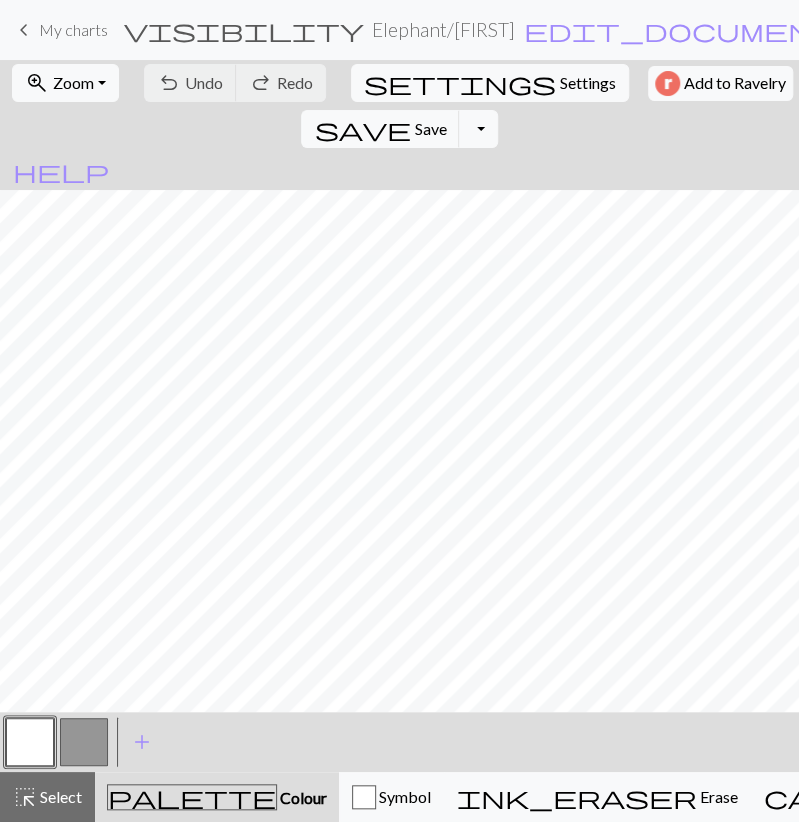 drag, startPoint x: 62, startPoint y: 790, endPoint x: 96, endPoint y: 729, distance: 69.83552 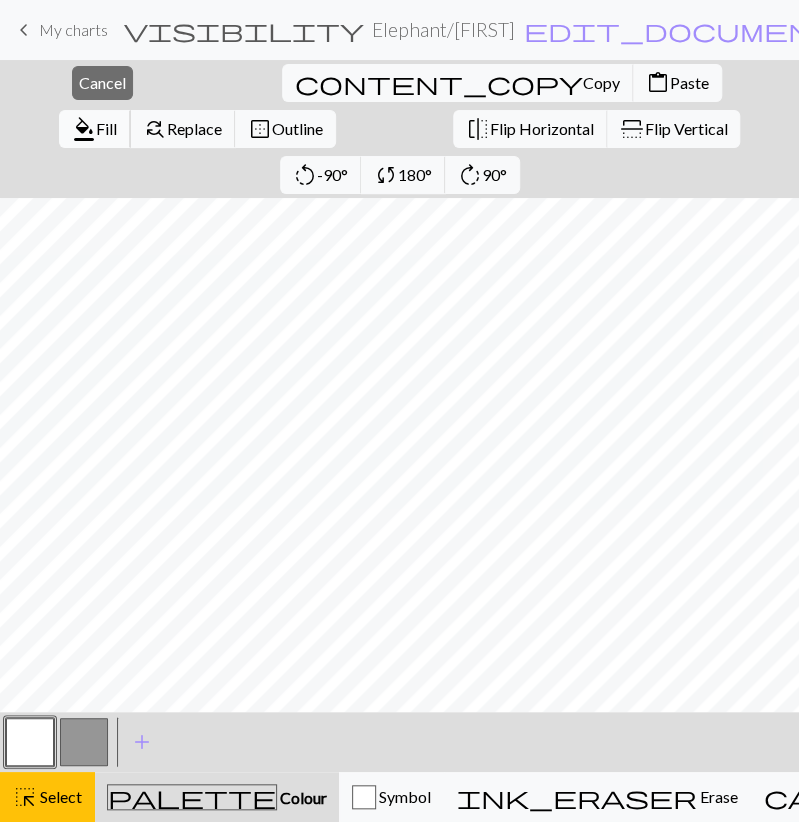 click on "Fill" at bounding box center [106, 128] 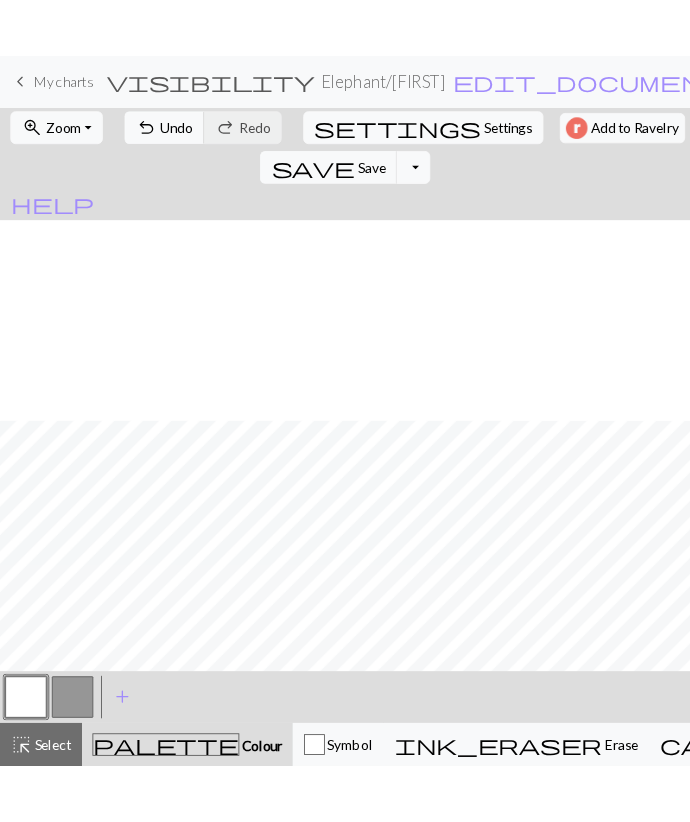 scroll, scrollTop: 233, scrollLeft: 0, axis: vertical 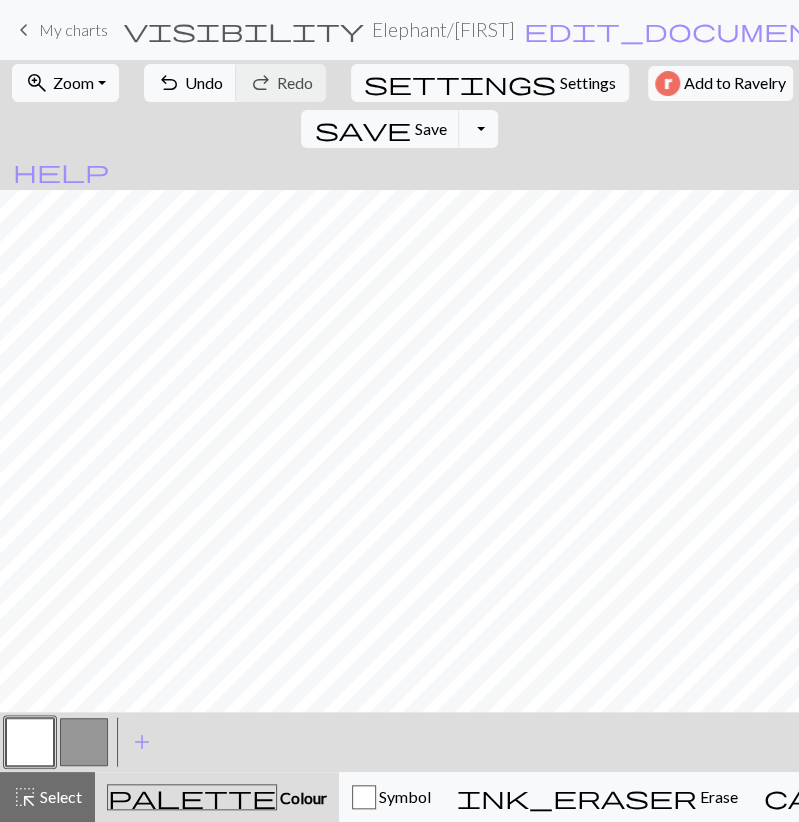 click on "< > add Add a  colour" at bounding box center (399, 742) 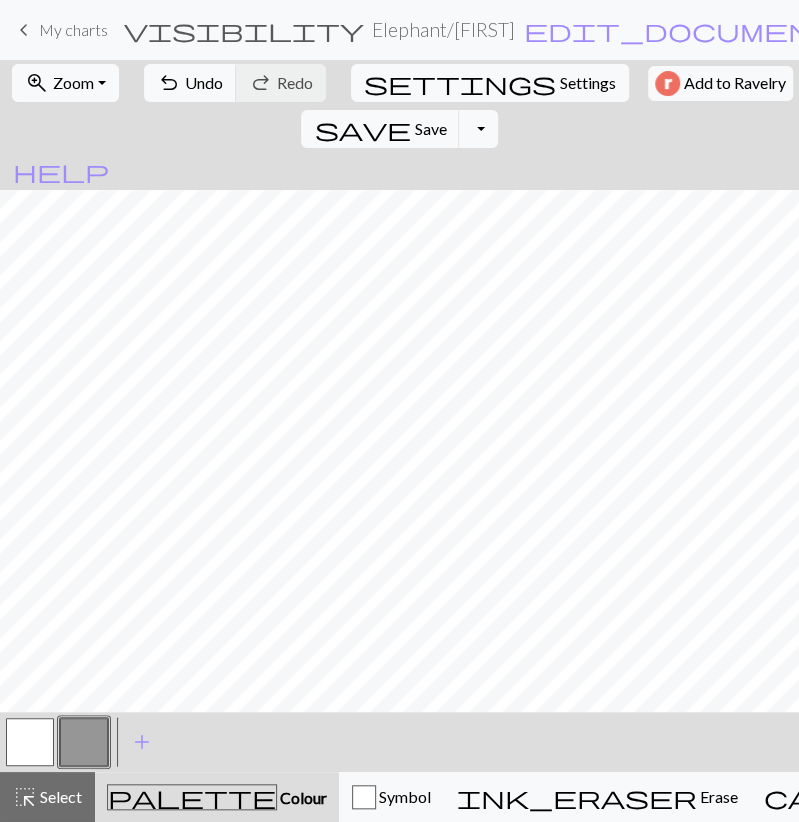 drag, startPoint x: 61, startPoint y: 809, endPoint x: 101, endPoint y: 739, distance: 80.622574 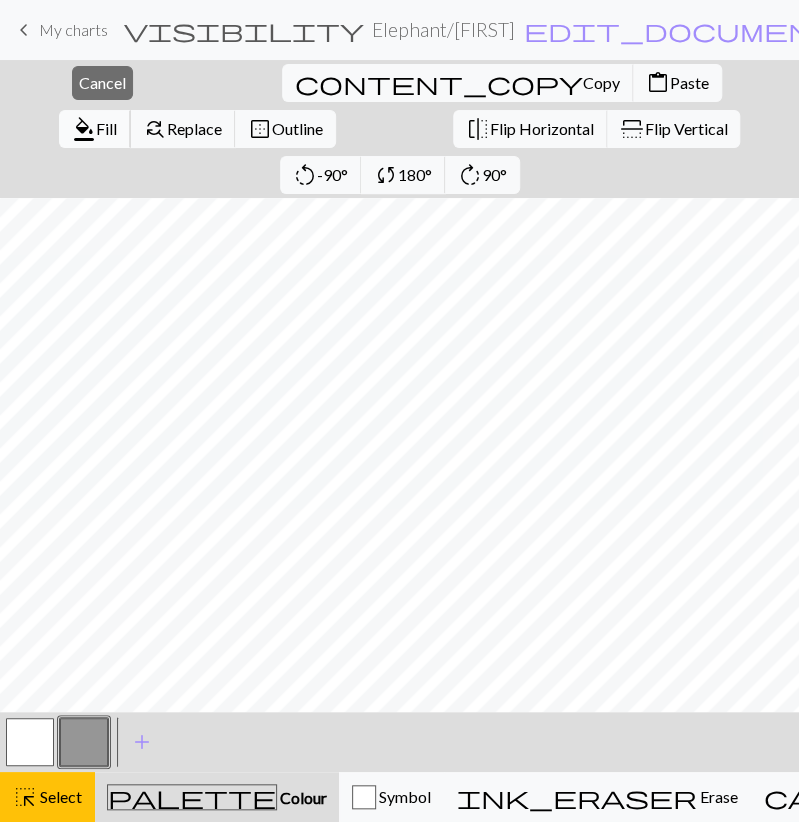 click on "format_color_fill" at bounding box center [84, 129] 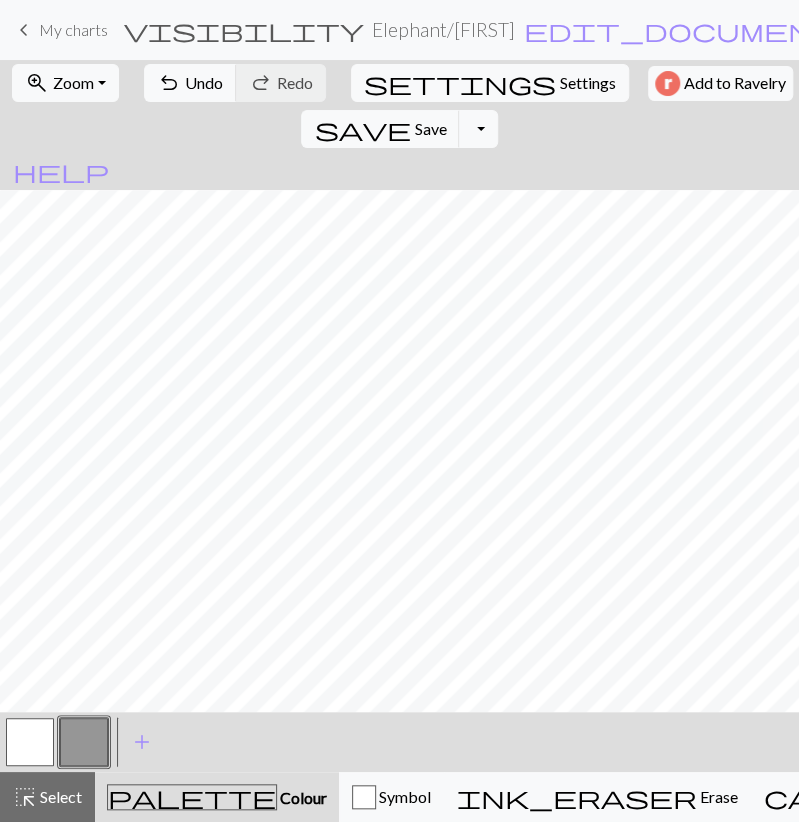 click at bounding box center (30, 742) 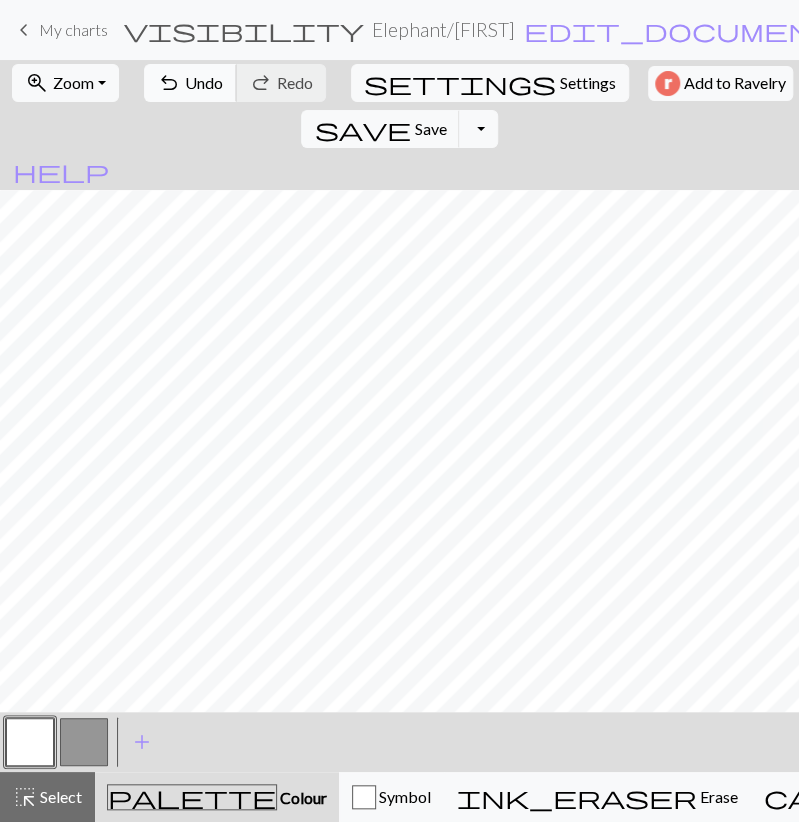 click on "Undo" at bounding box center [204, 82] 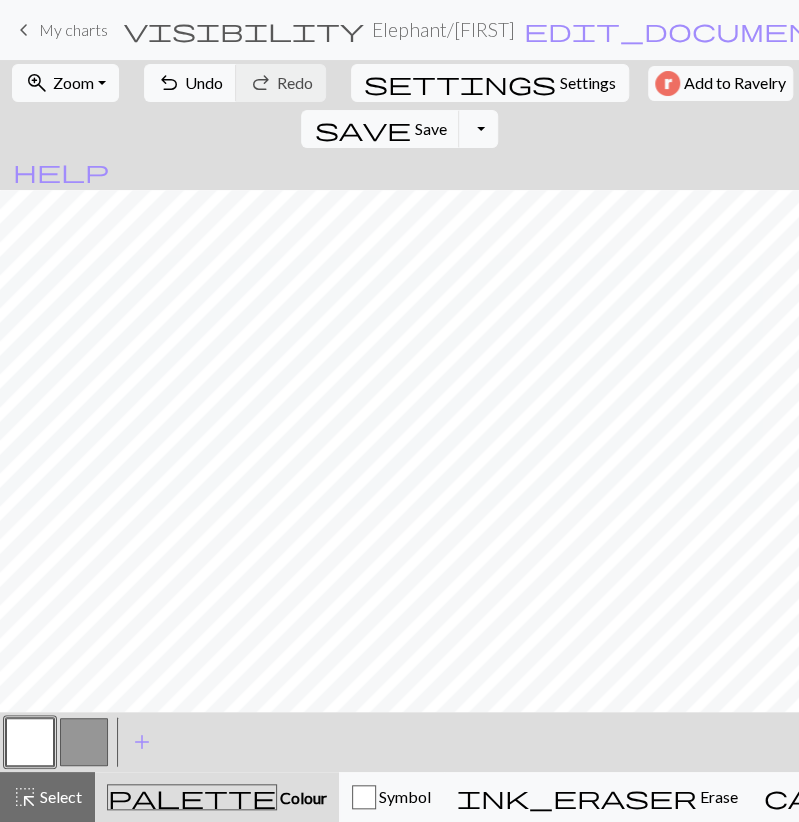 drag, startPoint x: 85, startPoint y: 737, endPoint x: 89, endPoint y: 719, distance: 18.439089 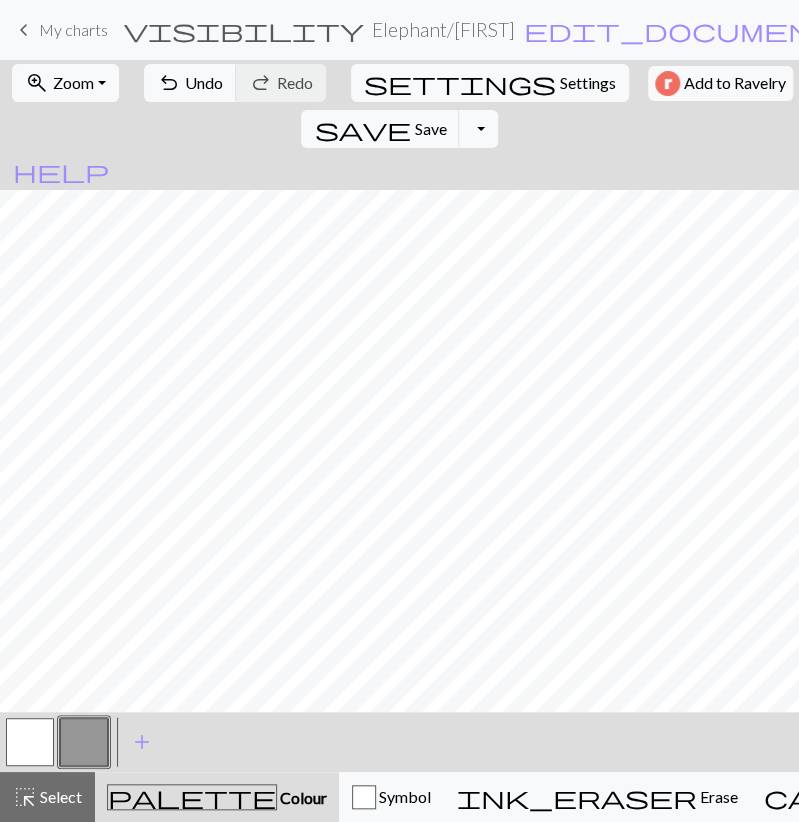 click at bounding box center [30, 742] 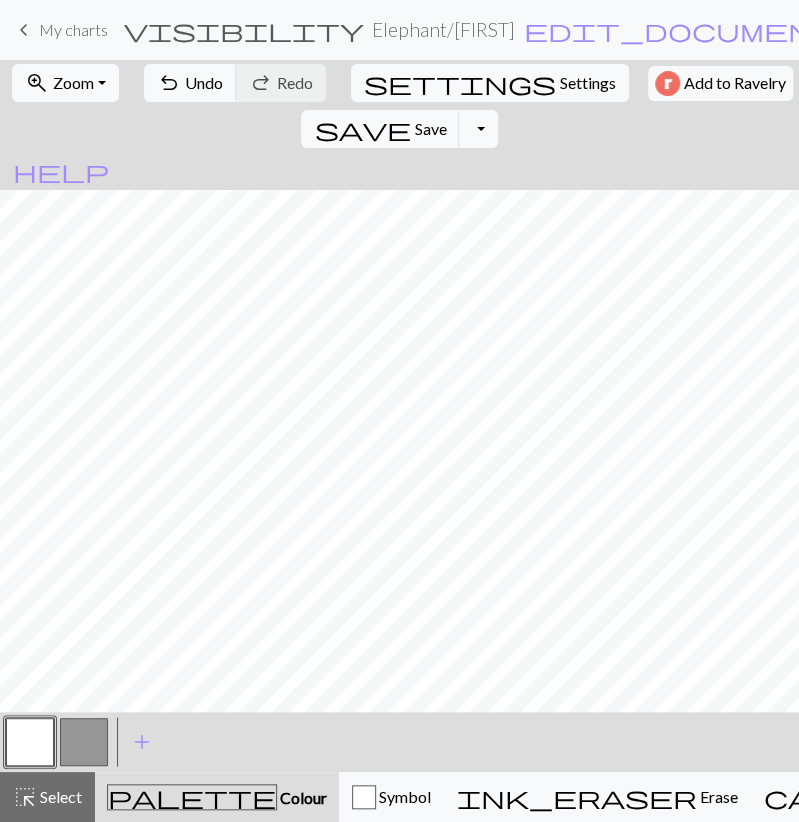 click at bounding box center [84, 742] 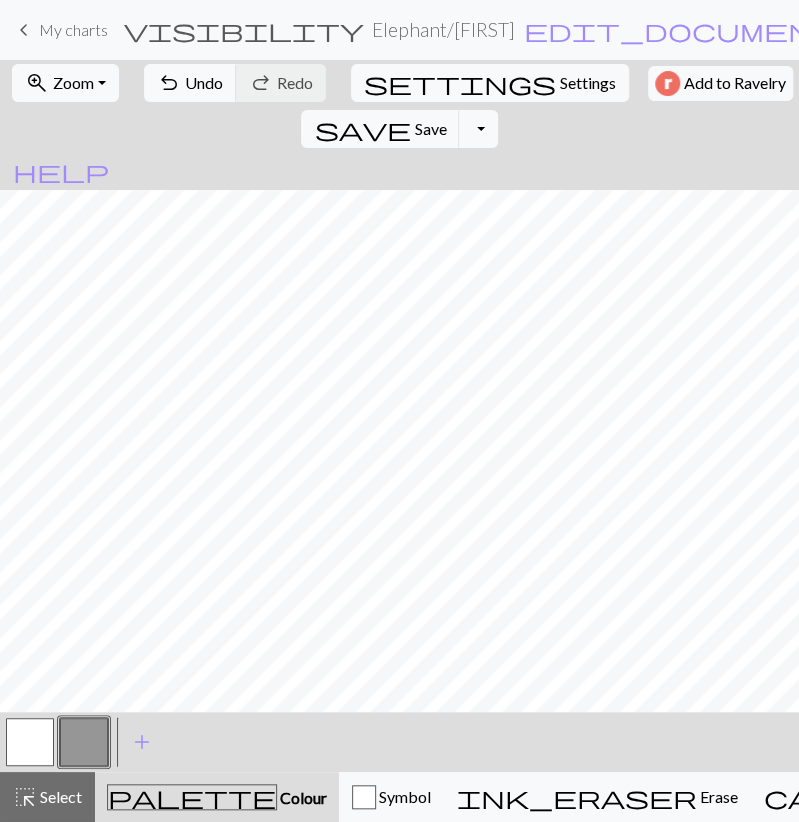 drag, startPoint x: 28, startPoint y: 751, endPoint x: 51, endPoint y: 725, distance: 34.713108 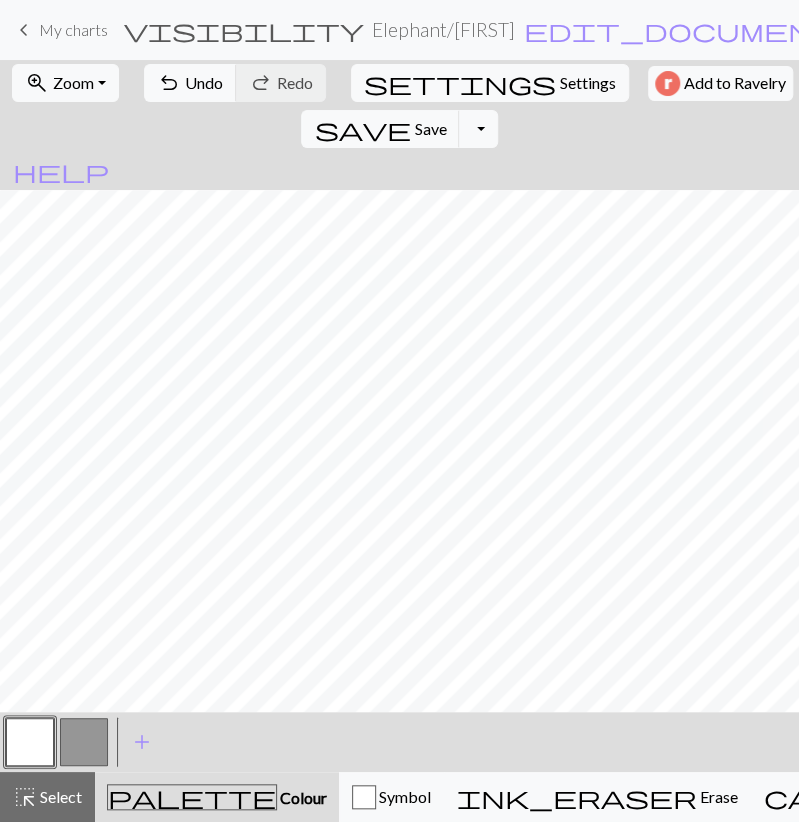 click at bounding box center [84, 742] 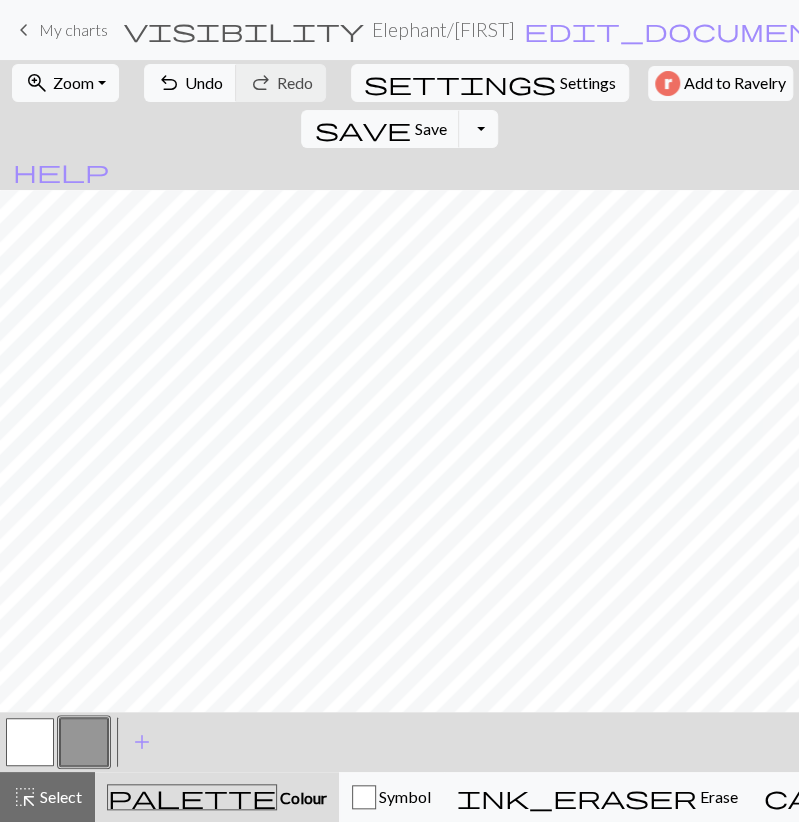 click at bounding box center (30, 742) 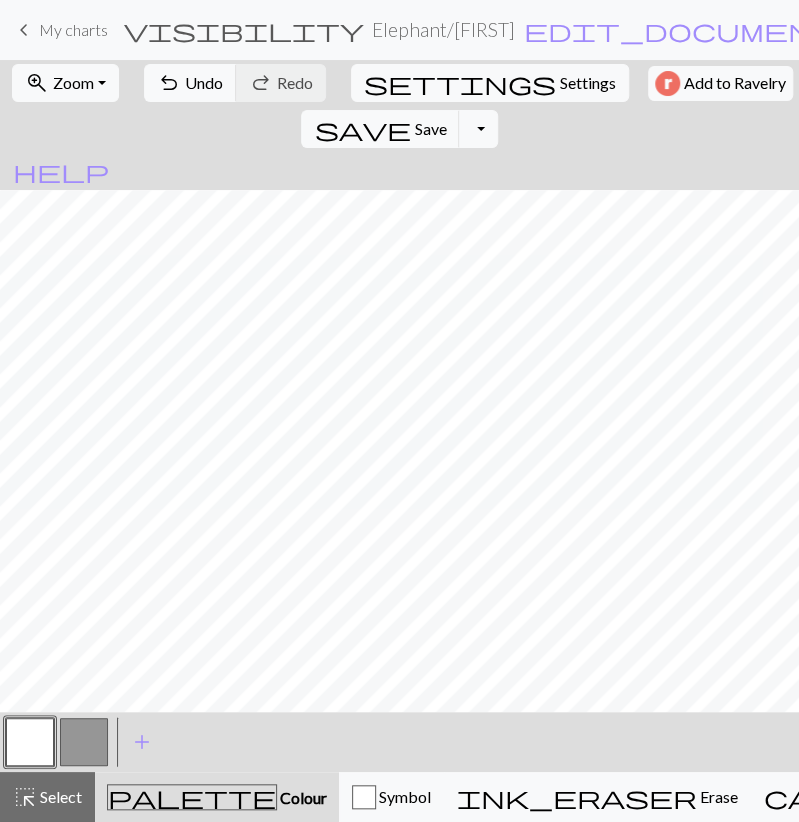 click at bounding box center [84, 742] 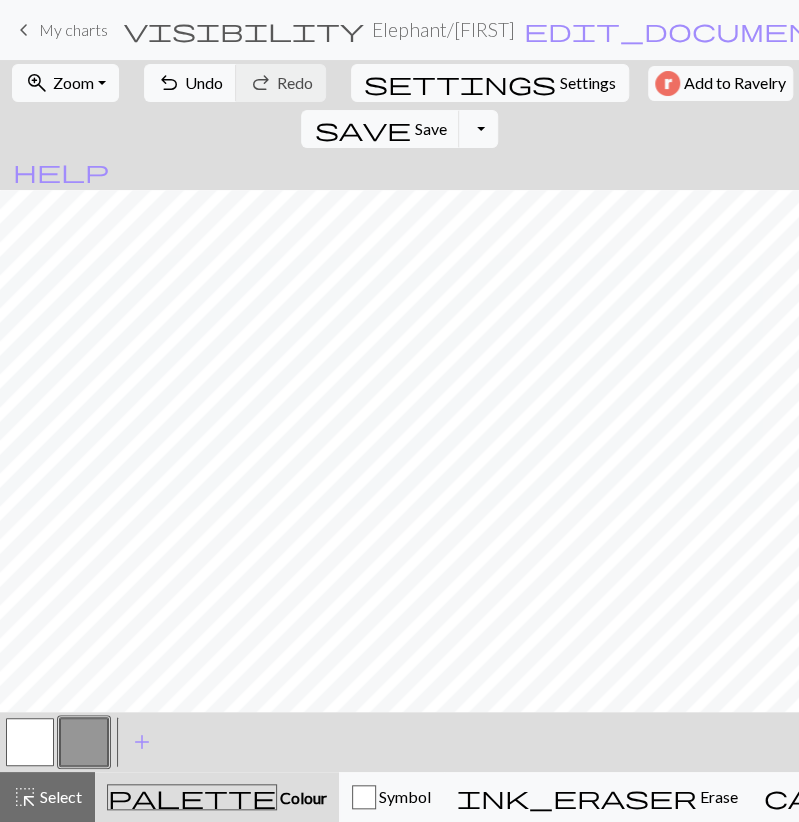click at bounding box center [30, 742] 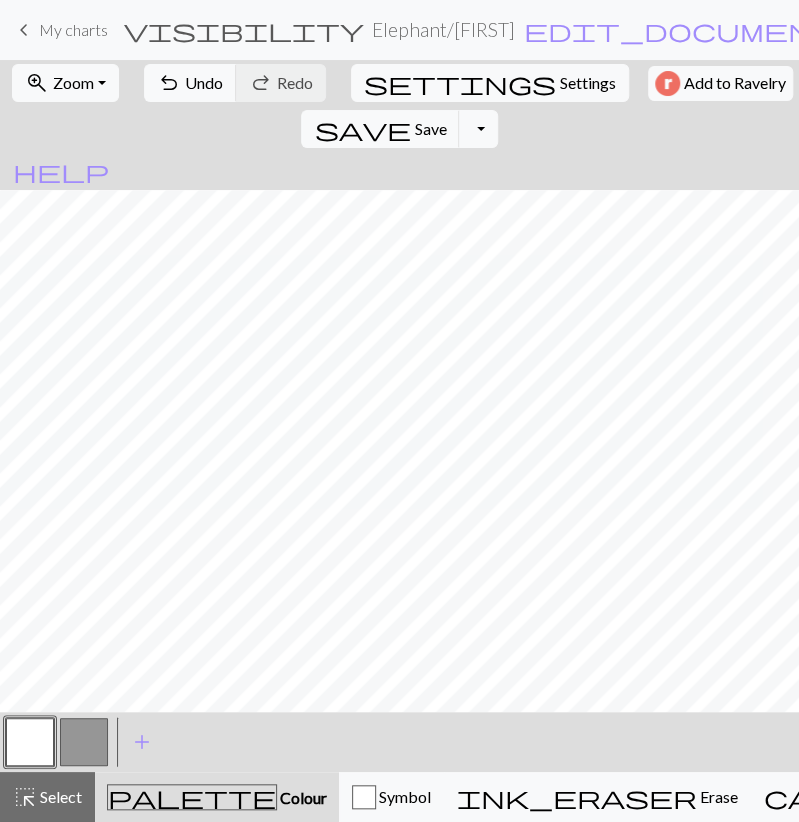 click at bounding box center [84, 742] 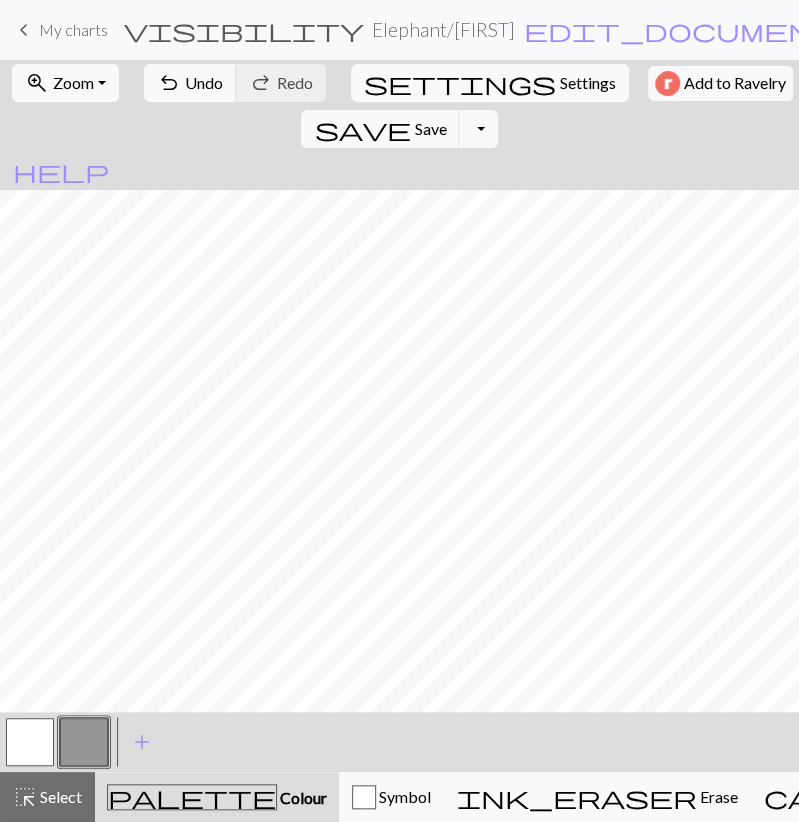 click at bounding box center (30, 742) 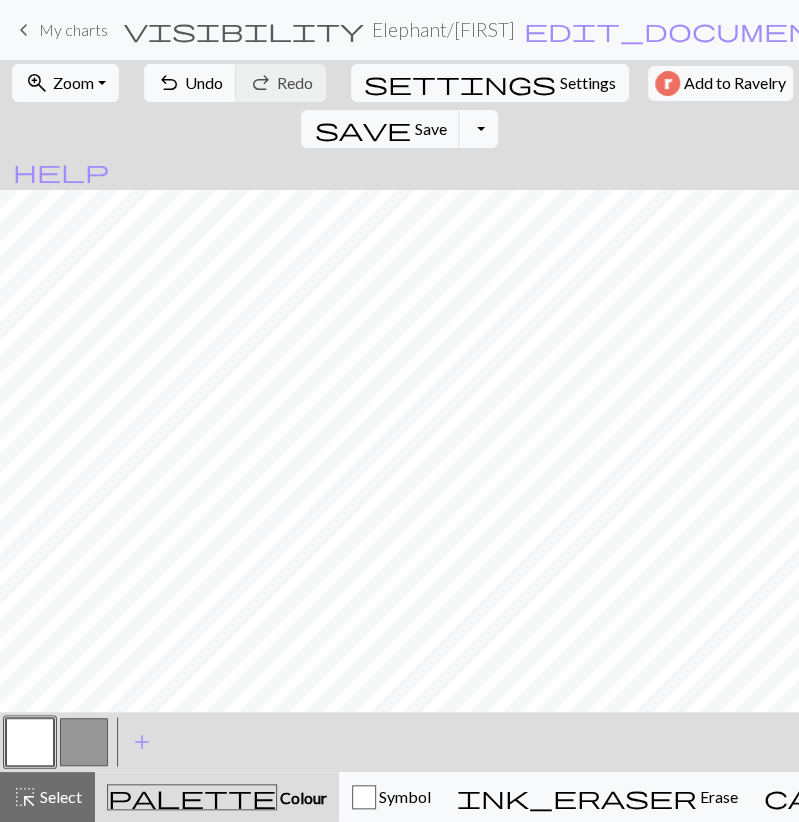 click at bounding box center (84, 742) 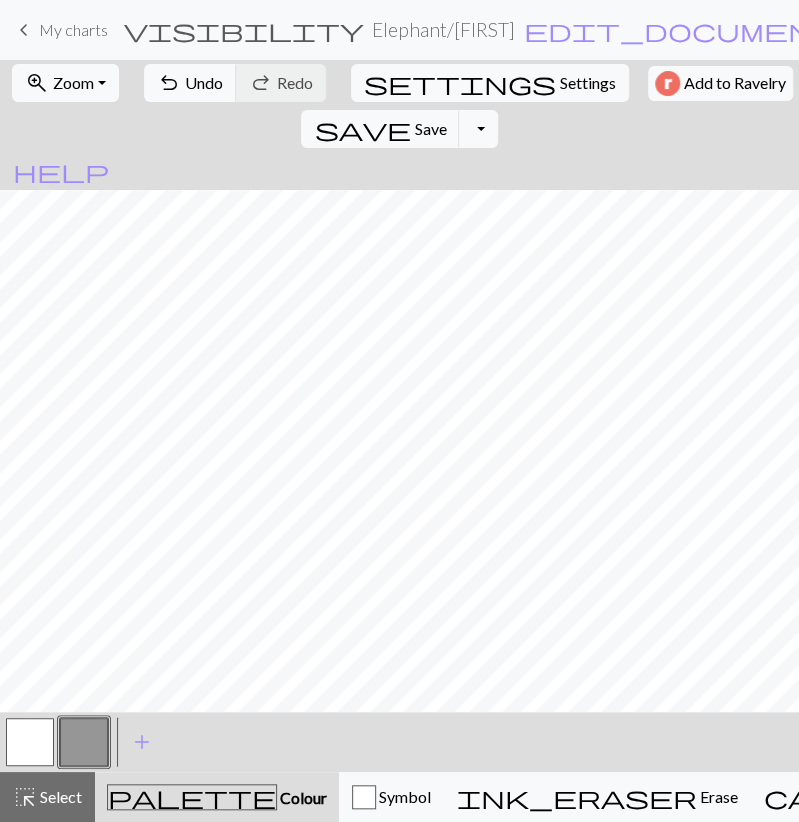 click at bounding box center (30, 742) 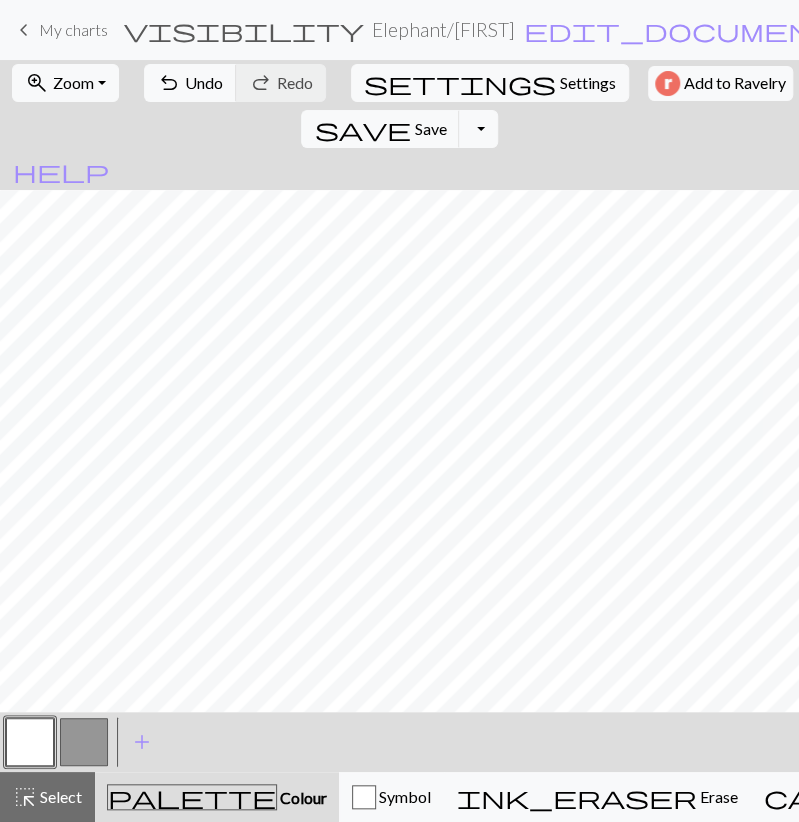 click at bounding box center (84, 742) 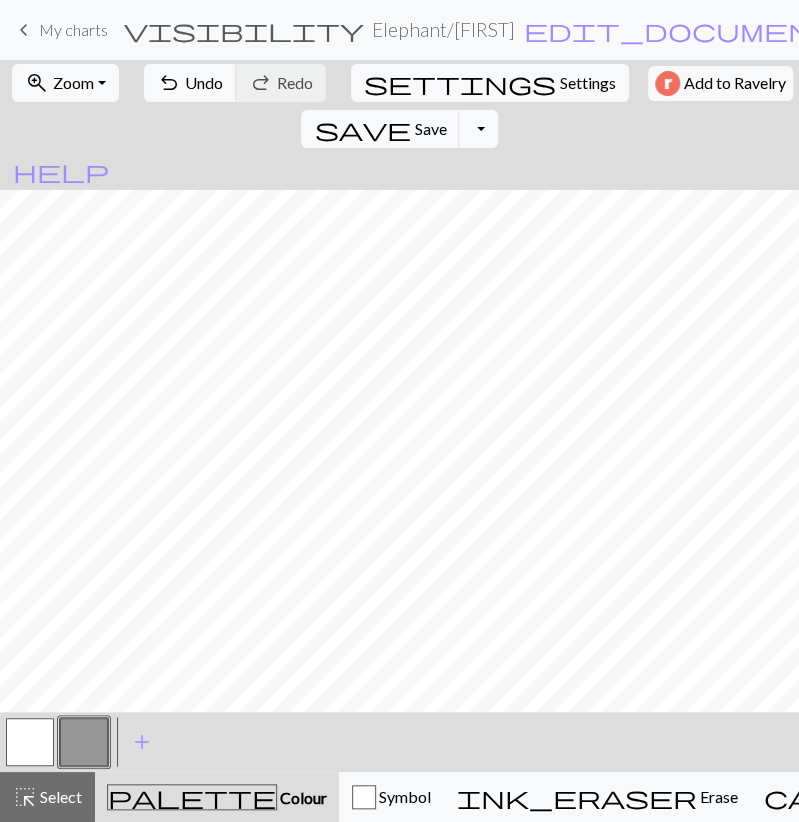 drag, startPoint x: 43, startPoint y: 735, endPoint x: 55, endPoint y: 726, distance: 15 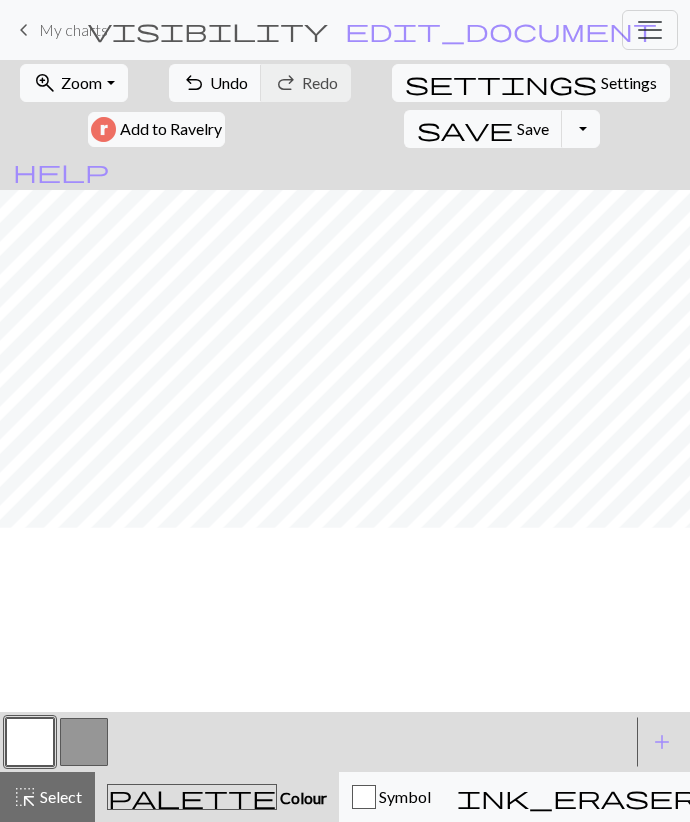 scroll, scrollTop: 38, scrollLeft: 0, axis: vertical 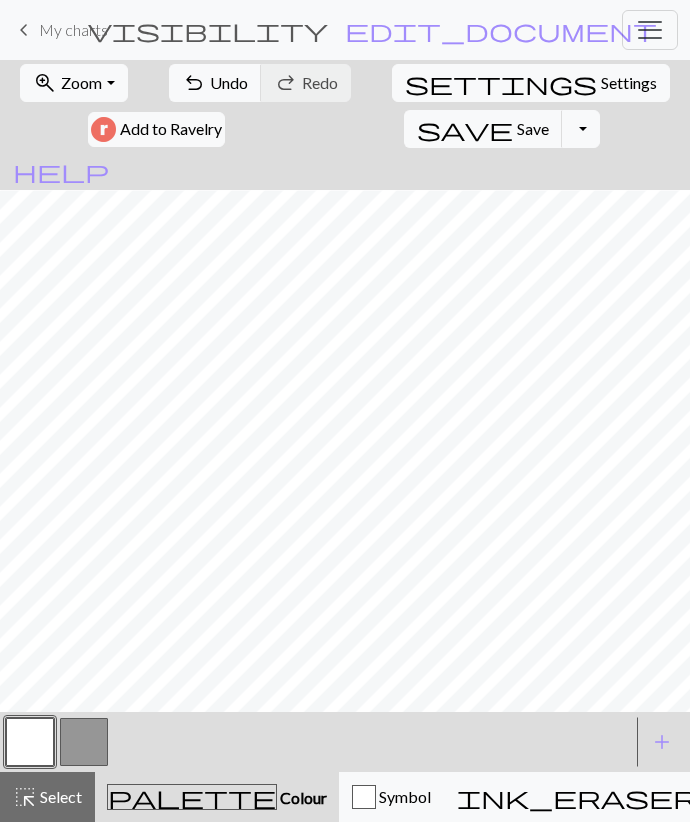 click at bounding box center (84, 742) 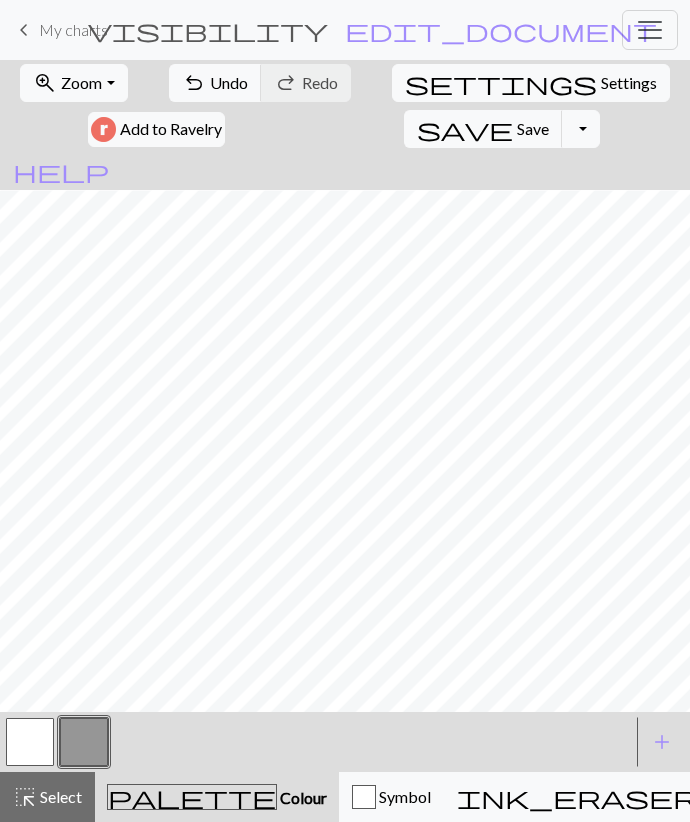click at bounding box center [30, 742] 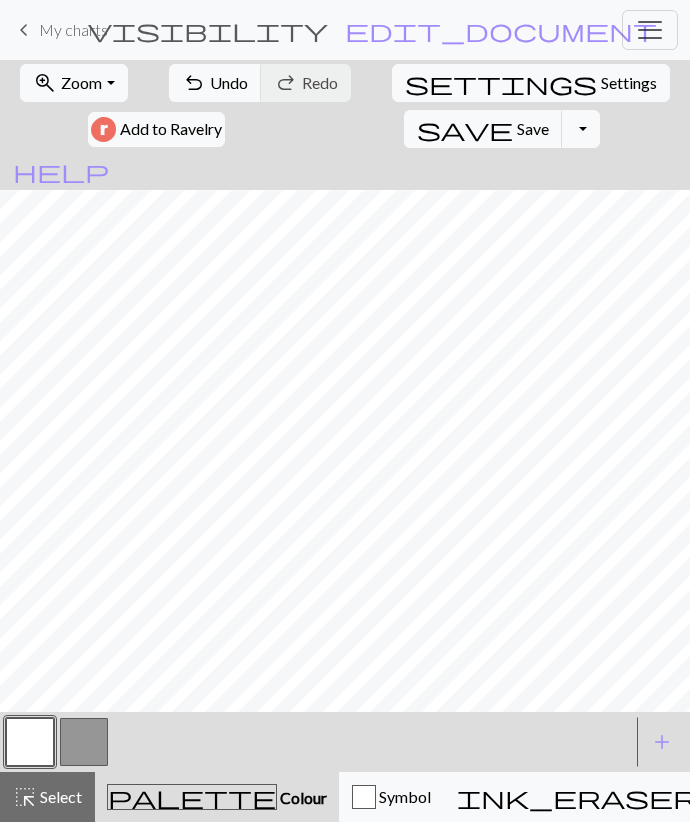 click at bounding box center [84, 742] 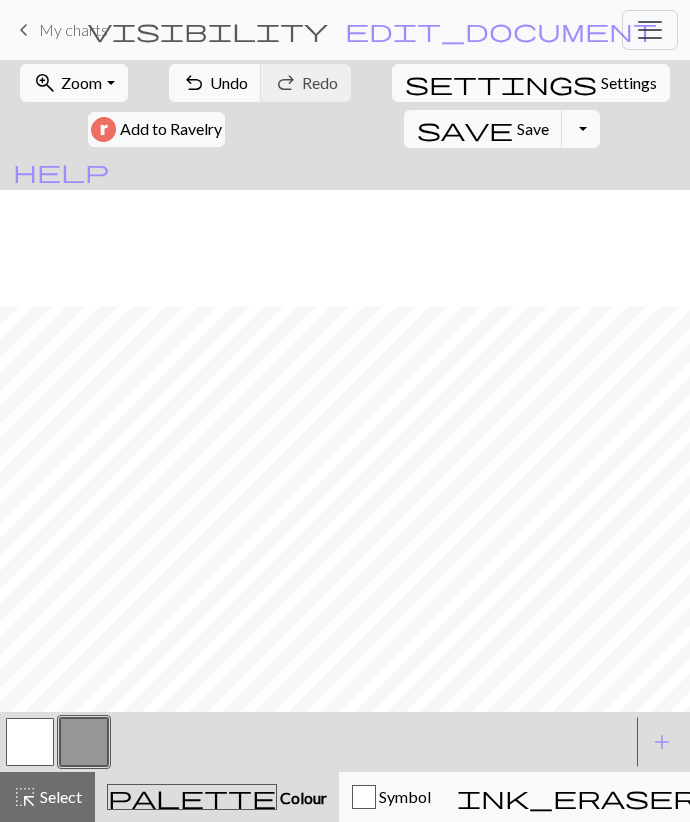 scroll, scrollTop: 154, scrollLeft: 0, axis: vertical 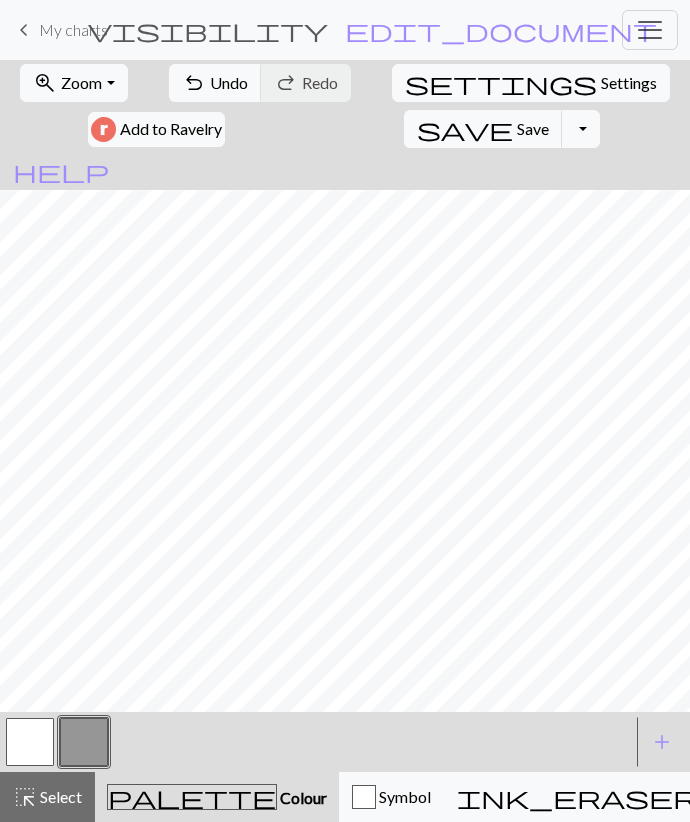 click at bounding box center [30, 742] 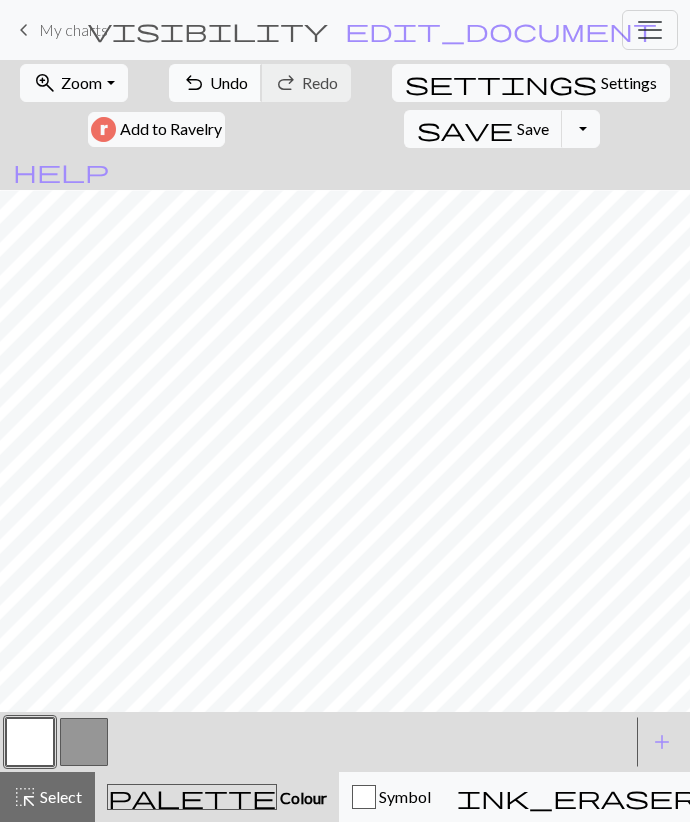 click on "Undo" at bounding box center [229, 82] 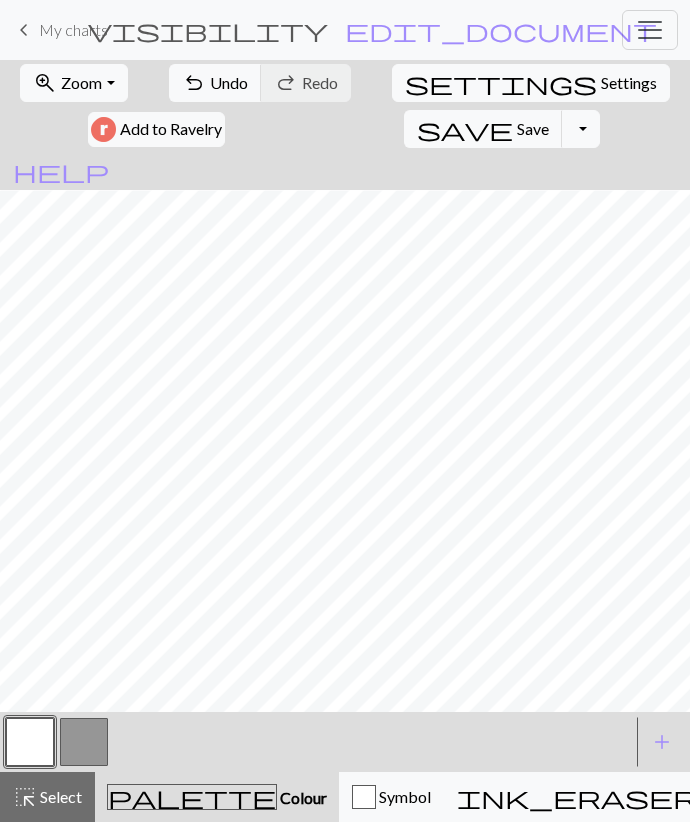 click at bounding box center [84, 742] 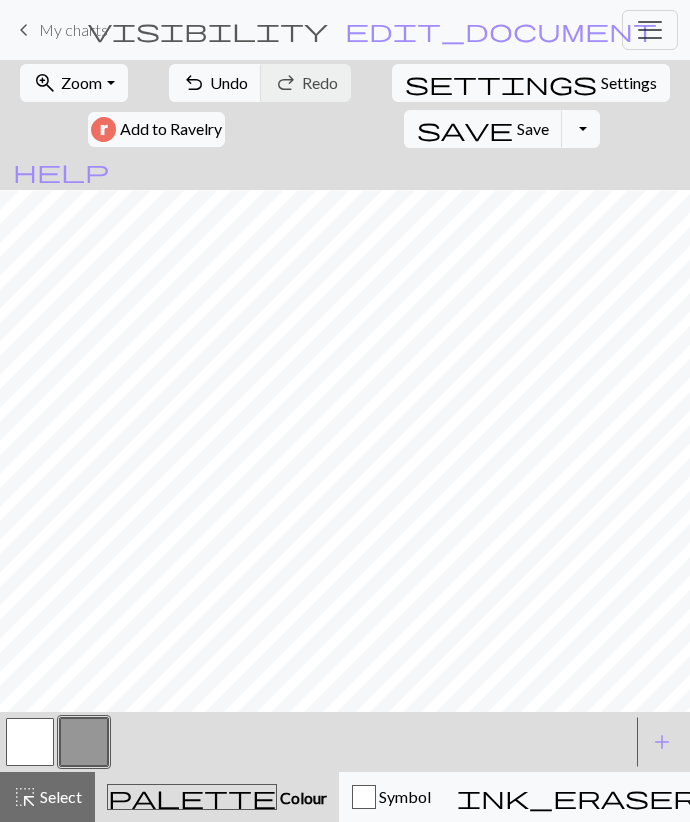 drag, startPoint x: 45, startPoint y: 737, endPoint x: 53, endPoint y: 715, distance: 23.409399 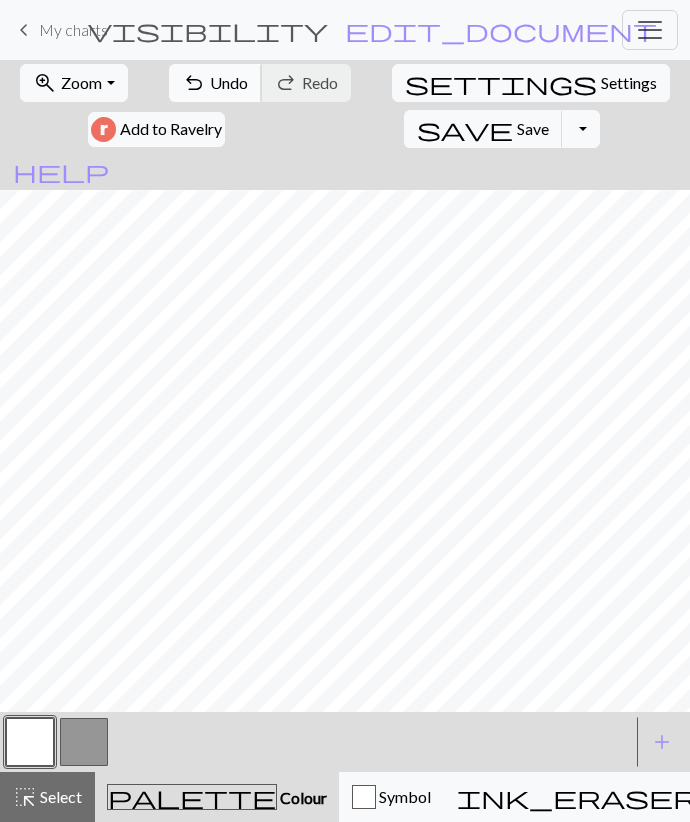 click on "Undo" at bounding box center [229, 82] 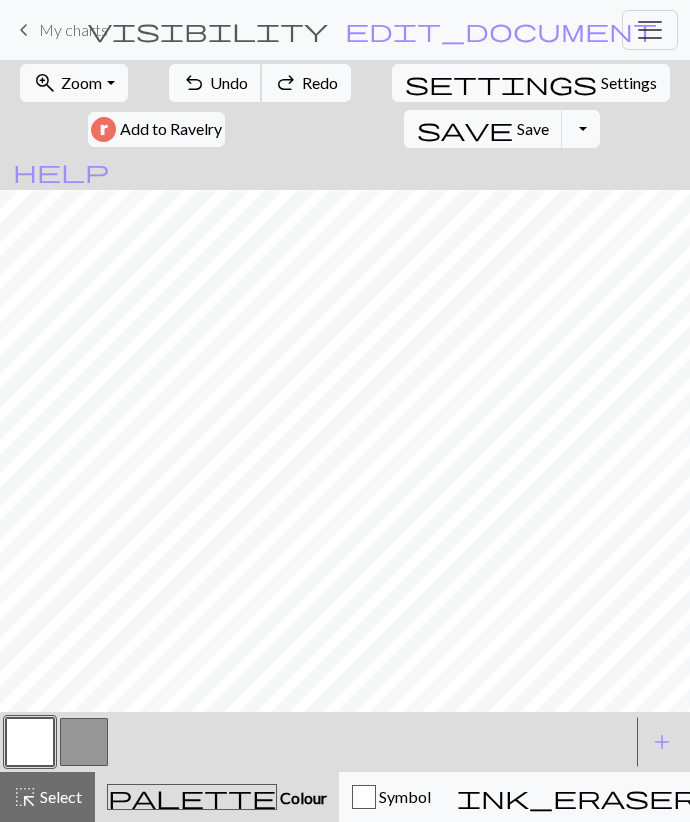 click on "Undo" at bounding box center [229, 82] 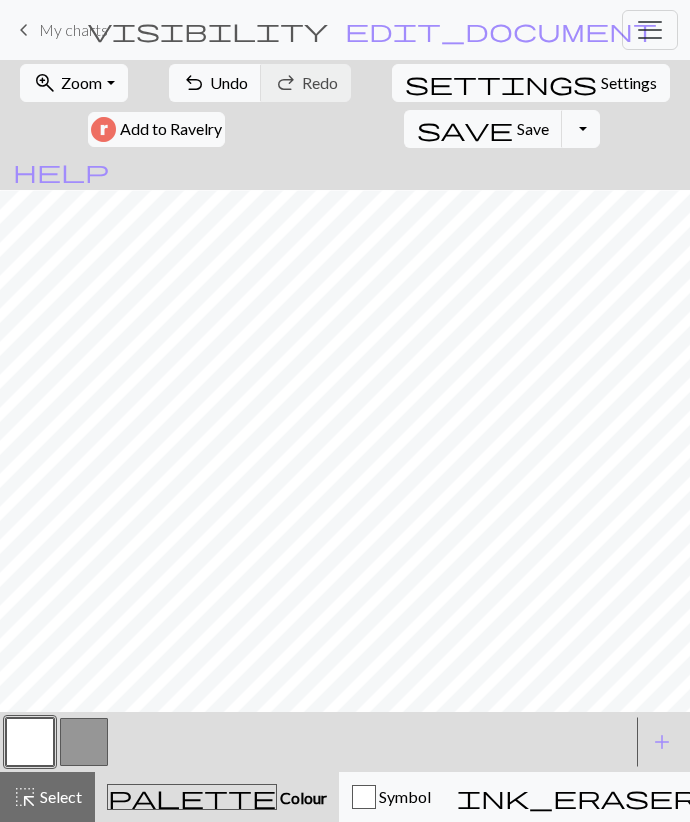 click at bounding box center (84, 742) 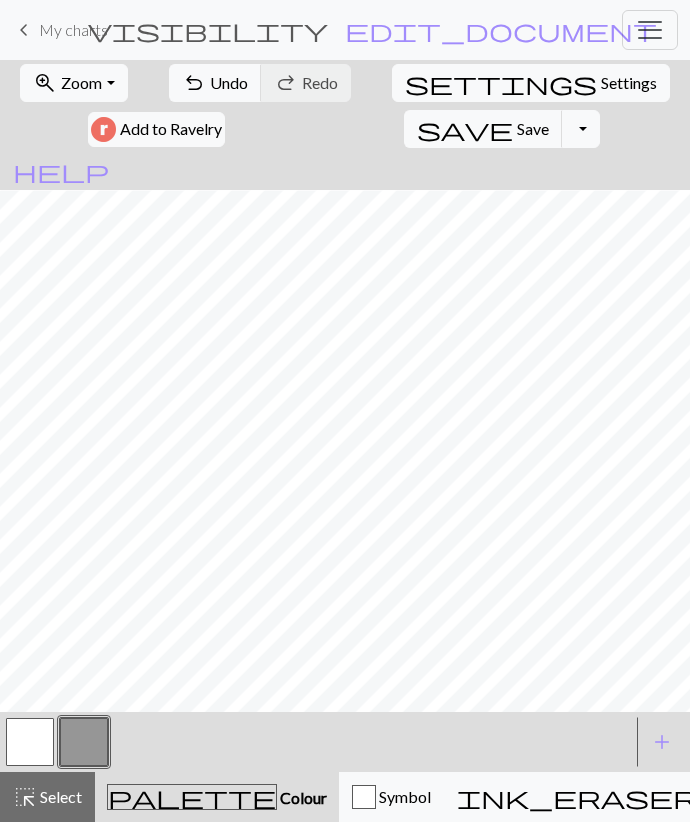 click at bounding box center [30, 742] 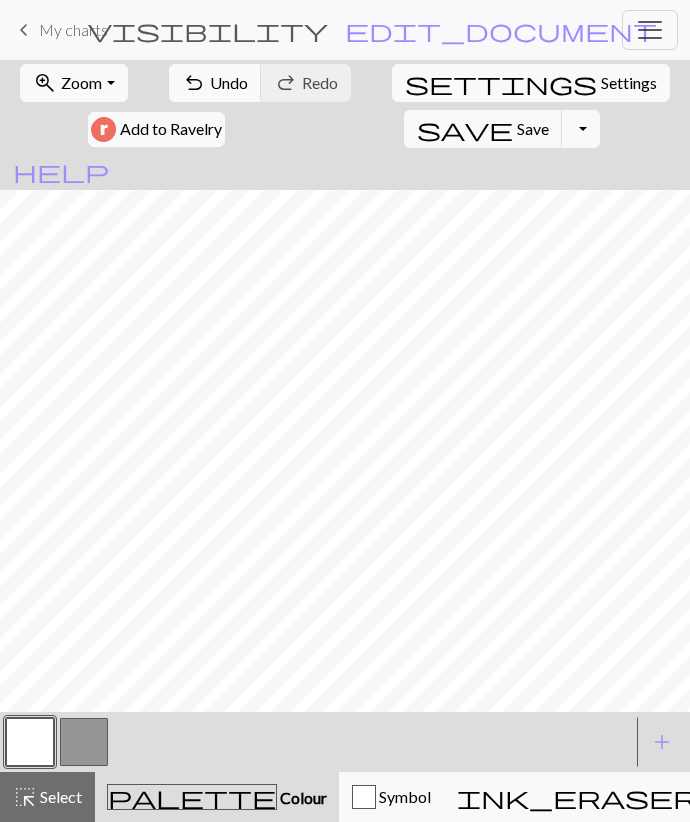 click at bounding box center (84, 742) 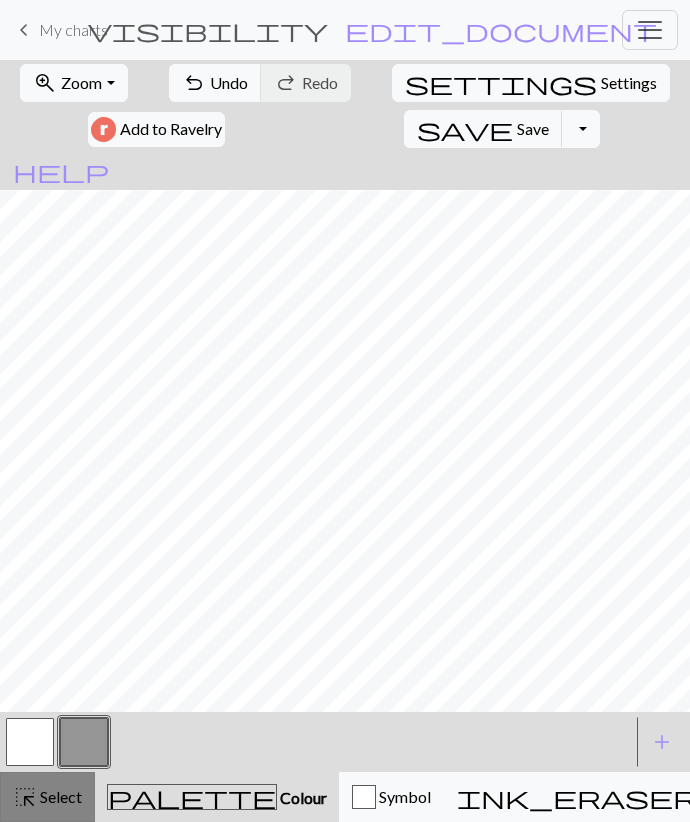 click on "Select" at bounding box center [59, 796] 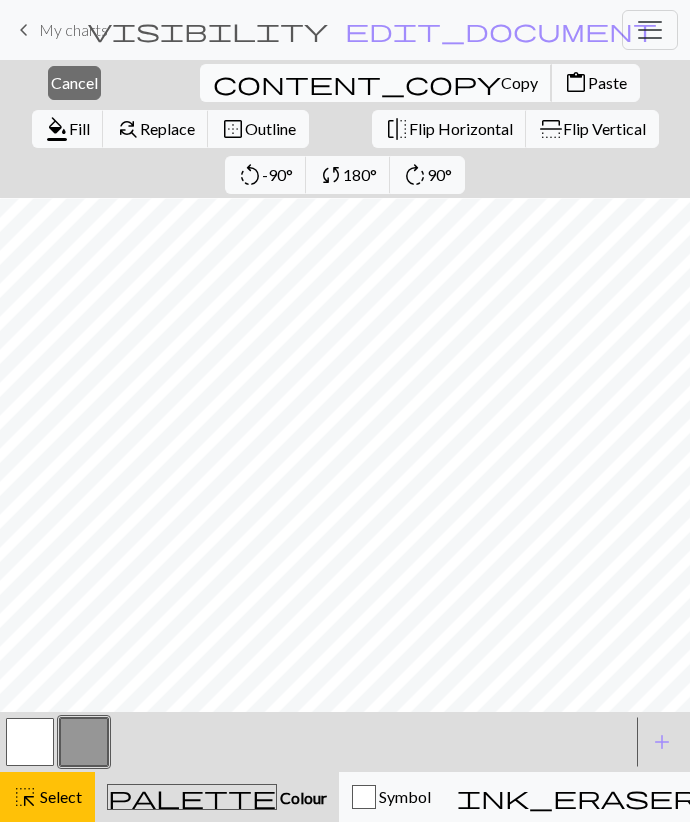 click on "content_copy  Copy" at bounding box center [376, 83] 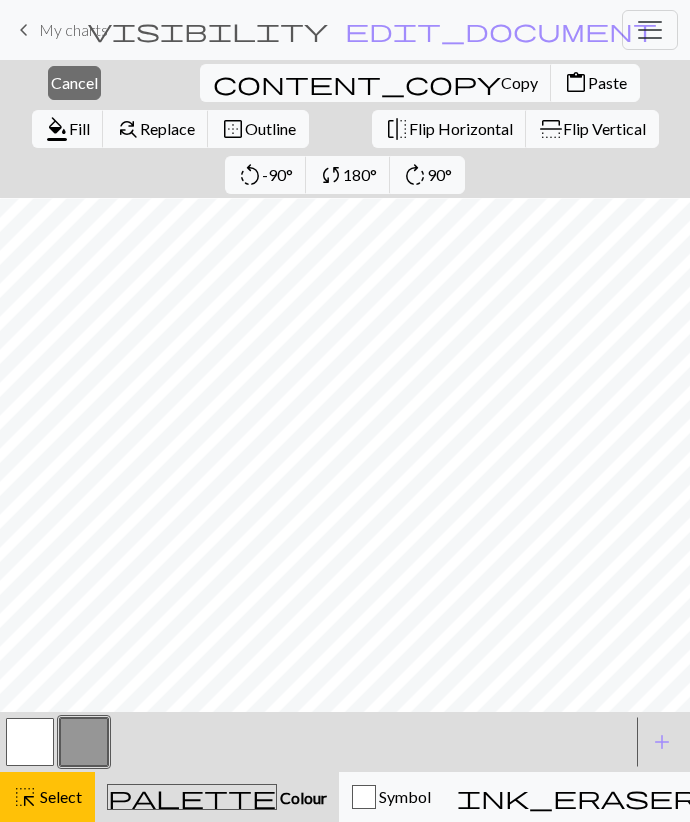 click on "content_paste  Paste" at bounding box center [595, 83] 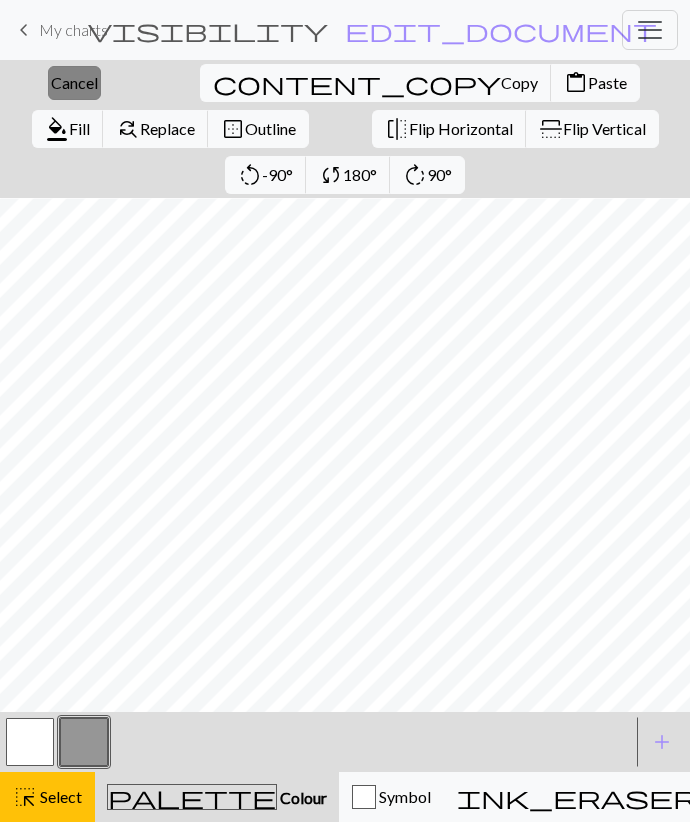 click on "close Cancel" at bounding box center (74, 83) 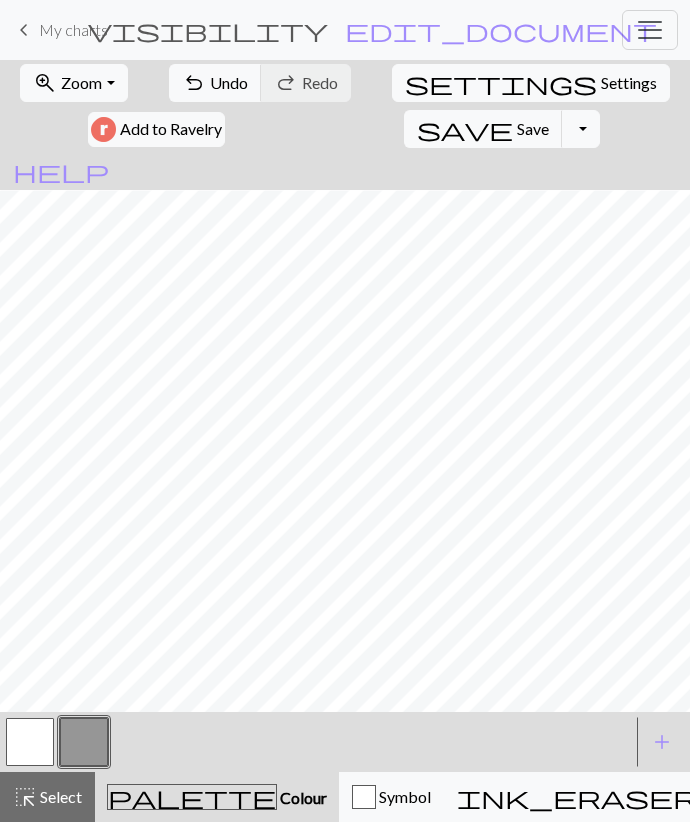 click at bounding box center (30, 742) 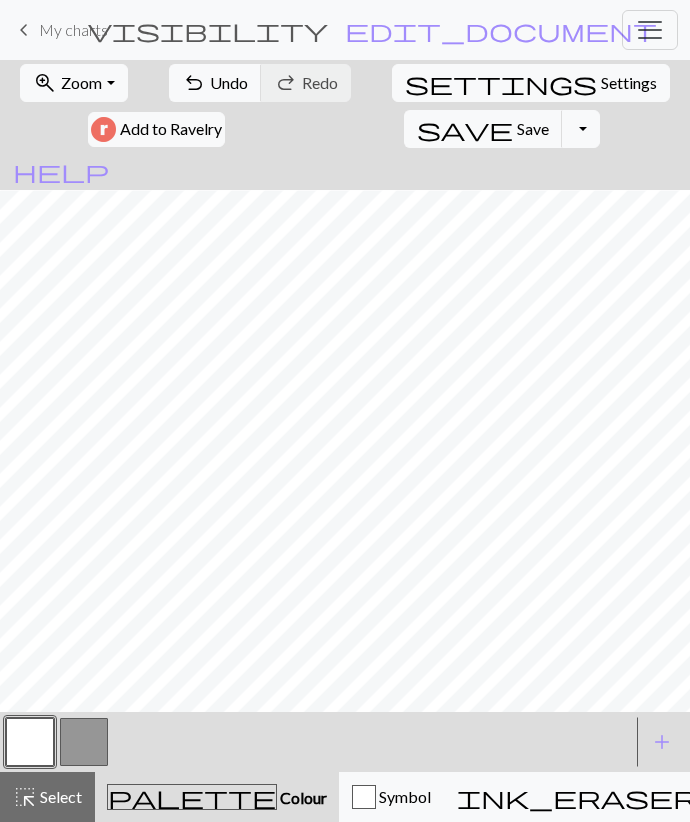 click at bounding box center [30, 742] 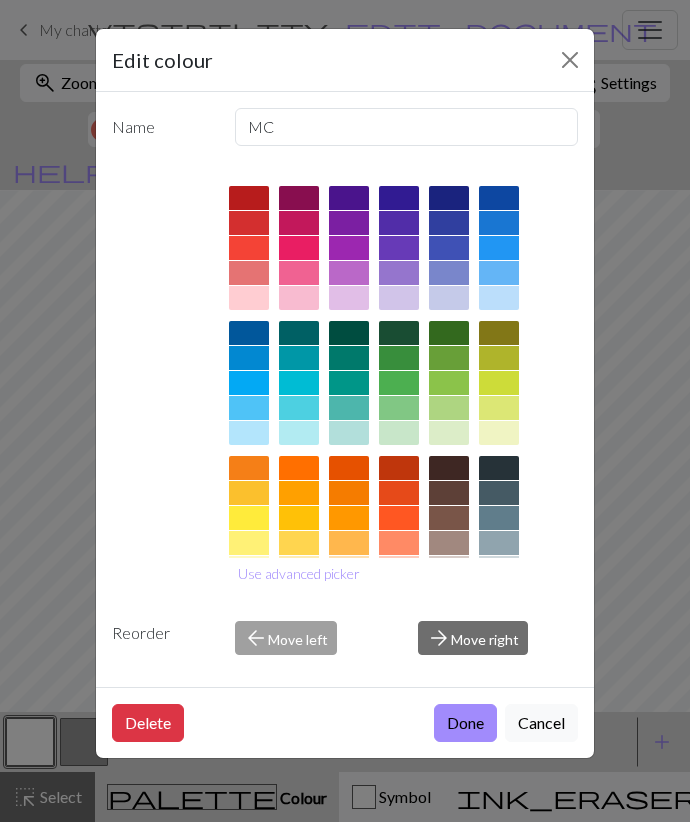 click on "Edit colour Name MC Use advanced picker Reorder arrow_back Move left arrow_forward Move right Delete Done Cancel" at bounding box center (345, 411) 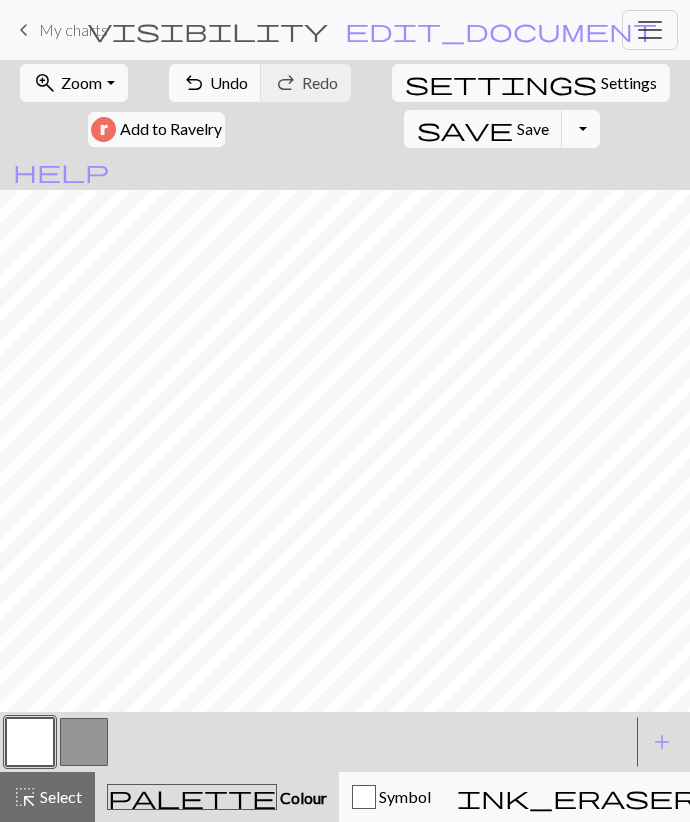 click at bounding box center (84, 742) 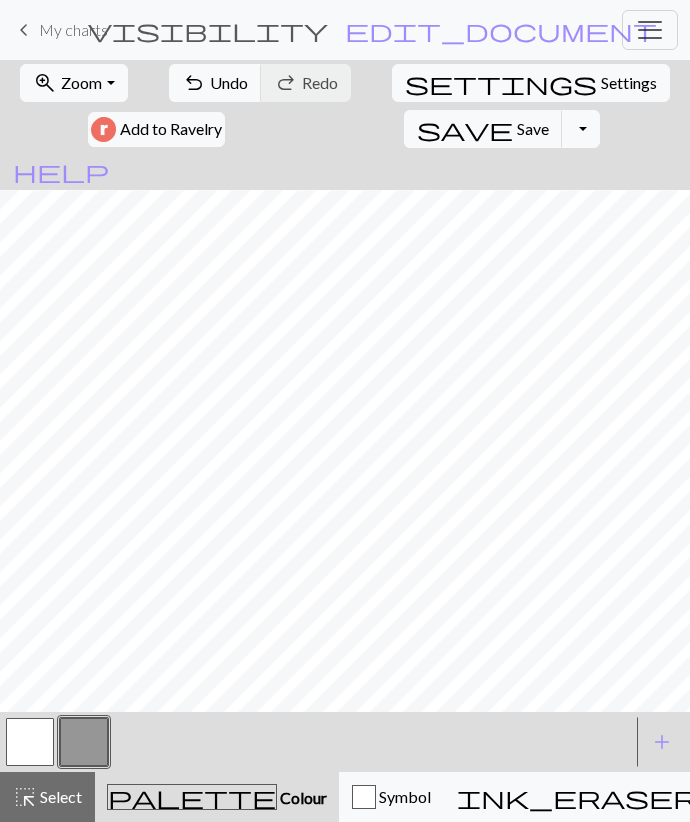 drag, startPoint x: 42, startPoint y: 745, endPoint x: 48, endPoint y: 734, distance: 12.529964 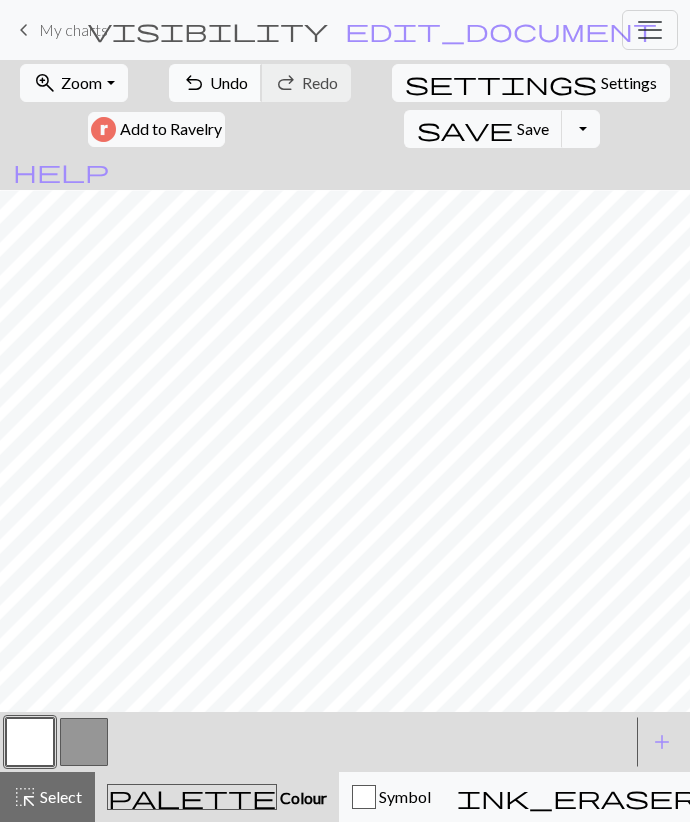 click on "undo Undo Undo" at bounding box center [215, 83] 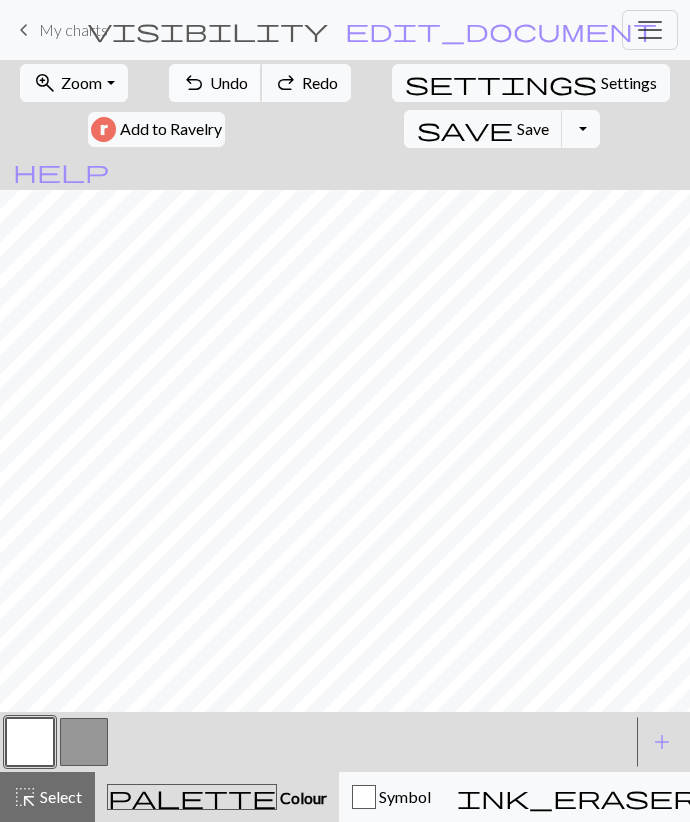 click on "undo Undo Undo" at bounding box center (215, 83) 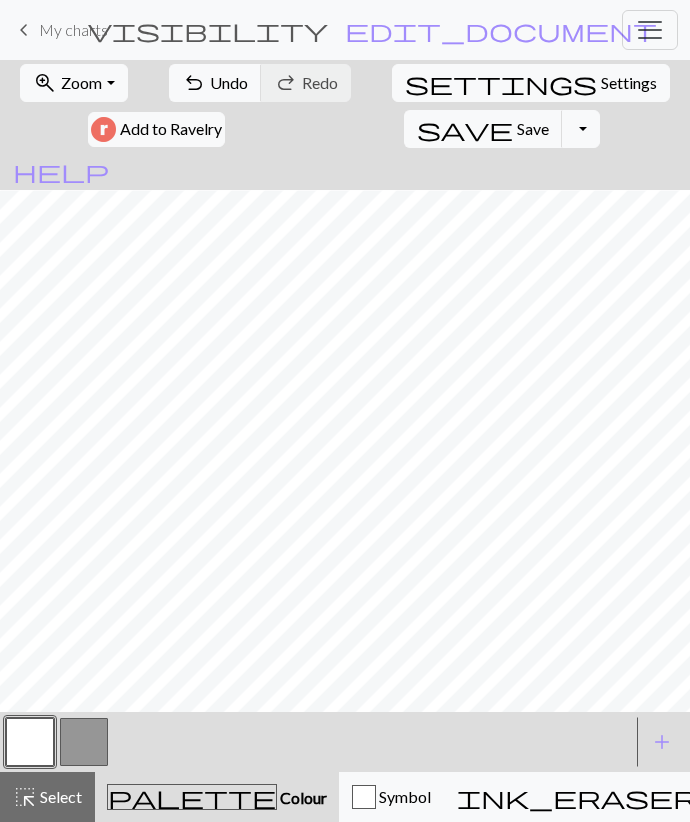 click at bounding box center [84, 742] 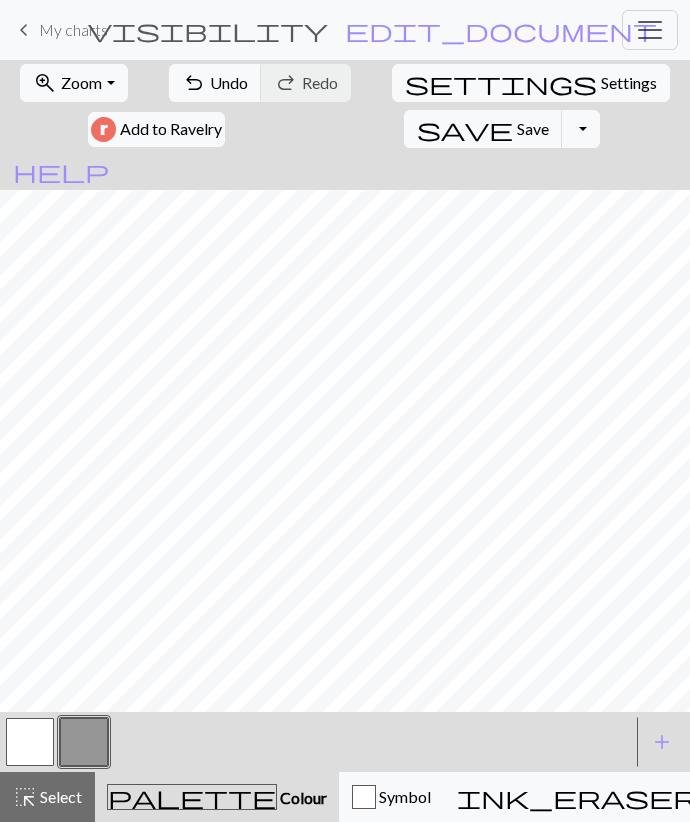drag, startPoint x: 39, startPoint y: 747, endPoint x: 45, endPoint y: 734, distance: 14.3178215 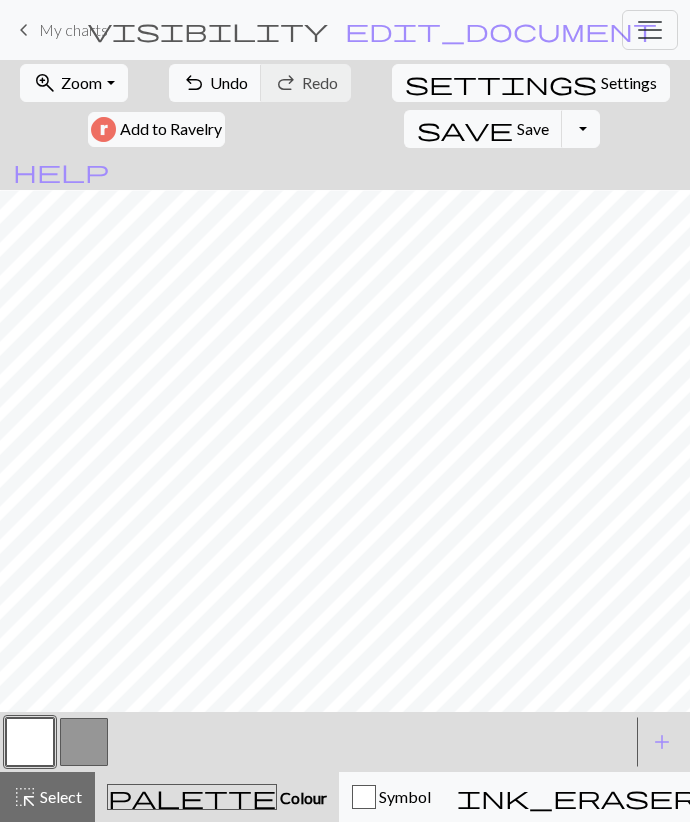 click at bounding box center (84, 742) 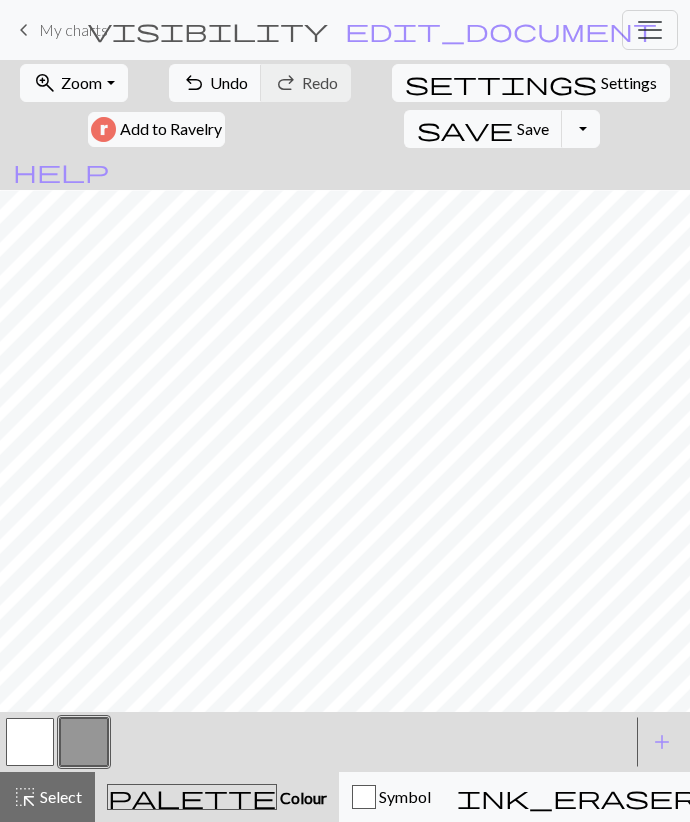 click at bounding box center (30, 742) 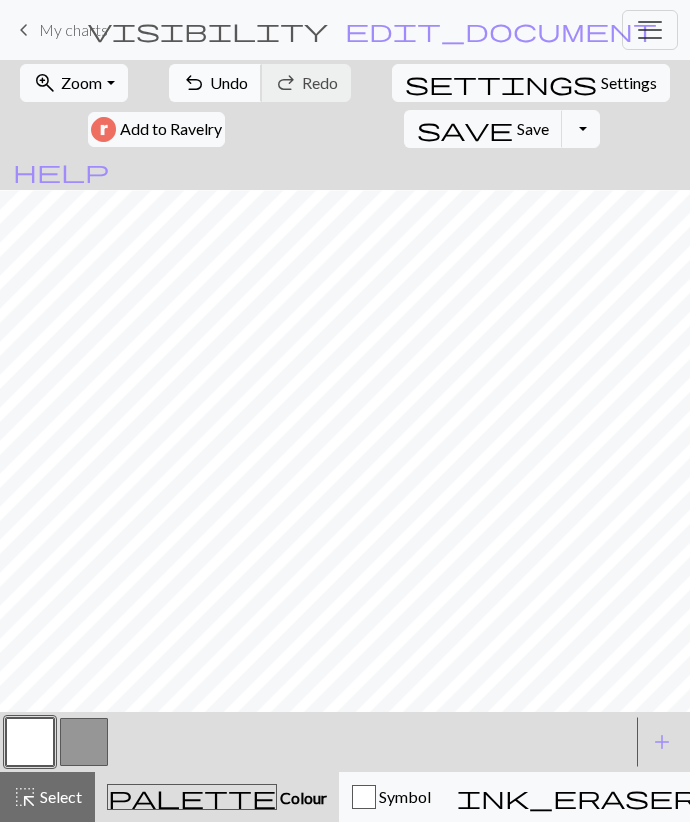 click on "Undo" at bounding box center [229, 82] 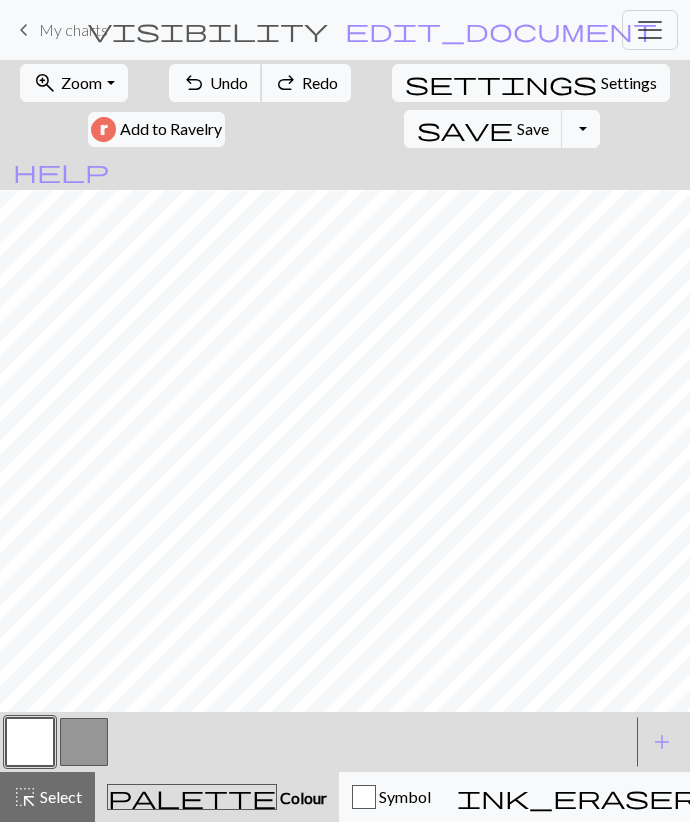 click on "Undo" at bounding box center (229, 82) 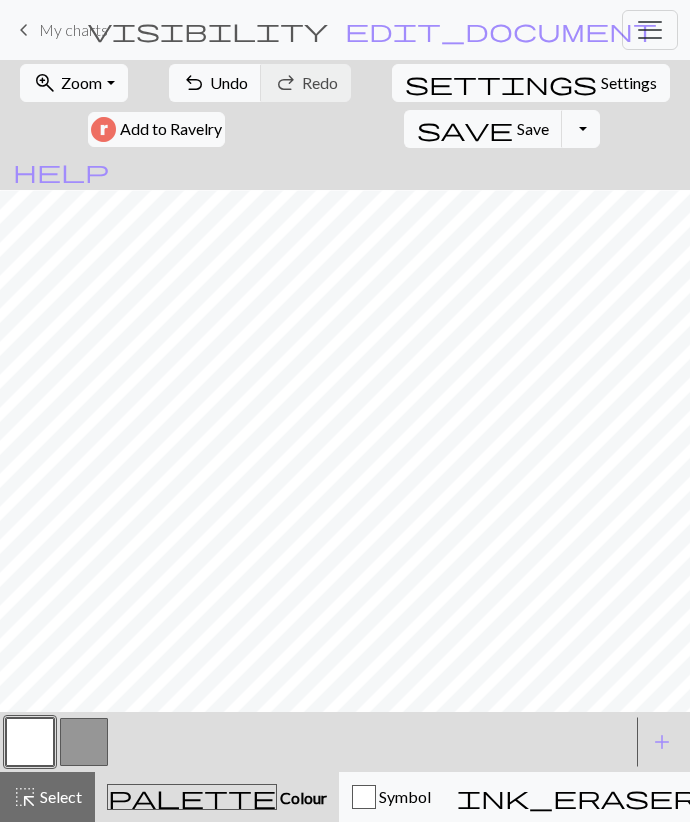 drag, startPoint x: 85, startPoint y: 733, endPoint x: 89, endPoint y: 717, distance: 16.492422 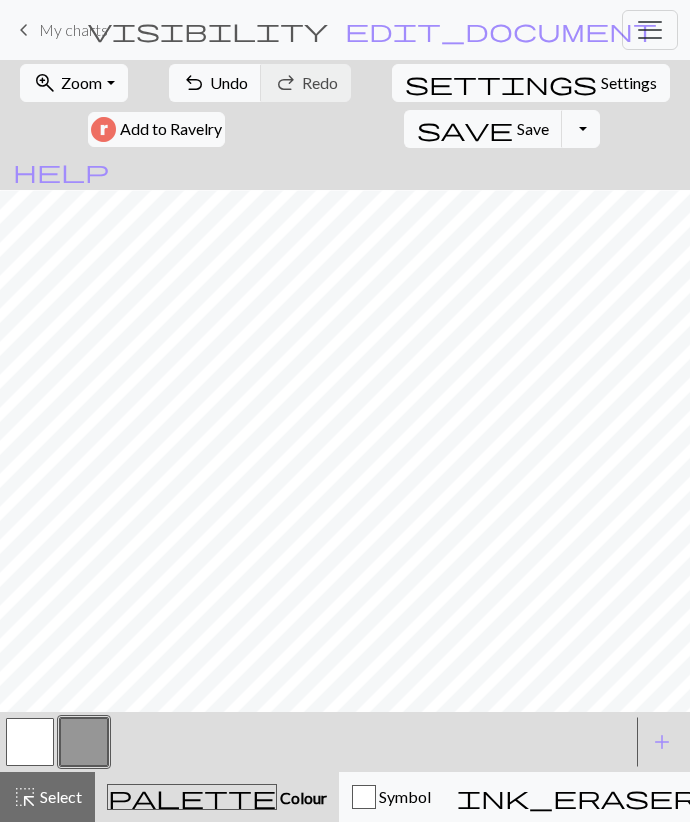 click at bounding box center (30, 742) 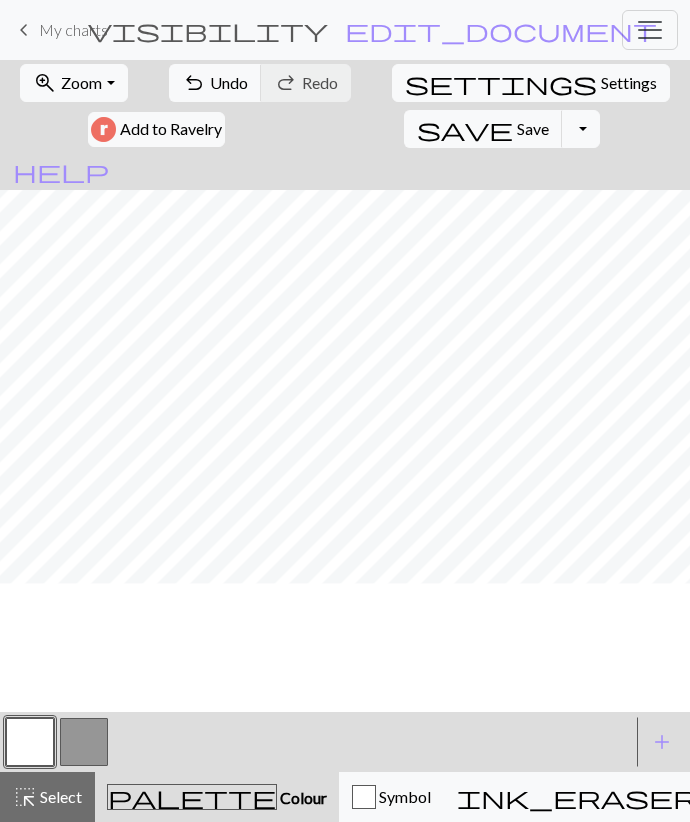 scroll, scrollTop: 38, scrollLeft: 0, axis: vertical 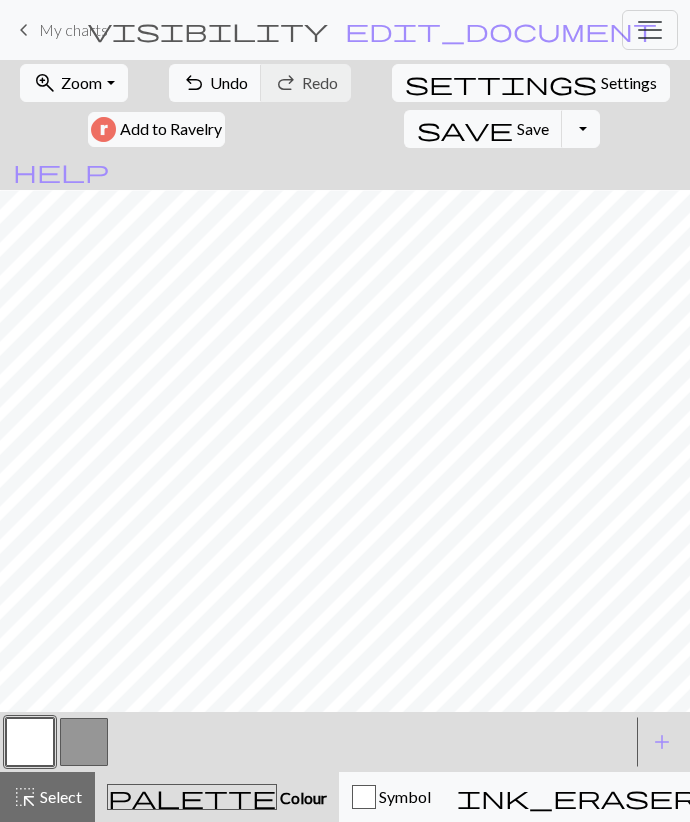 click at bounding box center (84, 742) 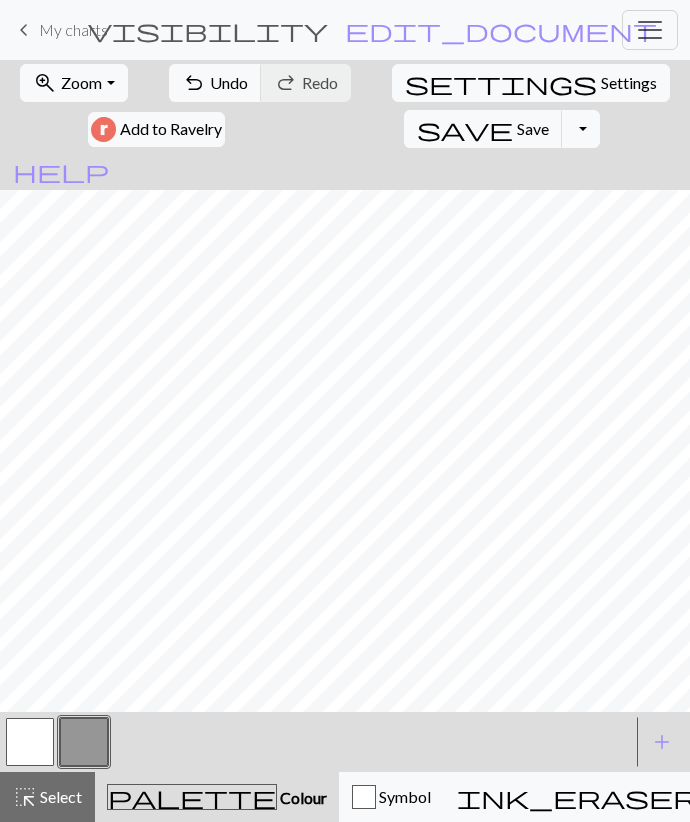 scroll, scrollTop: 0, scrollLeft: 0, axis: both 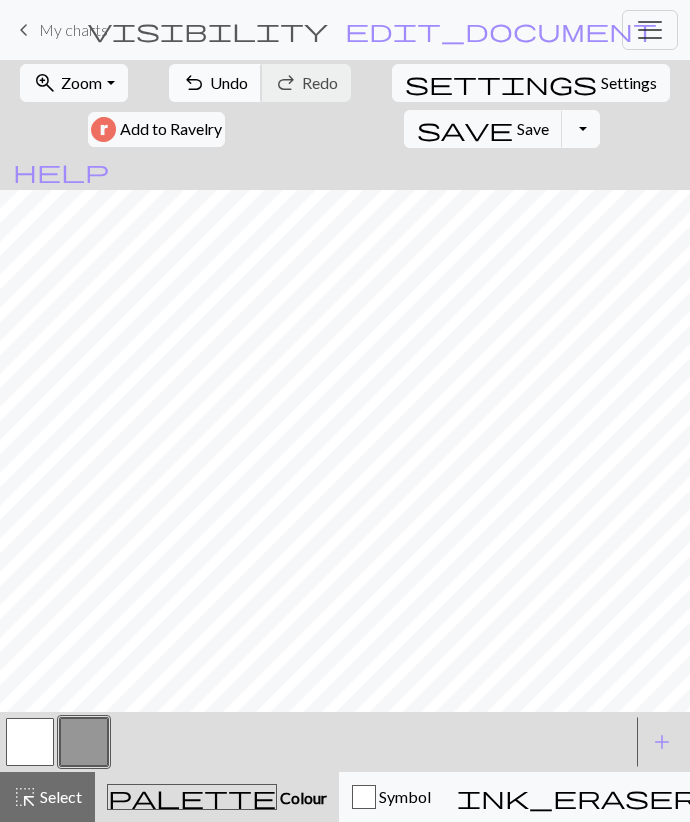 click on "Undo" at bounding box center [229, 82] 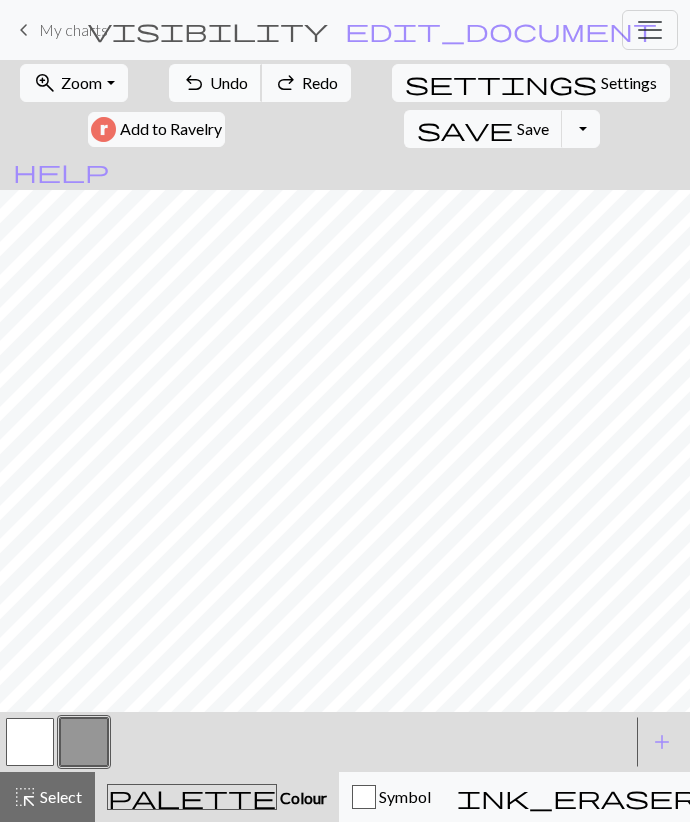 click on "Undo" at bounding box center (229, 82) 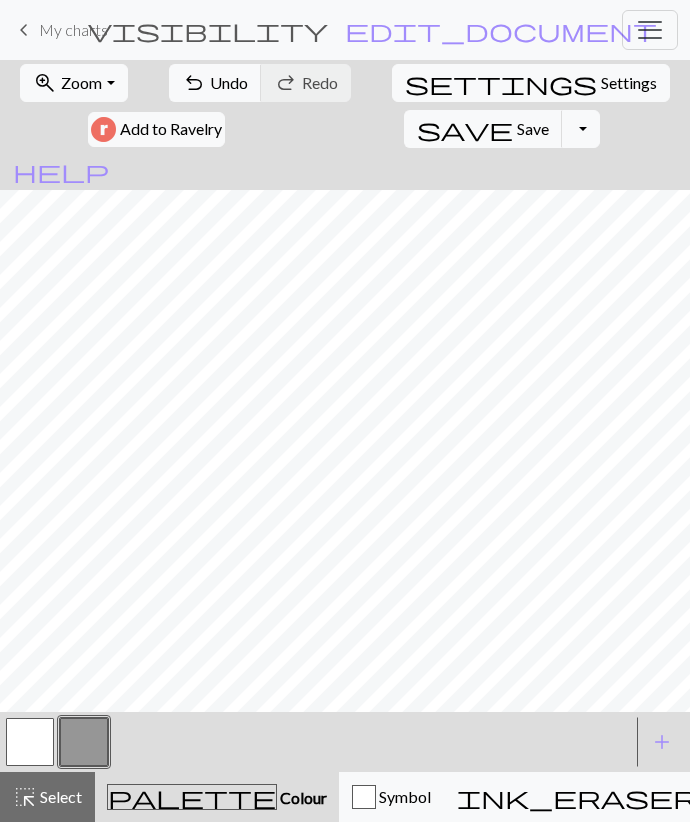 click at bounding box center [30, 742] 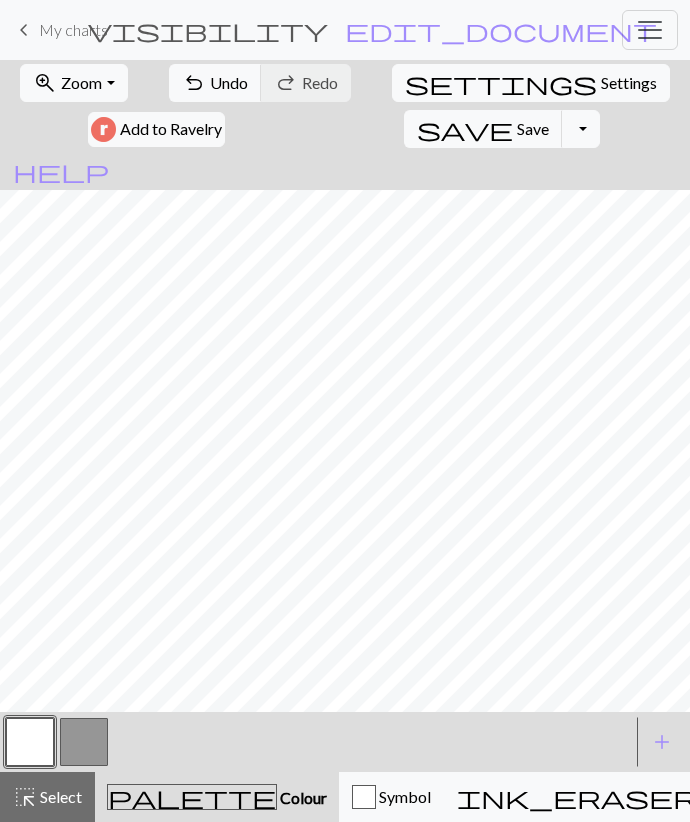 click at bounding box center (84, 742) 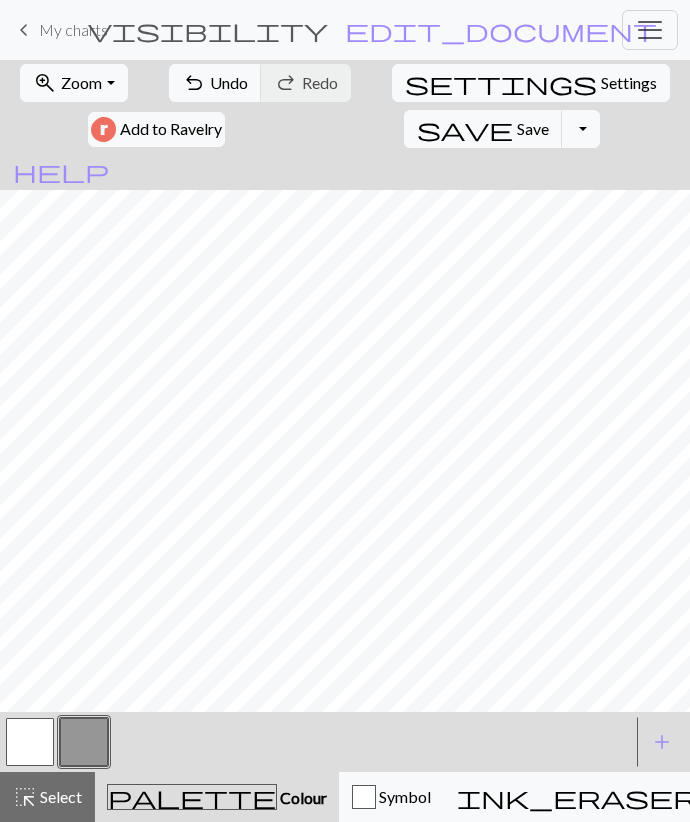 drag, startPoint x: 45, startPoint y: 747, endPoint x: 50, endPoint y: 725, distance: 22.561028 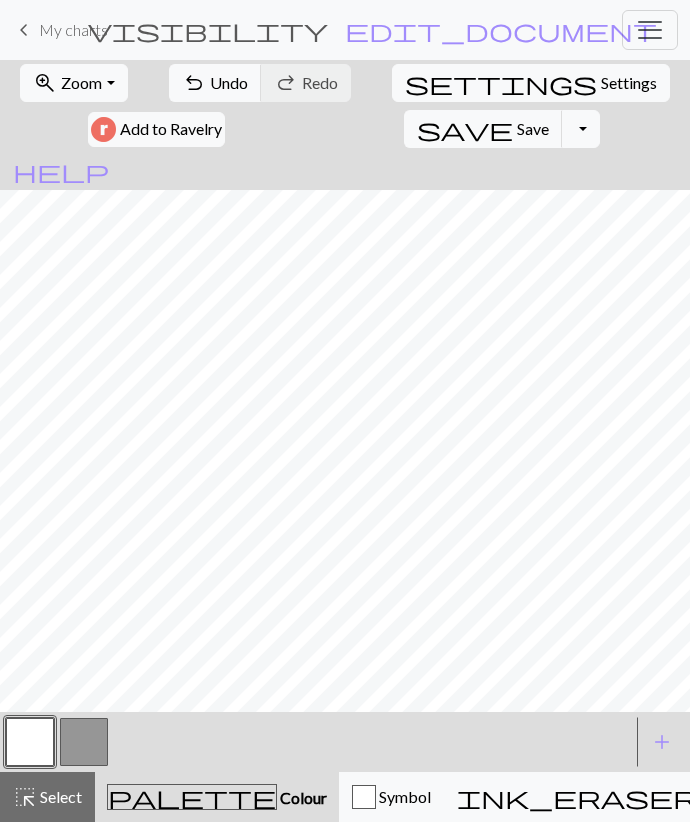 click at bounding box center (84, 742) 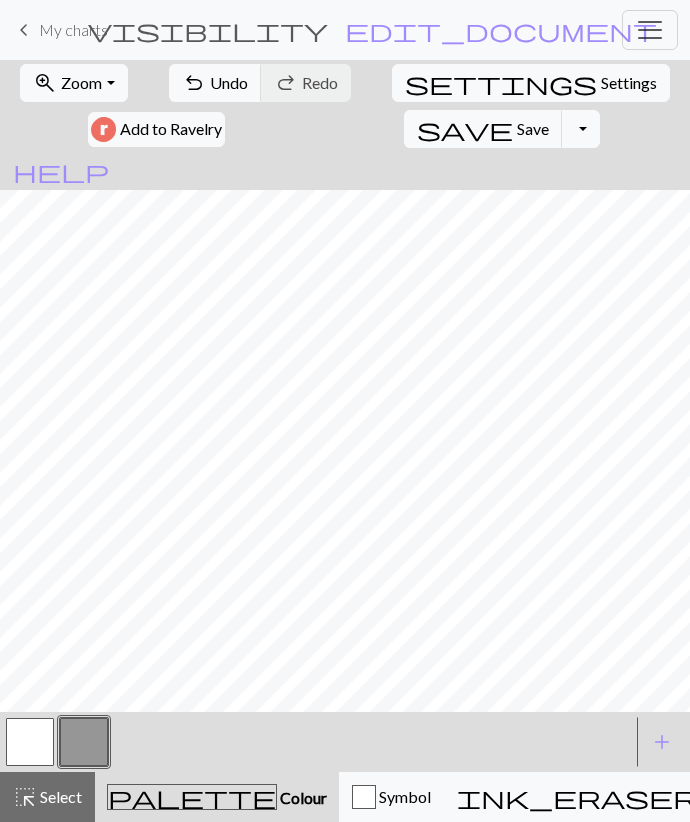 click at bounding box center (30, 742) 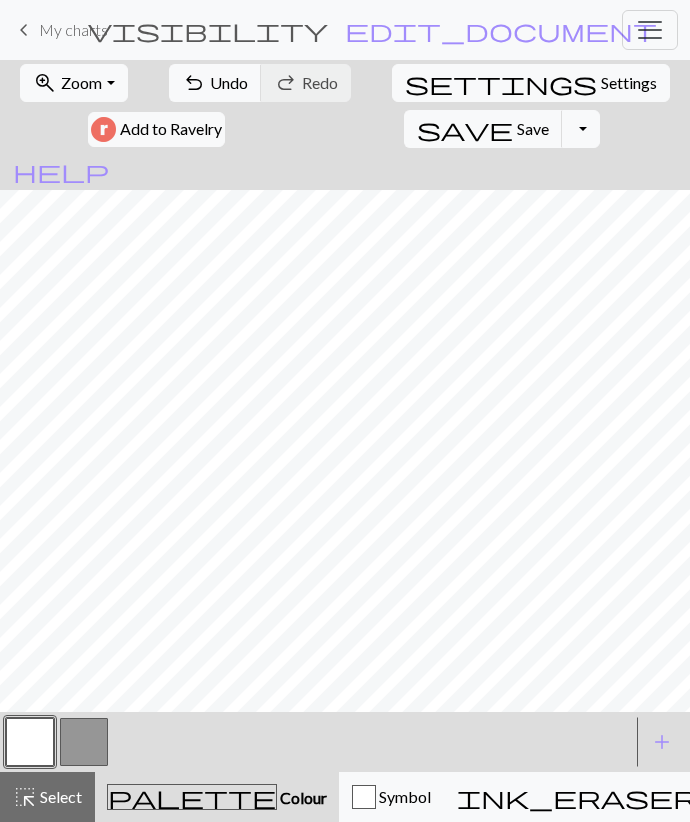 click at bounding box center [84, 742] 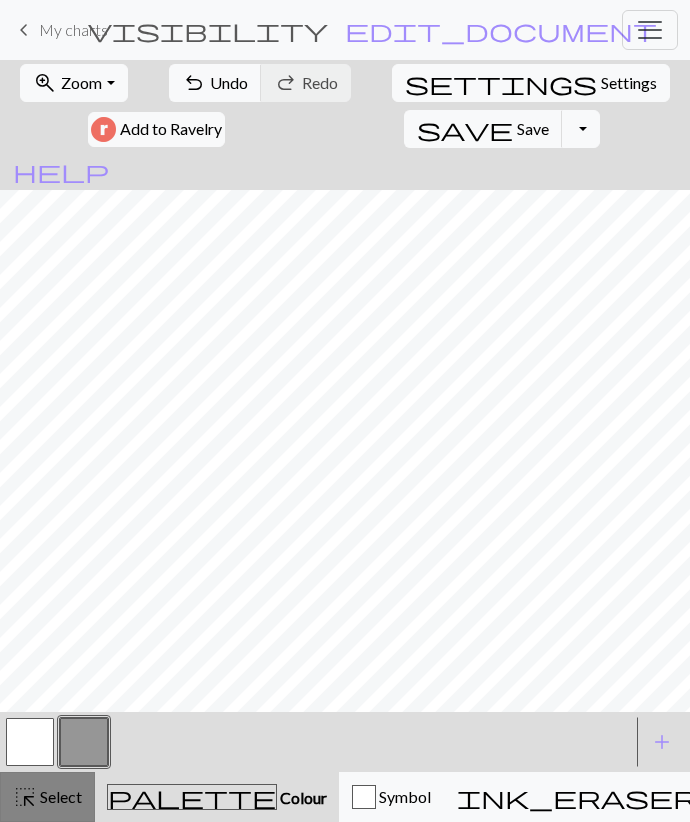 click on "Select" at bounding box center (59, 796) 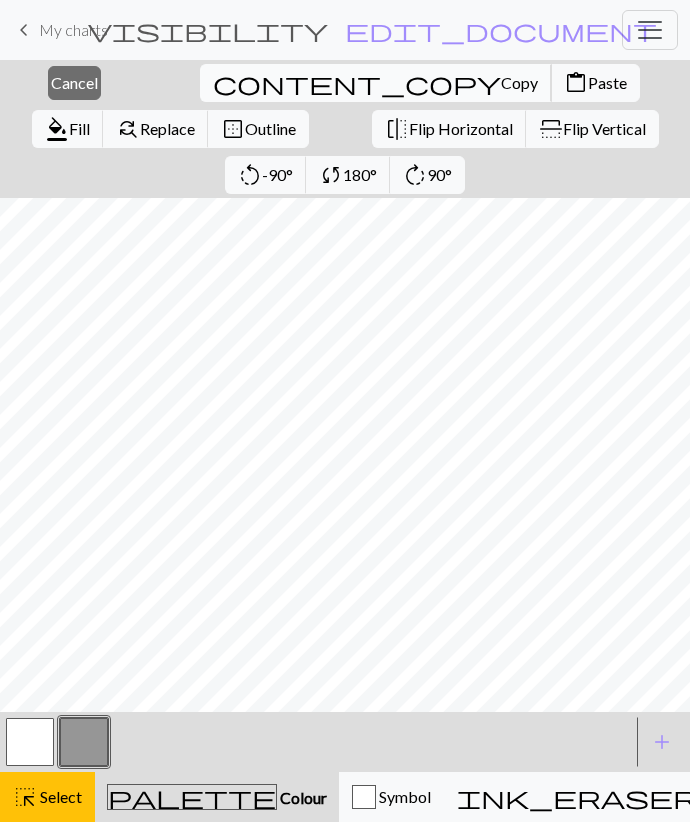 click on "Copy" at bounding box center (519, 82) 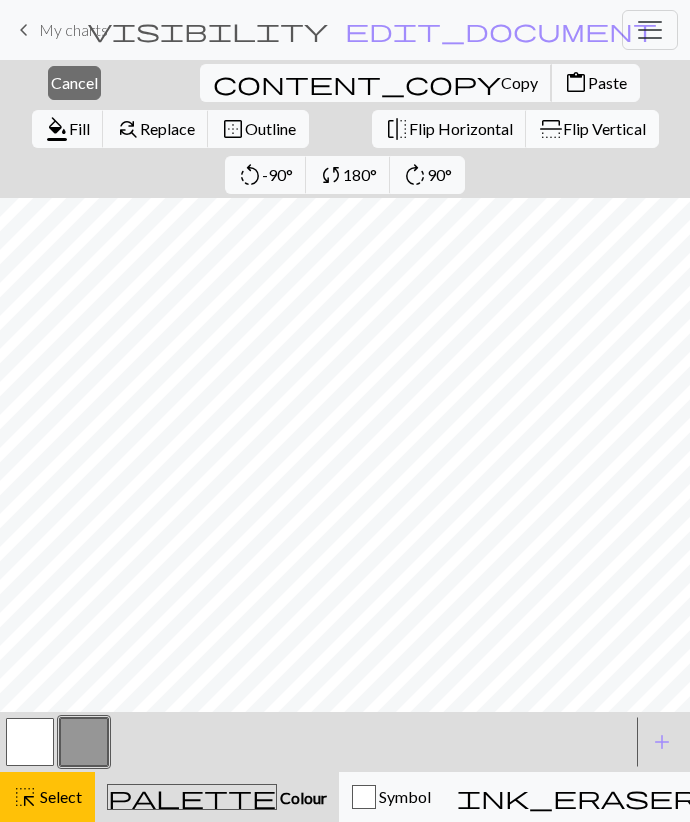 drag, startPoint x: 202, startPoint y: 87, endPoint x: 213, endPoint y: 115, distance: 30.083218 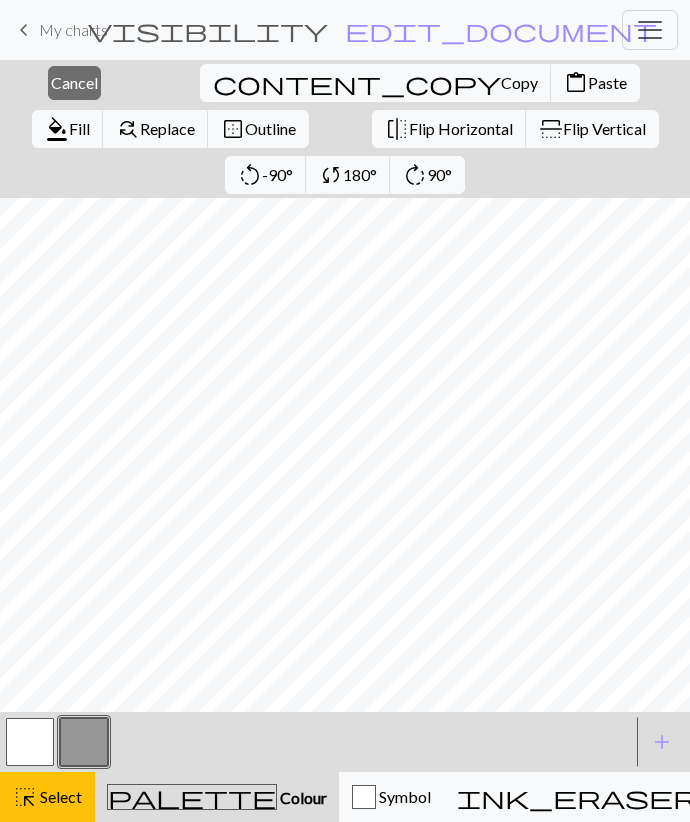 click on "Paste" at bounding box center (607, 82) 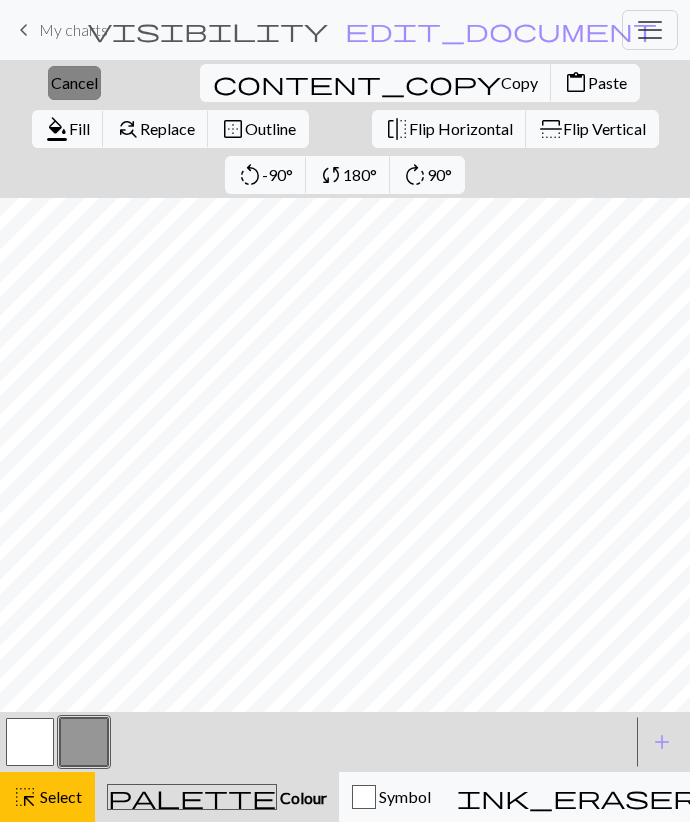 click on "Cancel" at bounding box center (74, 82) 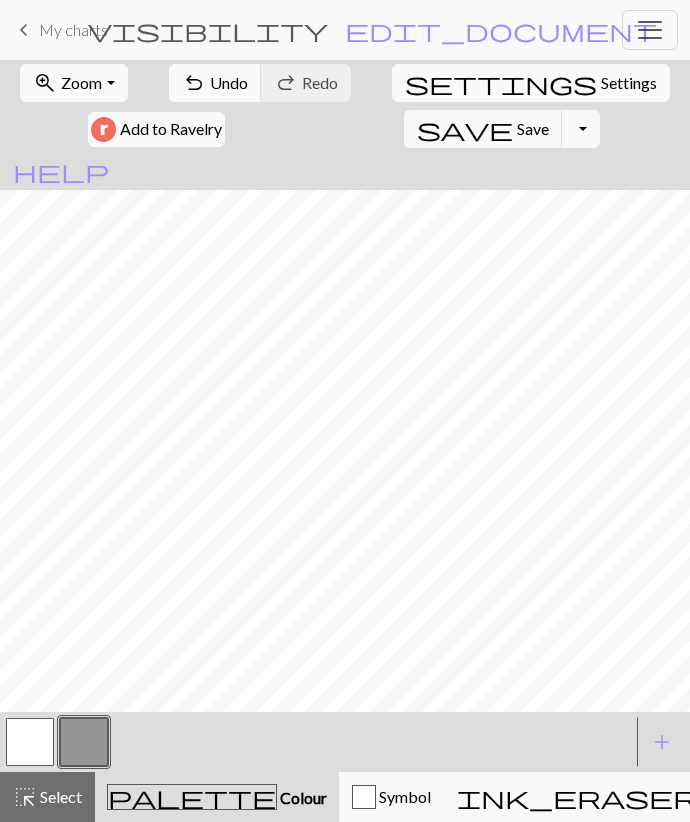 click at bounding box center (30, 742) 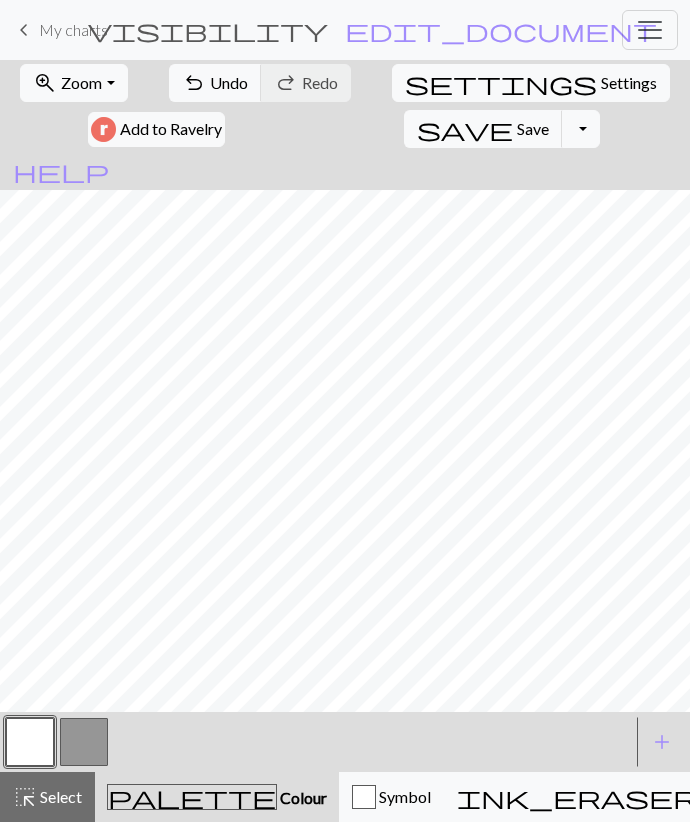 click at bounding box center [84, 742] 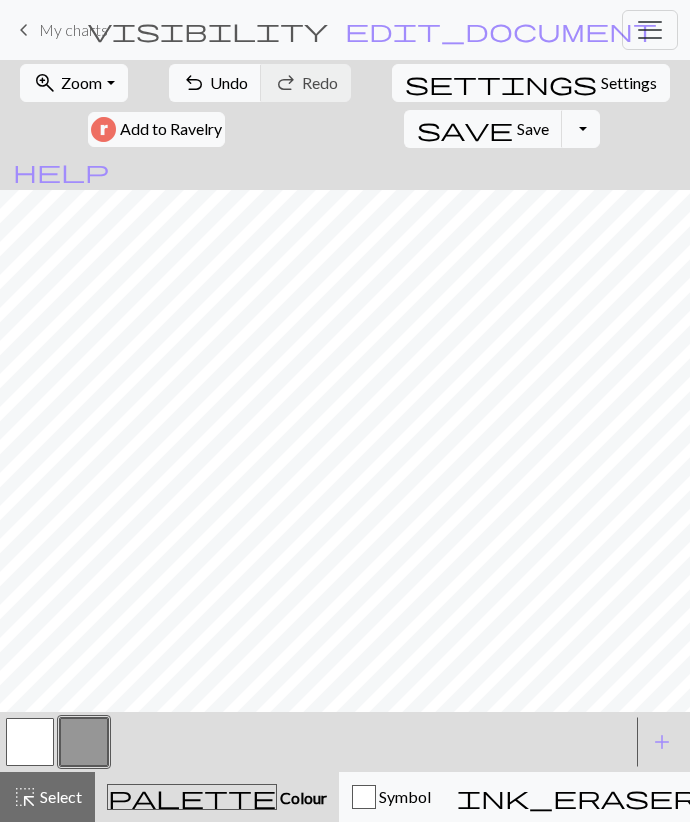 drag, startPoint x: 32, startPoint y: 743, endPoint x: 56, endPoint y: 714, distance: 37.64306 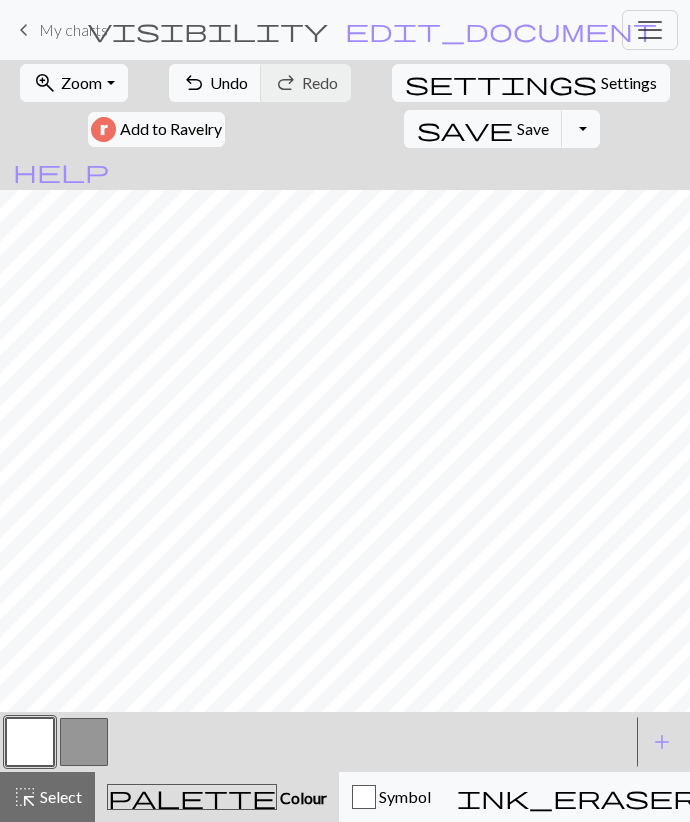 click at bounding box center [84, 742] 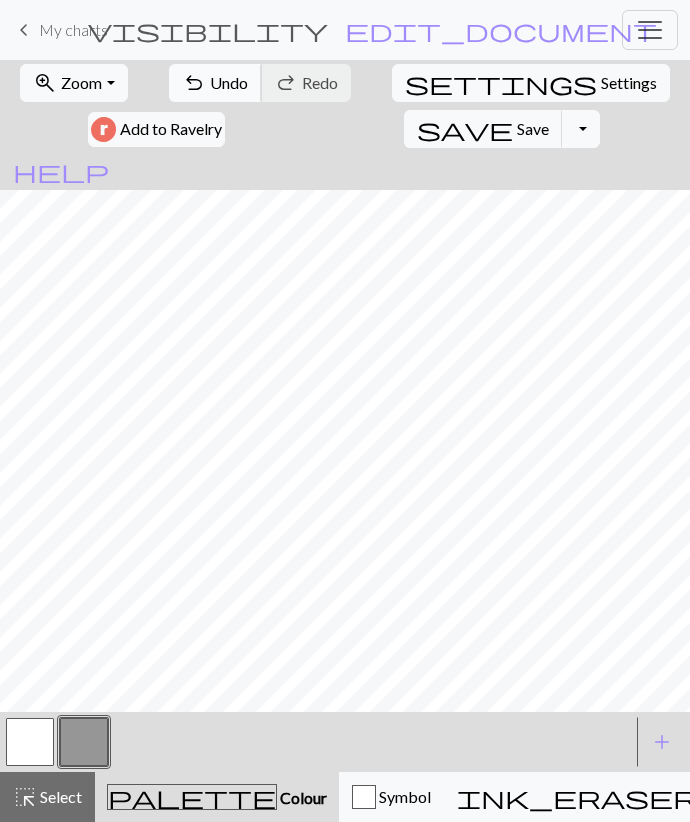 click on "undo Undo Undo" at bounding box center (215, 83) 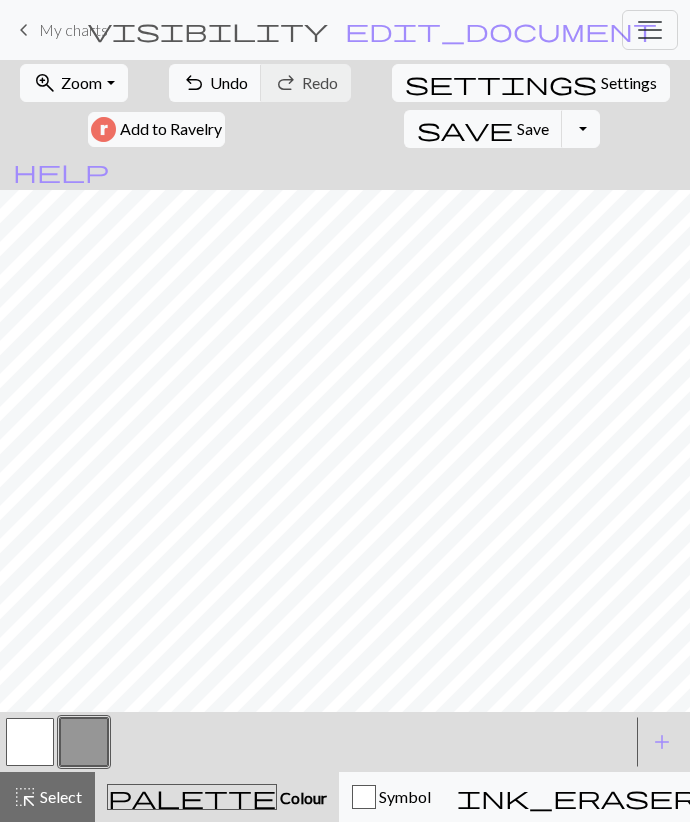 click at bounding box center (30, 742) 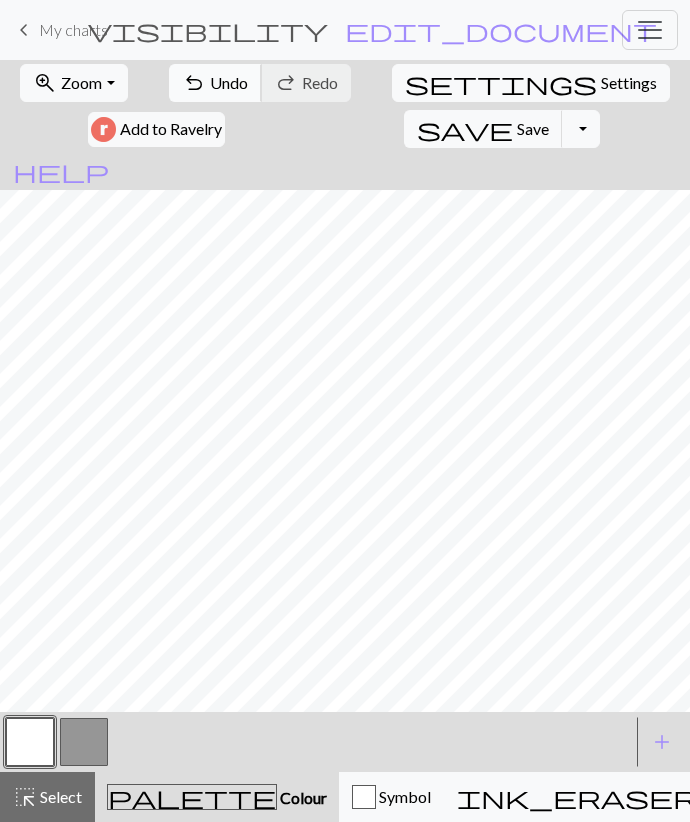 drag, startPoint x: 169, startPoint y: 80, endPoint x: 179, endPoint y: 95, distance: 18.027756 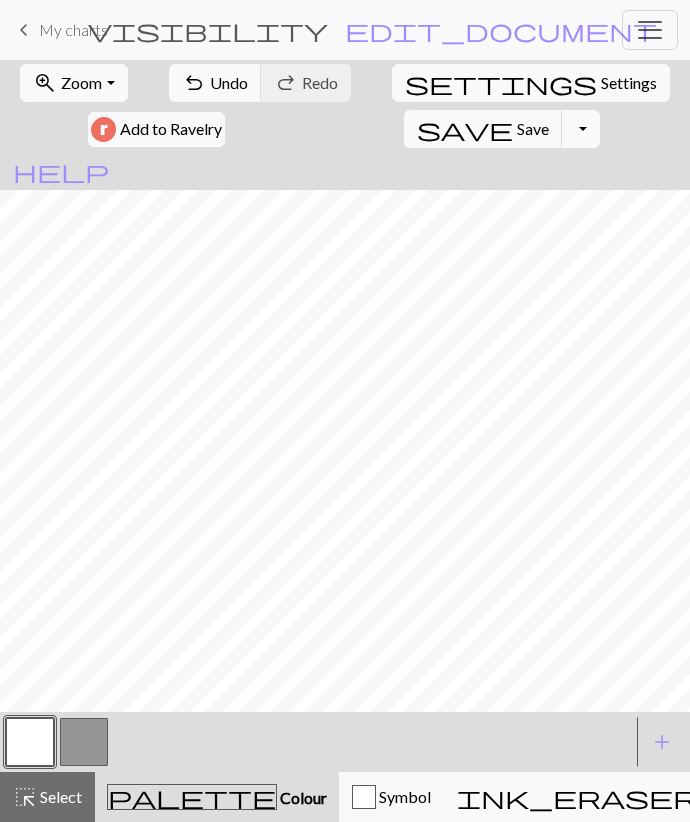click at bounding box center (84, 742) 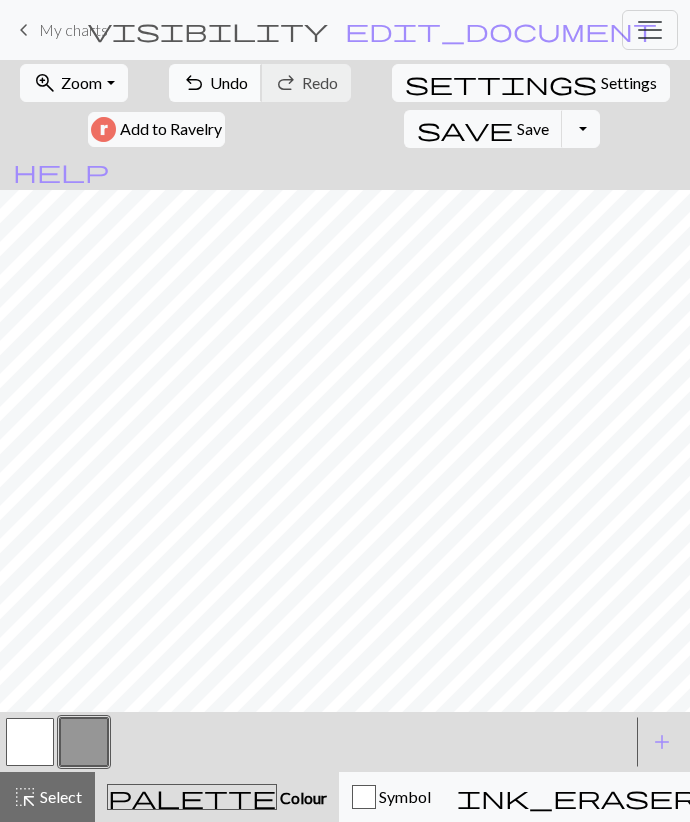 click on "undo Undo Undo" at bounding box center [215, 83] 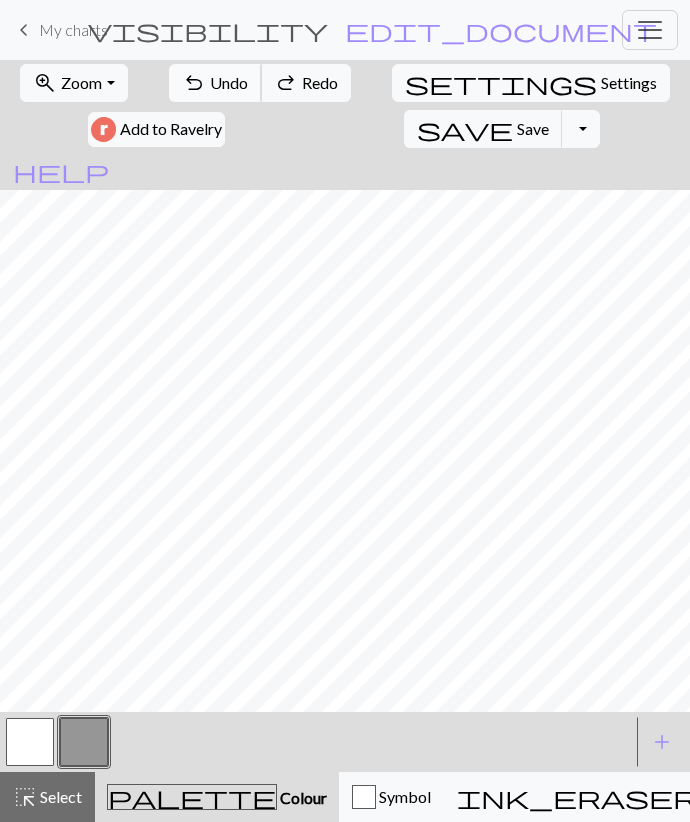 click on "undo Undo Undo" at bounding box center [215, 83] 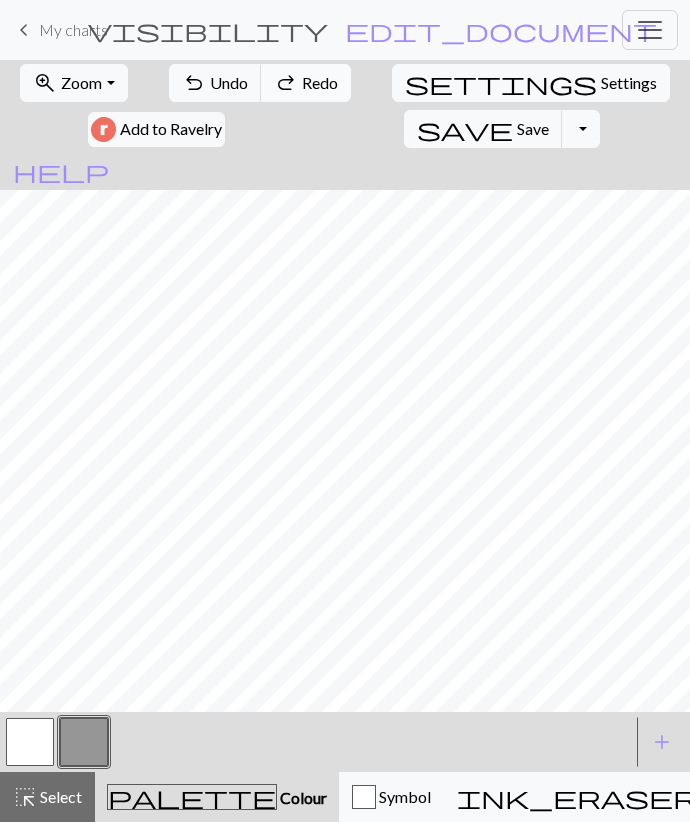 click on "redo" at bounding box center (286, 83) 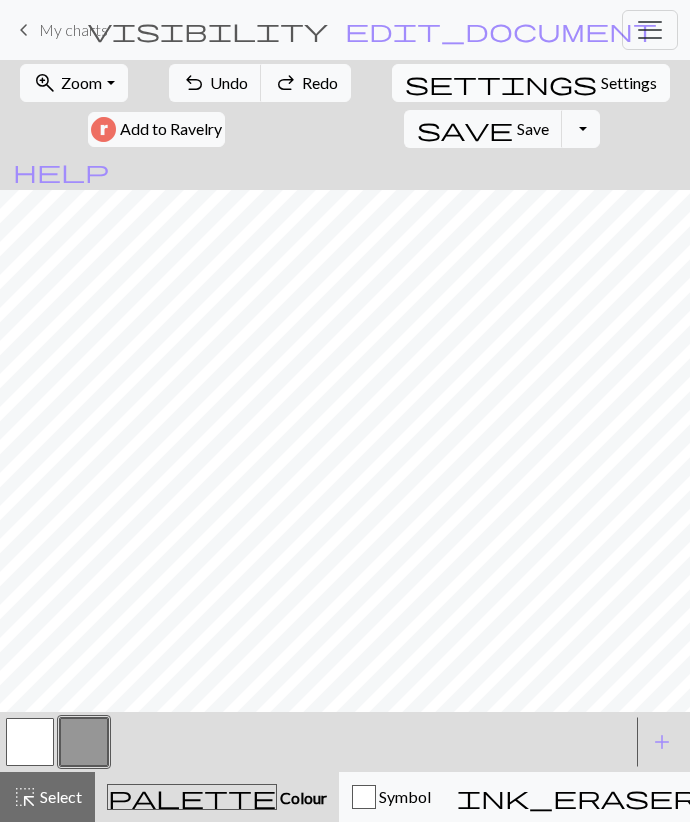 click on "Settings" at bounding box center [629, 83] 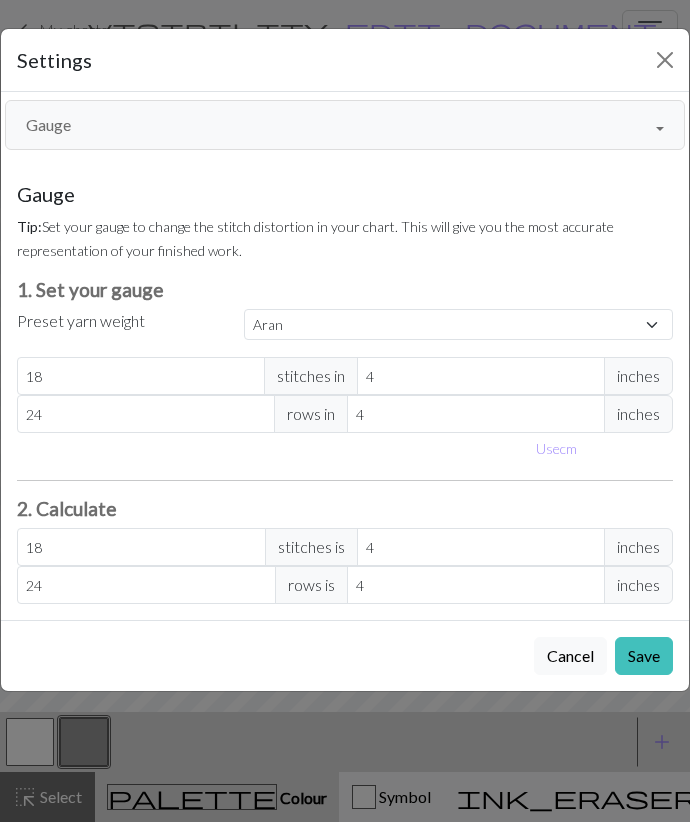 click on "Gauge" at bounding box center (345, 125) 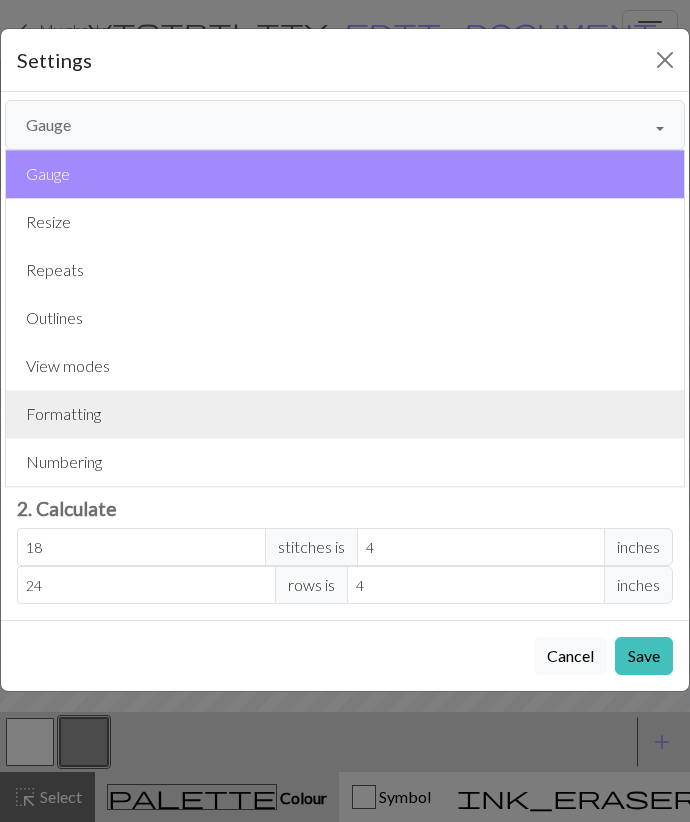 click on "Formatting" at bounding box center [345, 414] 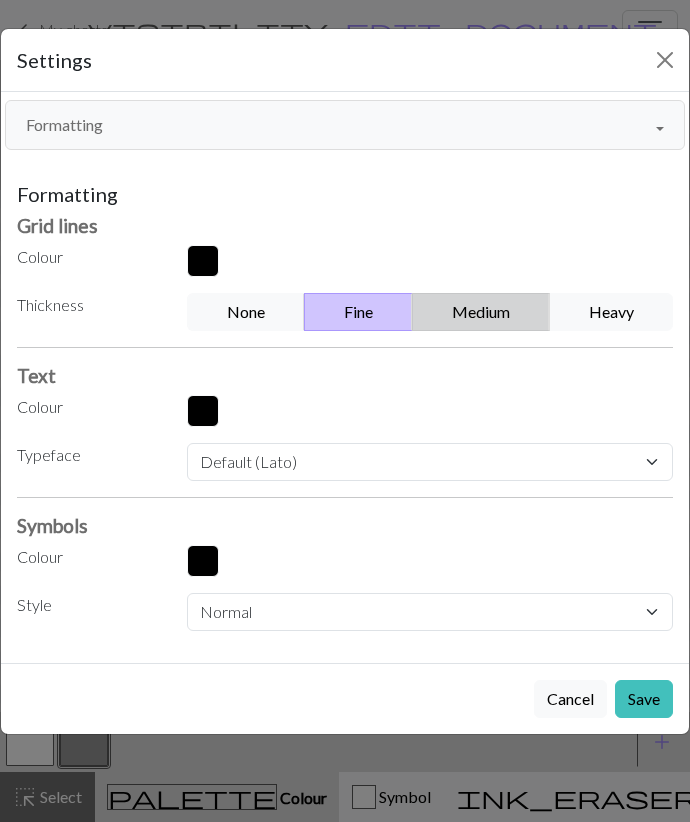 click on "Medium" at bounding box center (481, 312) 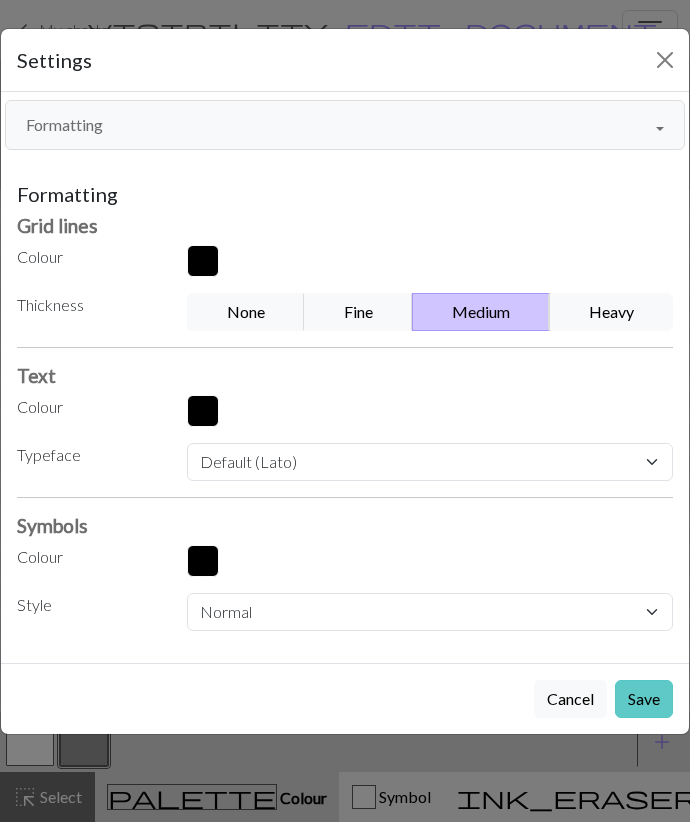 click on "Save" at bounding box center (644, 699) 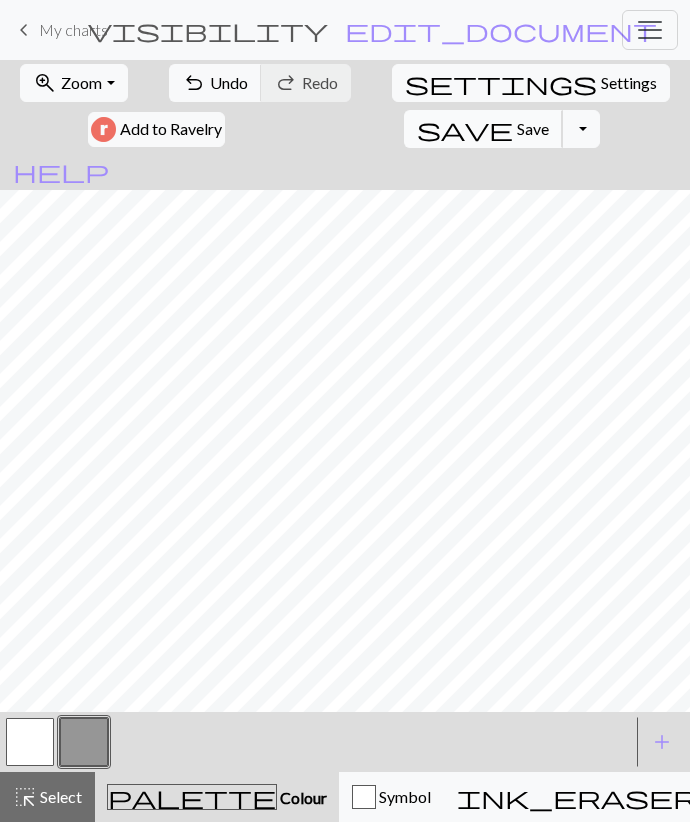 click on "save" at bounding box center [465, 129] 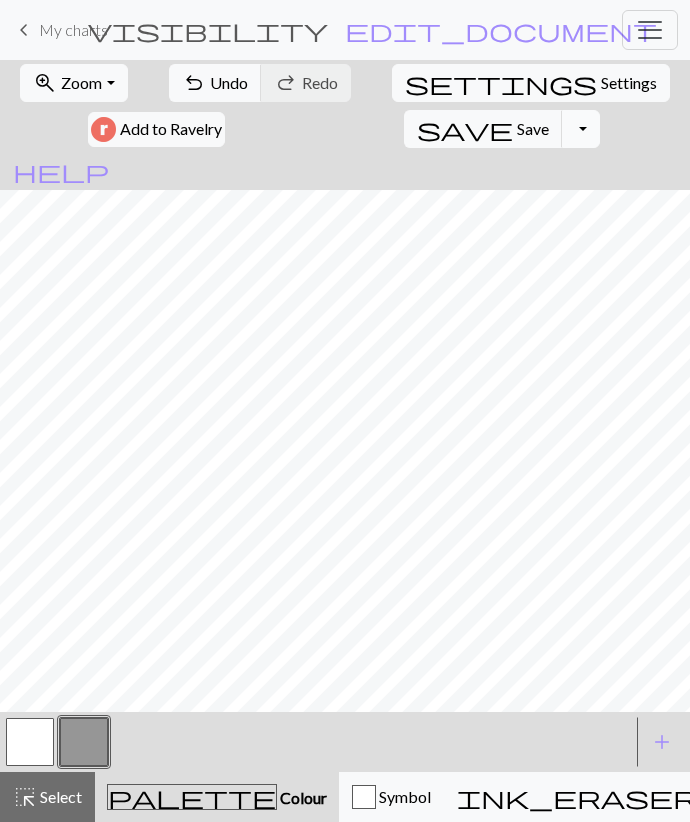 click on "Toggle Dropdown" at bounding box center (581, 129) 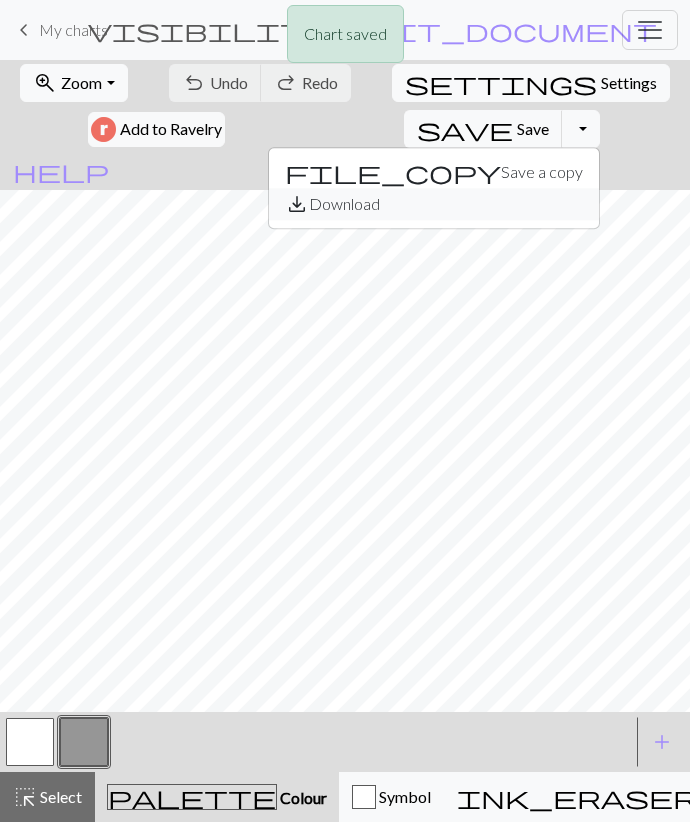 click on "save_alt  Download" at bounding box center [434, 204] 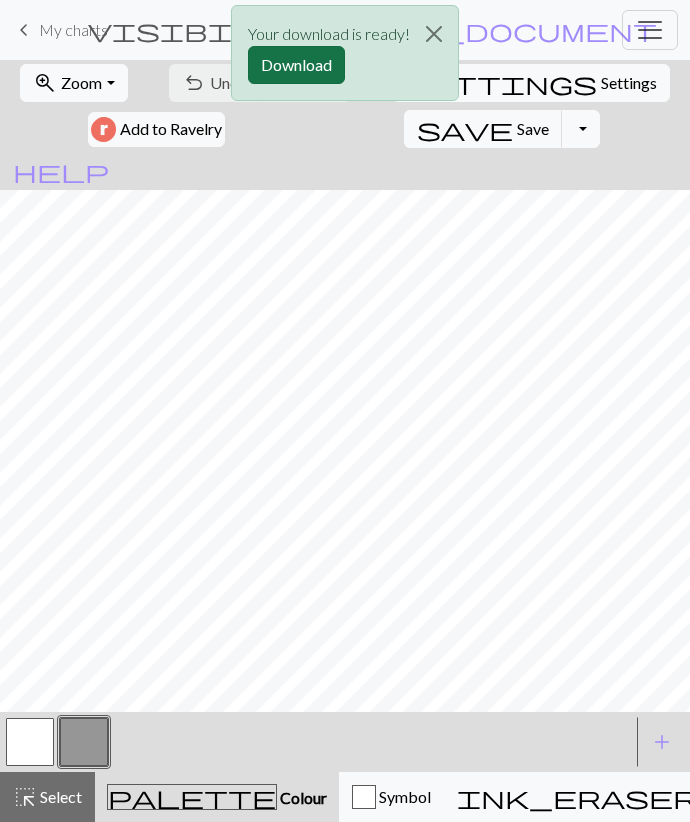 click on "Download" at bounding box center [296, 65] 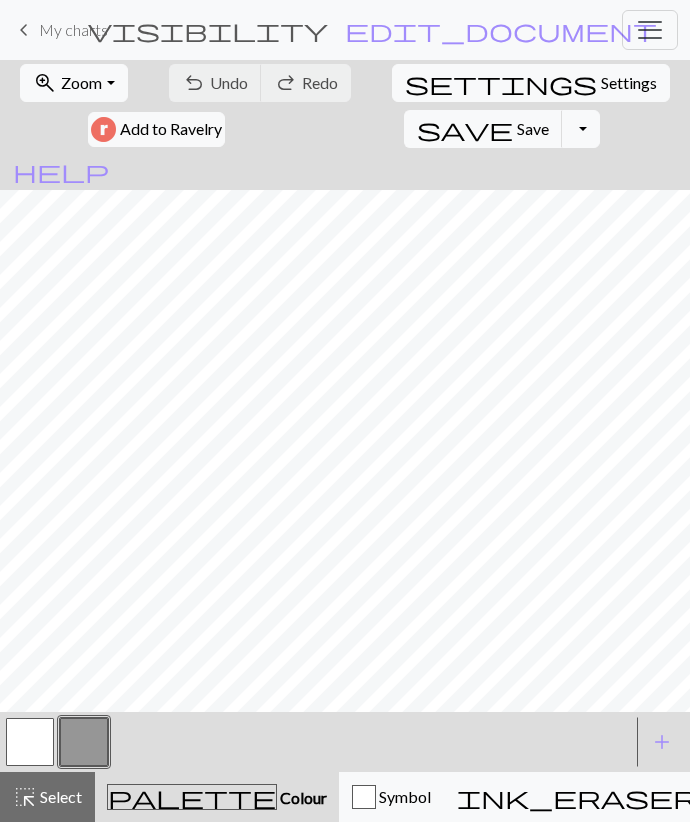 click at bounding box center [30, 742] 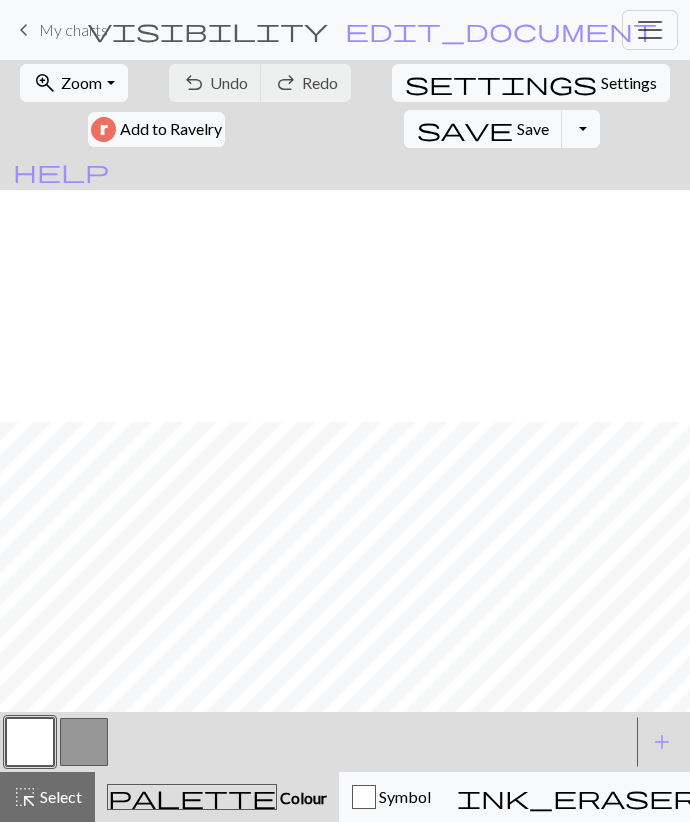 scroll, scrollTop: 232, scrollLeft: 0, axis: vertical 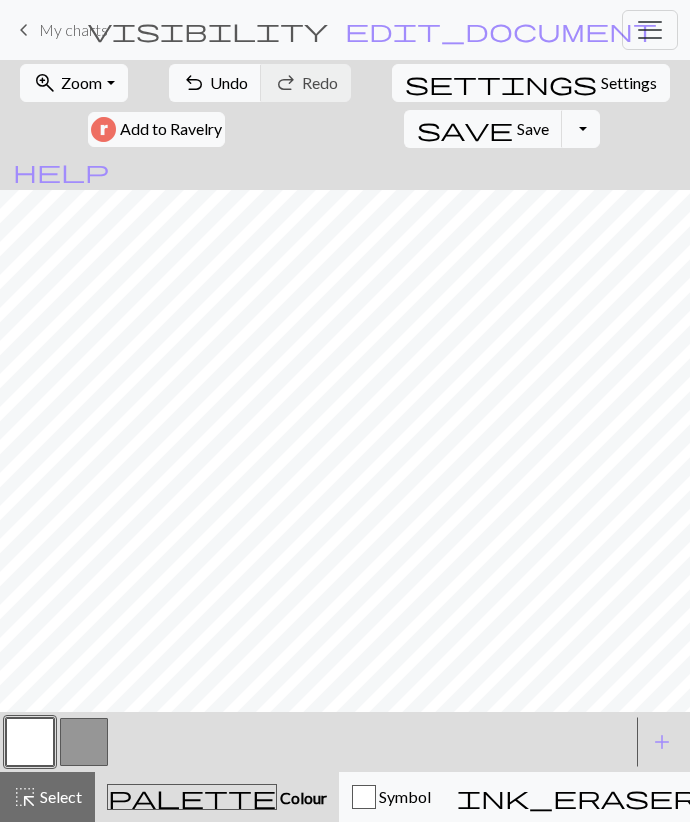 click at bounding box center (84, 742) 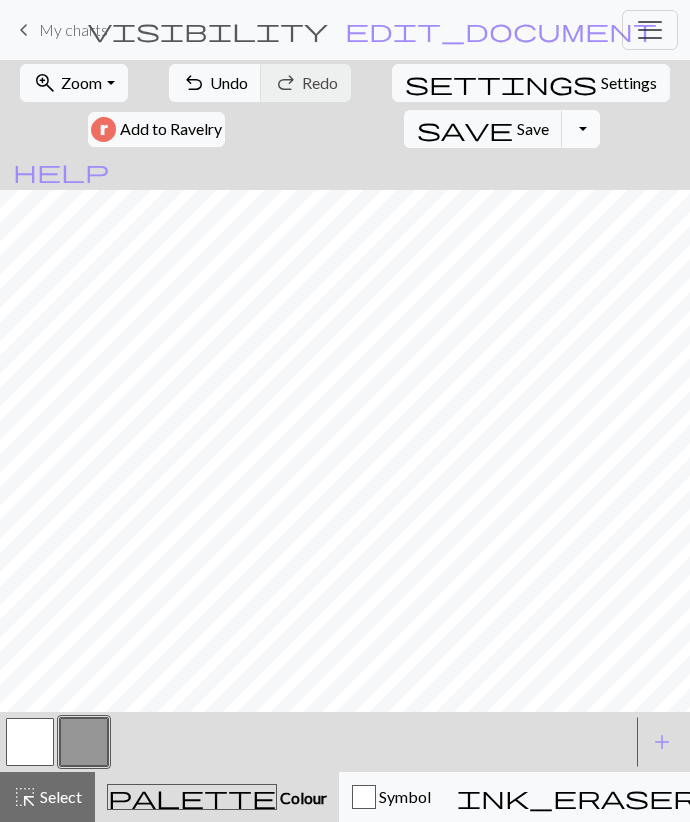 click on "Toggle Dropdown" at bounding box center (581, 129) 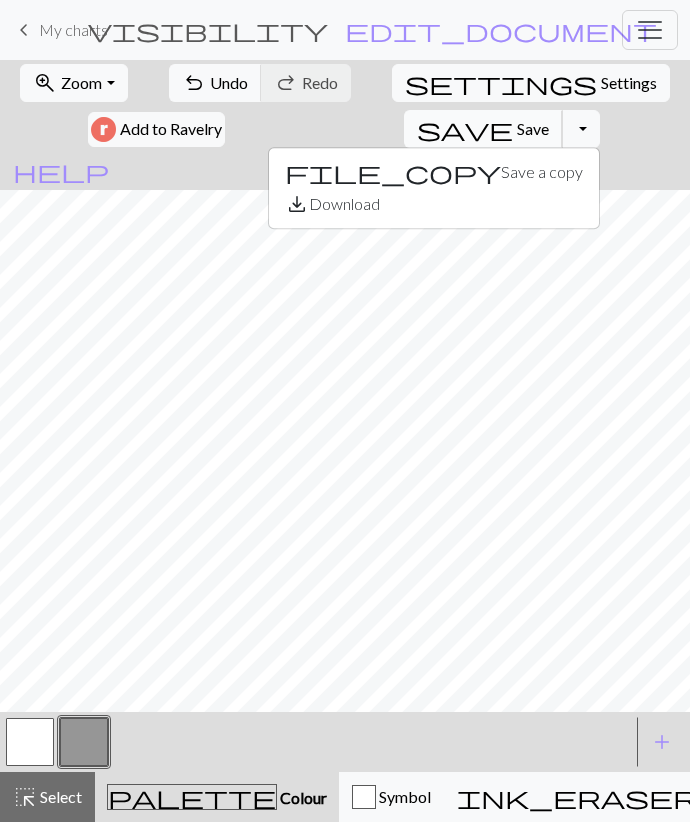 click on "save Save Save" at bounding box center (483, 129) 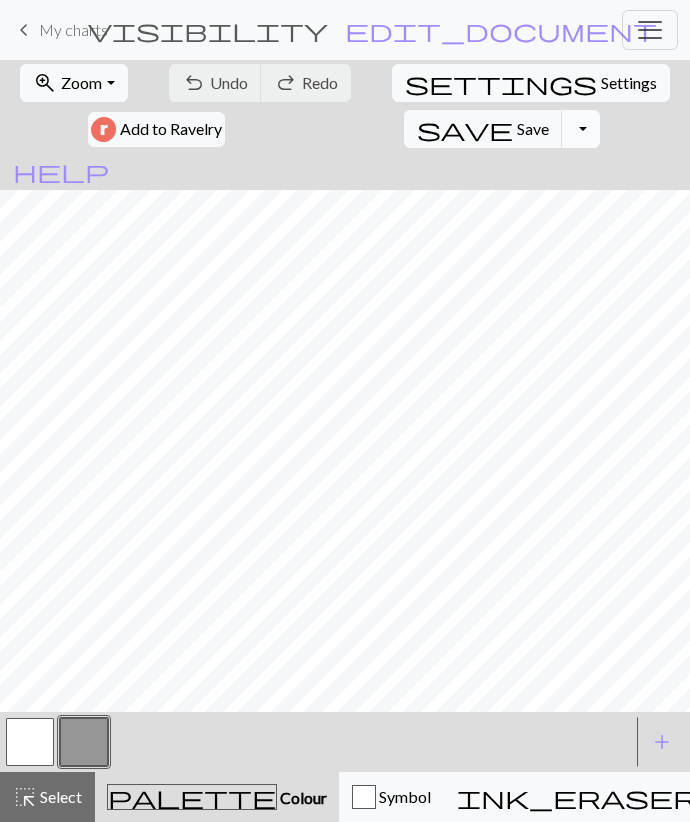click on "Toggle Dropdown" at bounding box center (581, 129) 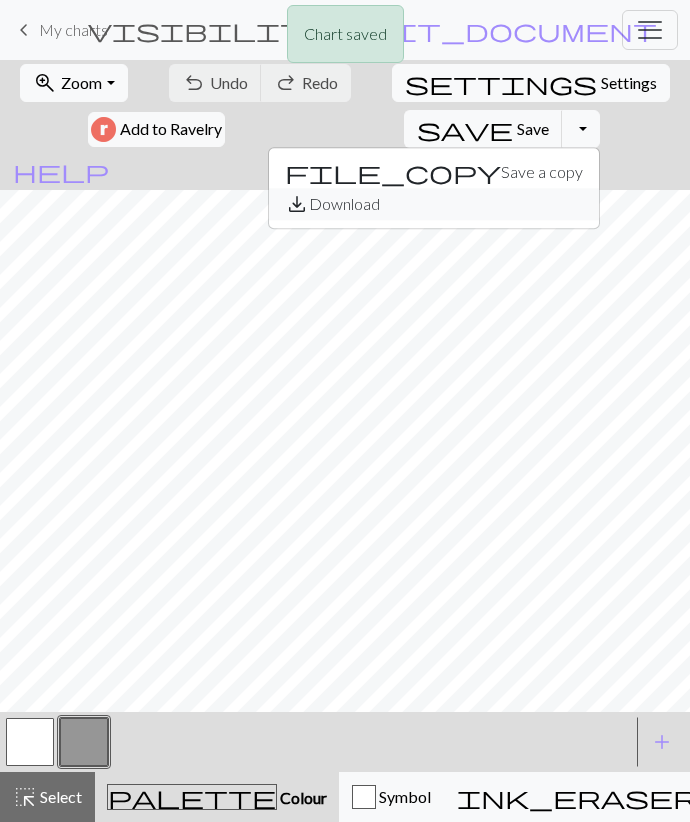 click on "save_alt  Download" at bounding box center [434, 204] 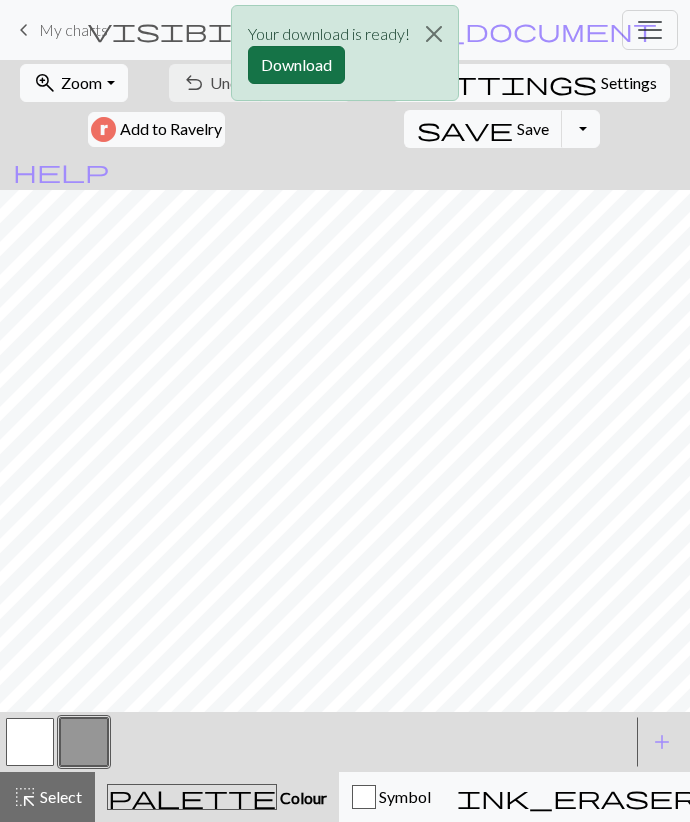 click on "Download" at bounding box center [296, 65] 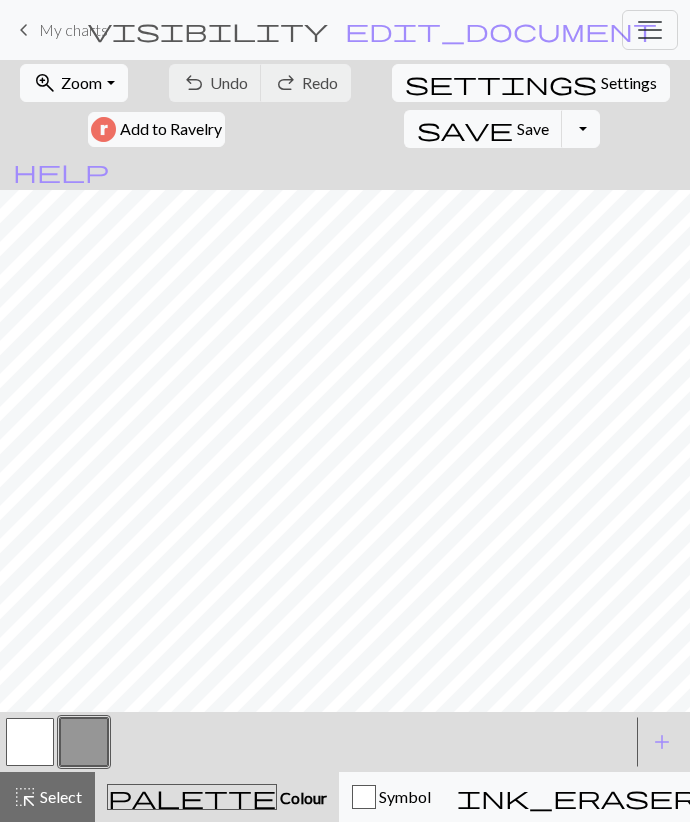 click on "My charts" at bounding box center [73, 29] 